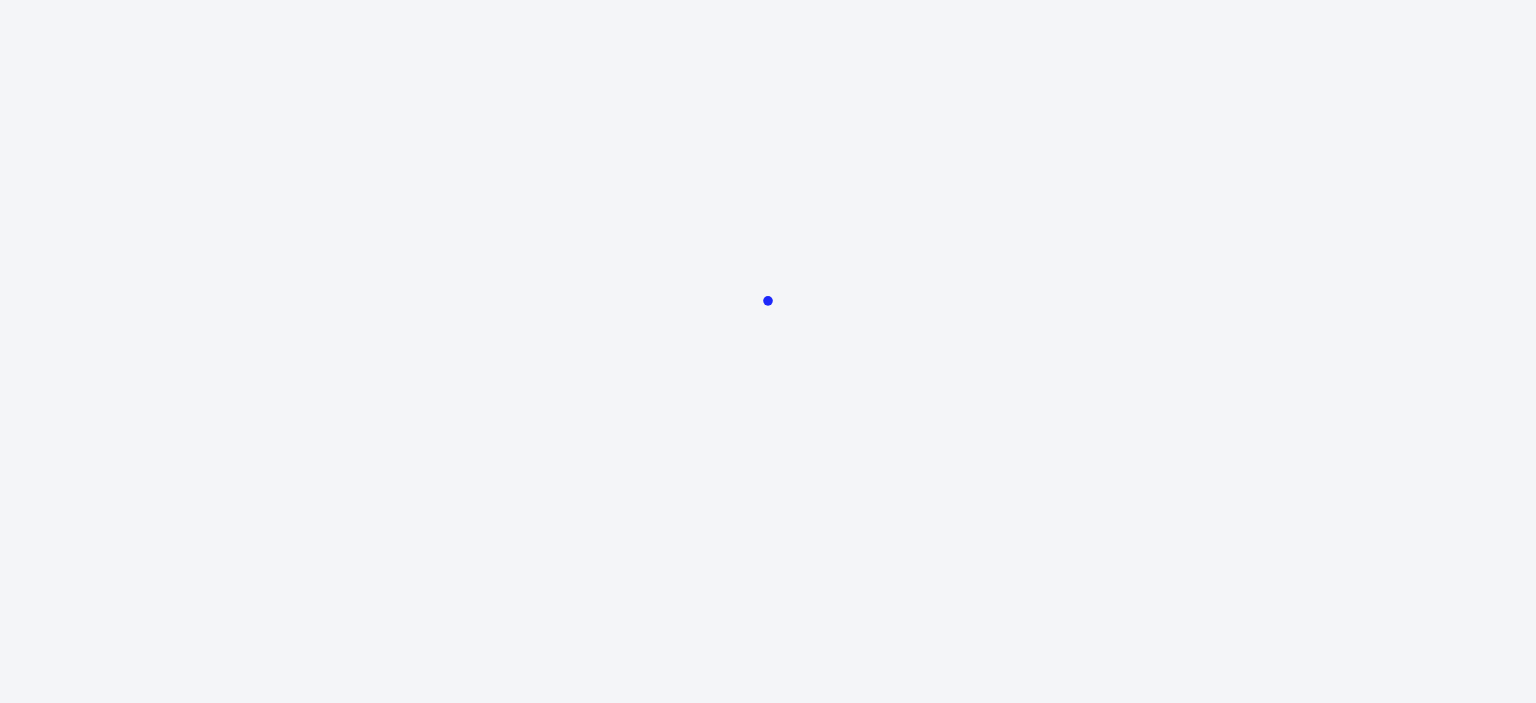 scroll, scrollTop: 0, scrollLeft: 0, axis: both 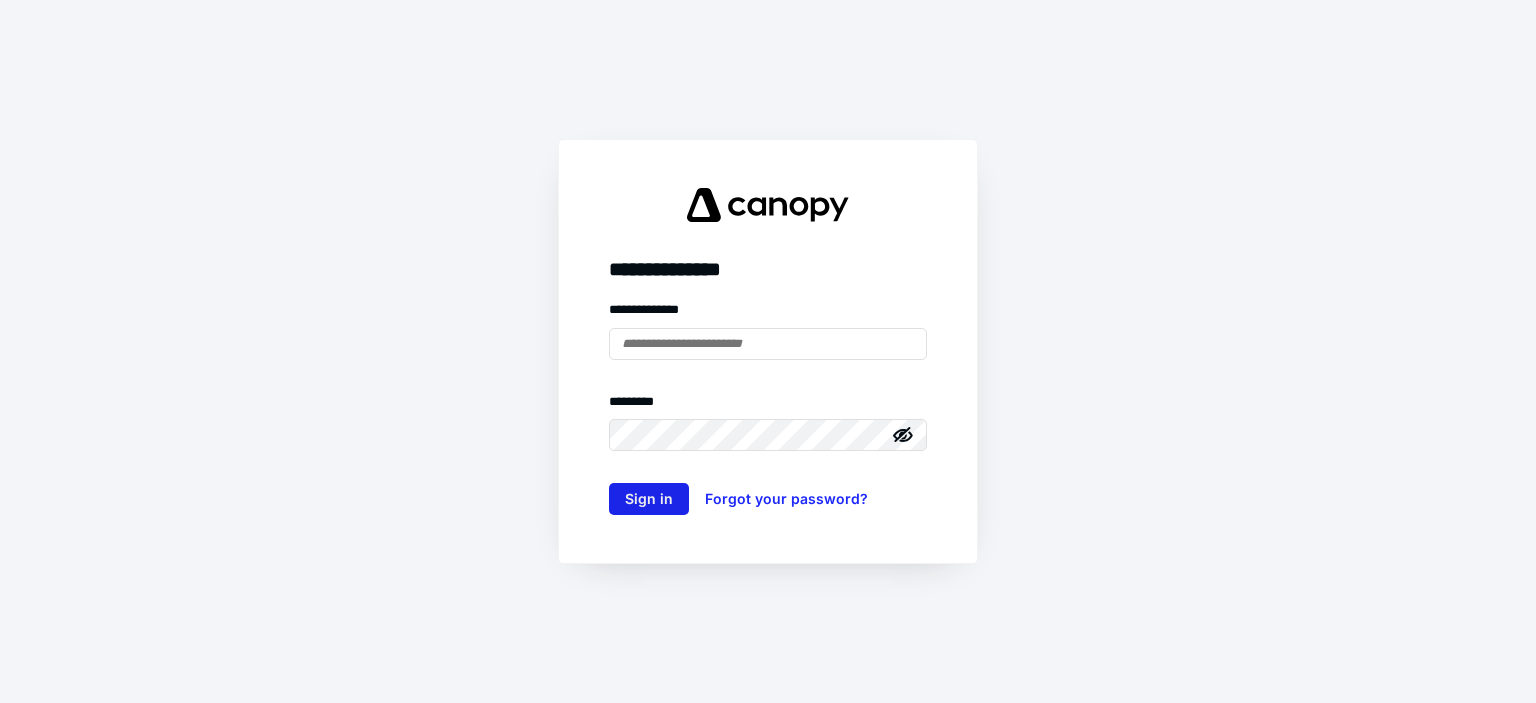 type on "**********" 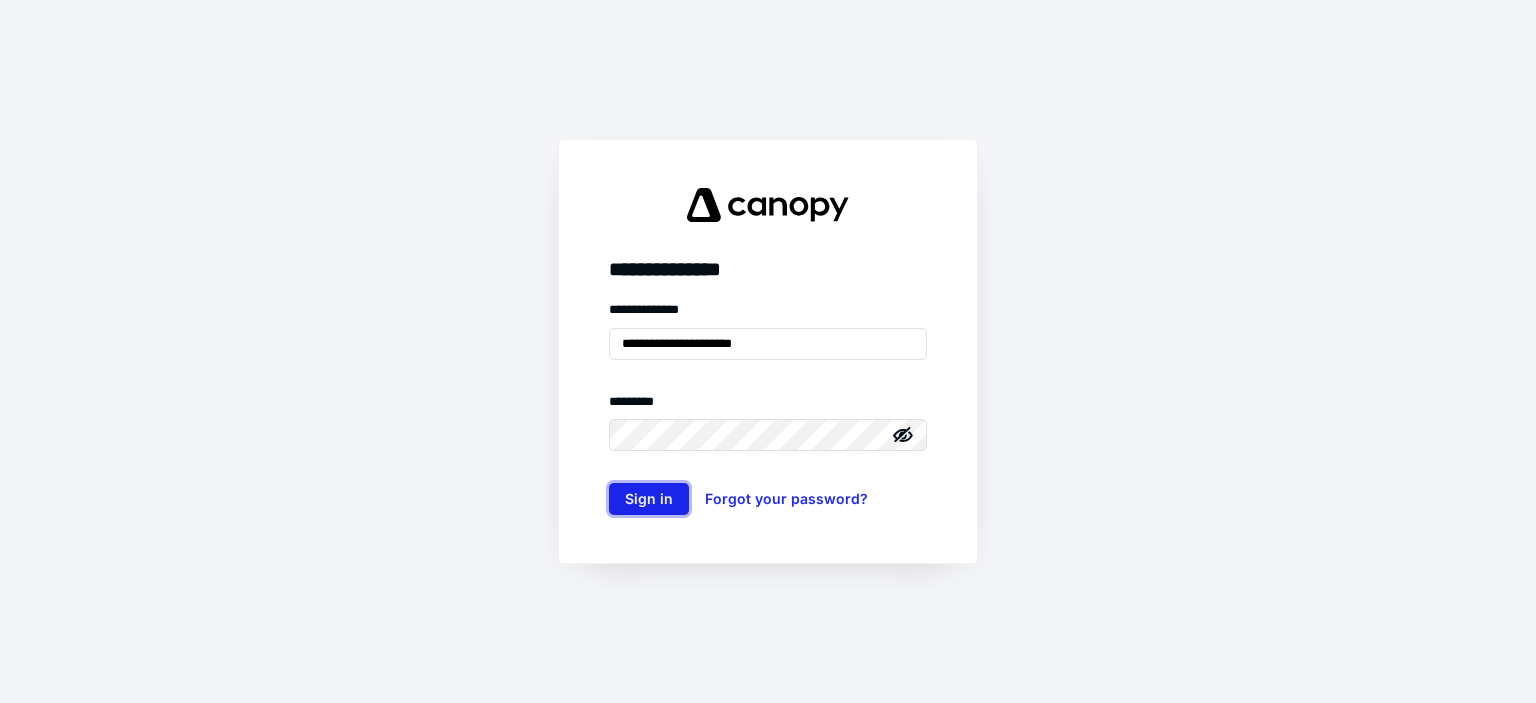 click on "Sign in" at bounding box center [649, 499] 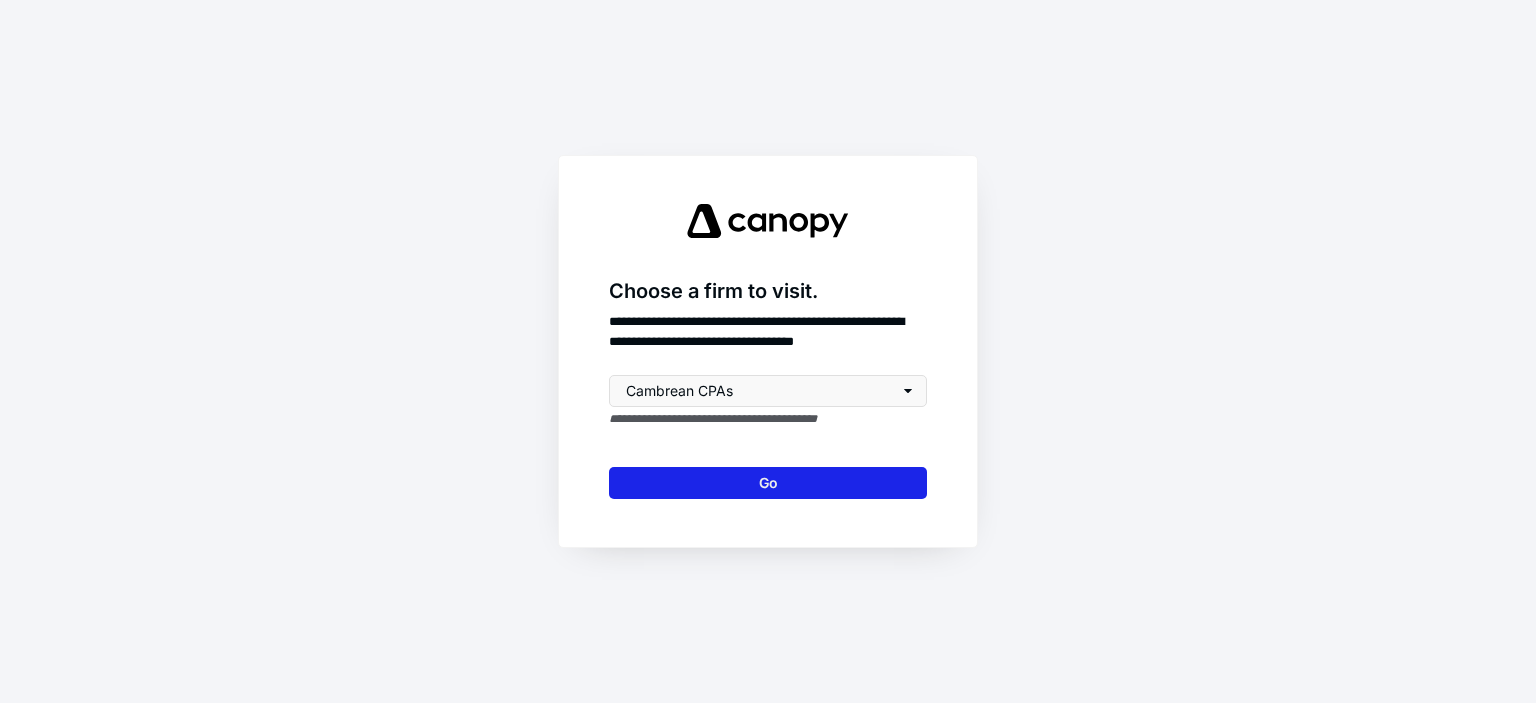 click on "Go" at bounding box center (768, 483) 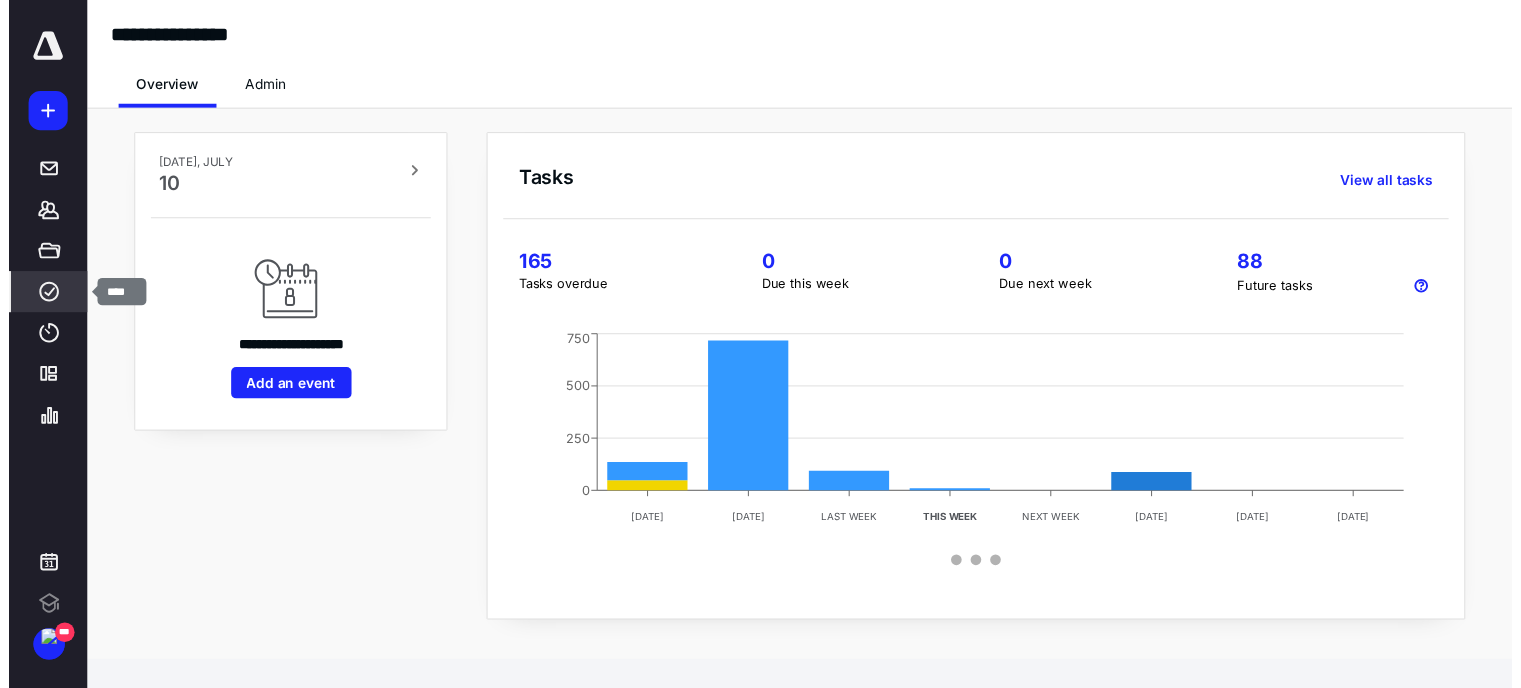 scroll, scrollTop: 0, scrollLeft: 0, axis: both 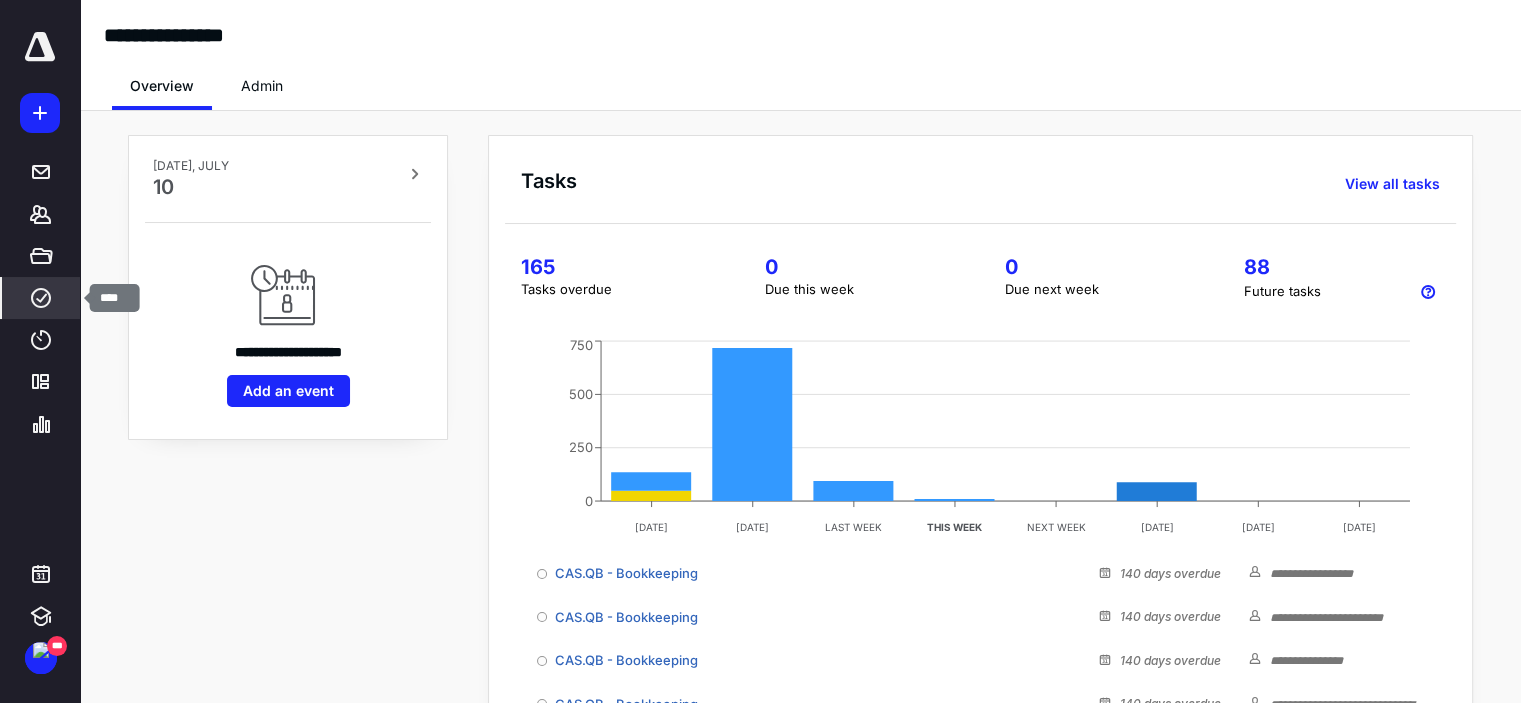 click 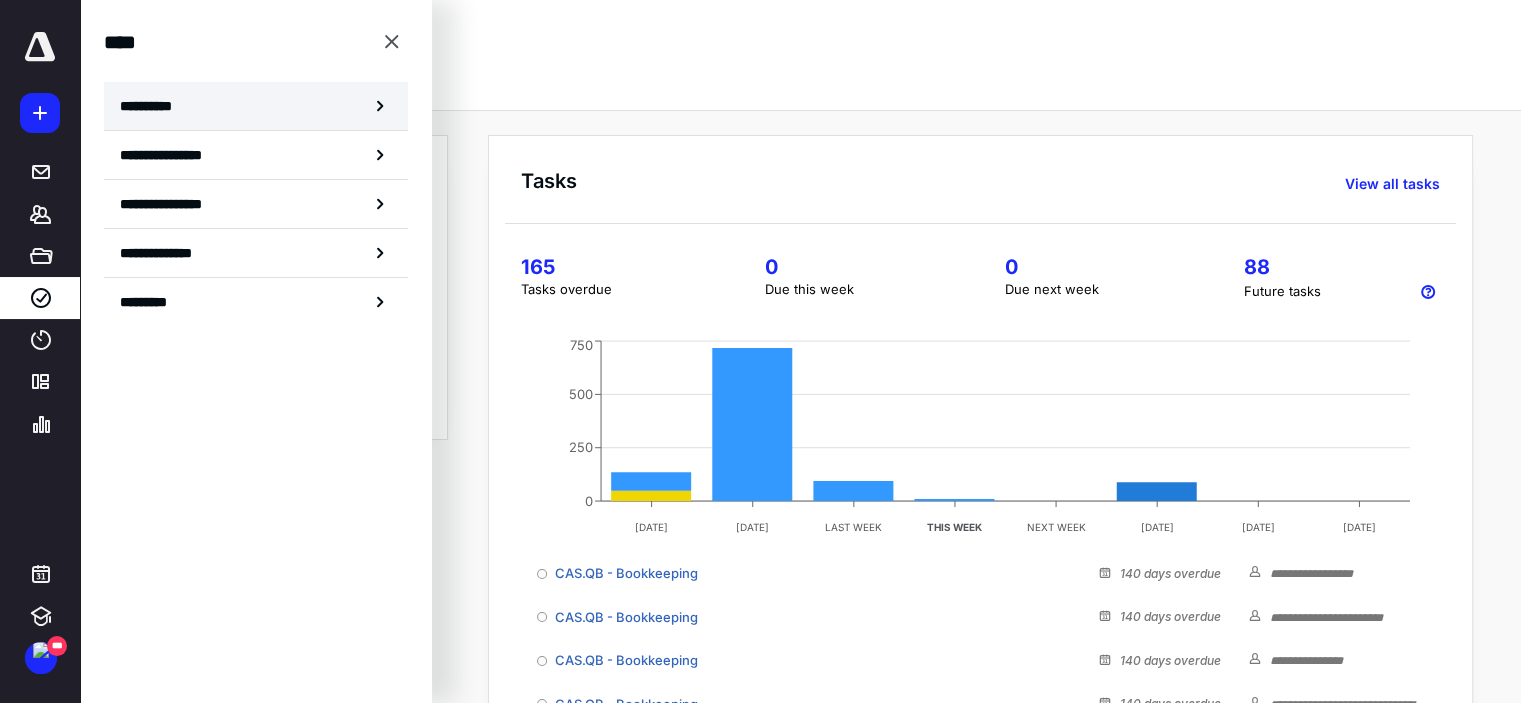 click on "**********" at bounding box center (153, 106) 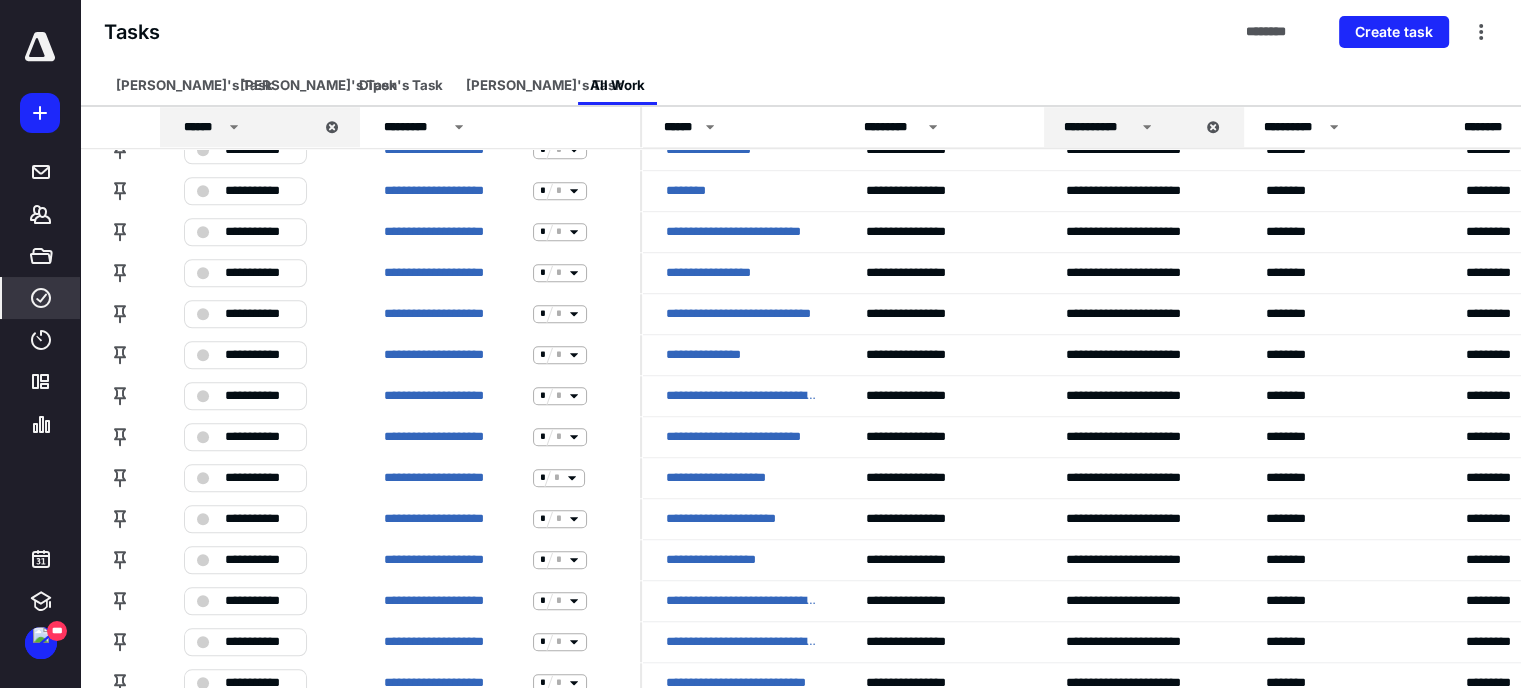 scroll, scrollTop: 2000, scrollLeft: 0, axis: vertical 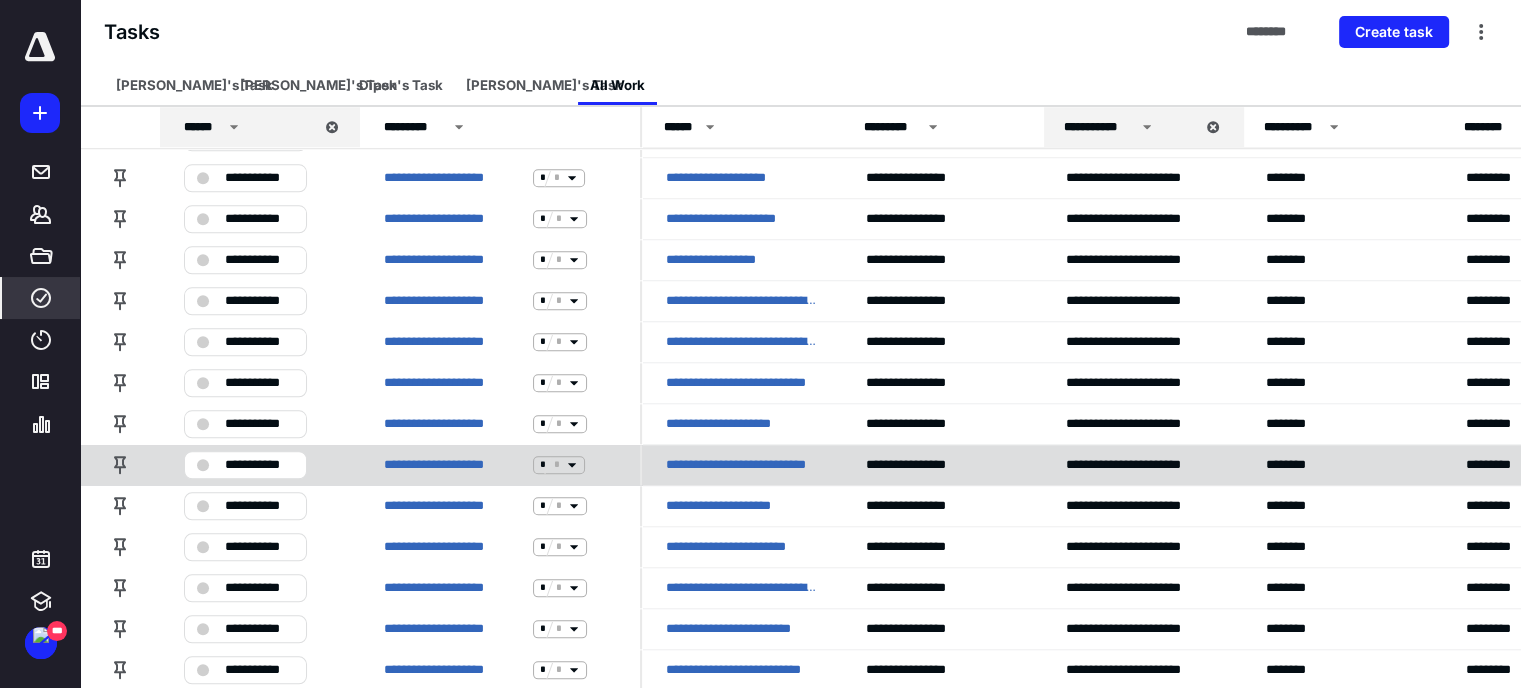click on "**********" at bounding box center (500, 464) 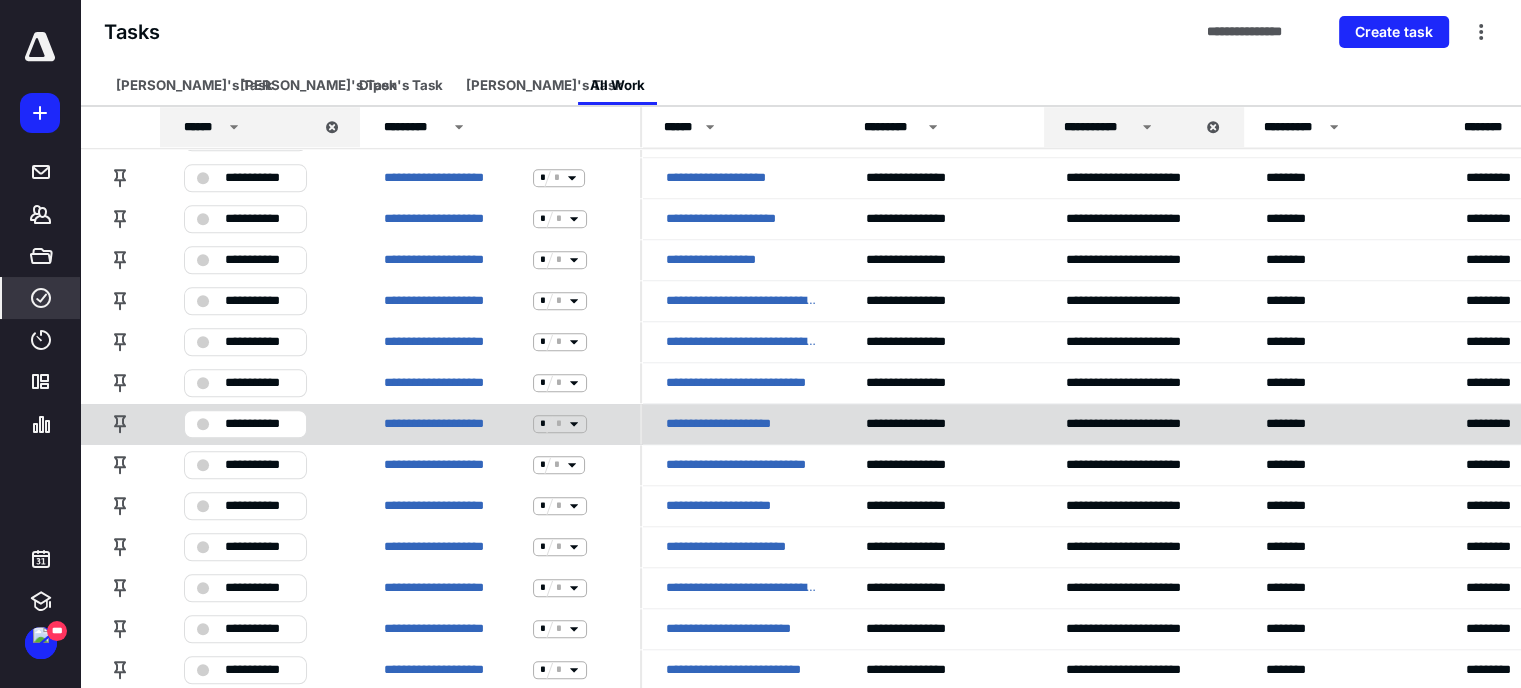 click on "**********" at bounding box center (500, 423) 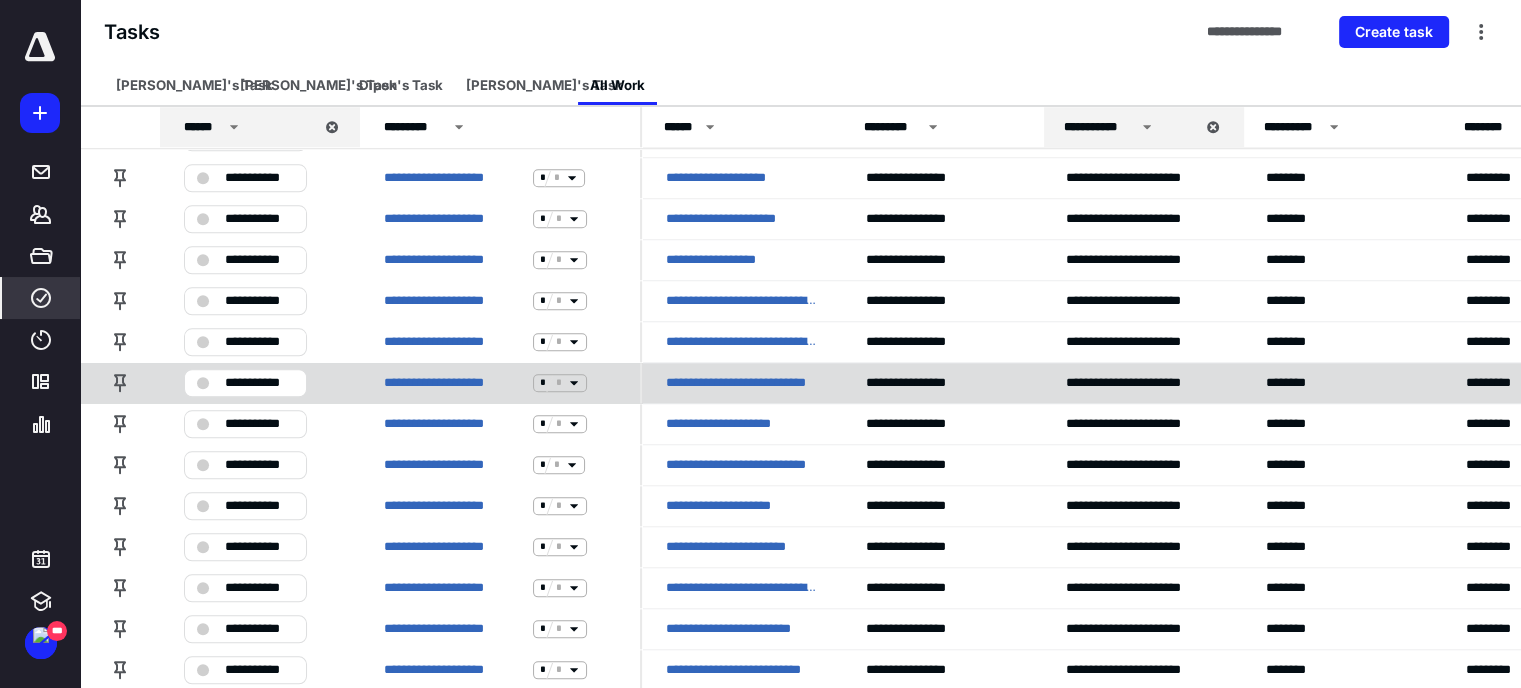 click on "**********" at bounding box center (500, 382) 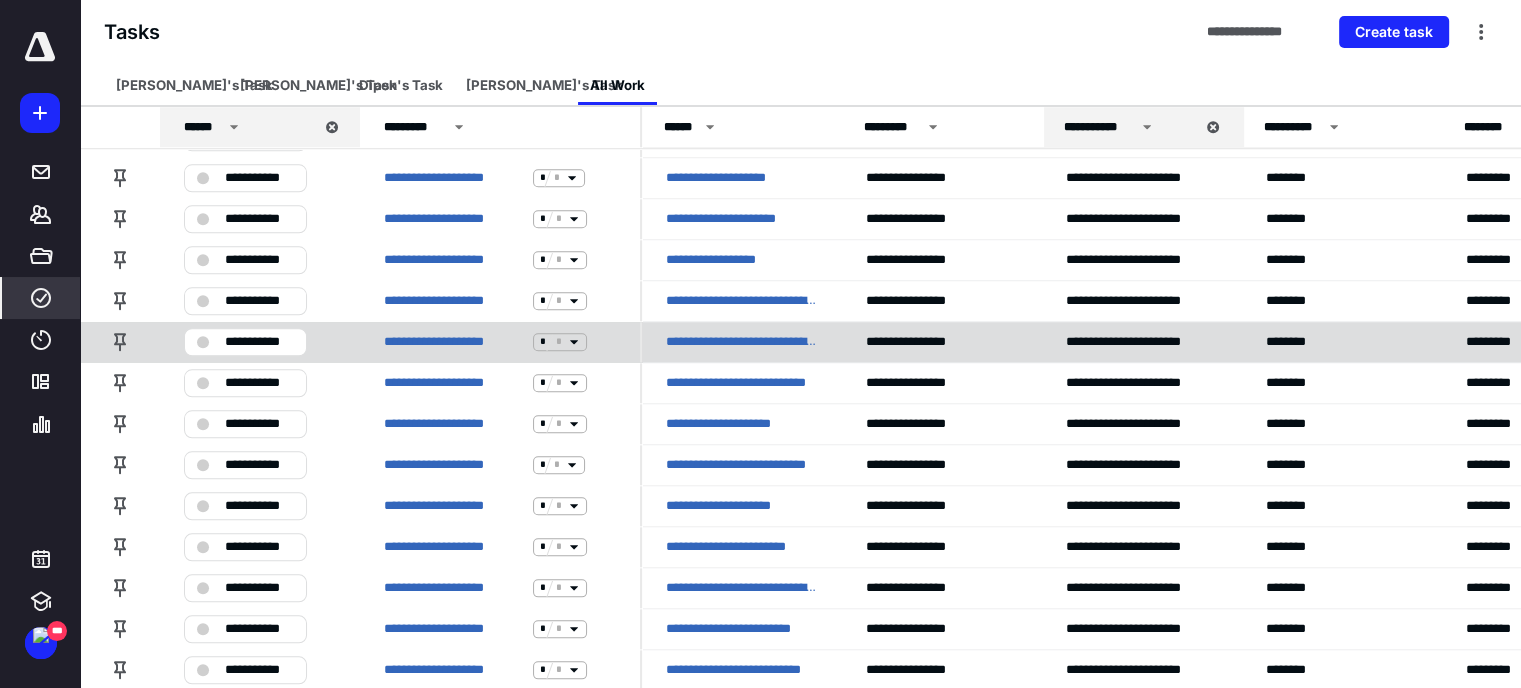 click on "**********" at bounding box center (500, 341) 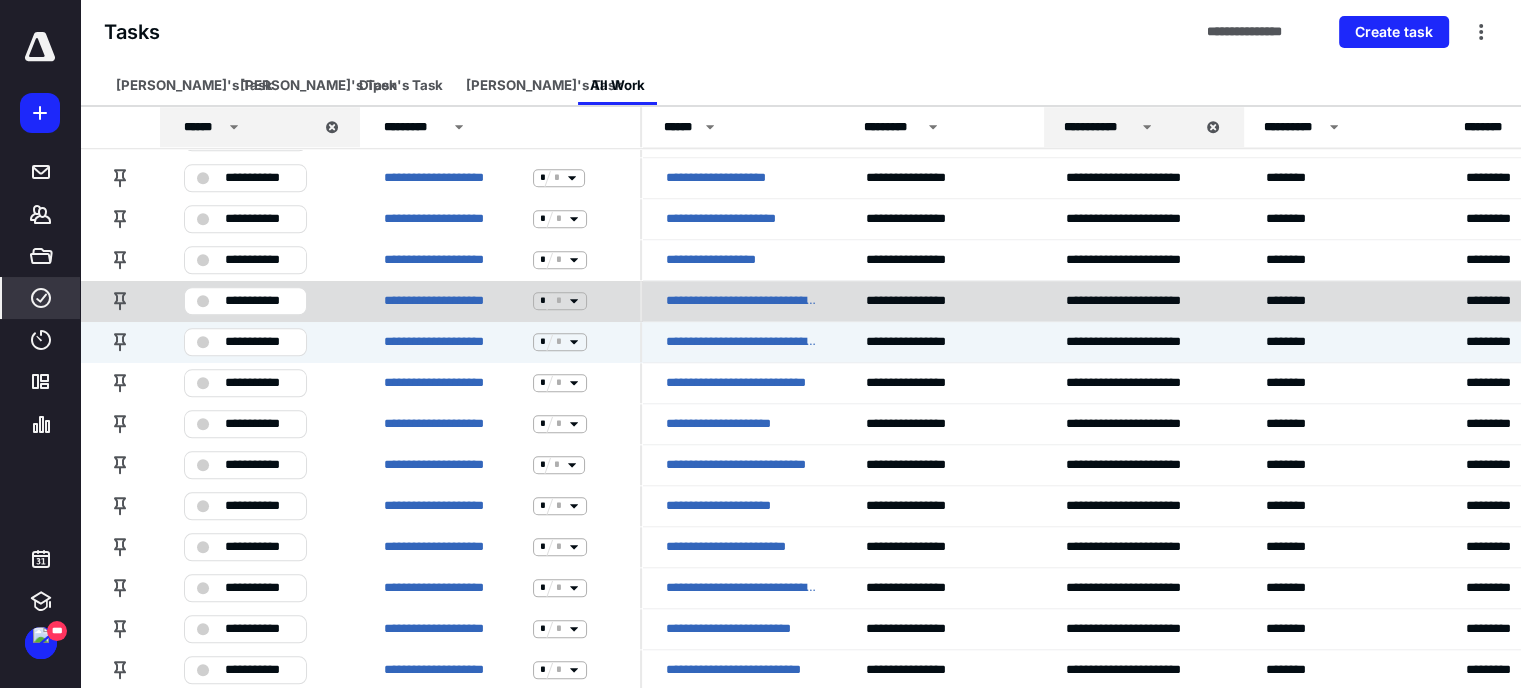 click on "**********" at bounding box center (500, 300) 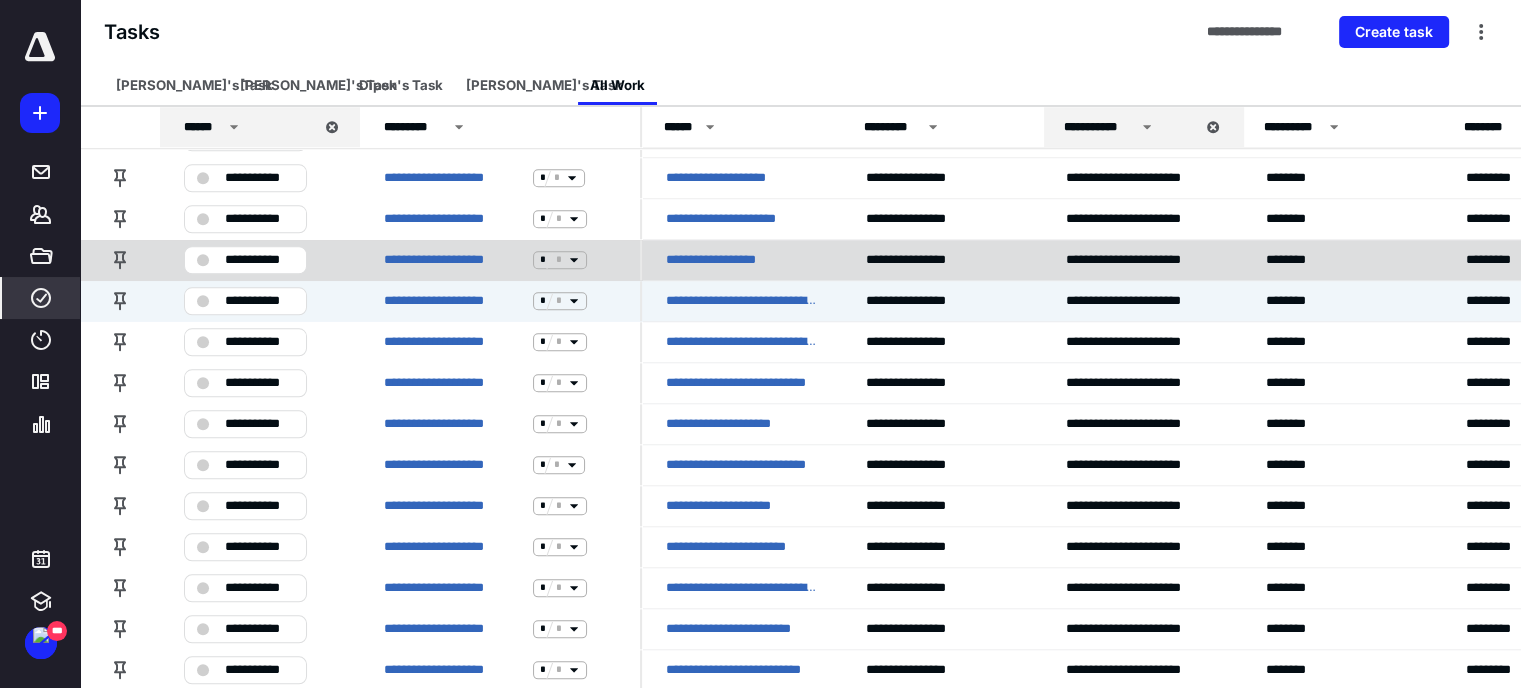 click on "**********" at bounding box center [500, 259] 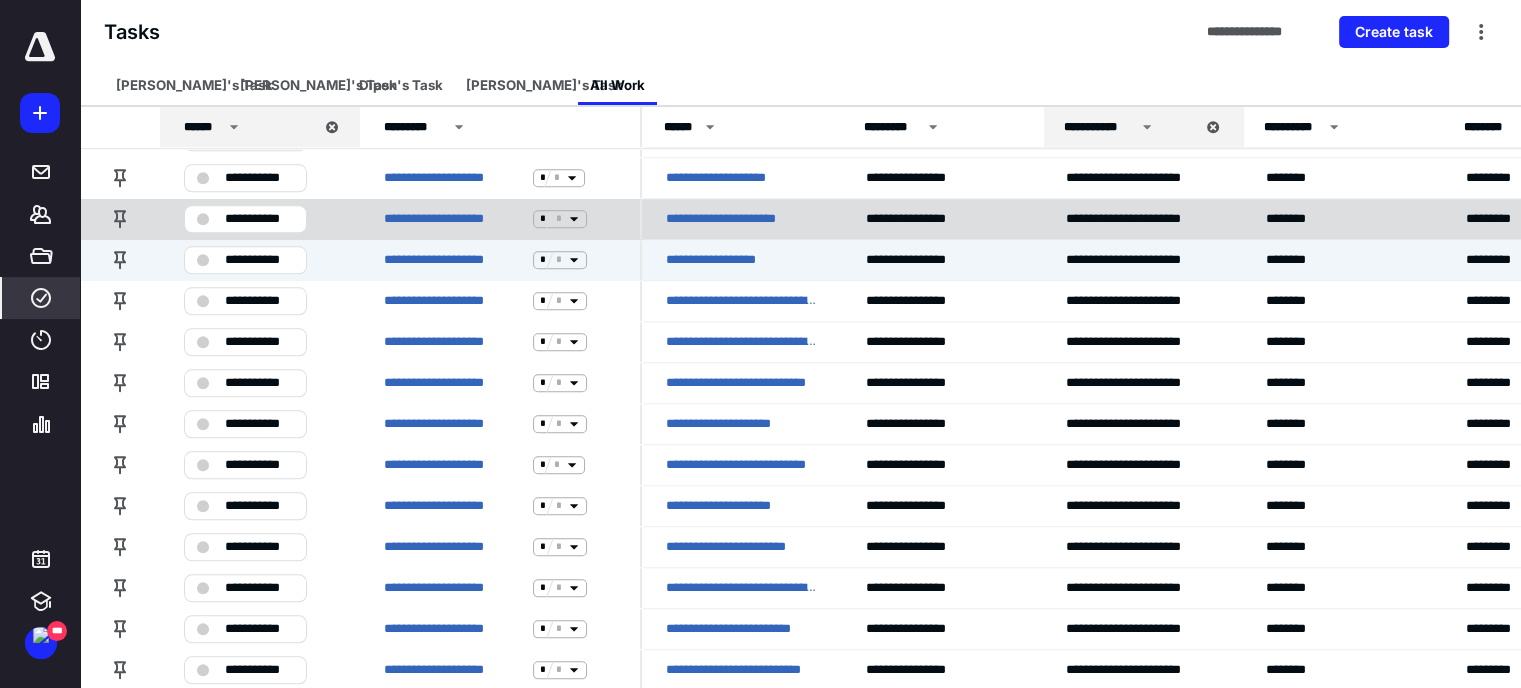 click on "**********" at bounding box center [500, 218] 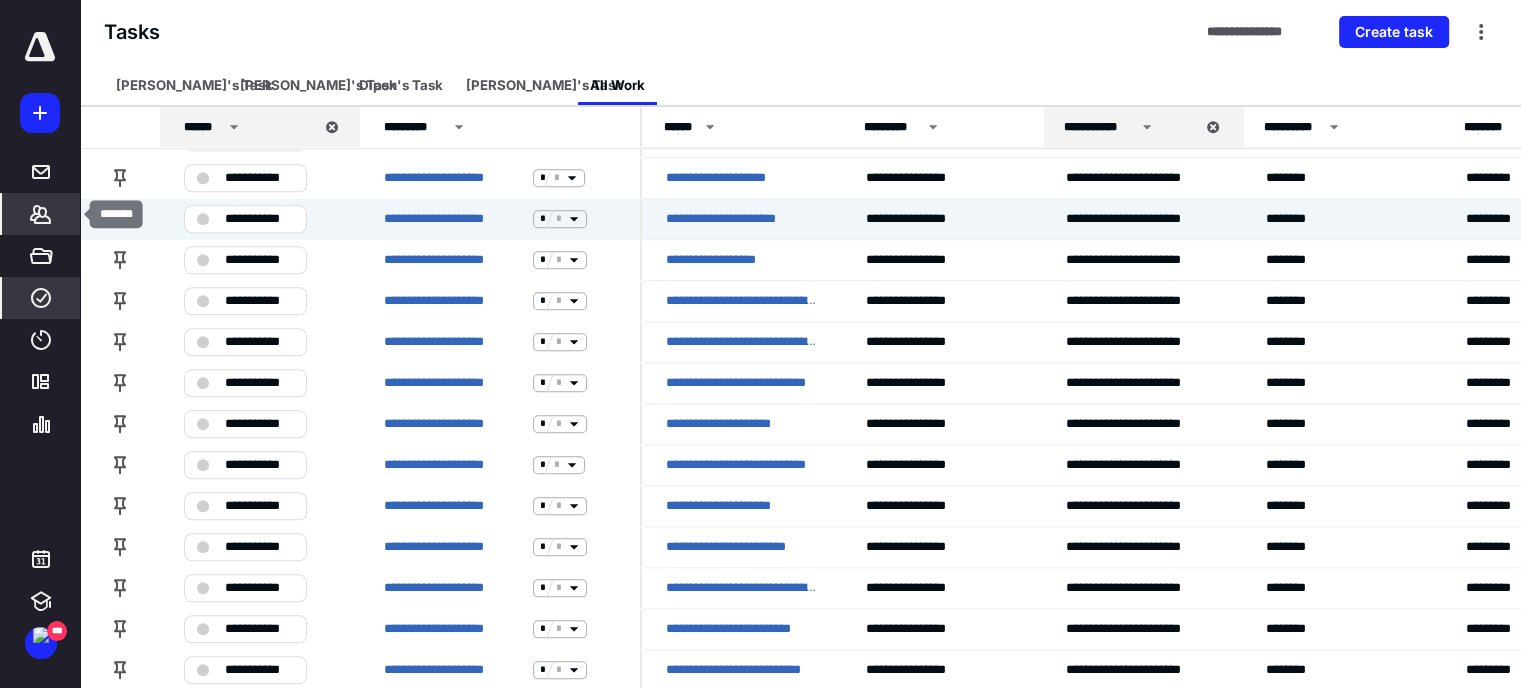 click 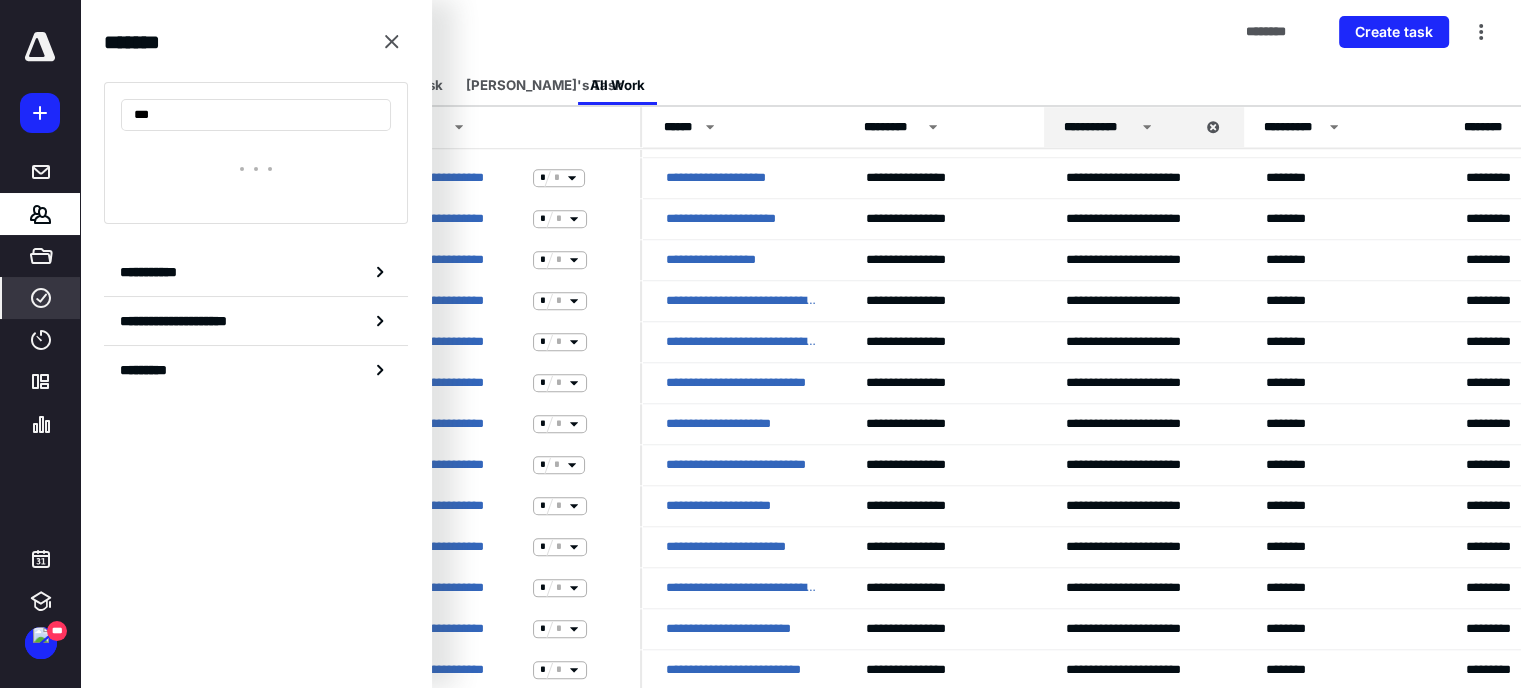 type on "****" 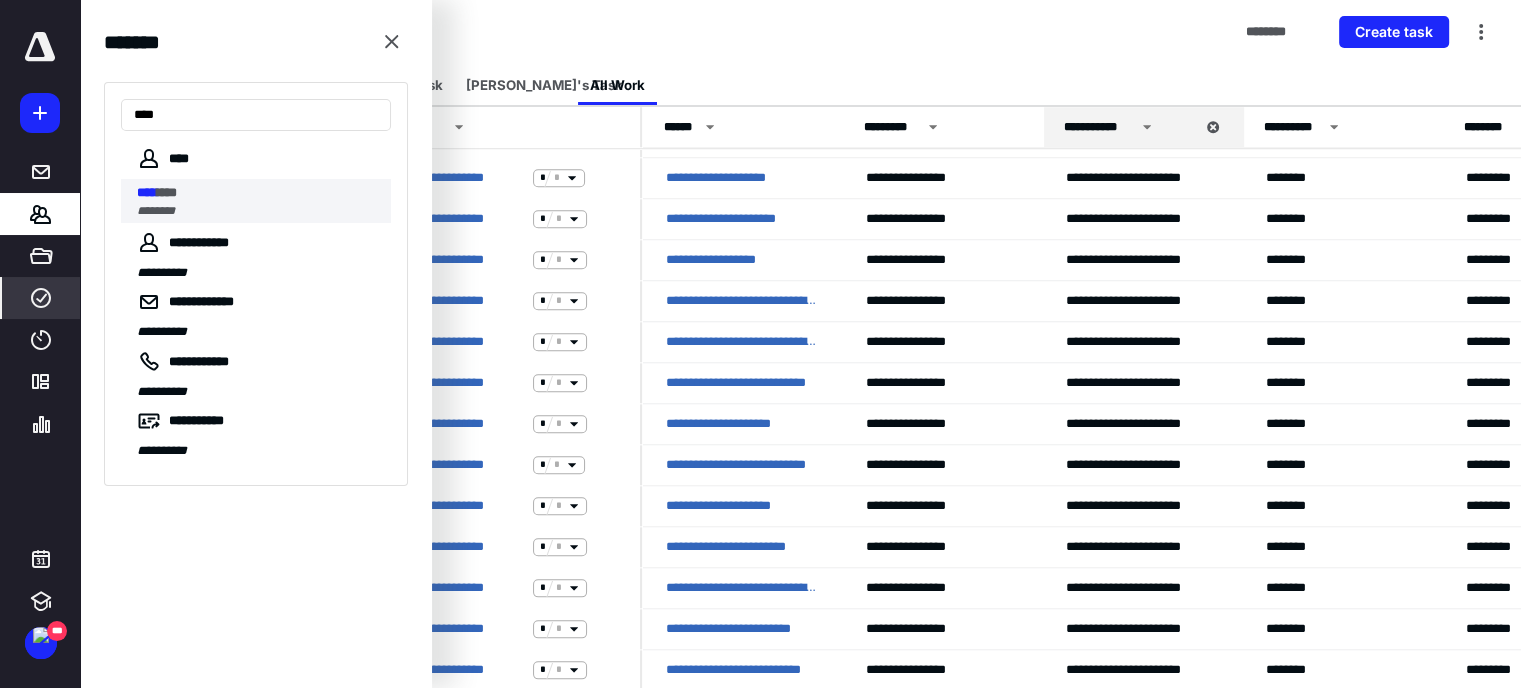 click on "***" at bounding box center (167, 192) 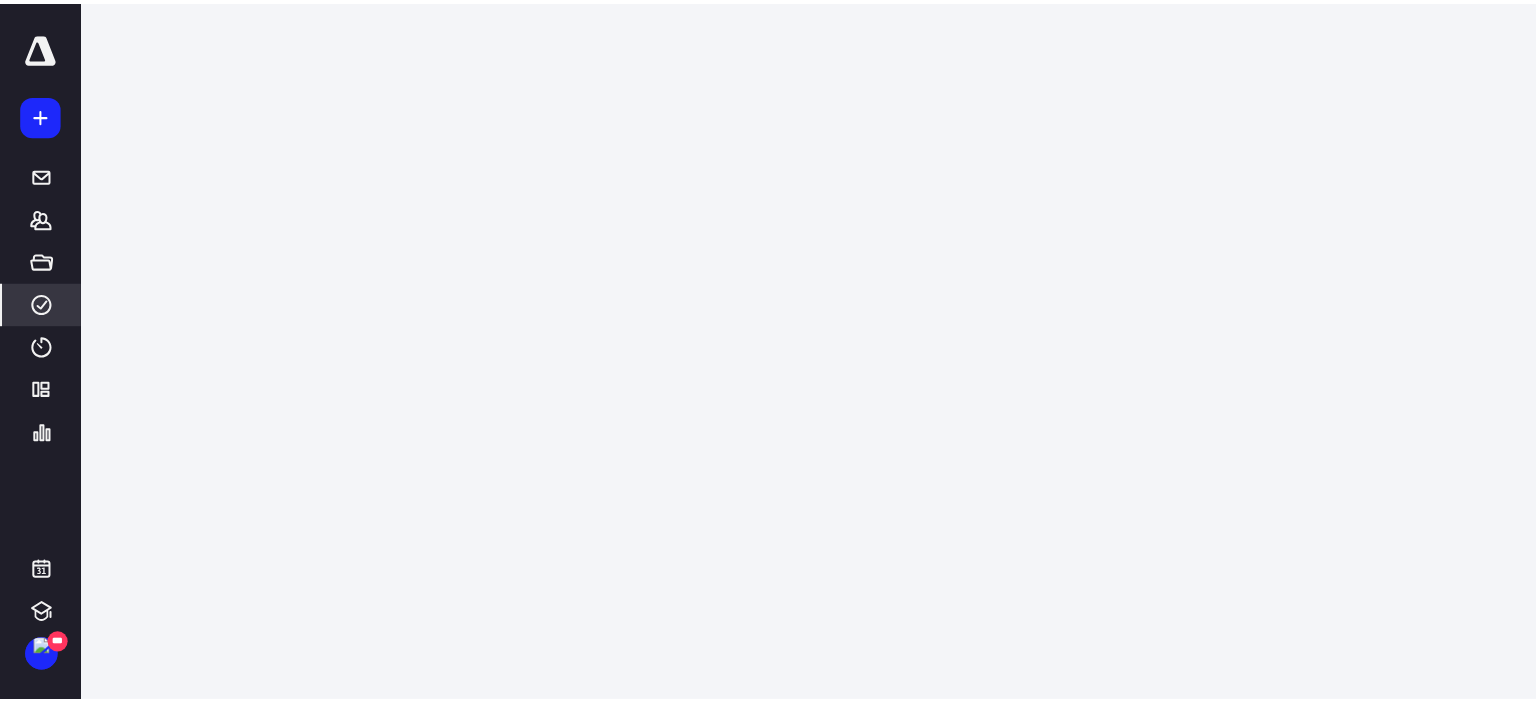 scroll, scrollTop: 0, scrollLeft: 0, axis: both 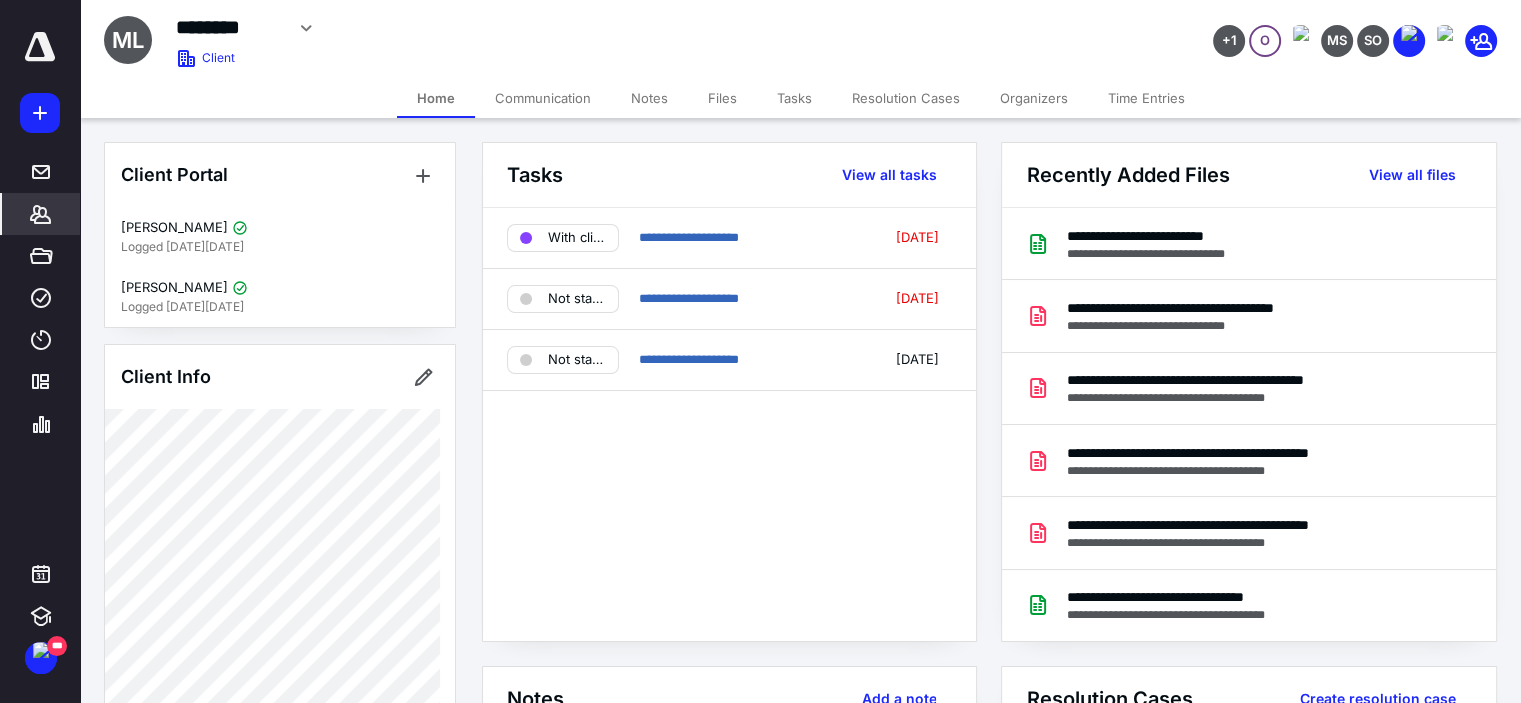 click on "Tasks" at bounding box center [794, 98] 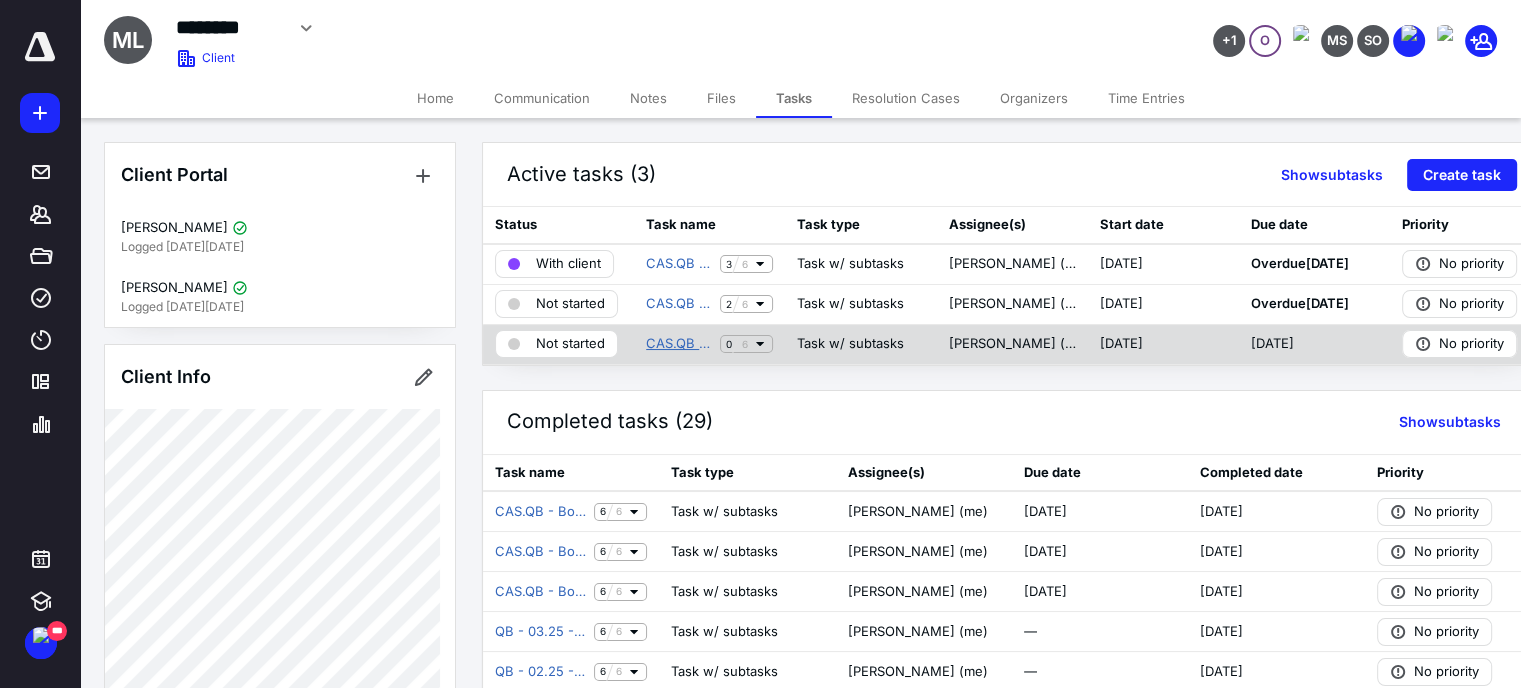 click on "CAS.QB - Bookkeeping" at bounding box center [679, 344] 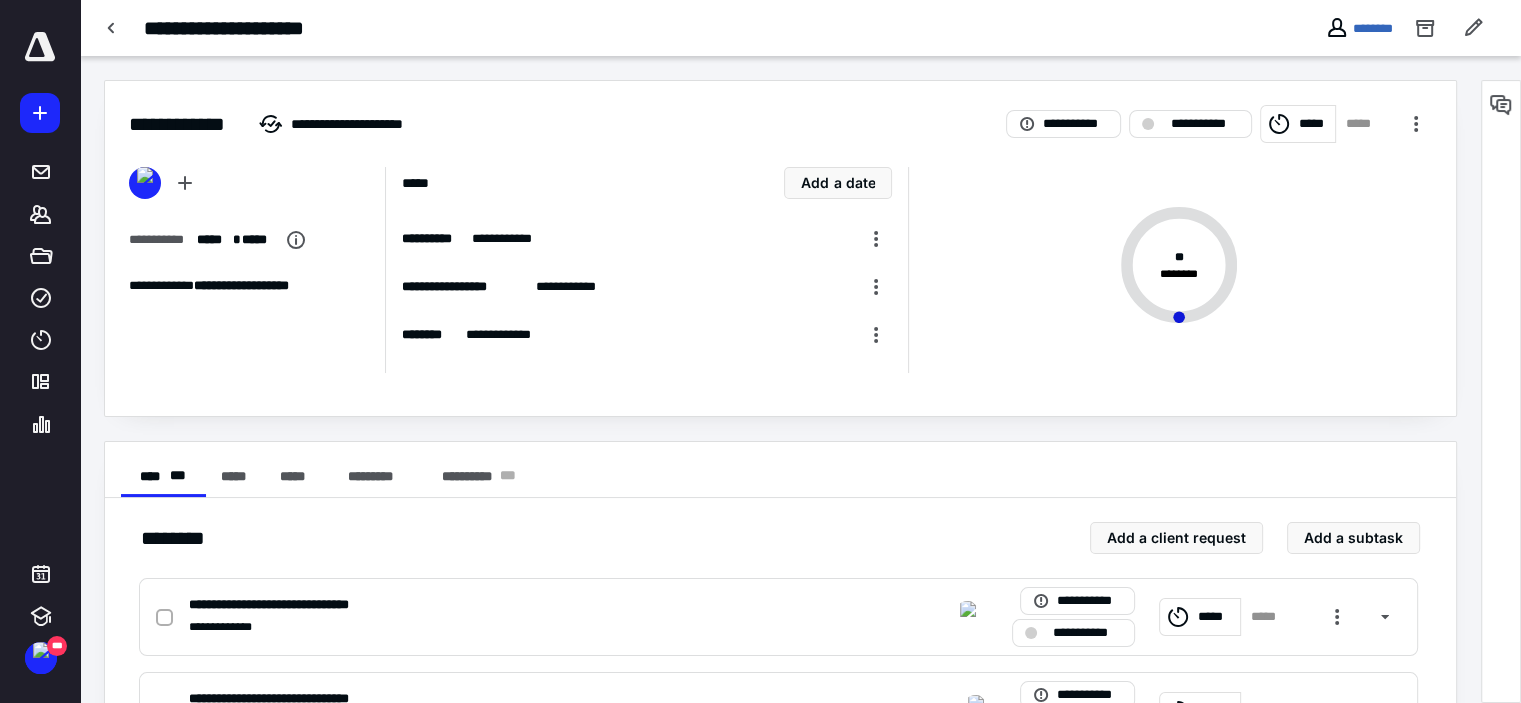 click on "*****" at bounding box center [1314, 124] 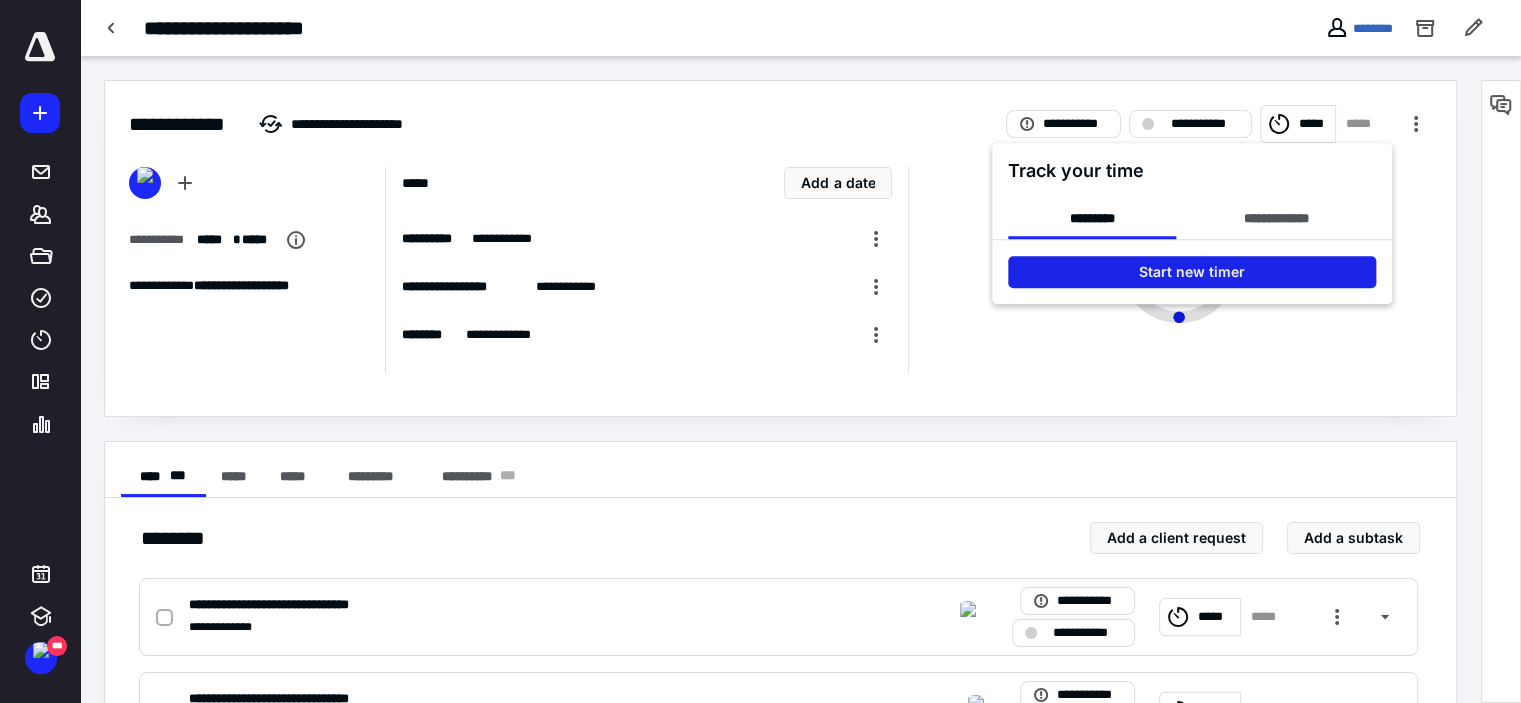 click on "Start new timer" at bounding box center [1192, 272] 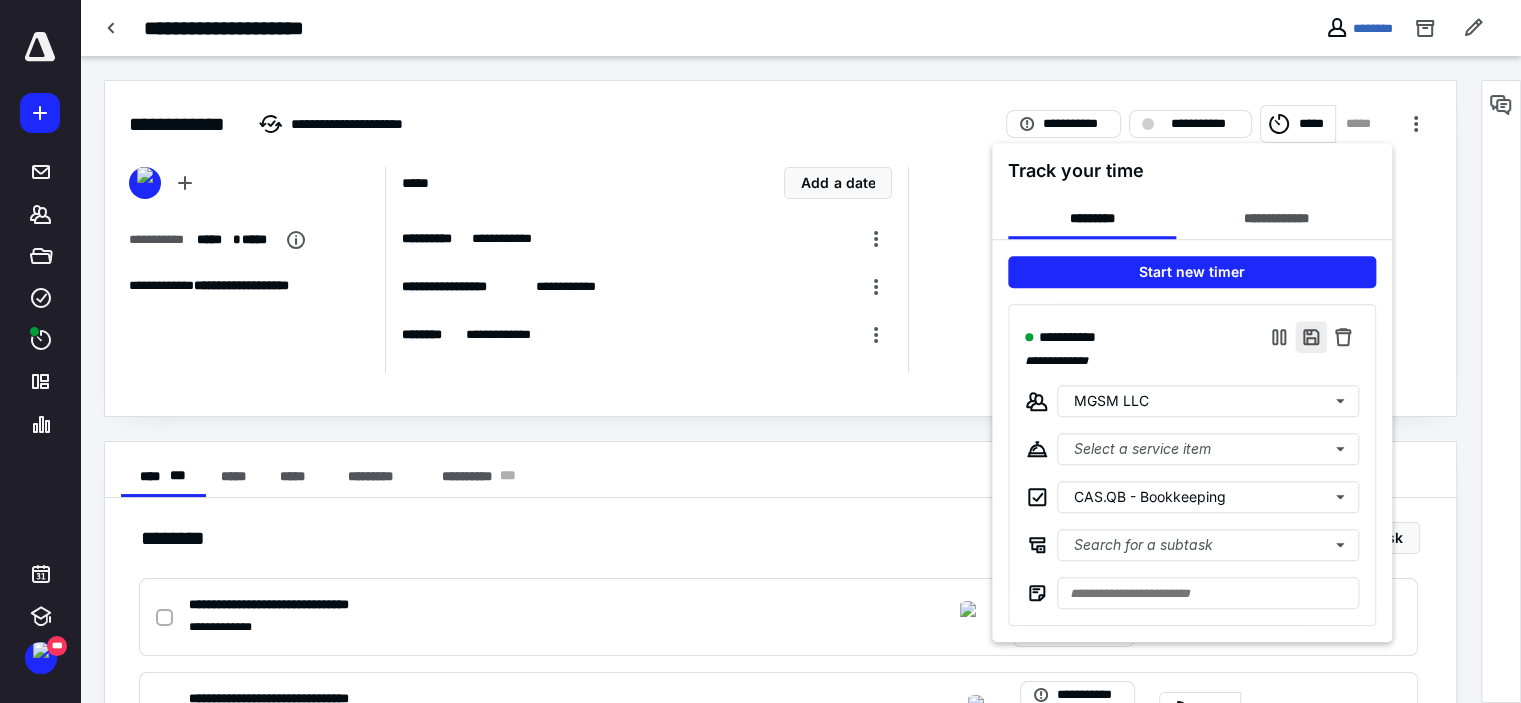 click at bounding box center [1311, 337] 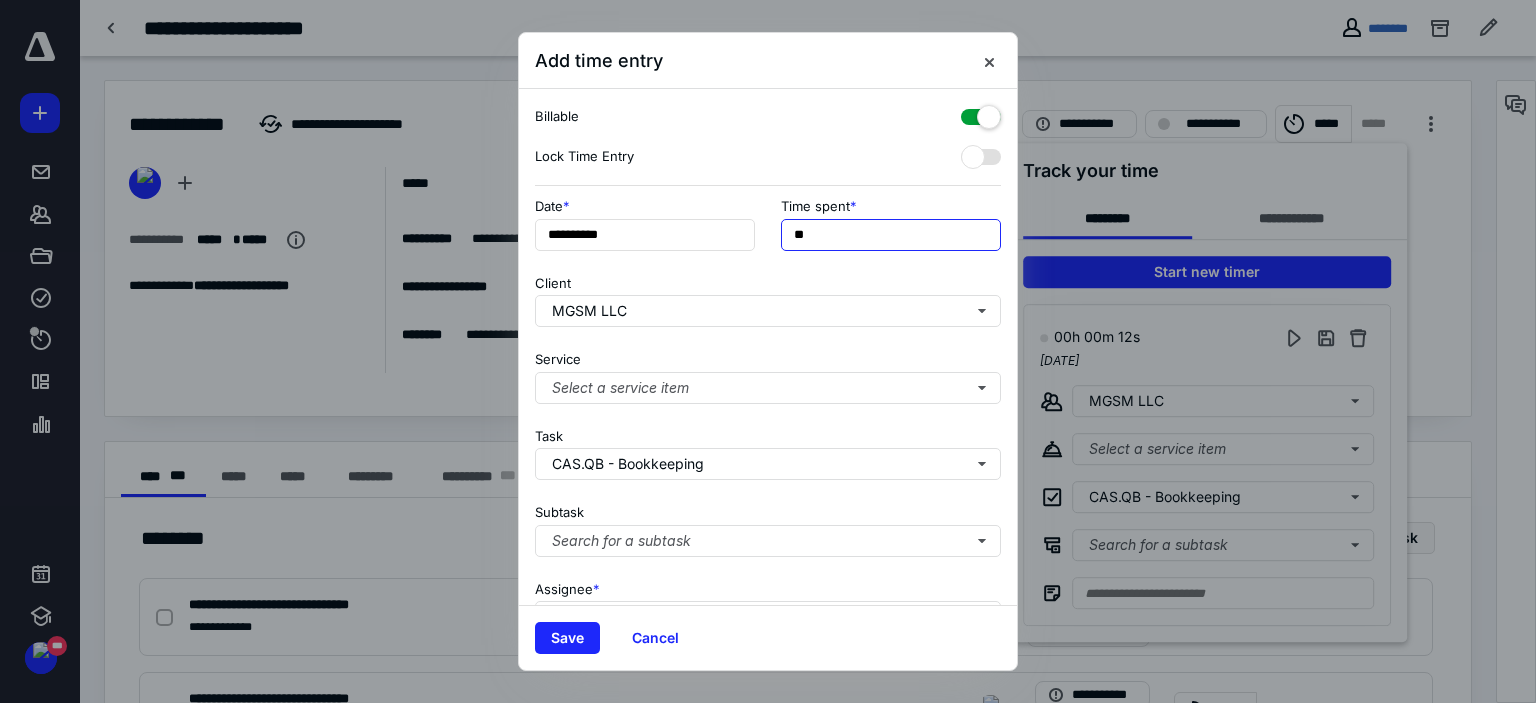 drag, startPoint x: 818, startPoint y: 233, endPoint x: 599, endPoint y: 189, distance: 223.37636 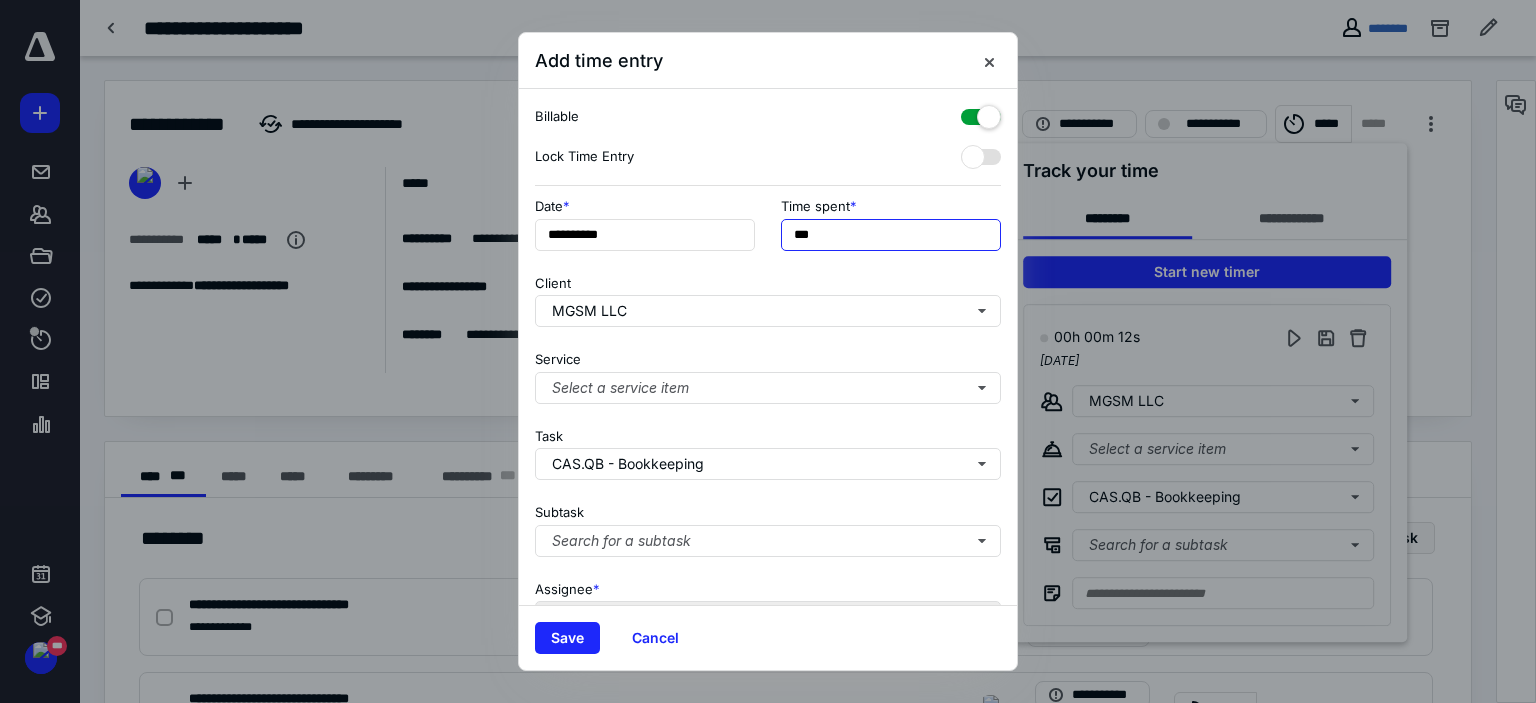 scroll, scrollTop: 197, scrollLeft: 0, axis: vertical 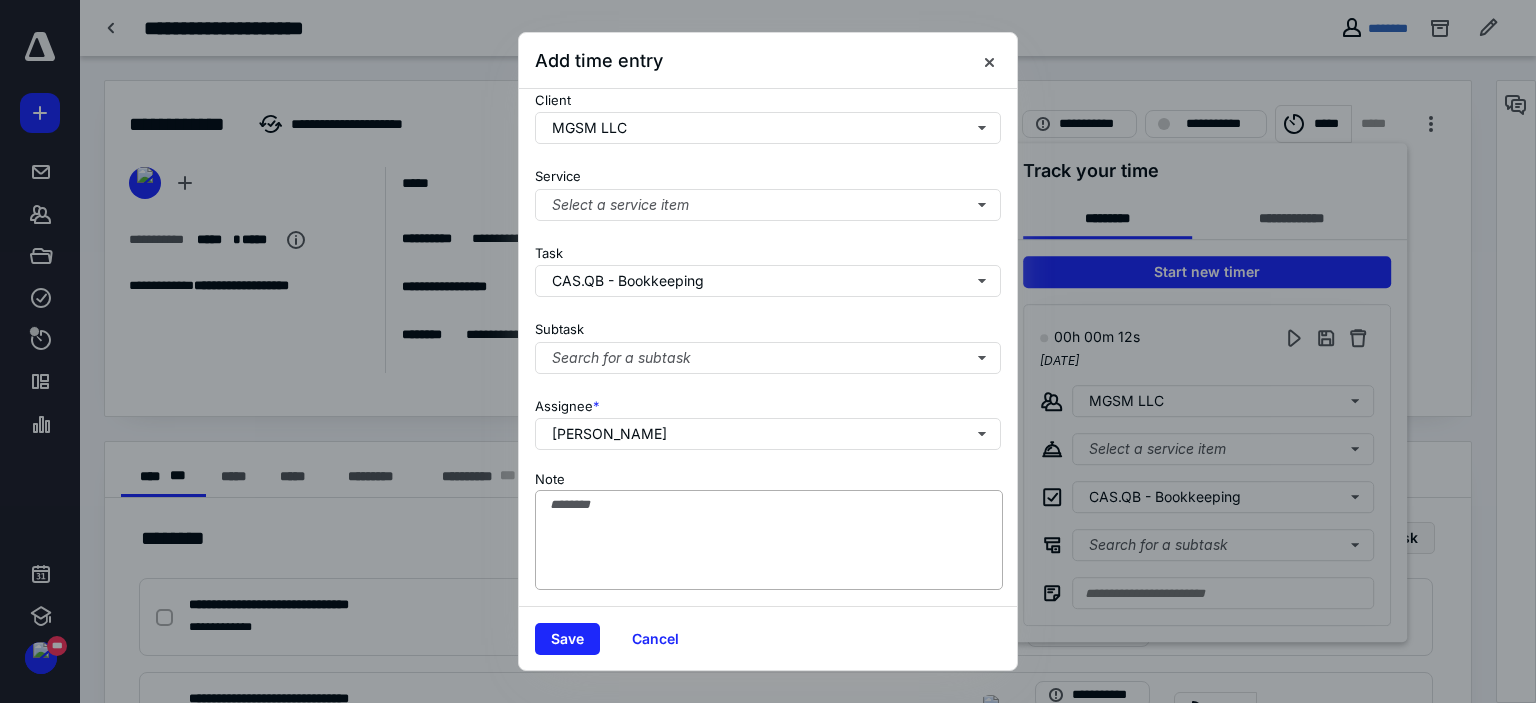 type on "***" 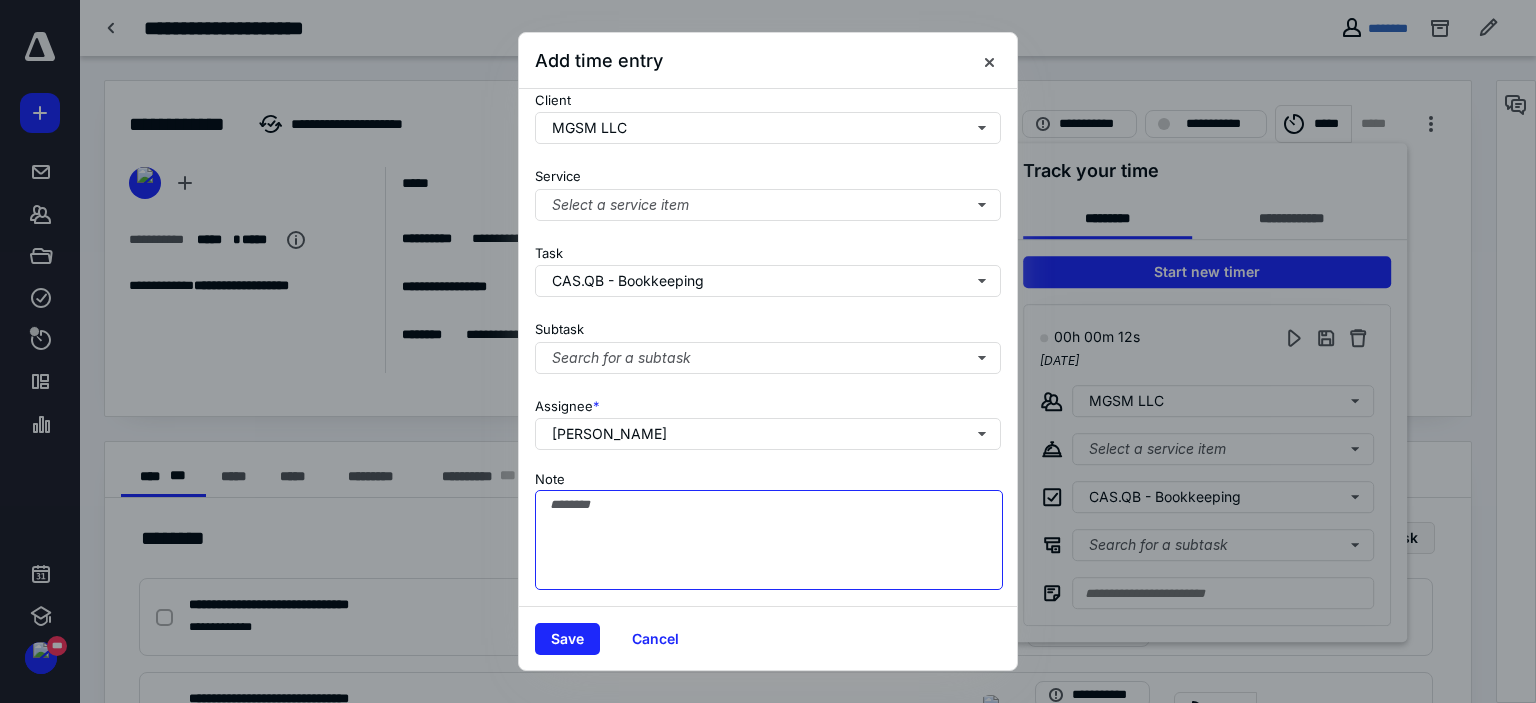 click on "Note" at bounding box center [769, 540] 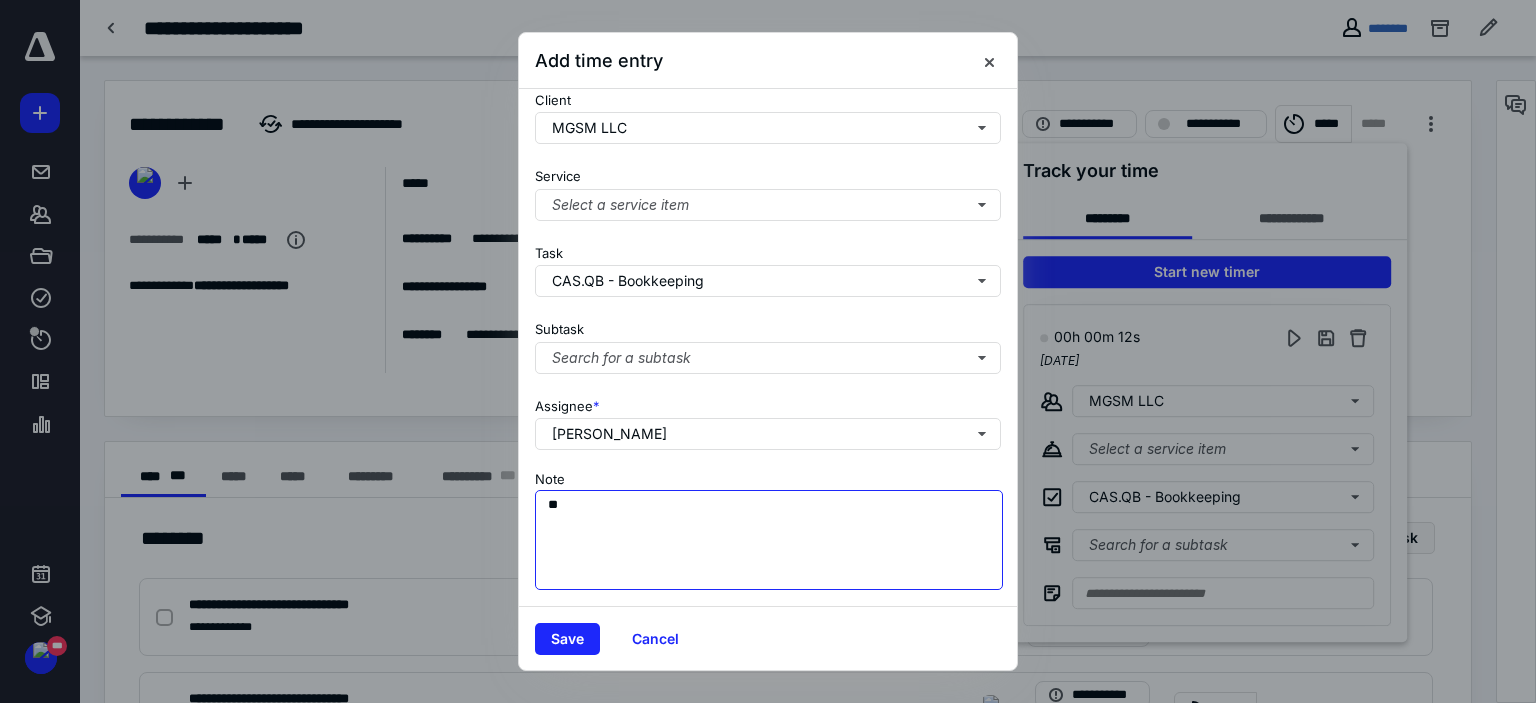 type on "*" 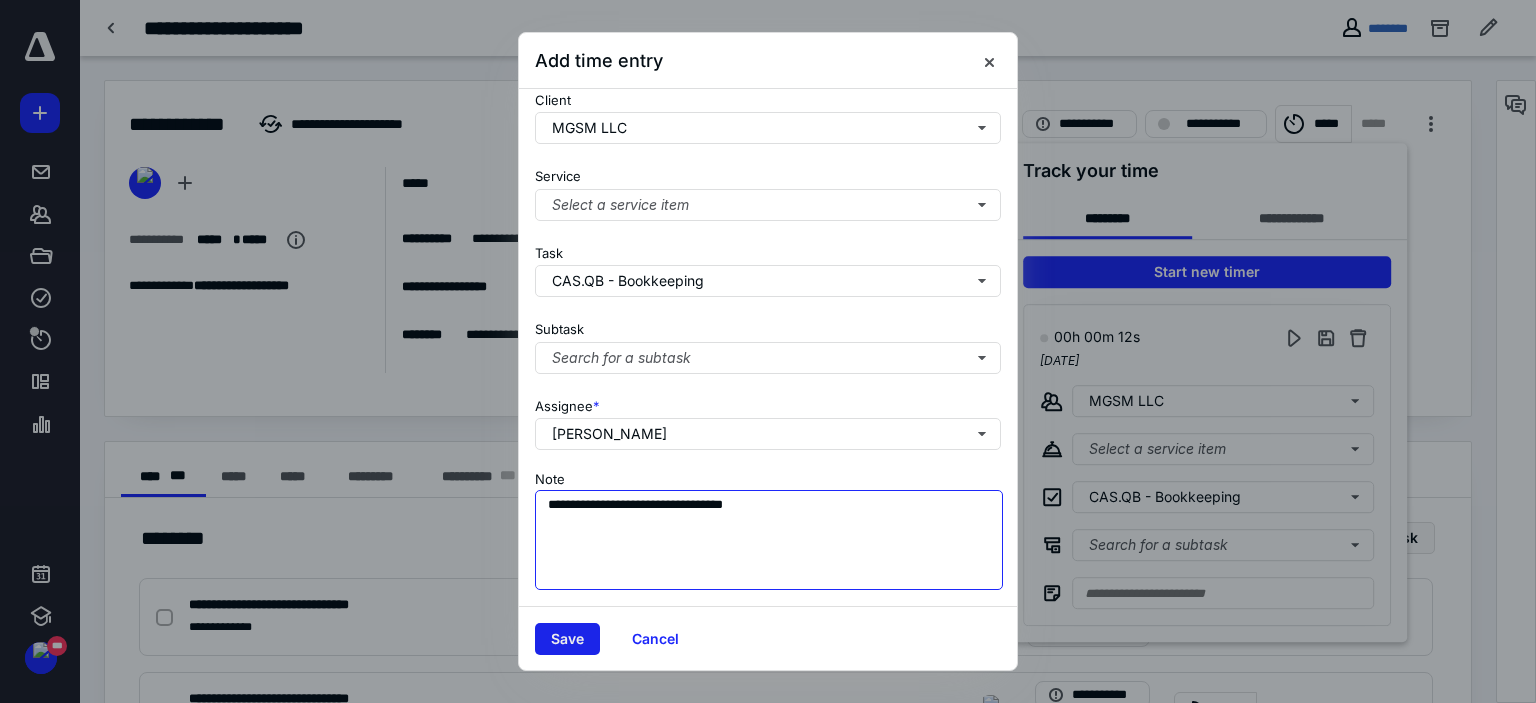 type on "**********" 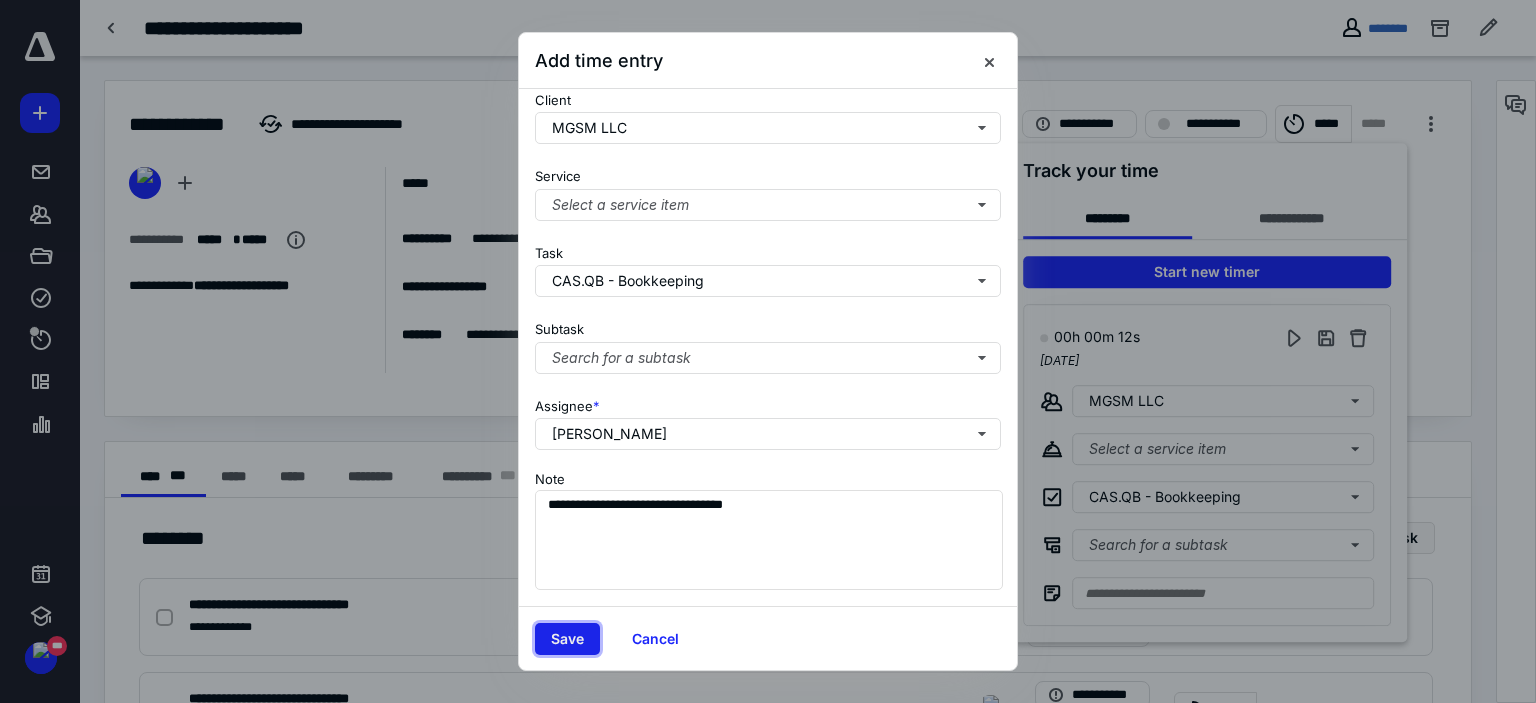 click on "Save" at bounding box center (567, 639) 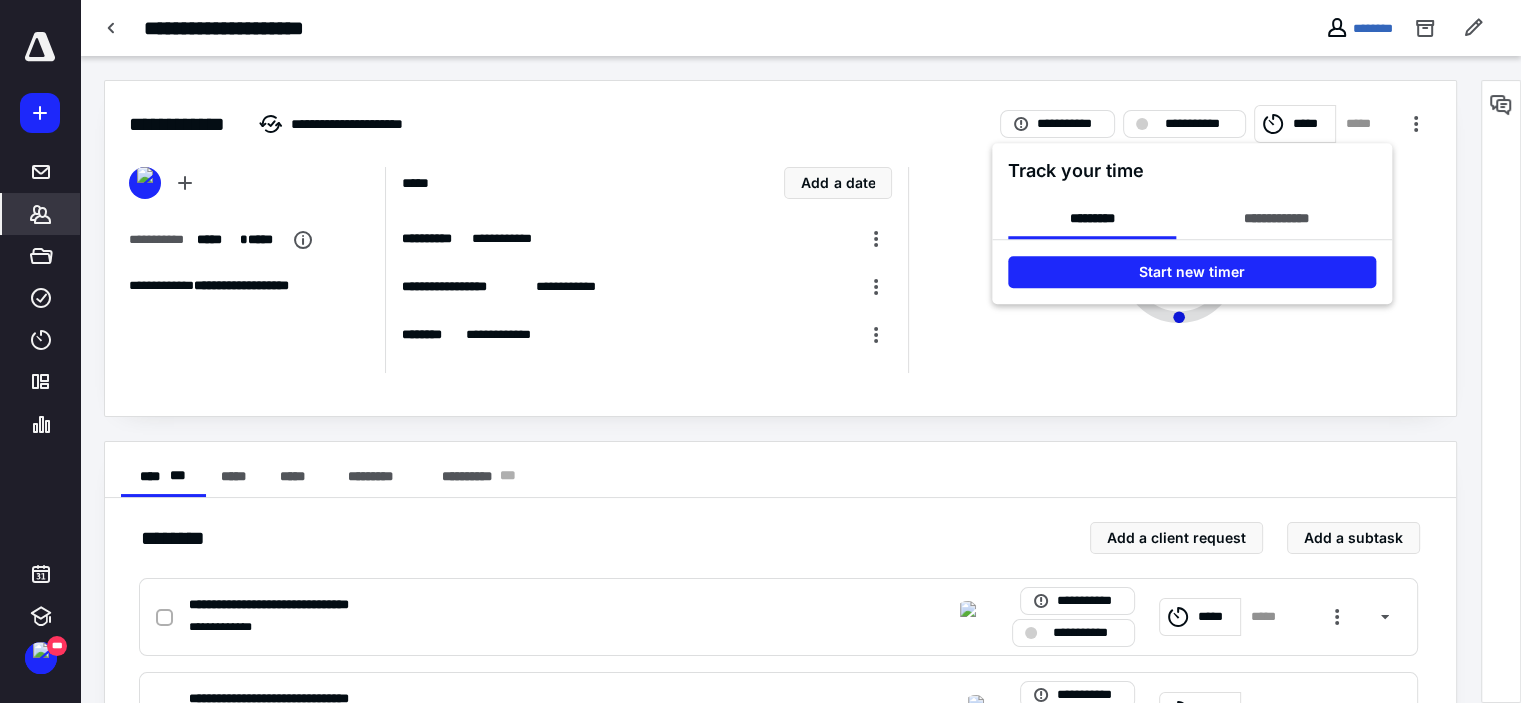 click at bounding box center [760, 351] 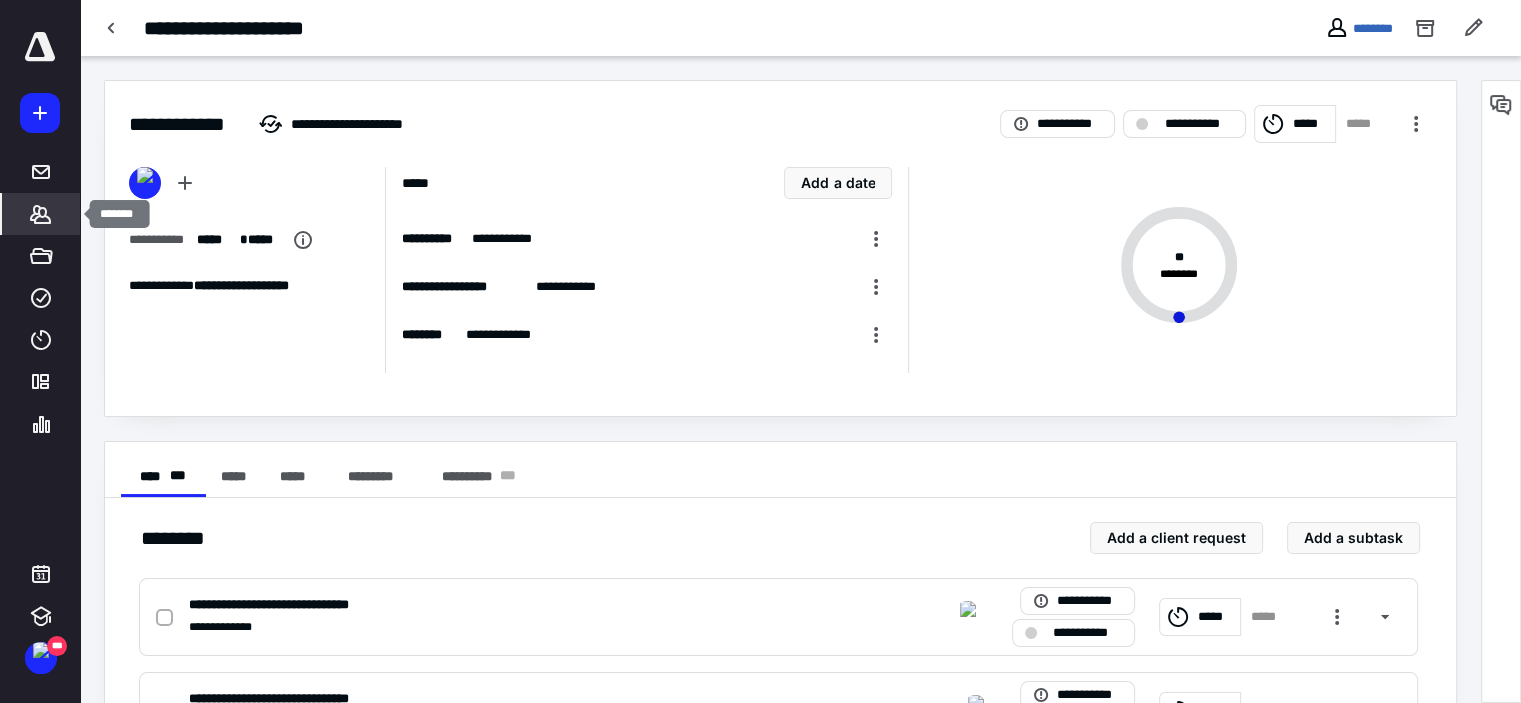 click on "*******" at bounding box center [41, 214] 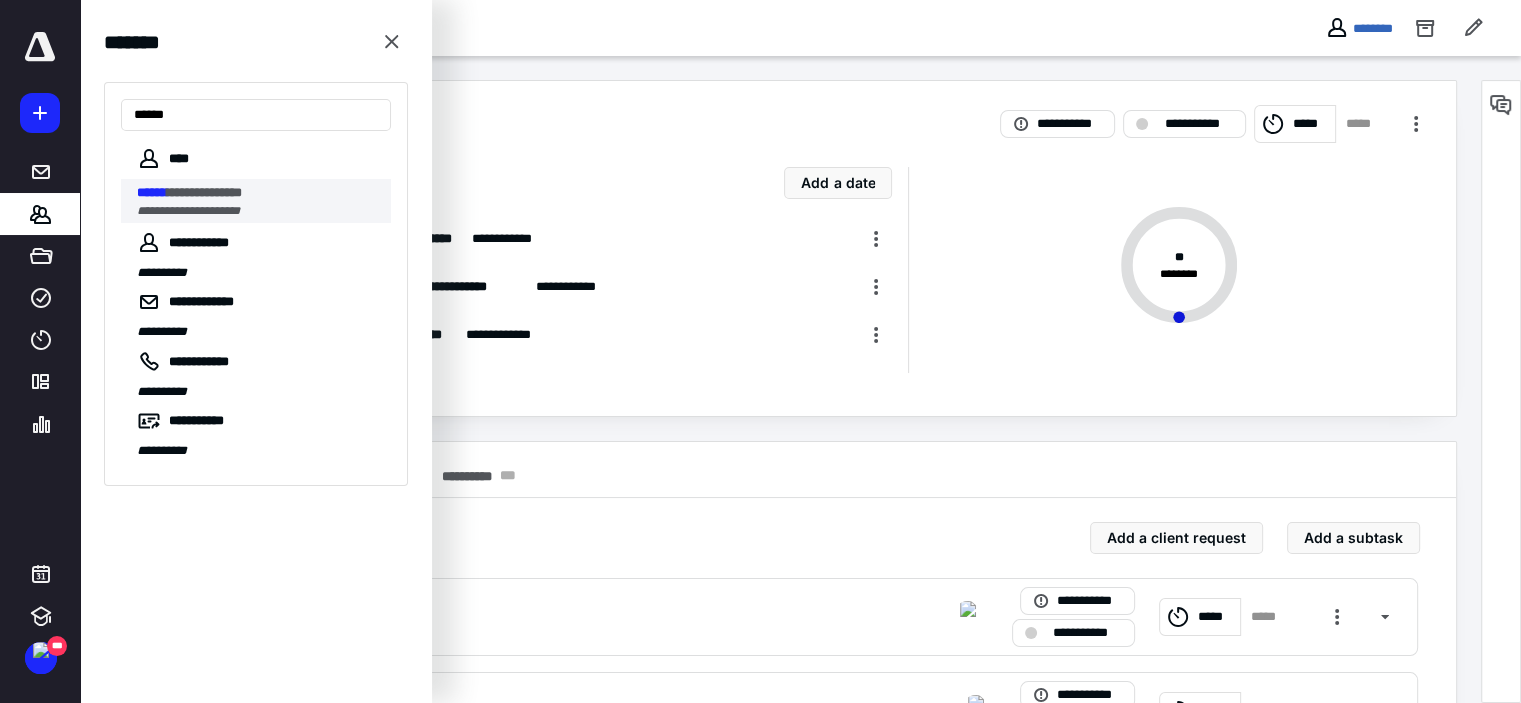 type on "******" 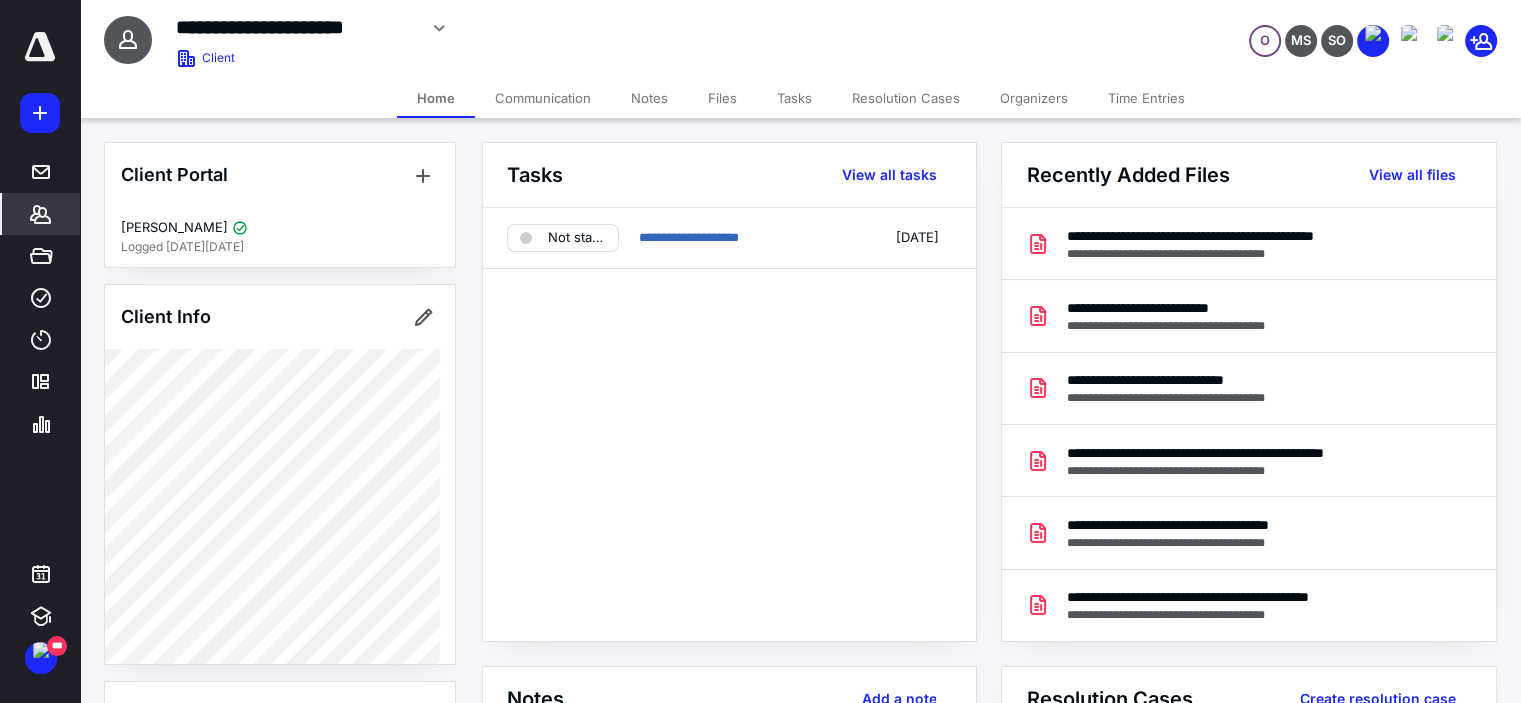 click on "Files" at bounding box center [722, 98] 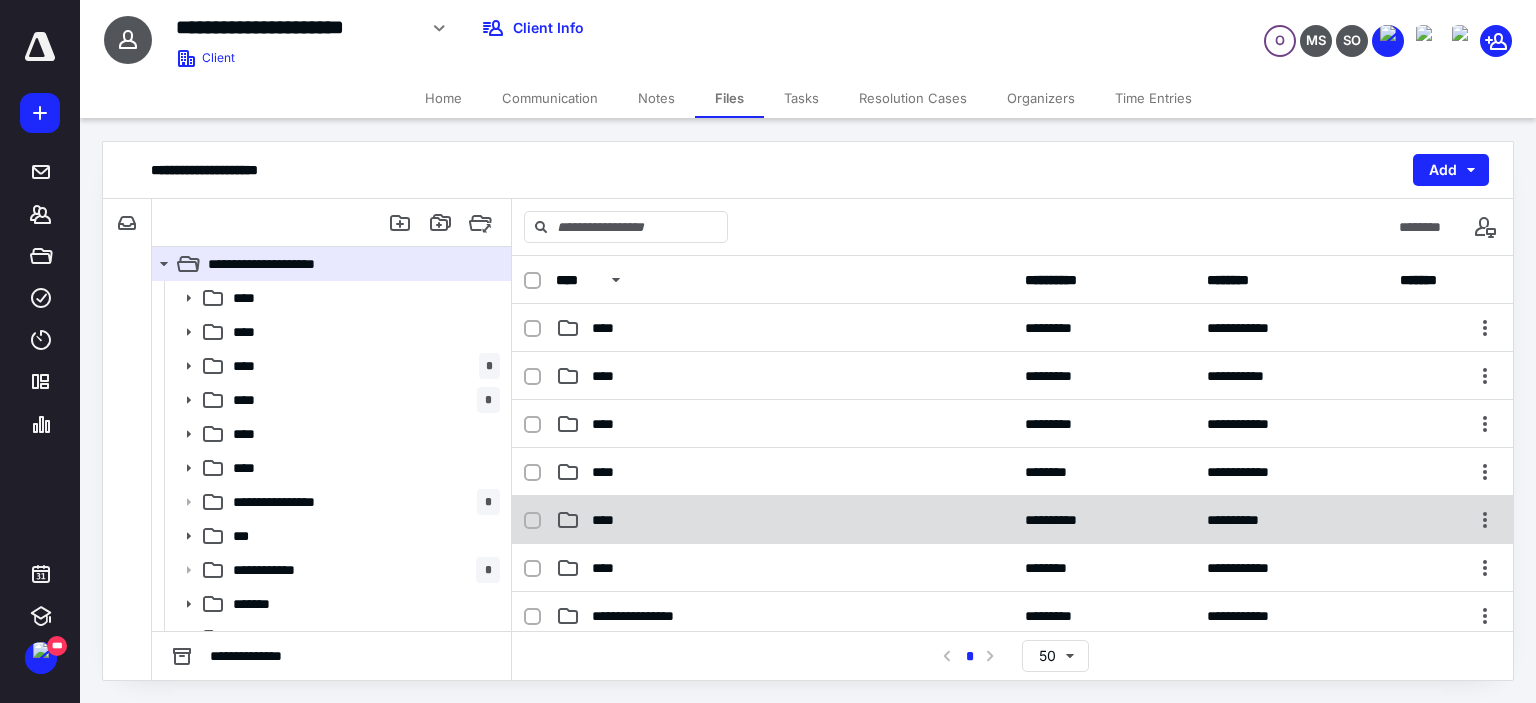 click on "**********" at bounding box center [1012, 520] 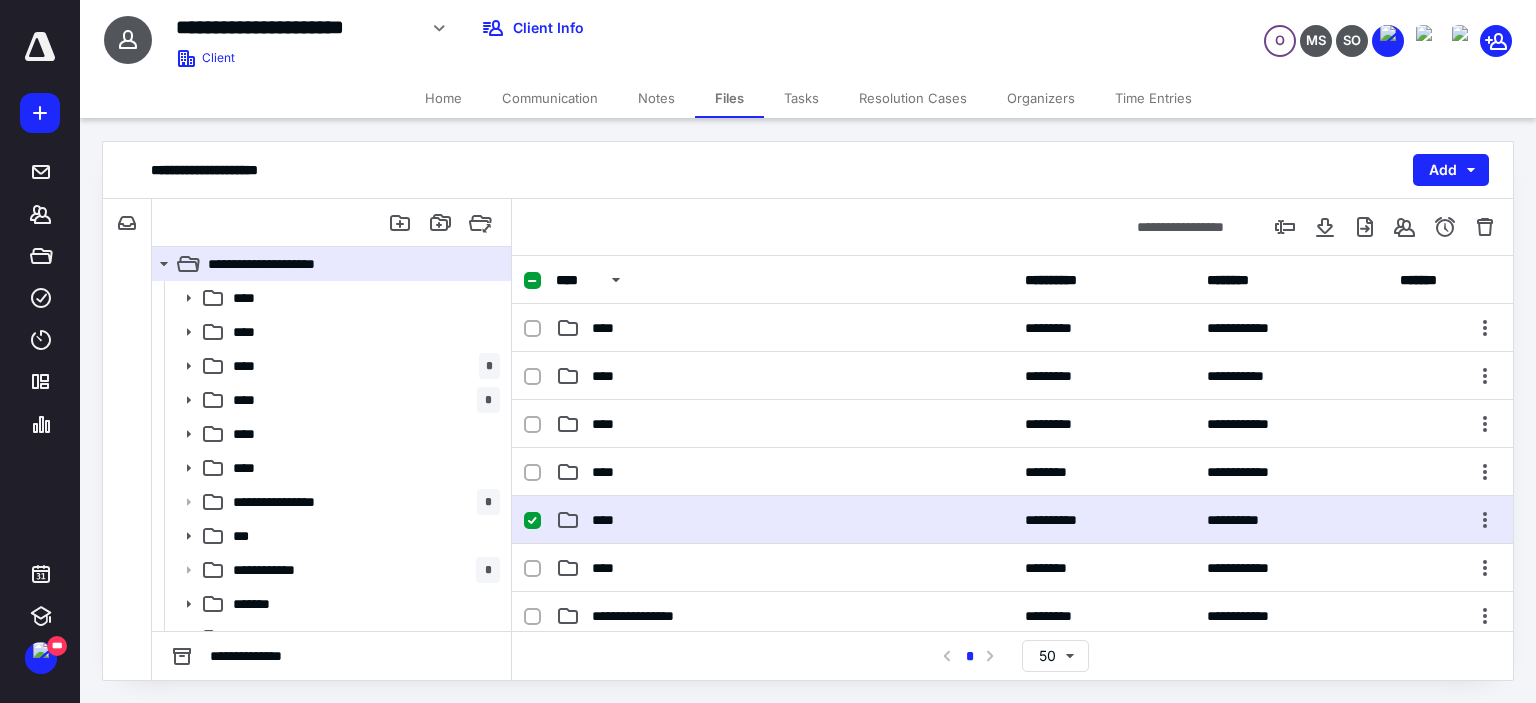 click on "**********" at bounding box center (1012, 520) 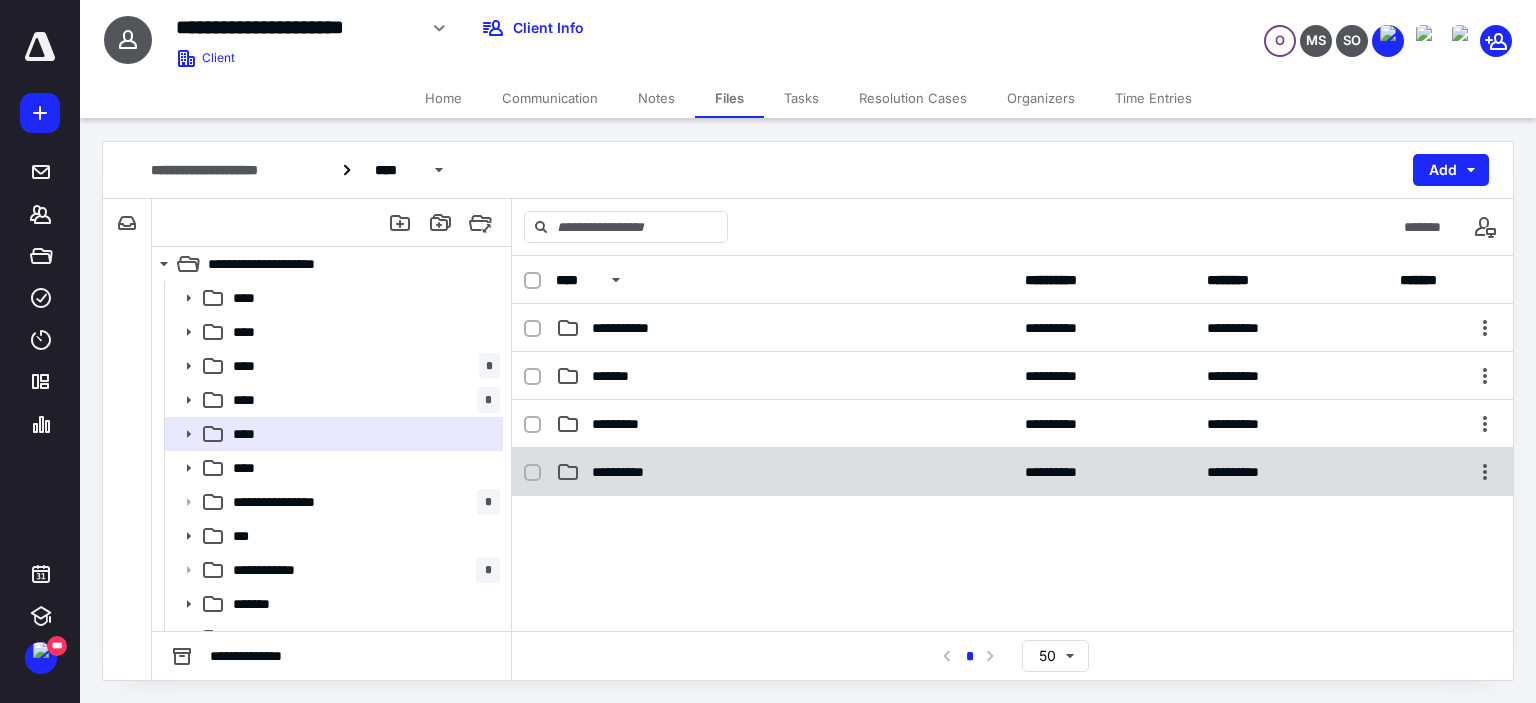 click on "**********" at bounding box center (627, 472) 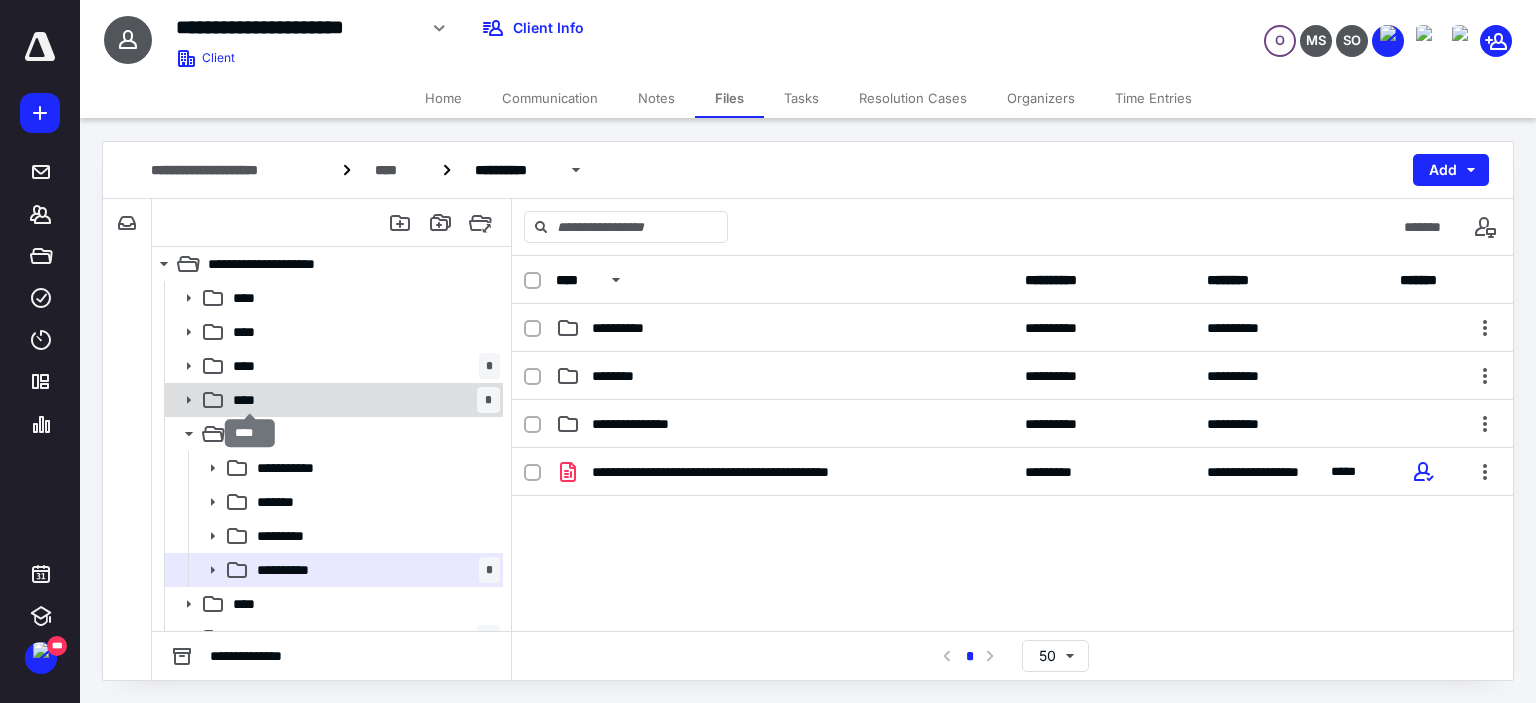 click on "****" at bounding box center (250, 400) 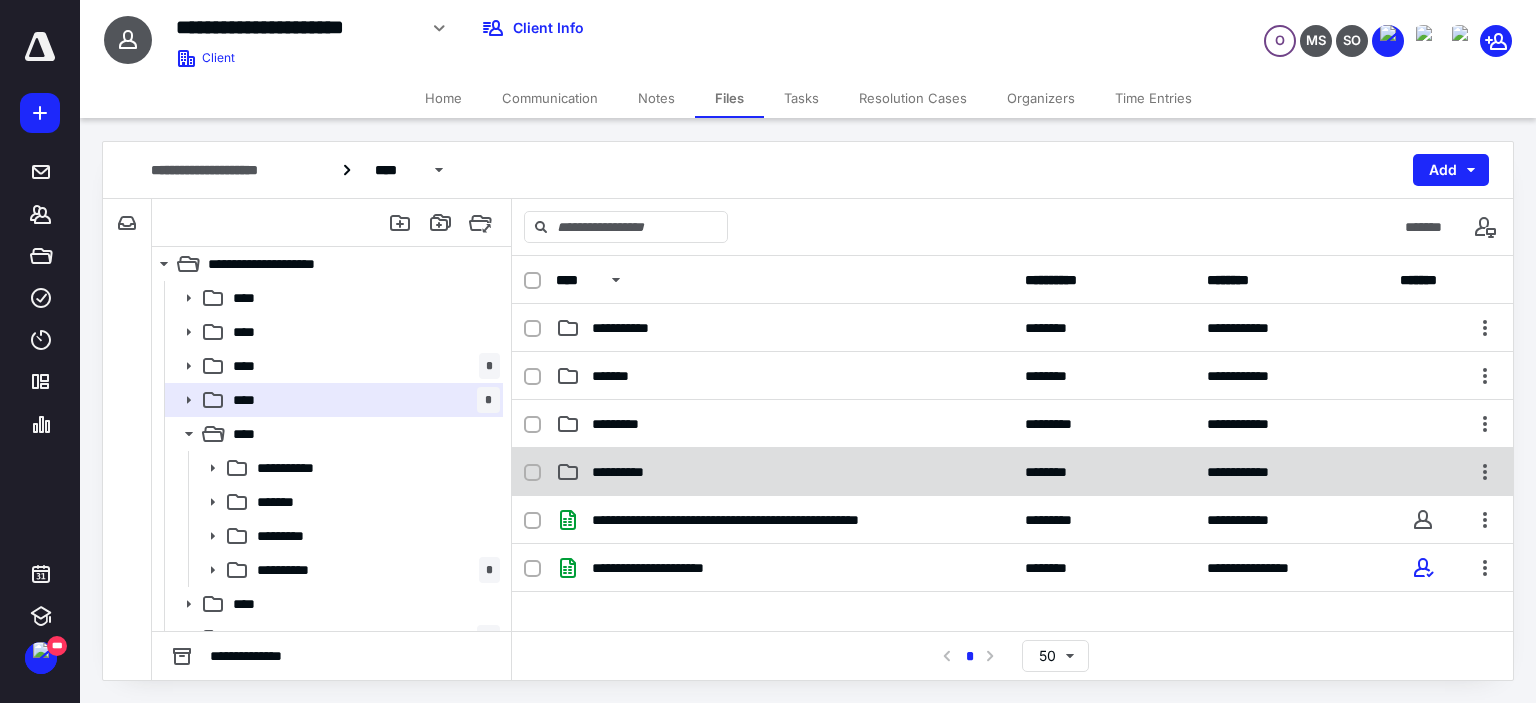 click on "**********" at bounding box center (627, 472) 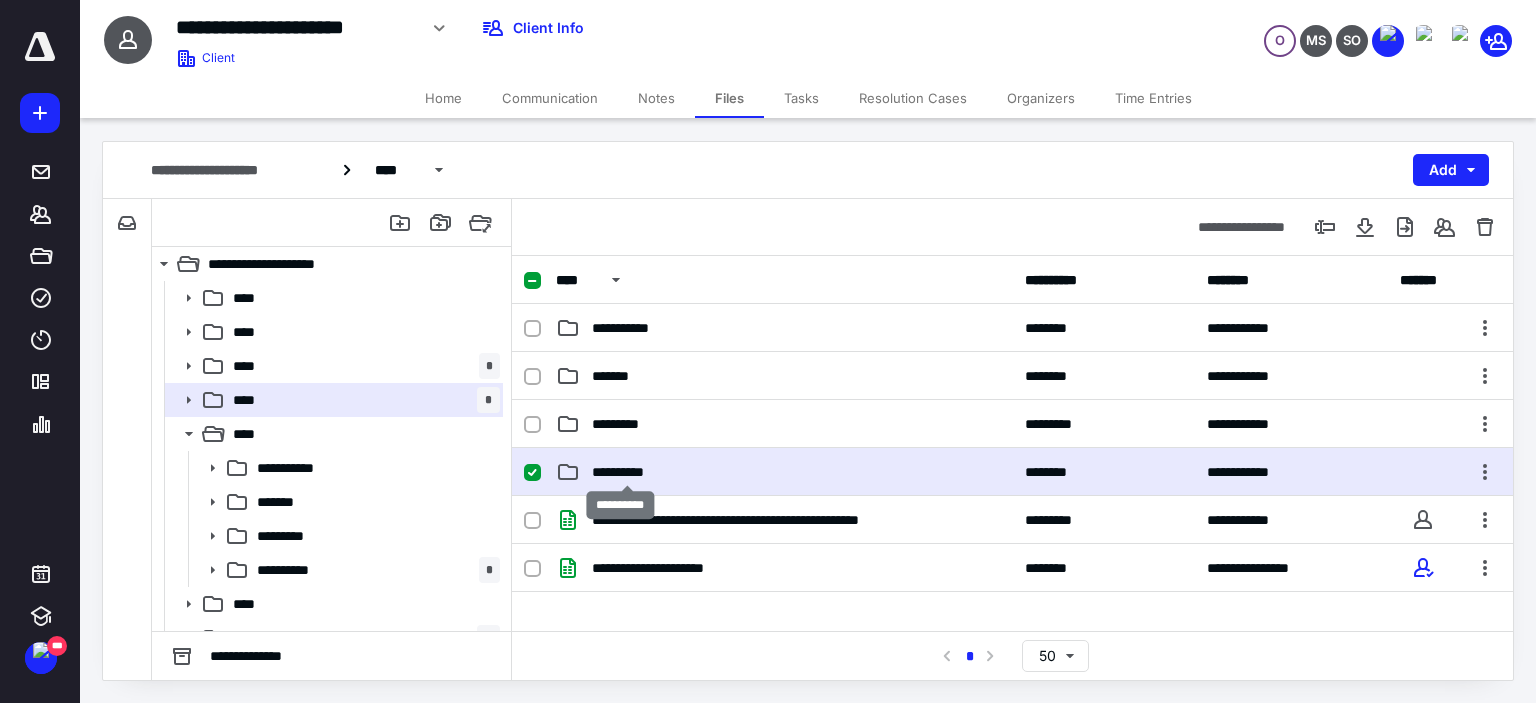 click on "**********" at bounding box center [627, 472] 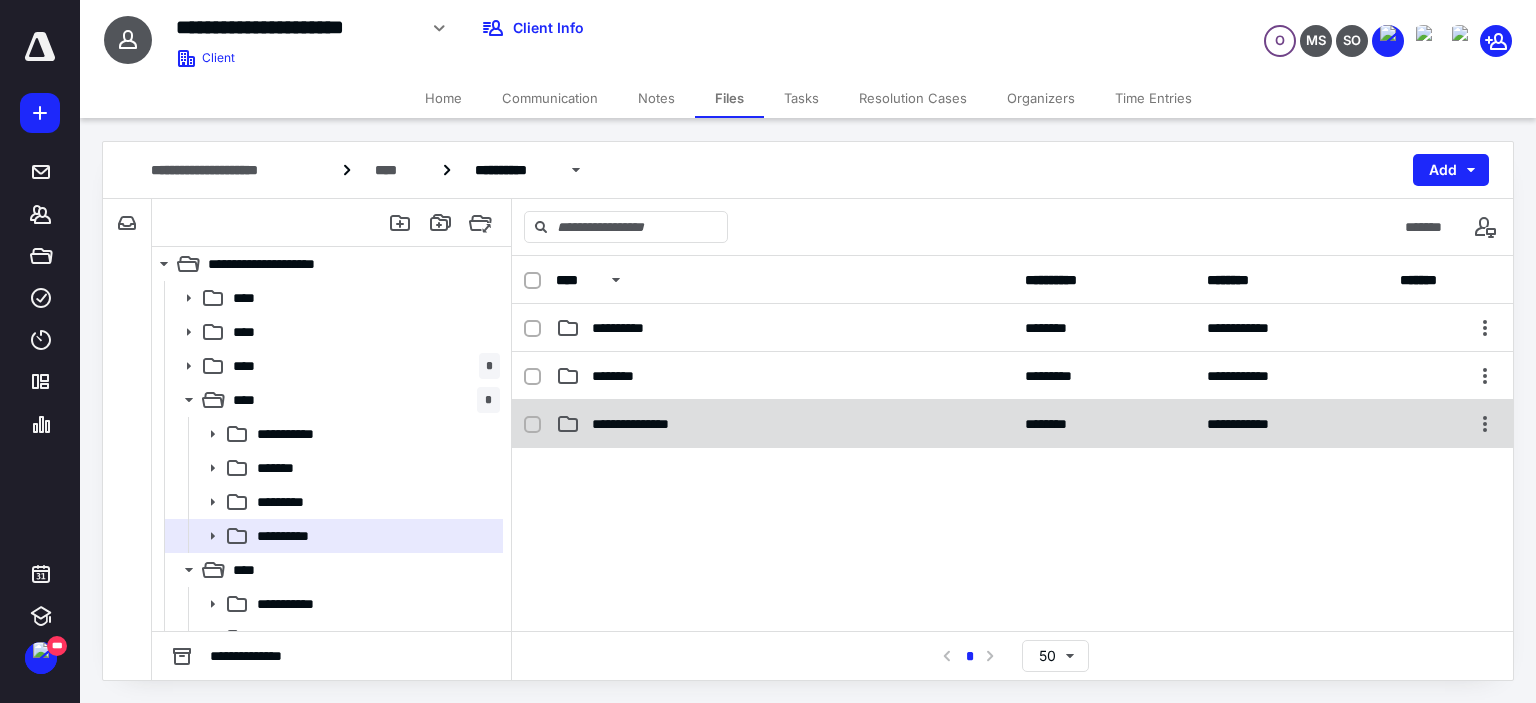 click on "**********" at bounding box center (784, 424) 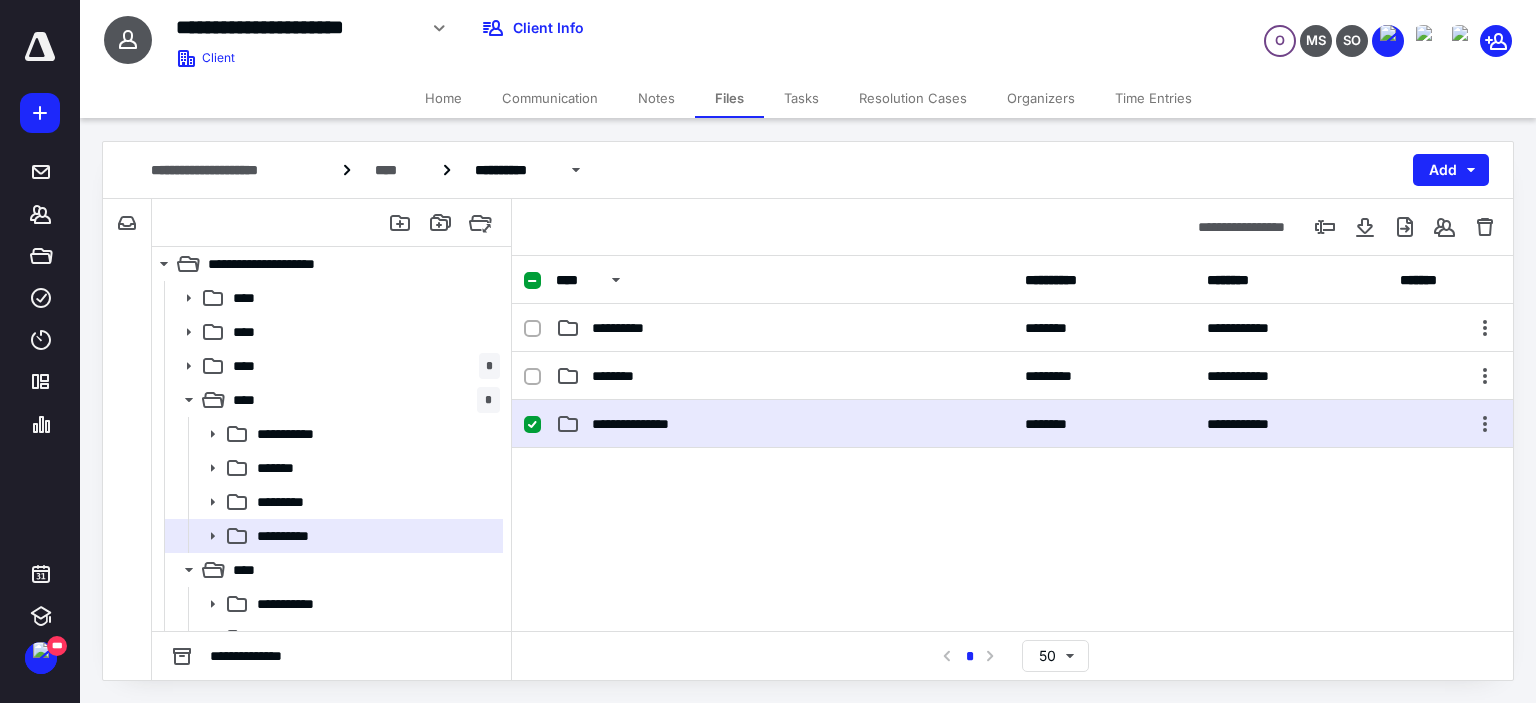 click on "**********" at bounding box center [784, 424] 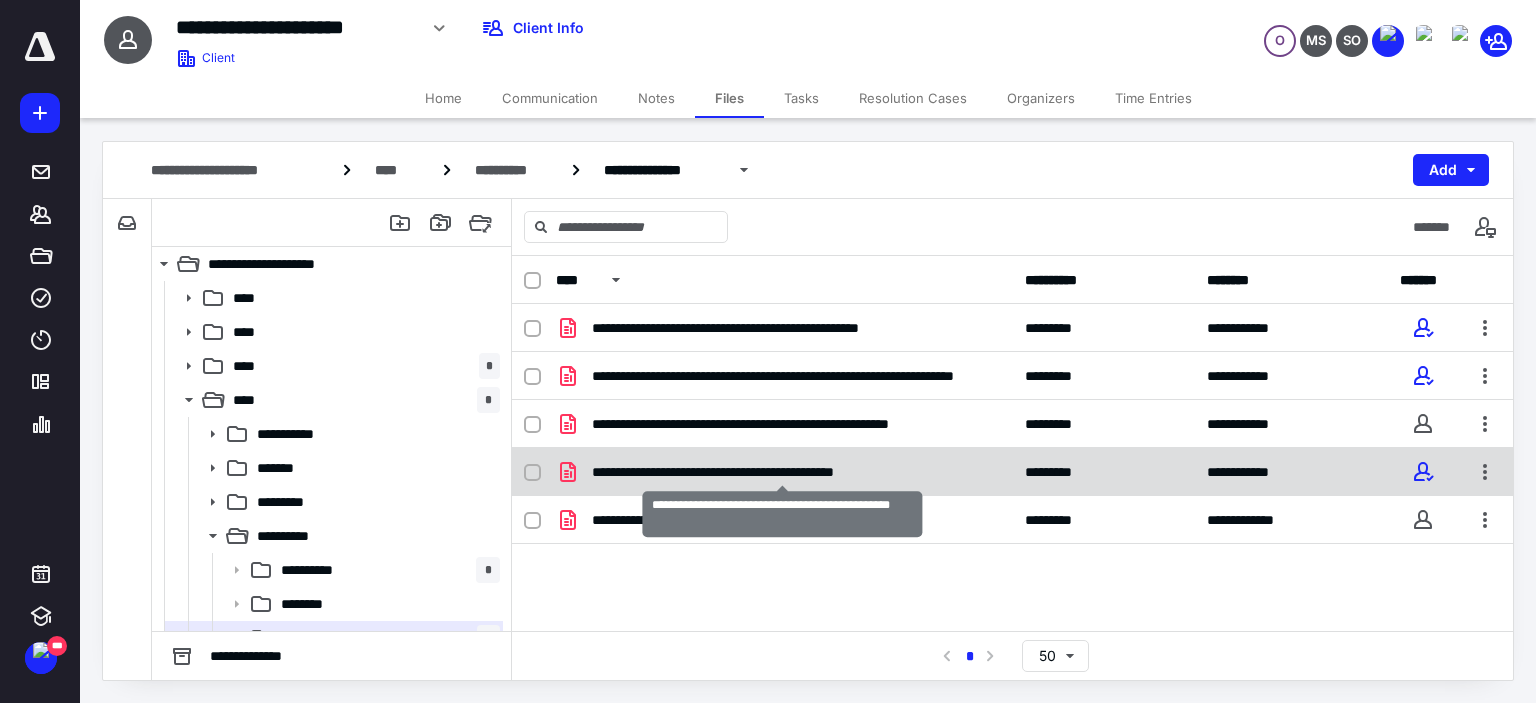 click on "**********" at bounding box center [783, 472] 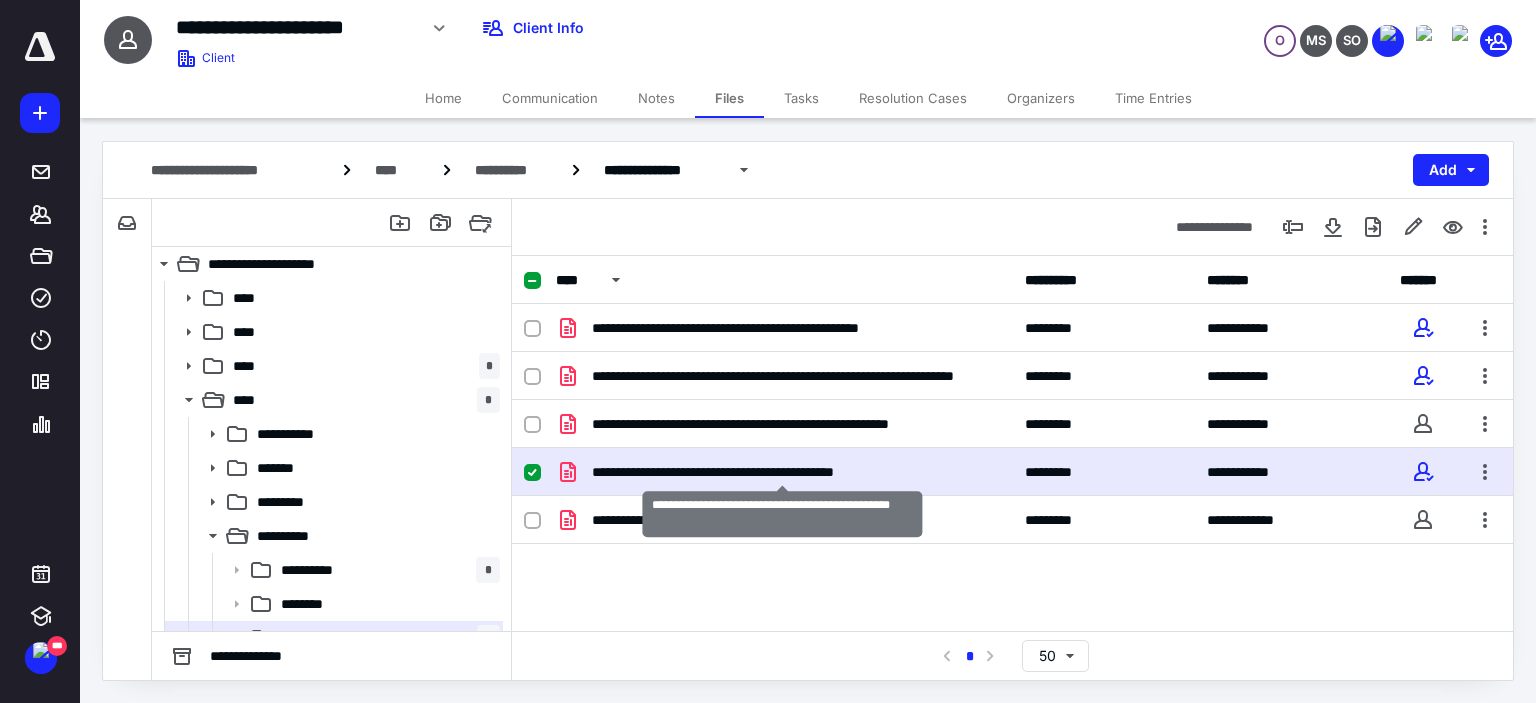 click on "**********" at bounding box center [783, 472] 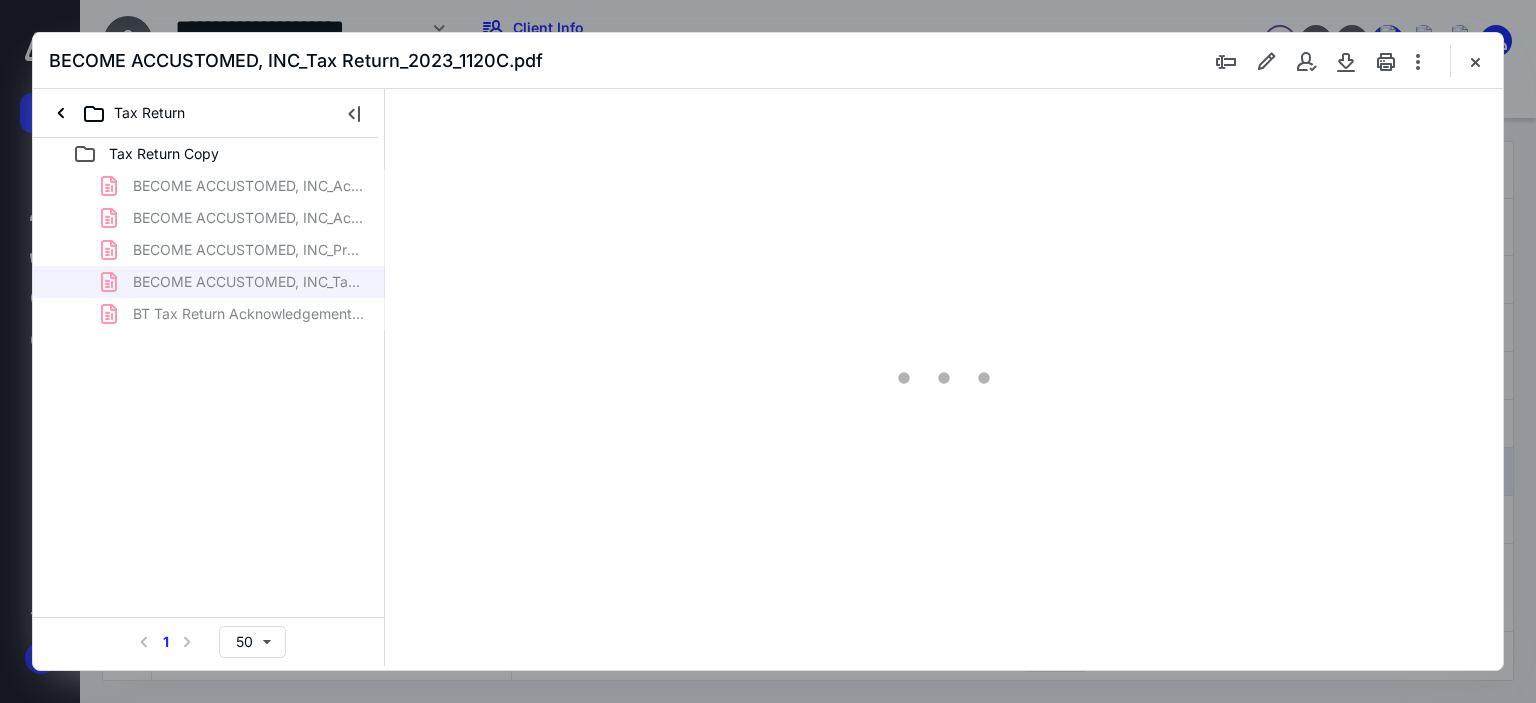 scroll, scrollTop: 0, scrollLeft: 0, axis: both 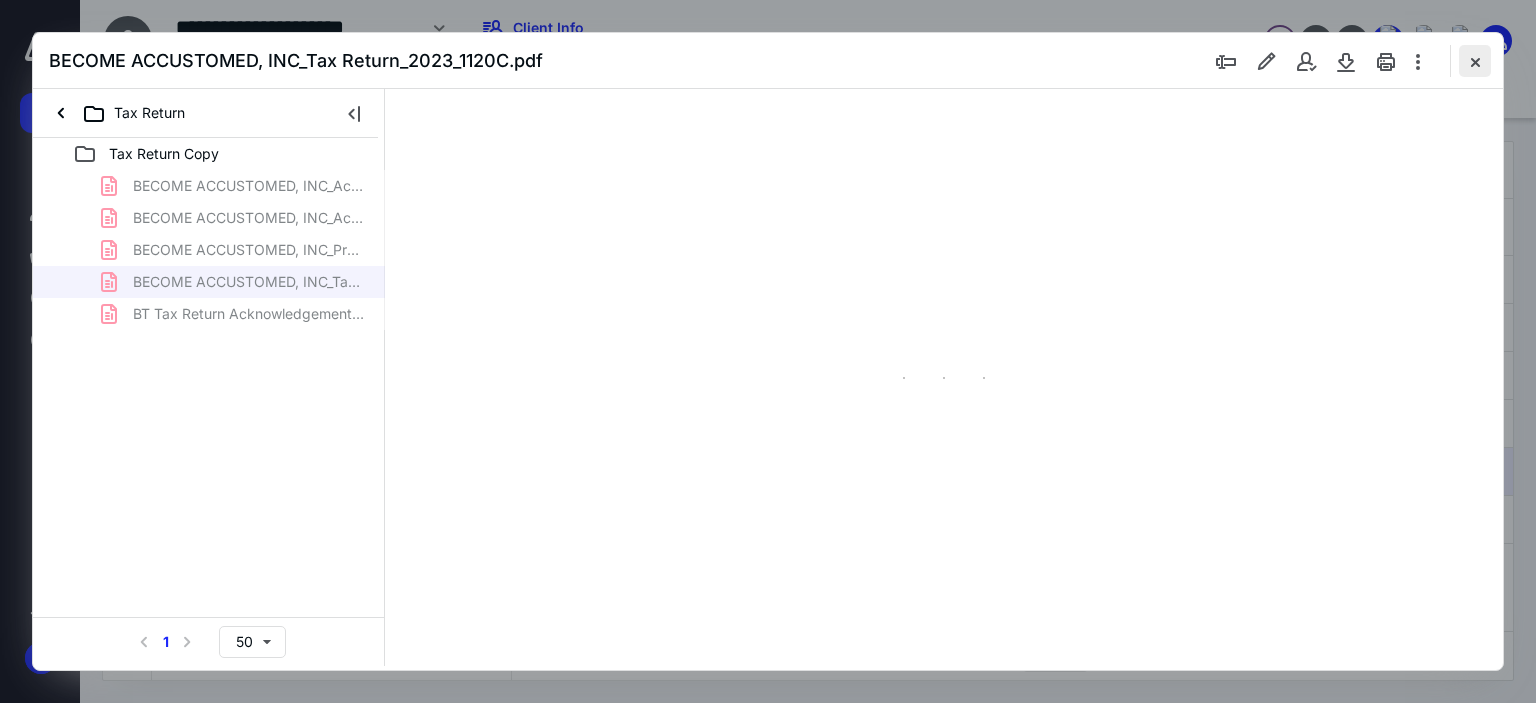 type on "169" 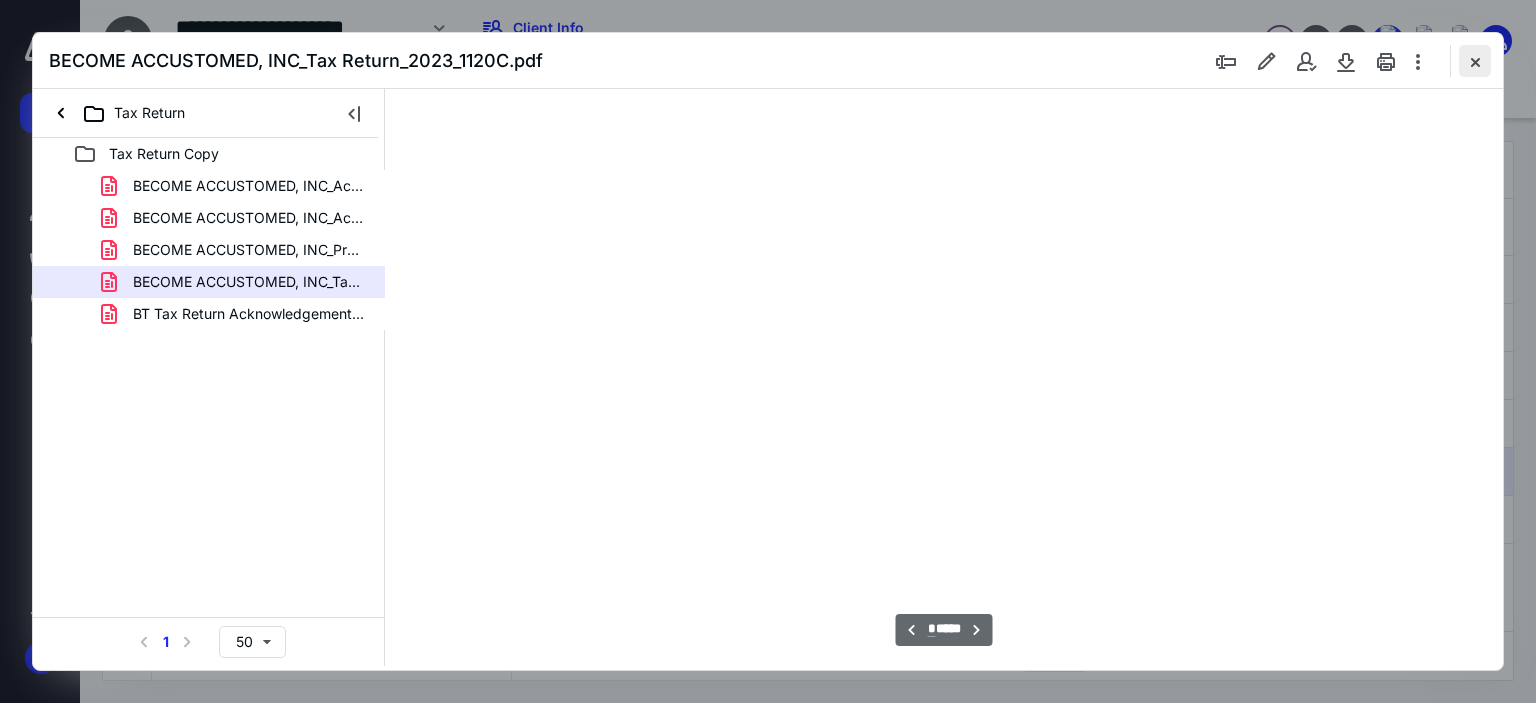 click at bounding box center [1475, 61] 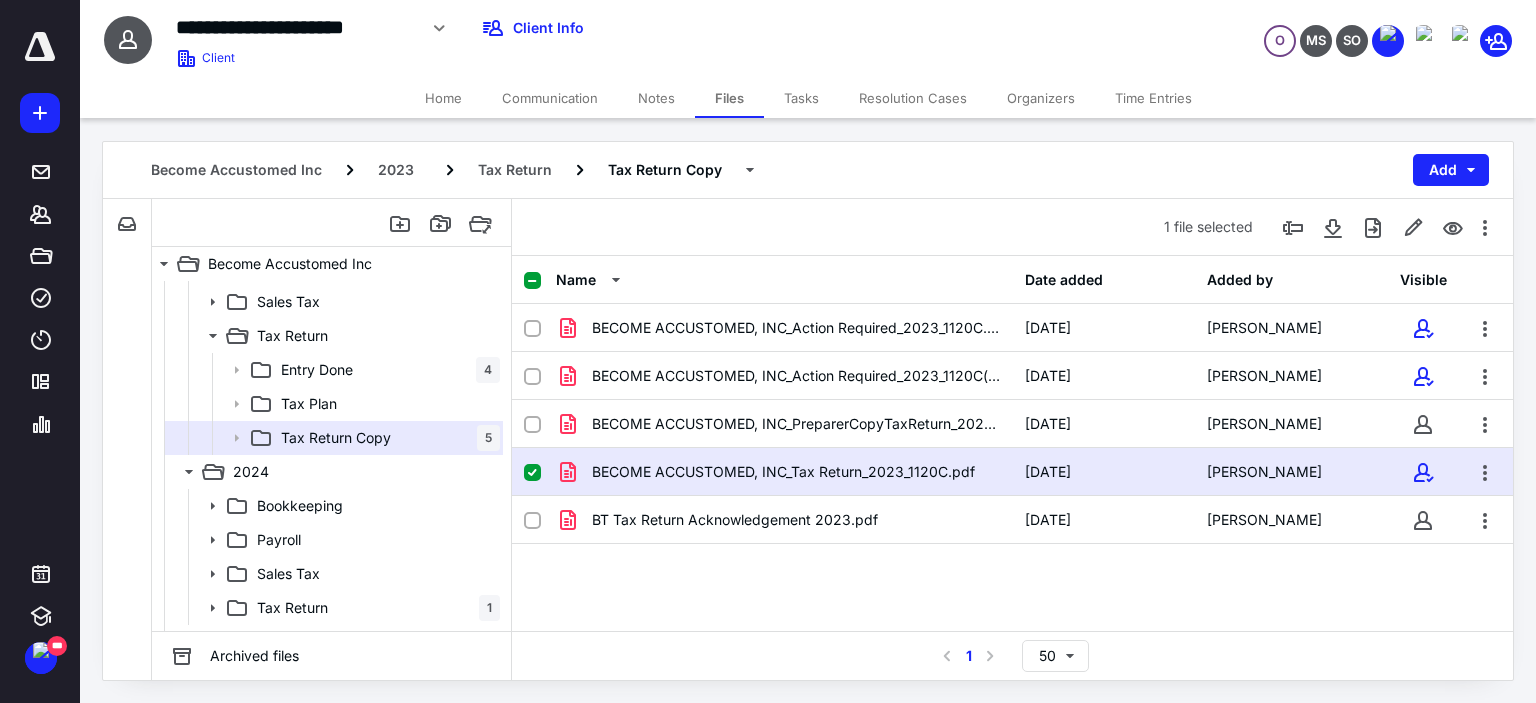 scroll, scrollTop: 396, scrollLeft: 0, axis: vertical 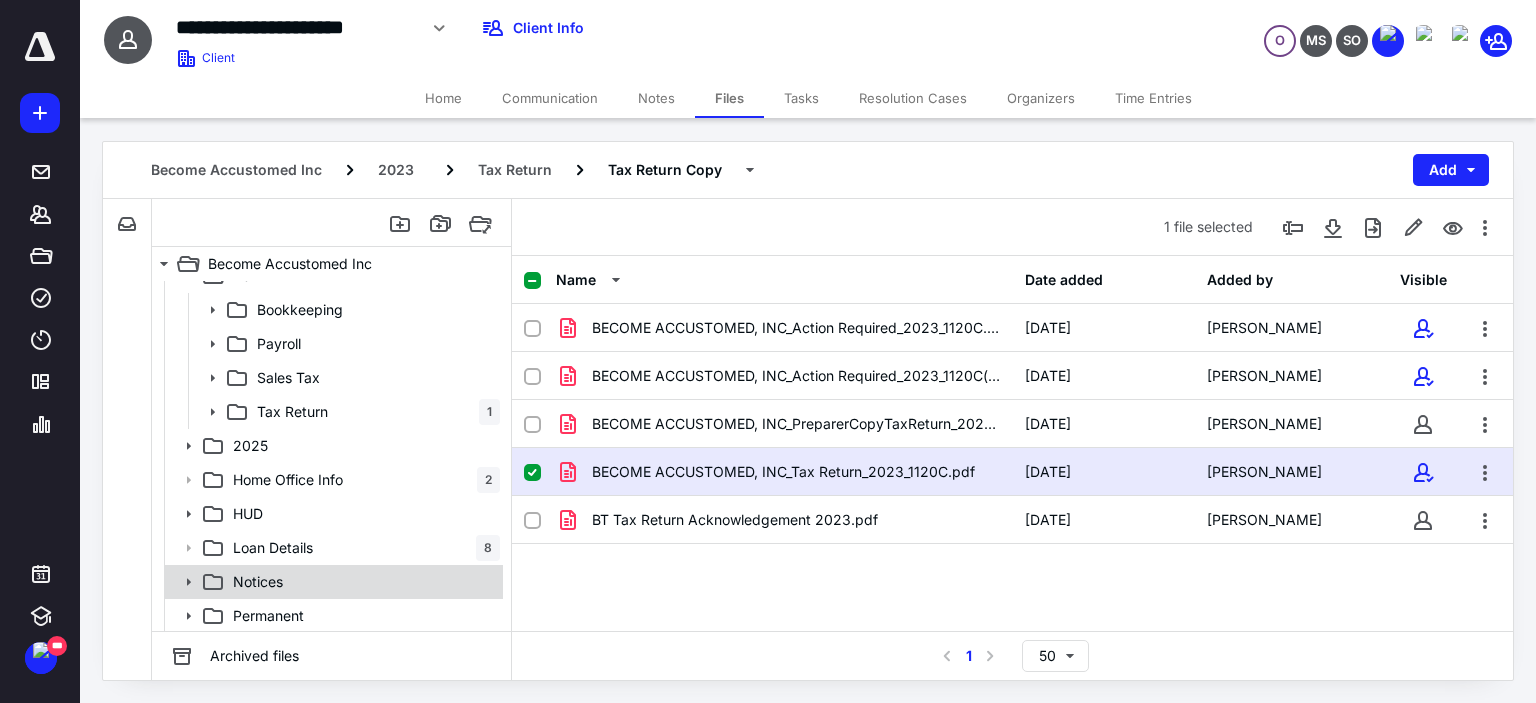 click on "Notices" at bounding box center (332, 582) 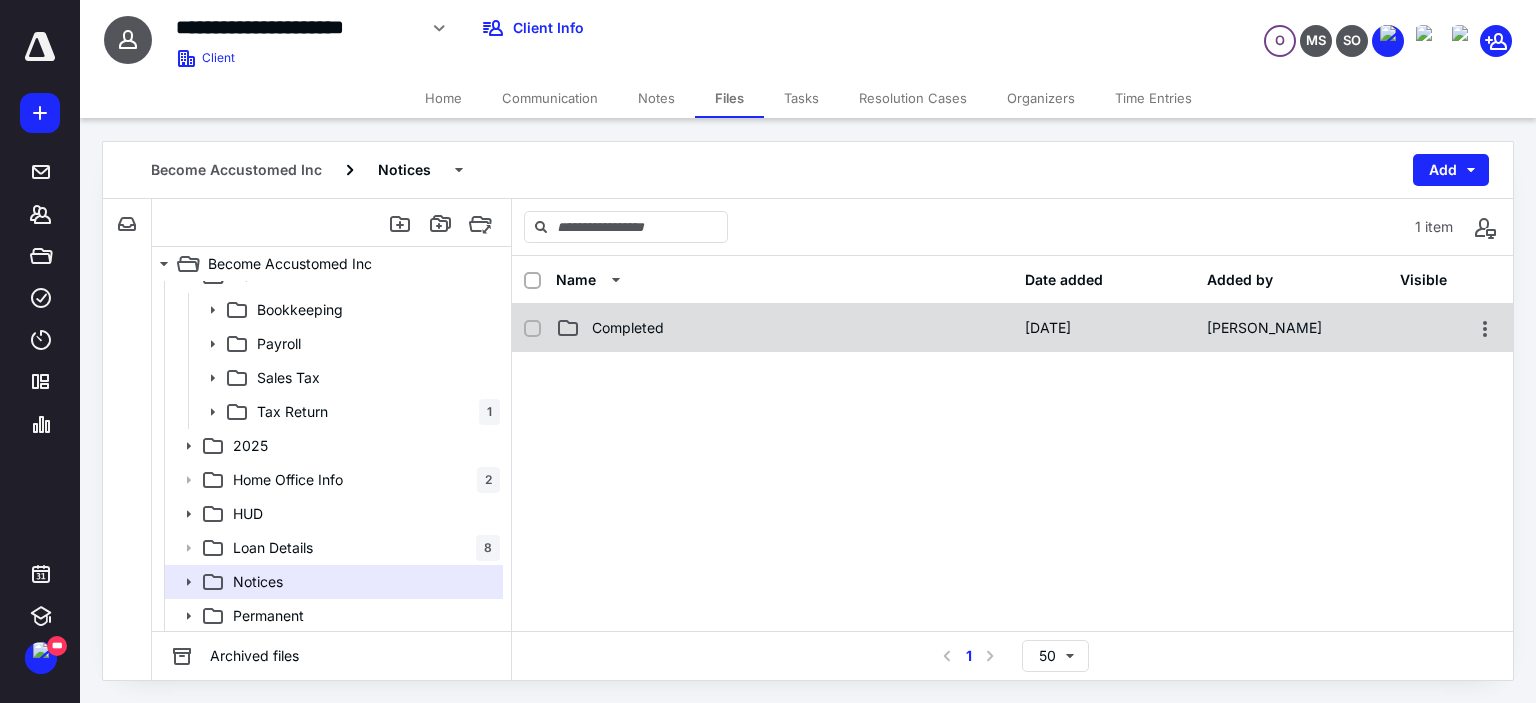 click on "Completed [DATE] [PERSON_NAME]" at bounding box center (1012, 328) 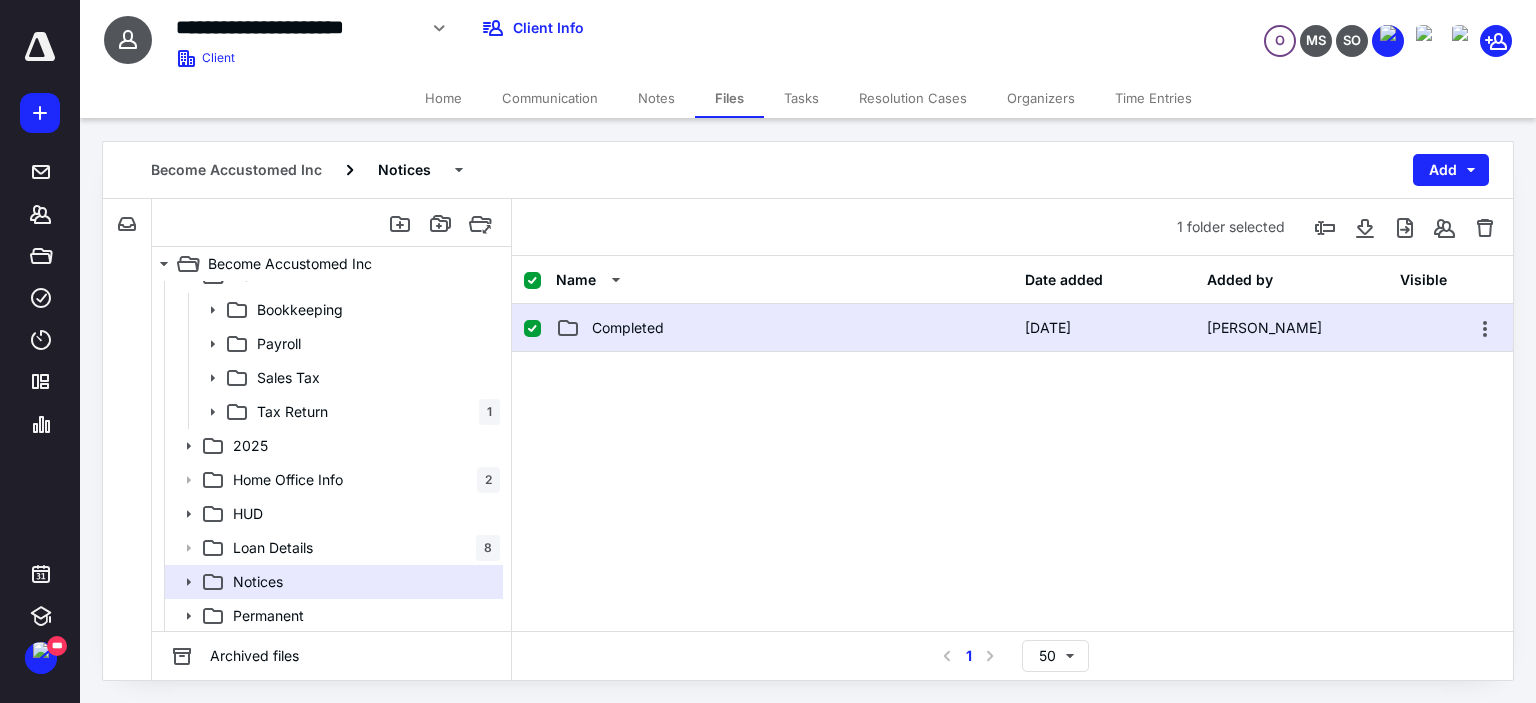 click on "Completed [DATE] [PERSON_NAME]" at bounding box center [1012, 328] 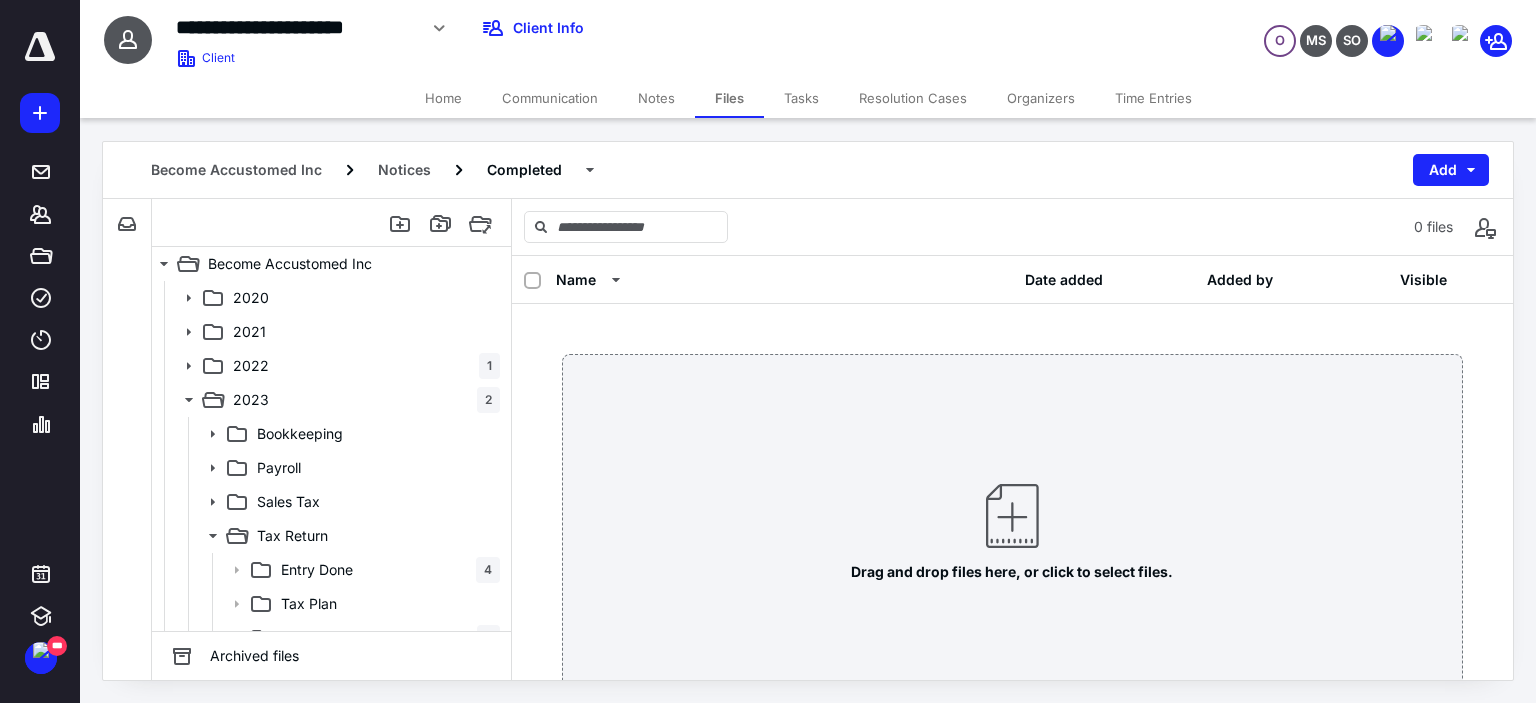 scroll, scrollTop: 300, scrollLeft: 0, axis: vertical 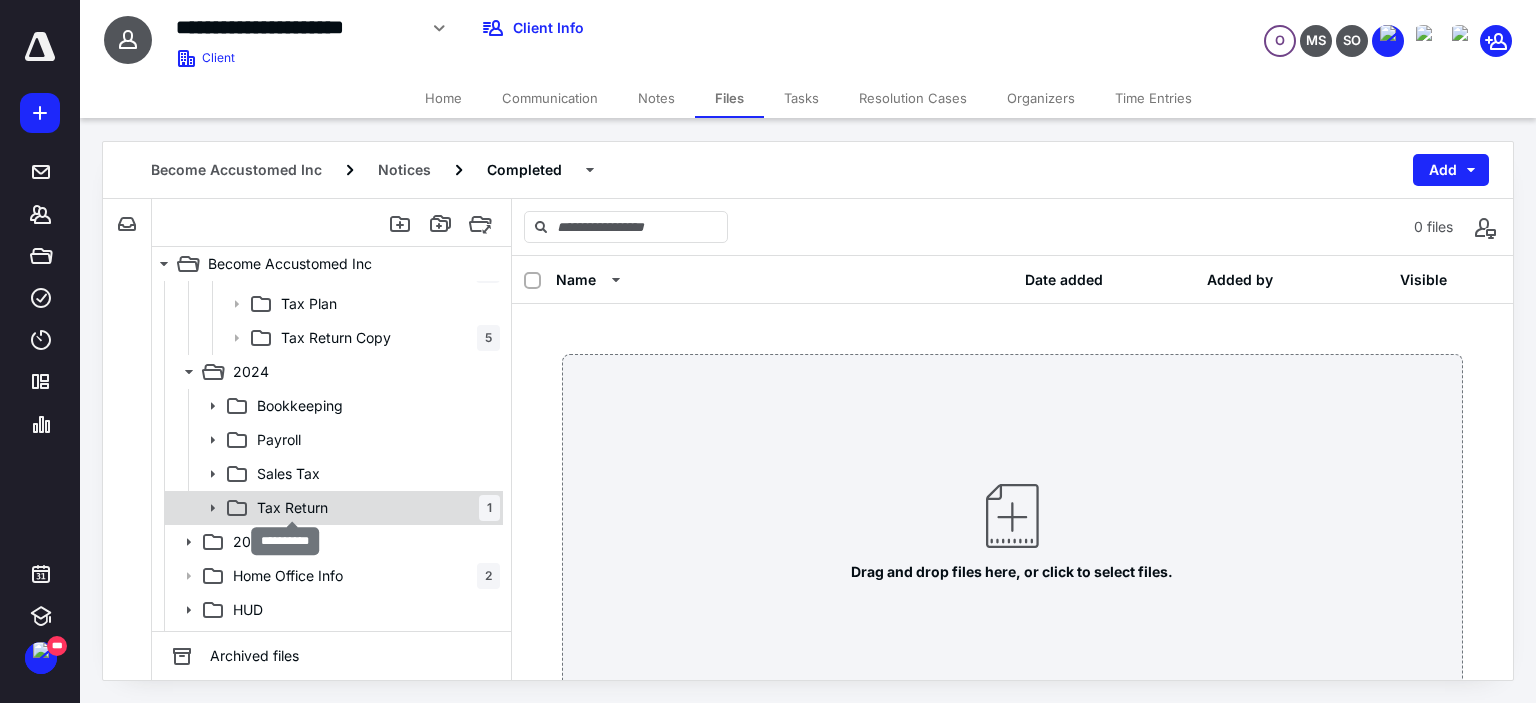 click on "Tax Return" at bounding box center [292, 508] 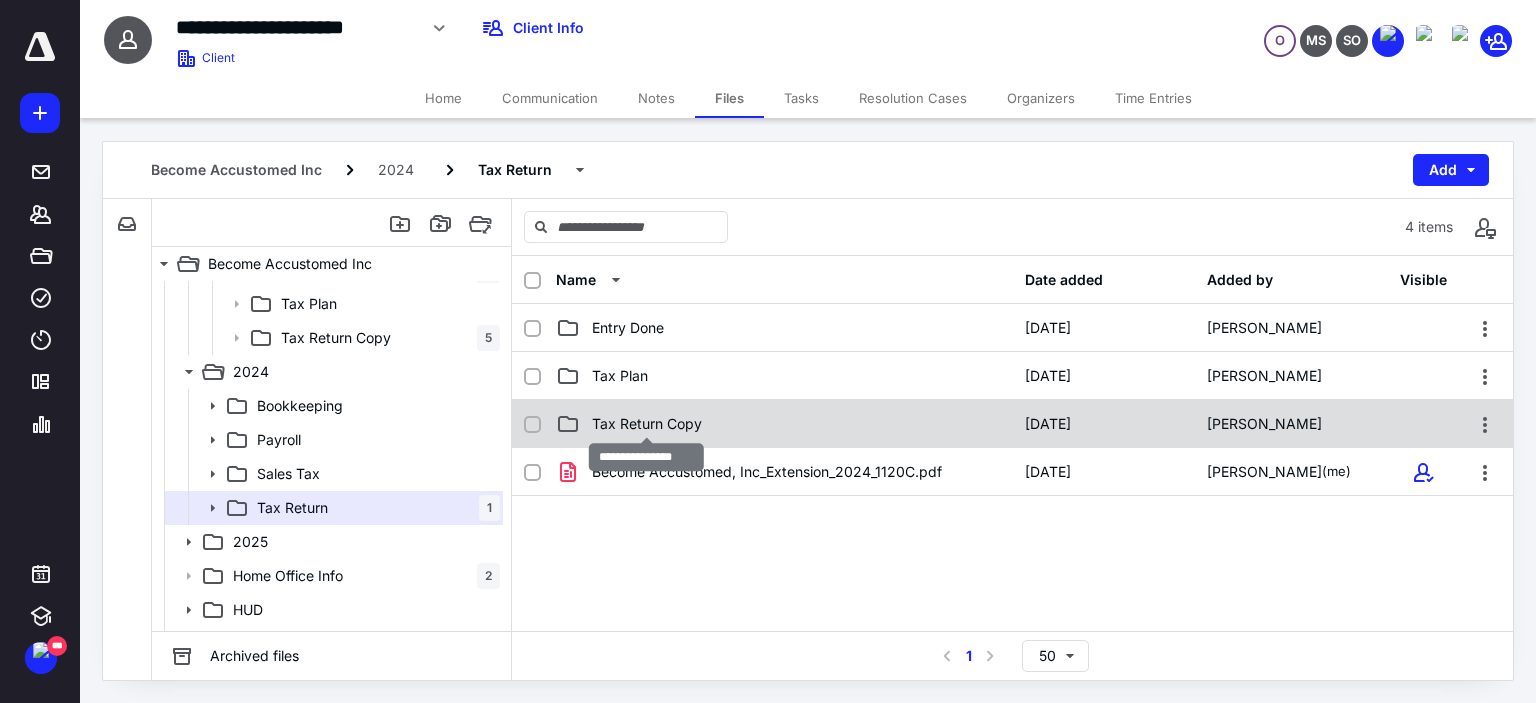 click on "Tax Return Copy" at bounding box center (647, 424) 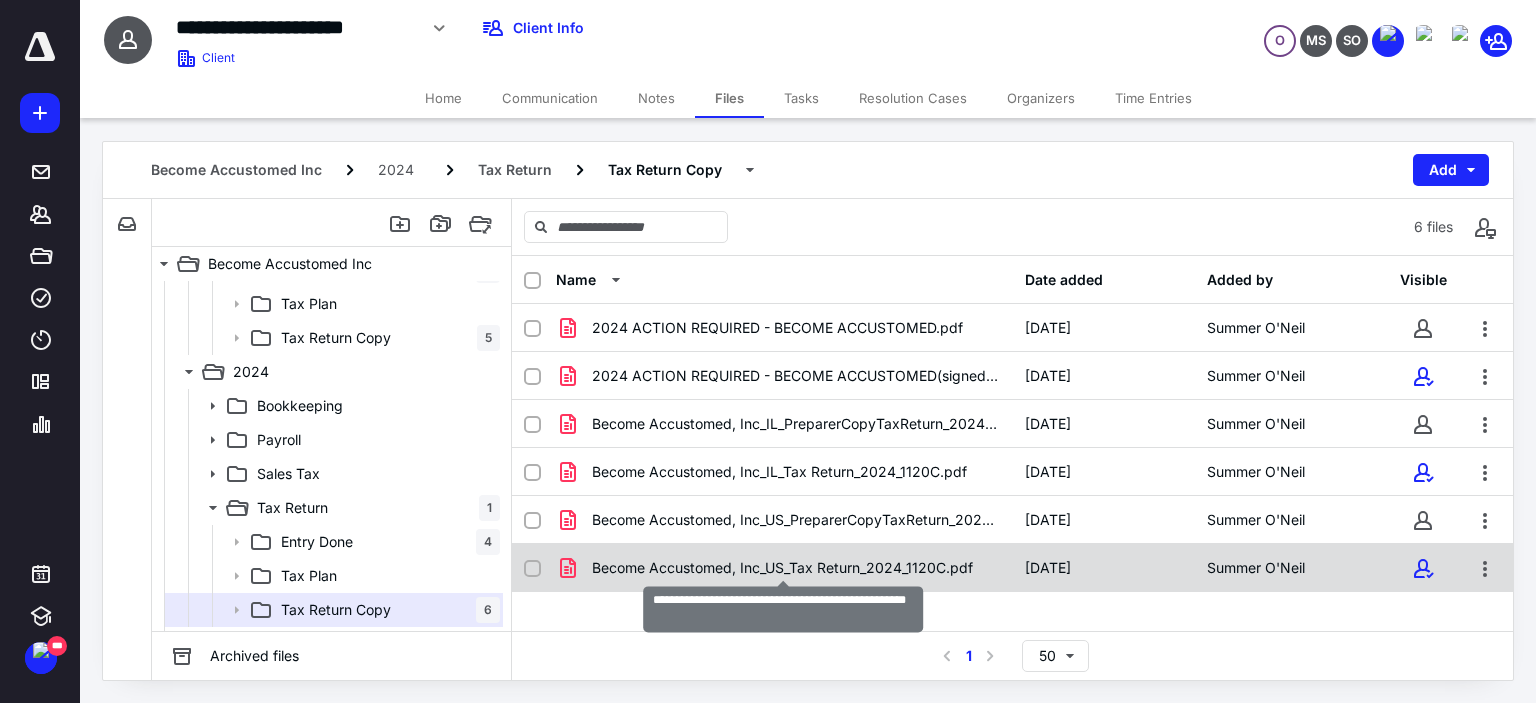 click on "Become Accustomed, Inc_US_Tax Return_2024_1120C.pdf" at bounding box center (782, 568) 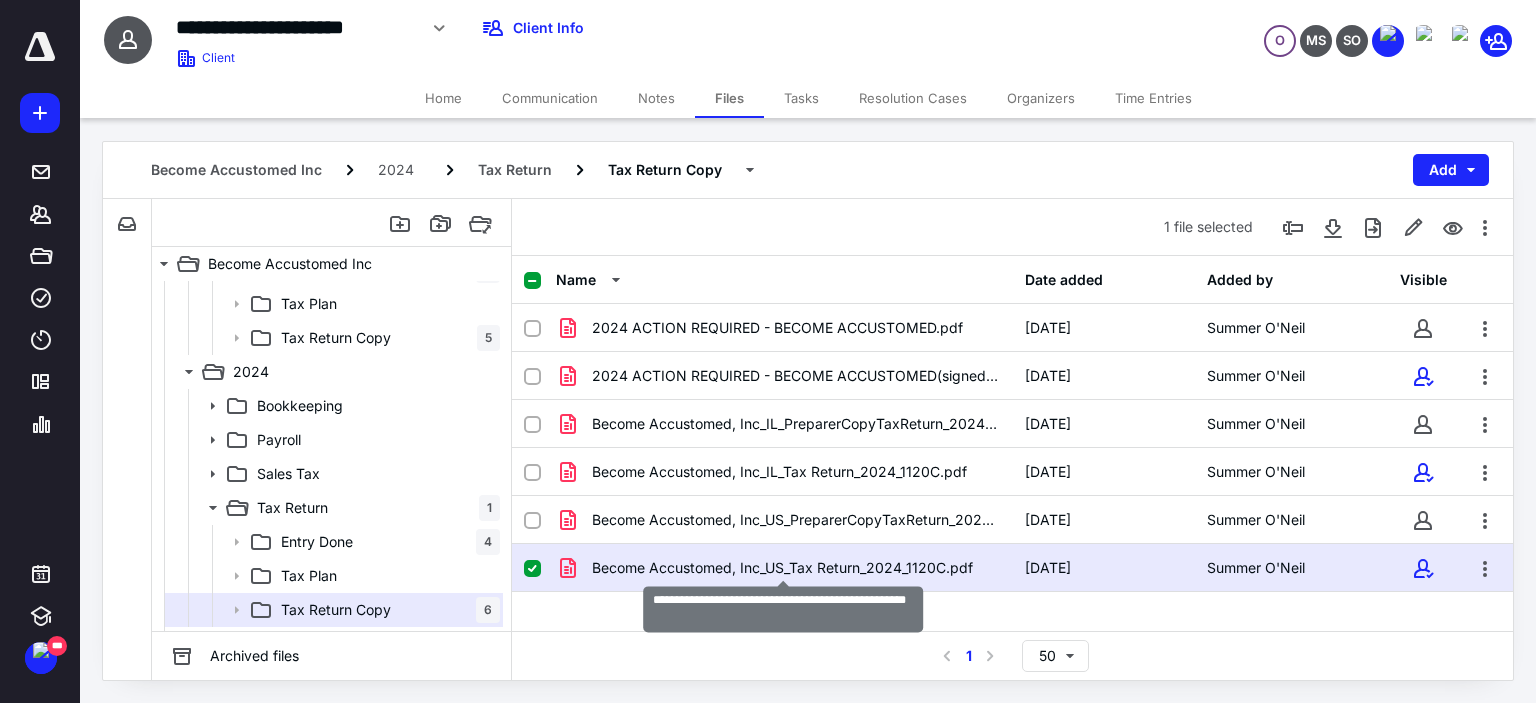 click on "Become Accustomed, Inc_US_Tax Return_2024_1120C.pdf" at bounding box center (782, 568) 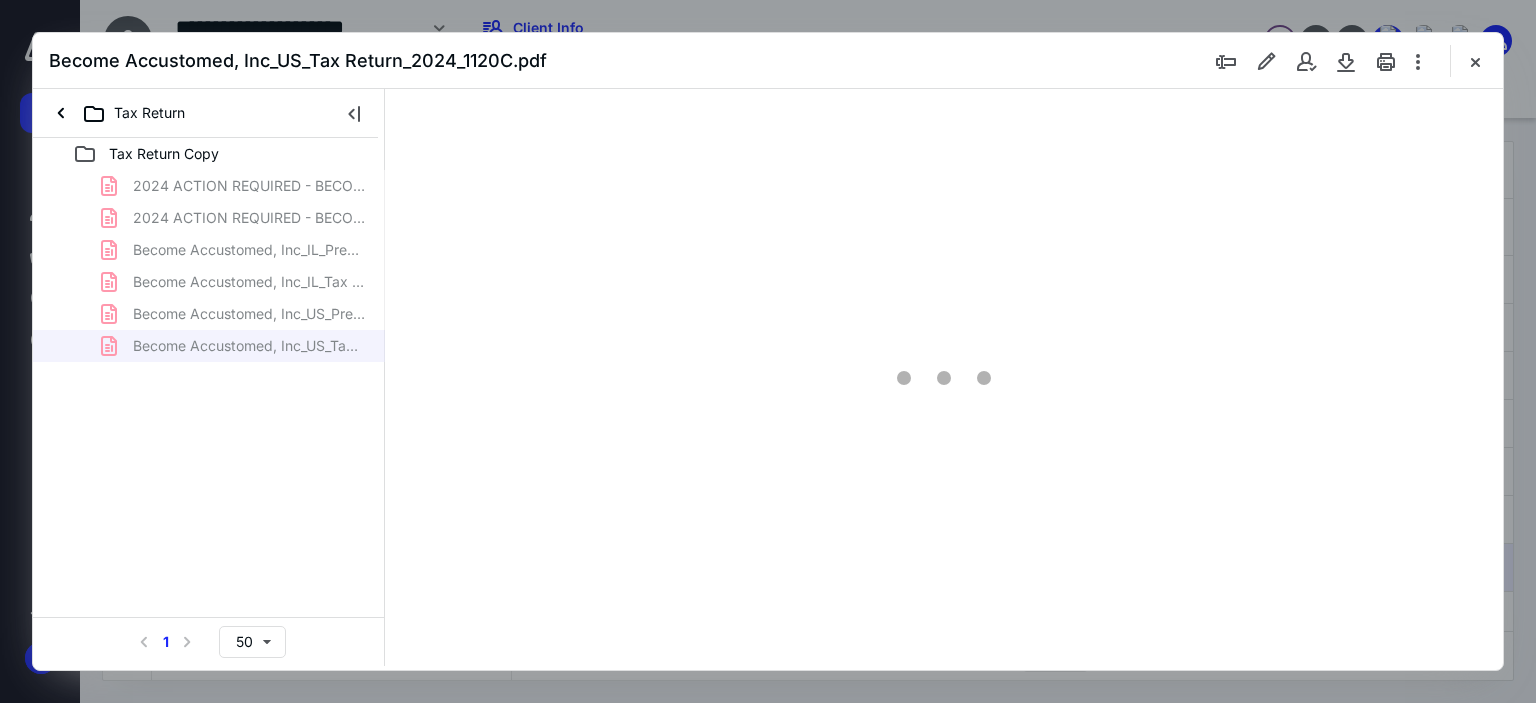 scroll, scrollTop: 0, scrollLeft: 0, axis: both 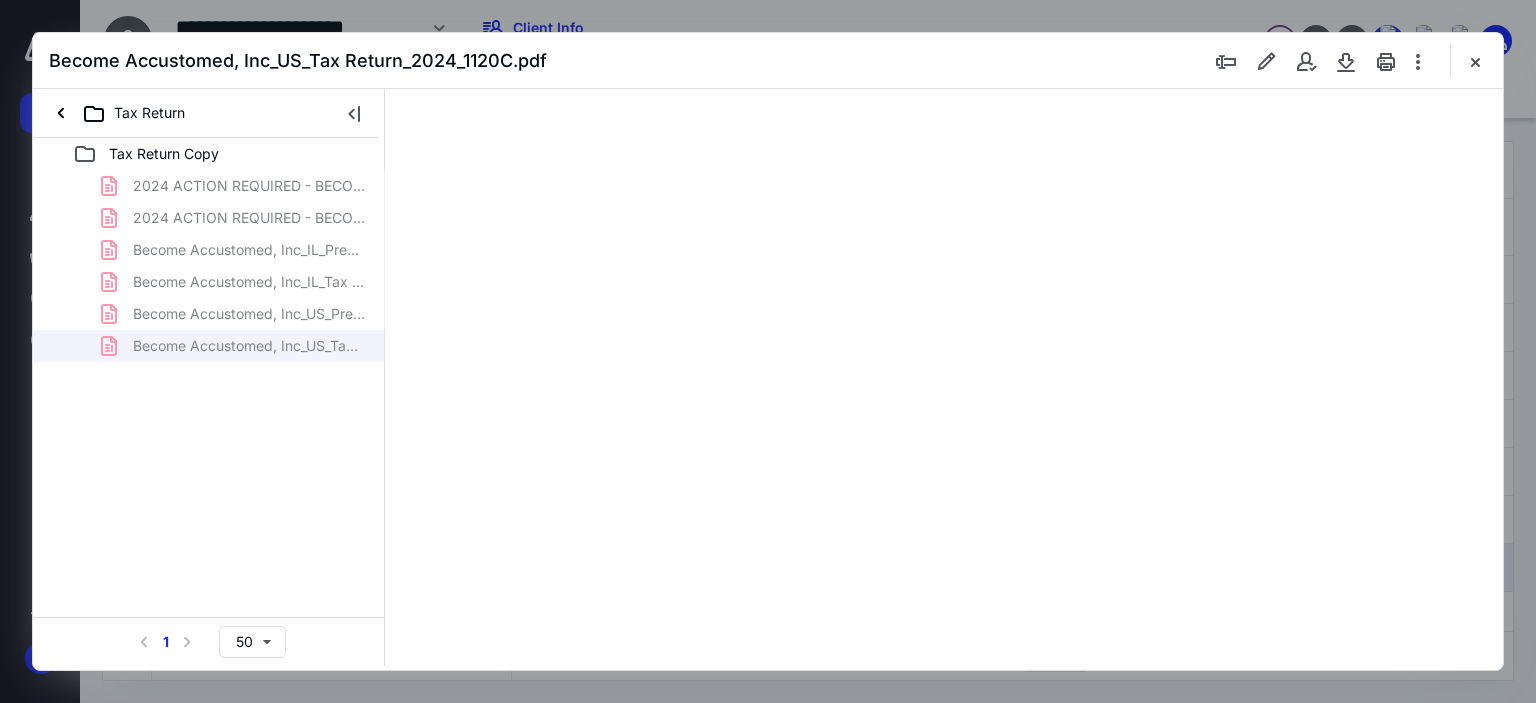 type on "169" 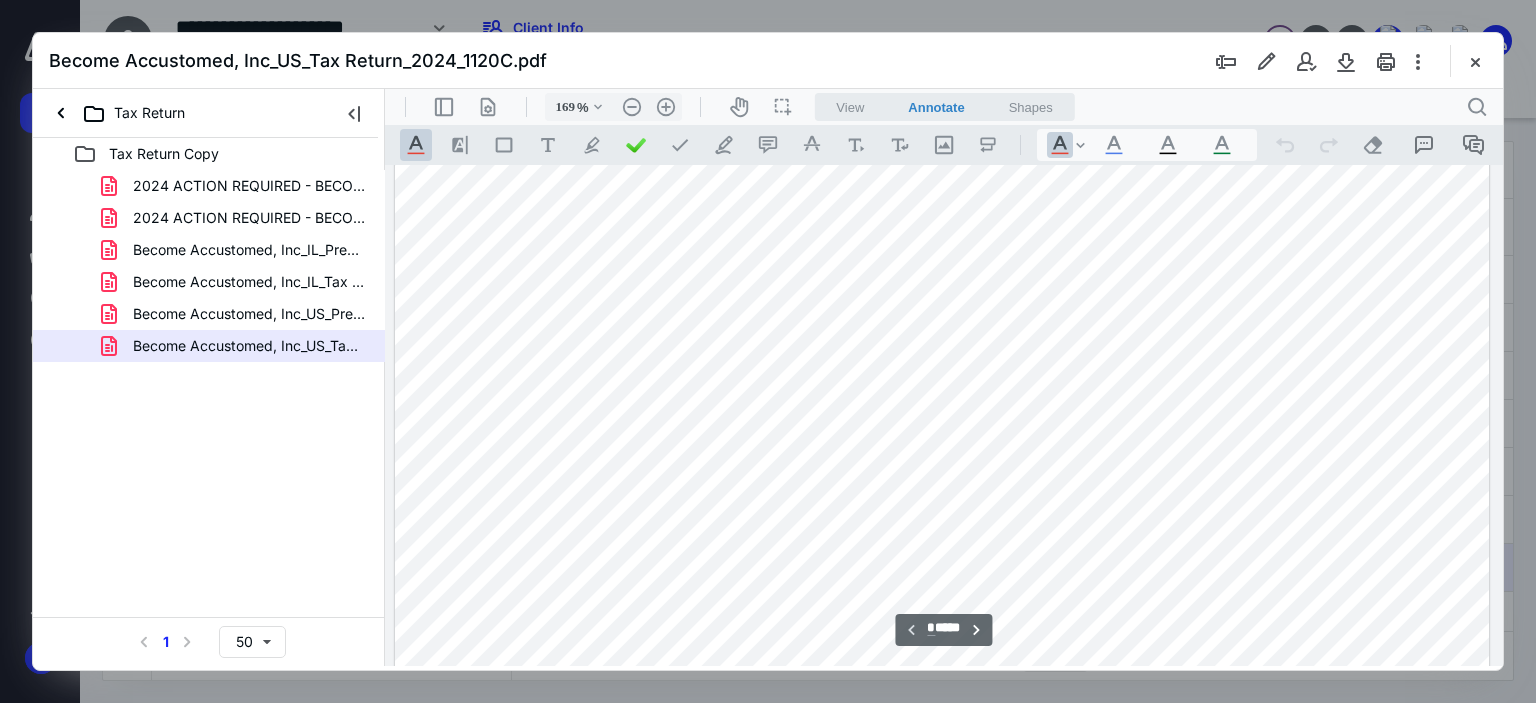 scroll, scrollTop: 1183, scrollLeft: 0, axis: vertical 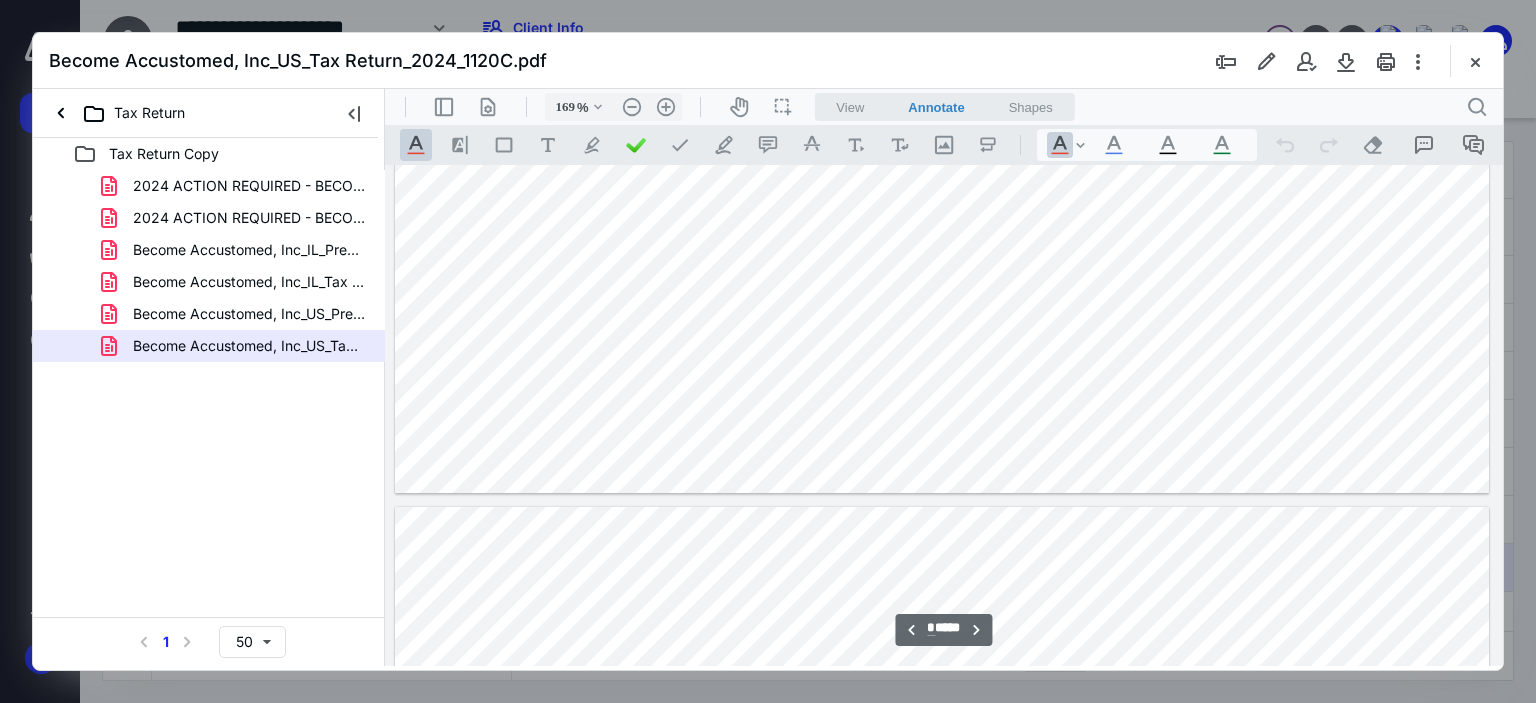 type on "*" 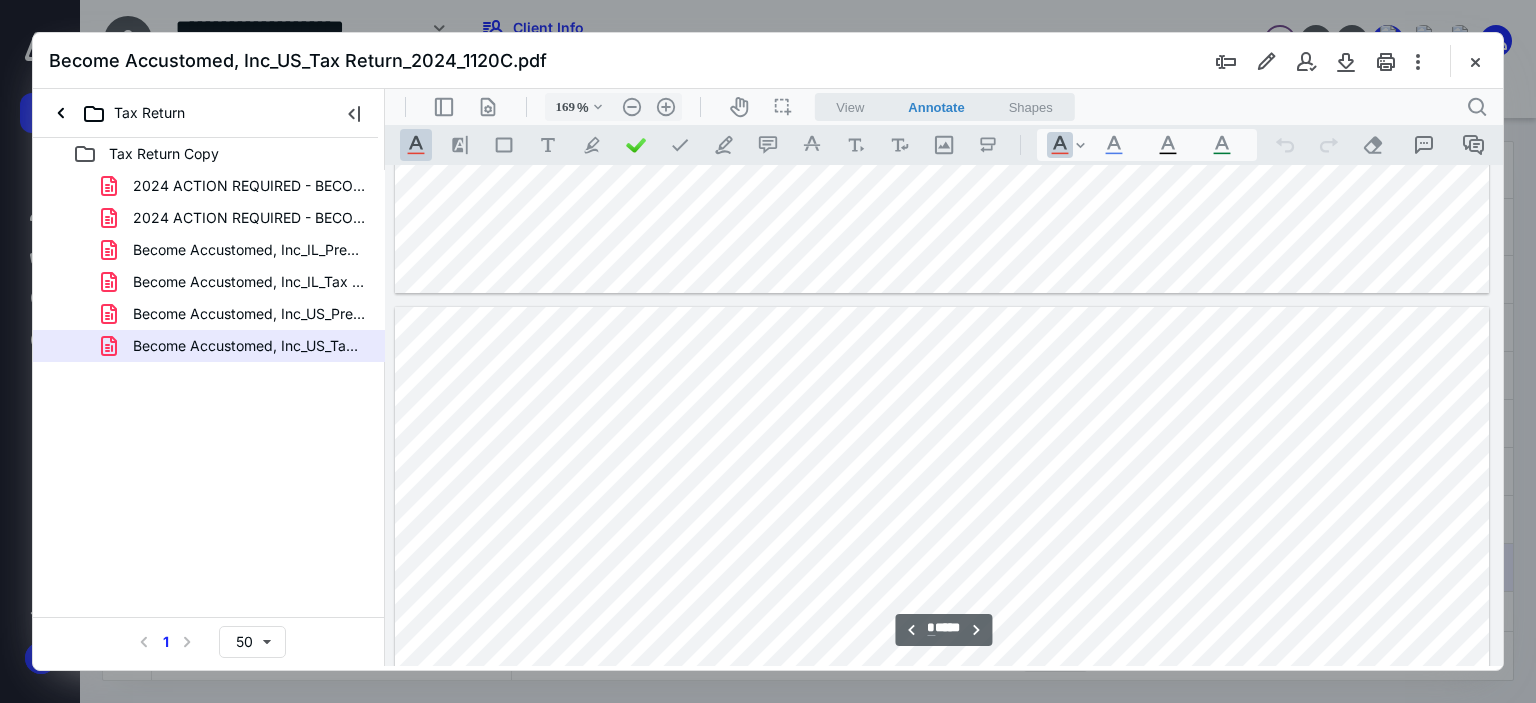 scroll, scrollTop: 3083, scrollLeft: 0, axis: vertical 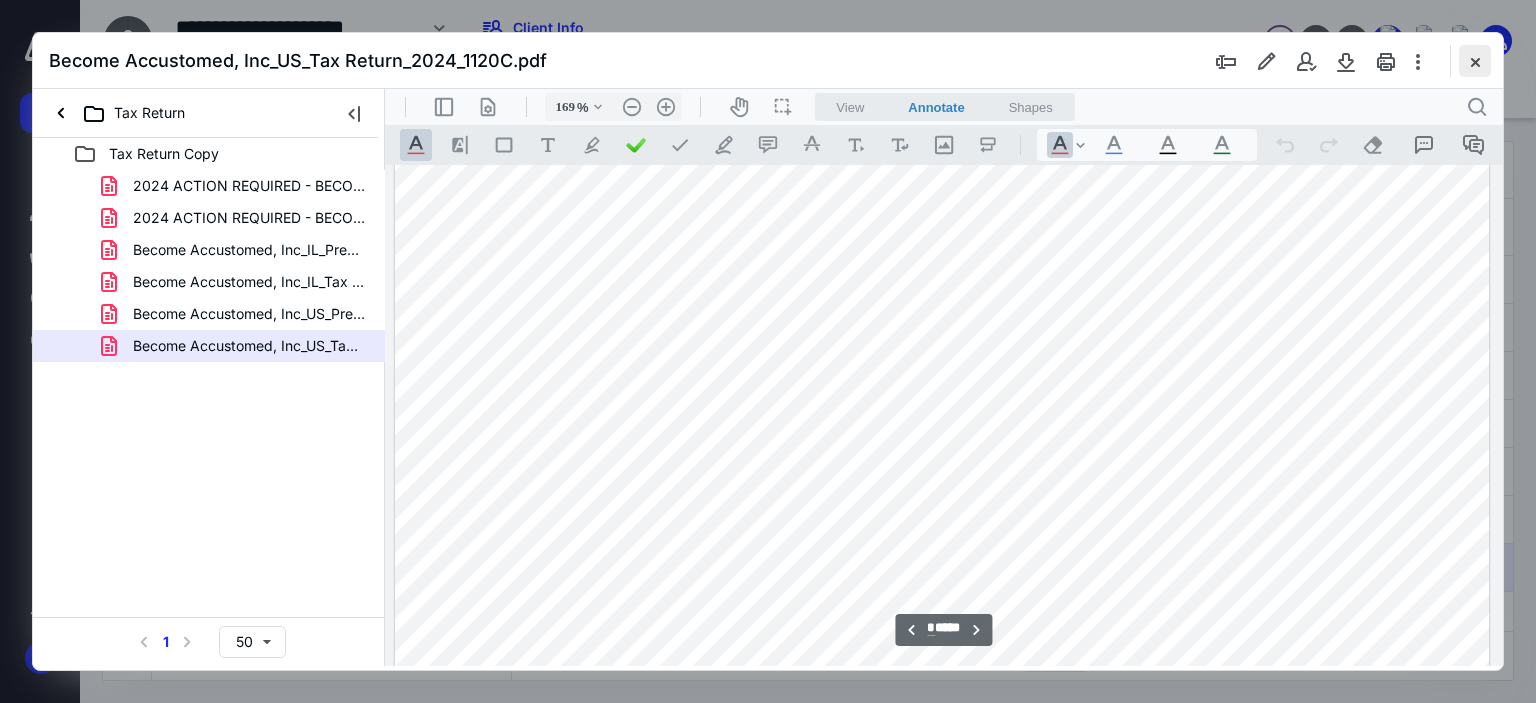 click at bounding box center [1475, 61] 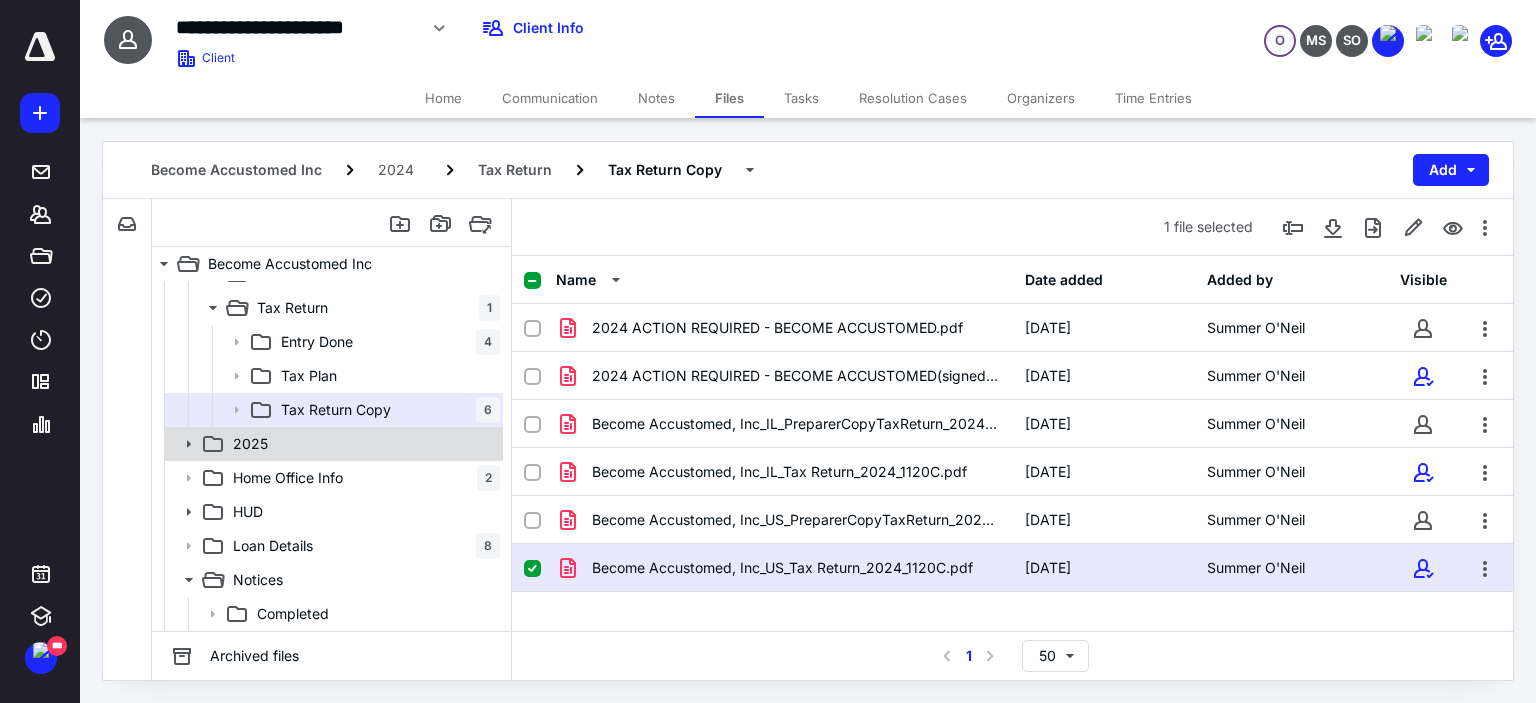 scroll, scrollTop: 532, scrollLeft: 0, axis: vertical 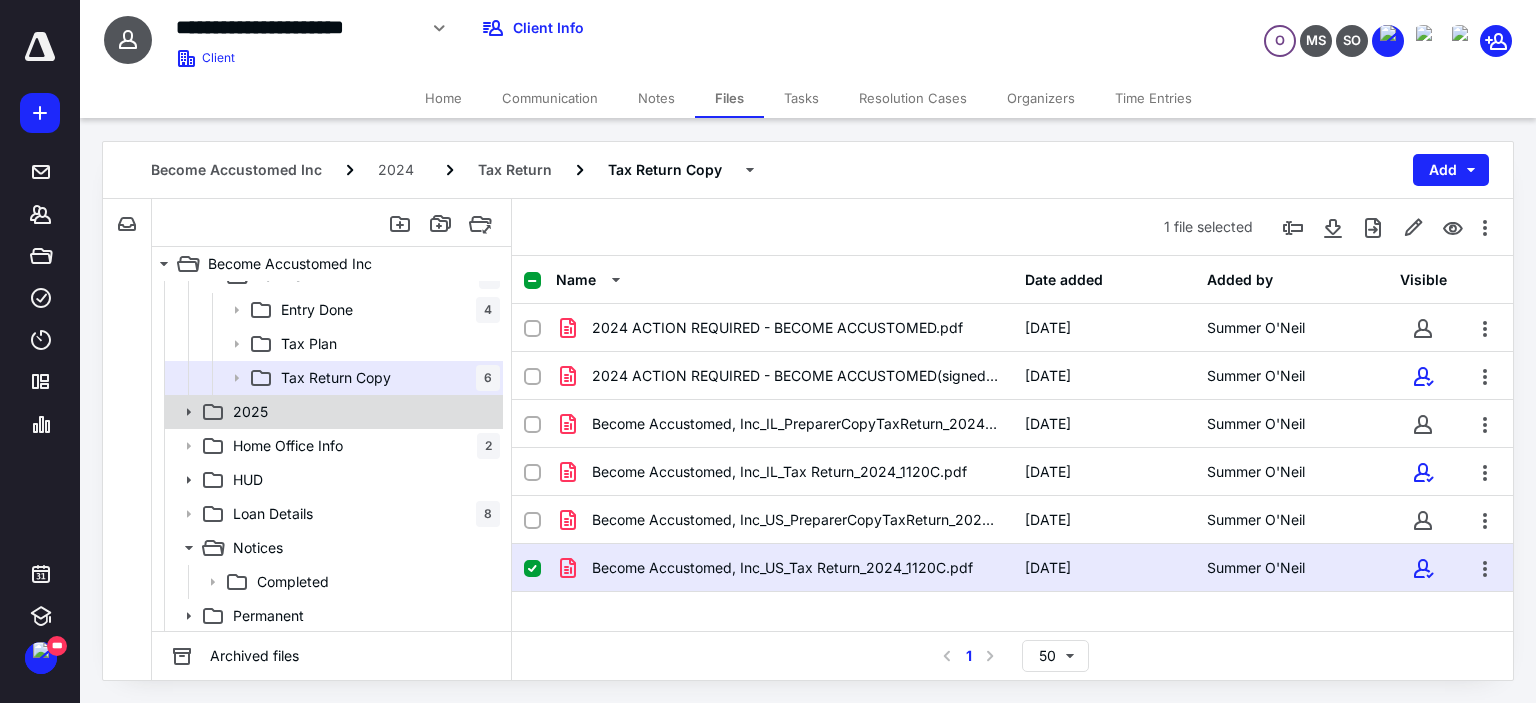 click on "2025" at bounding box center (362, 412) 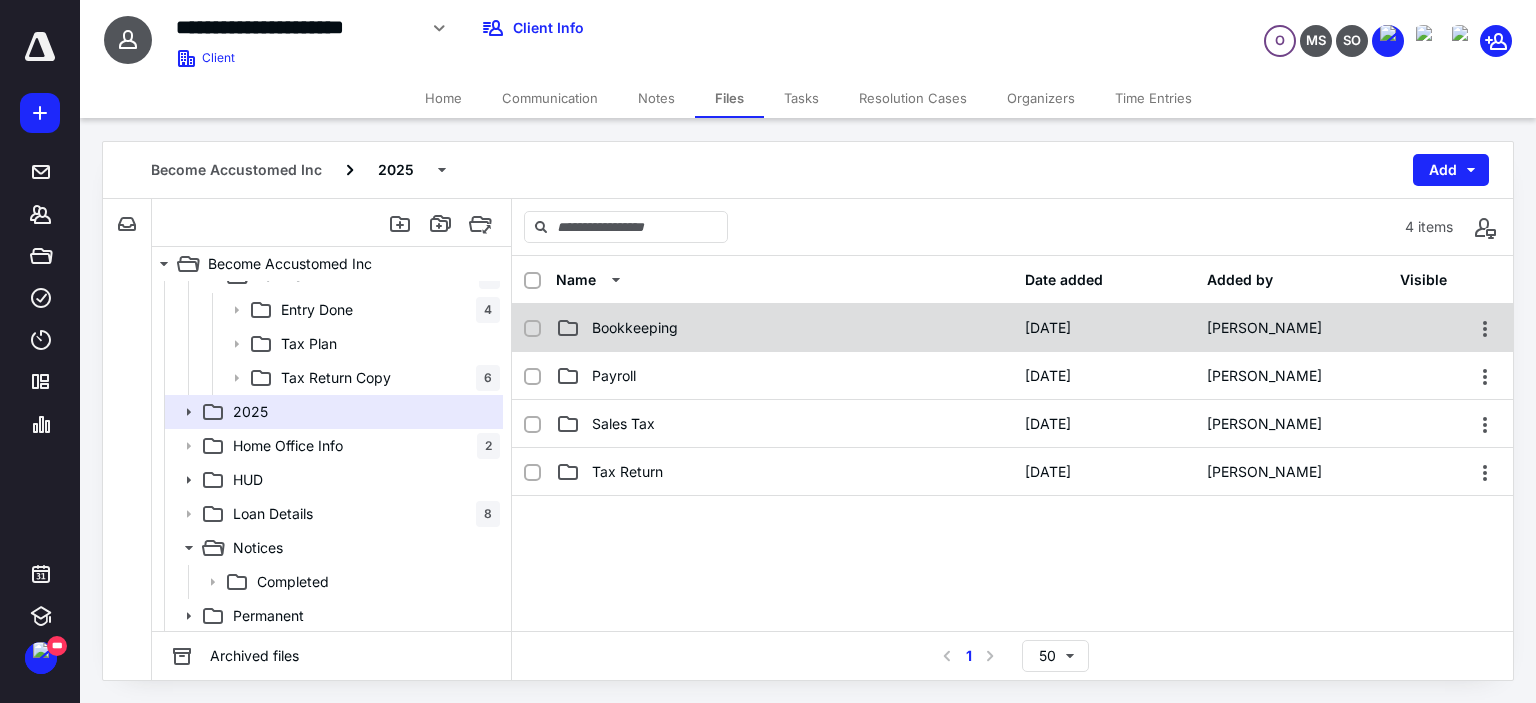 click on "Bookkeeping" at bounding box center [635, 328] 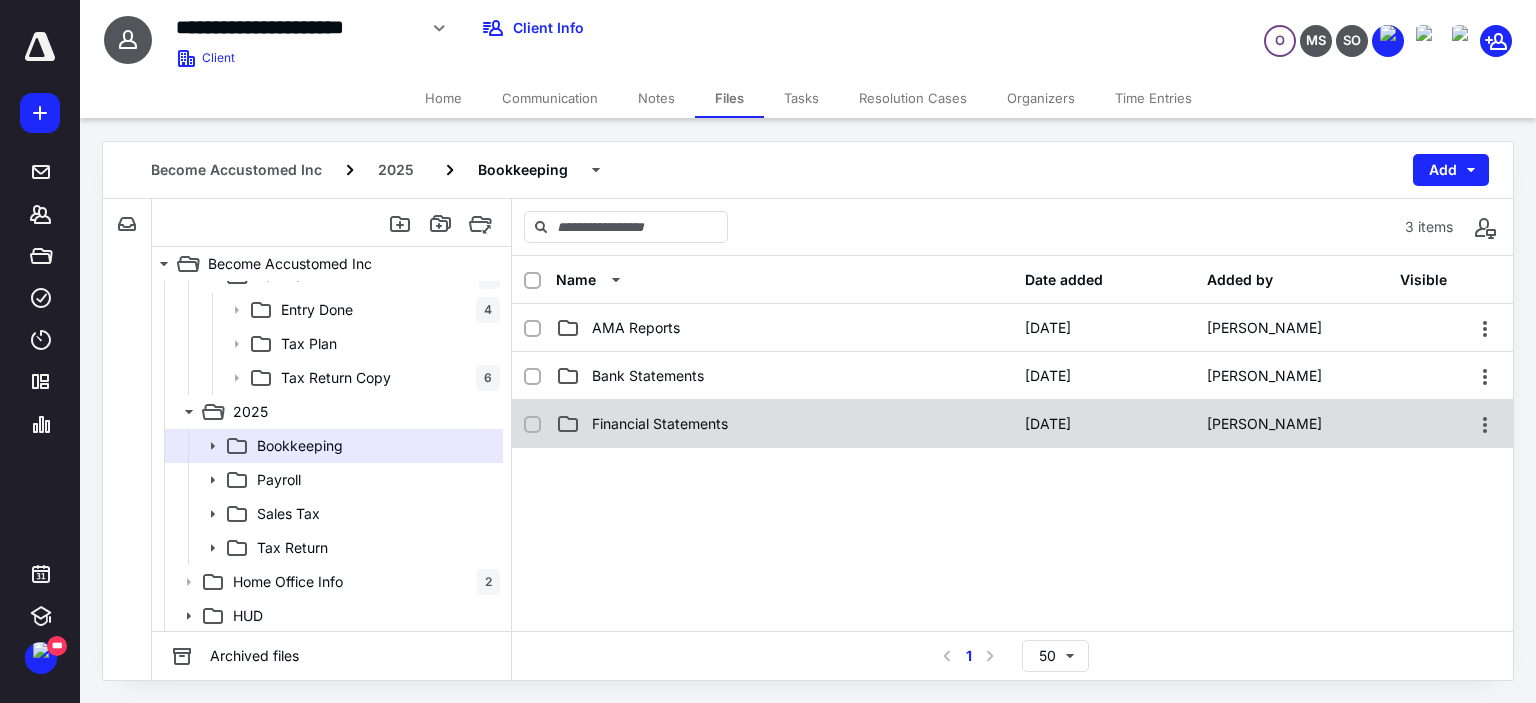click on "Financial Statements" at bounding box center (660, 424) 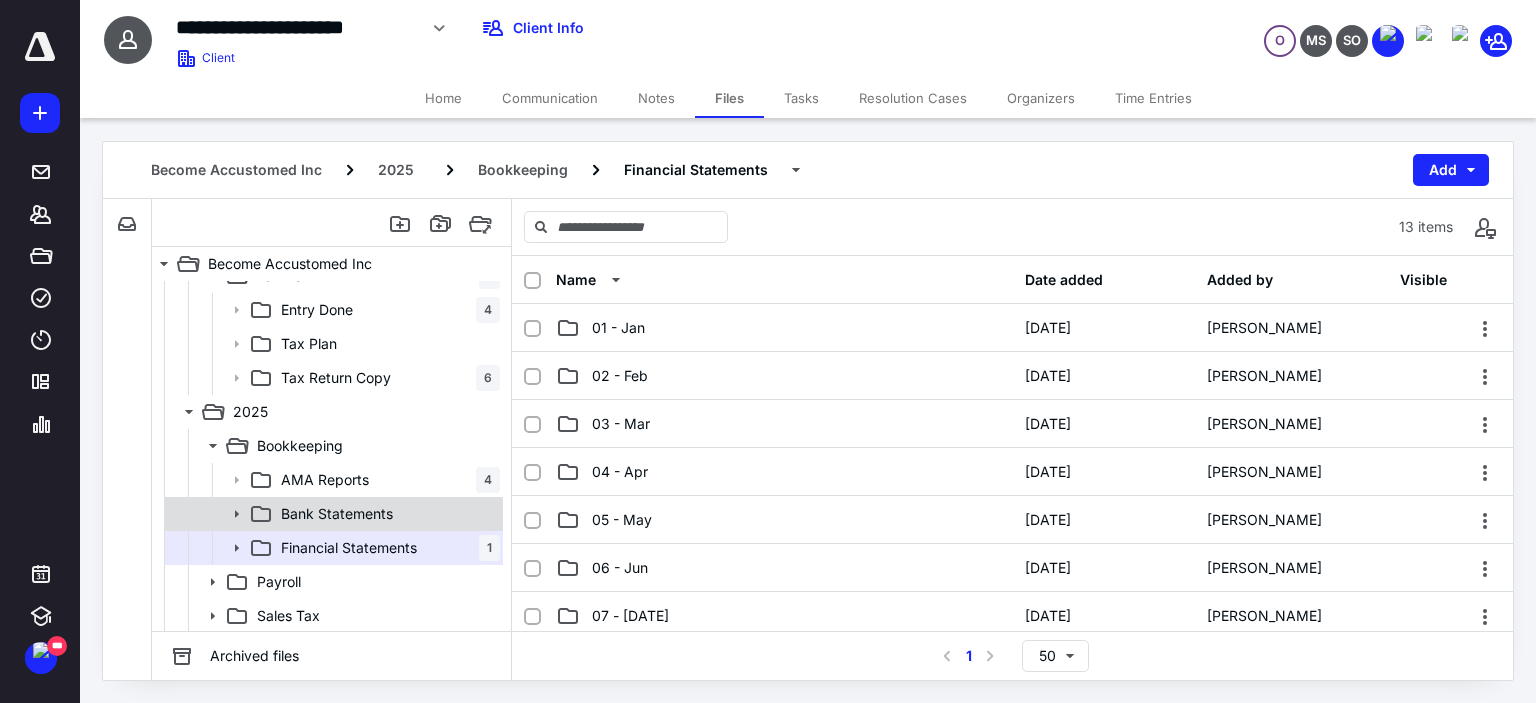 click on "Bank Statements" at bounding box center (337, 514) 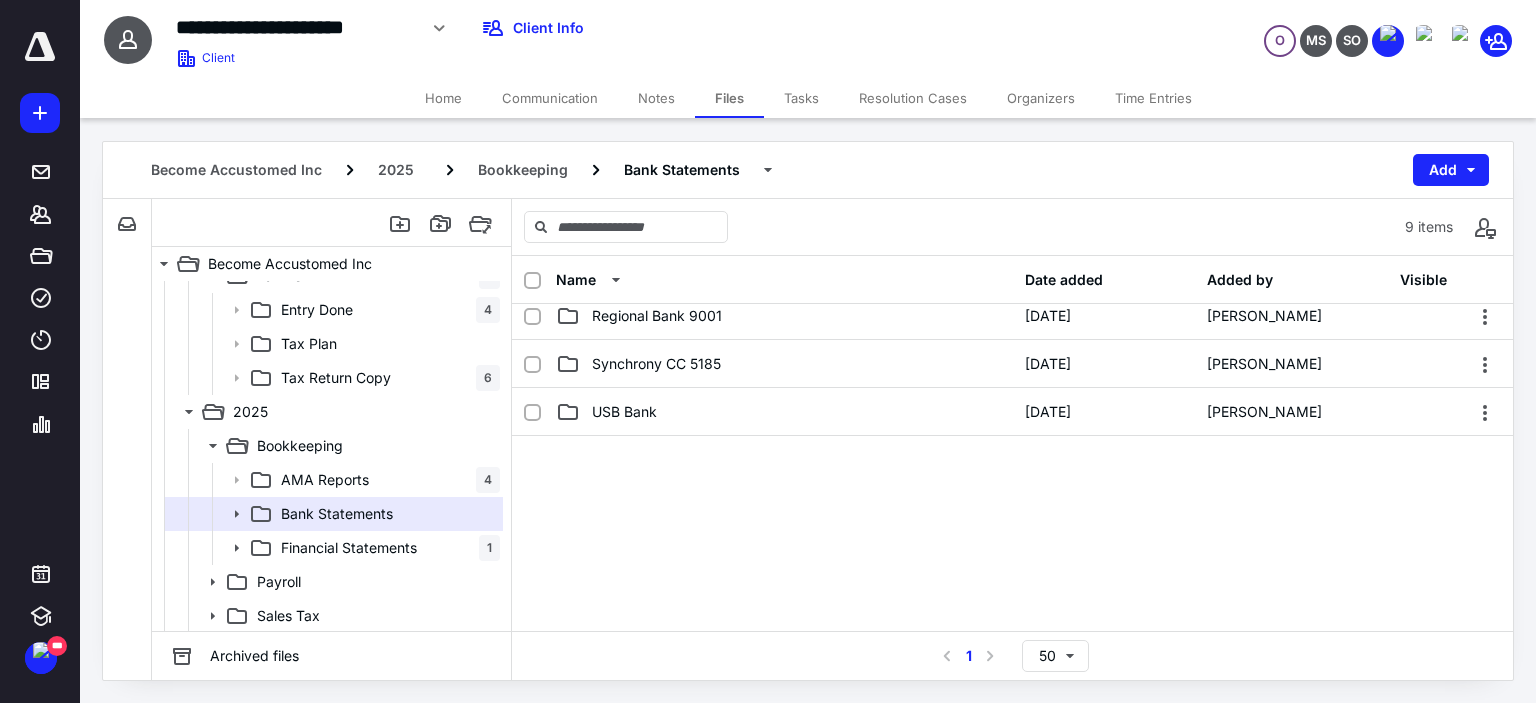 scroll, scrollTop: 100, scrollLeft: 0, axis: vertical 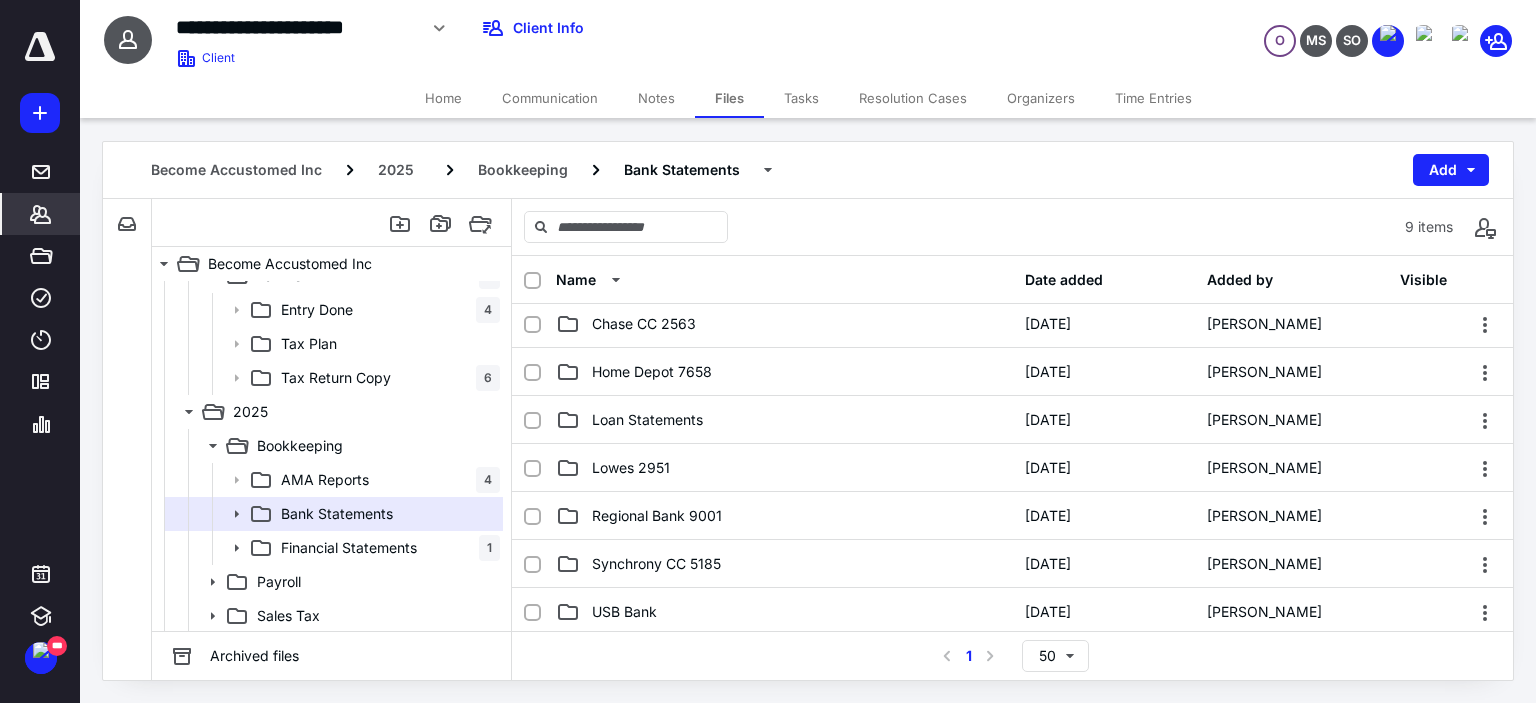 click on "*******" at bounding box center (41, 214) 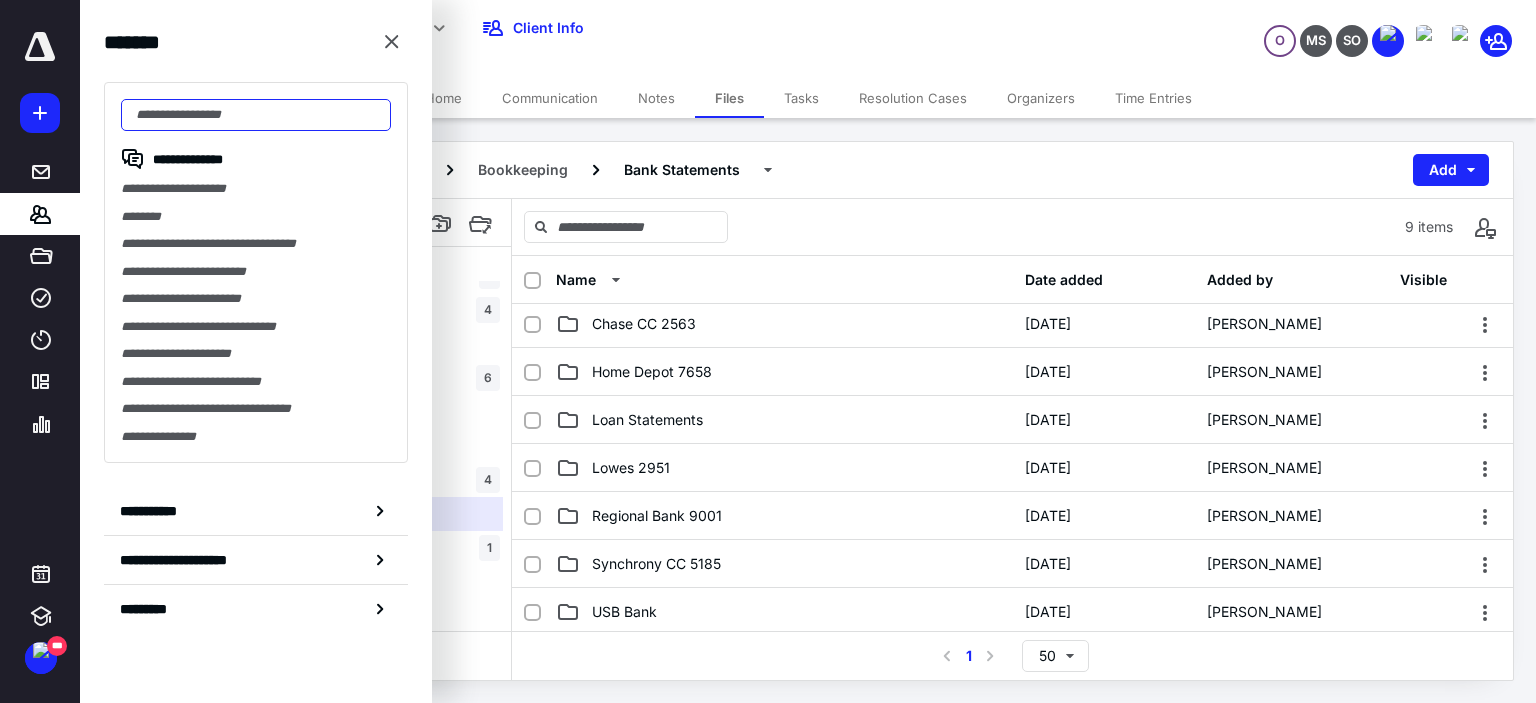 click at bounding box center [256, 115] 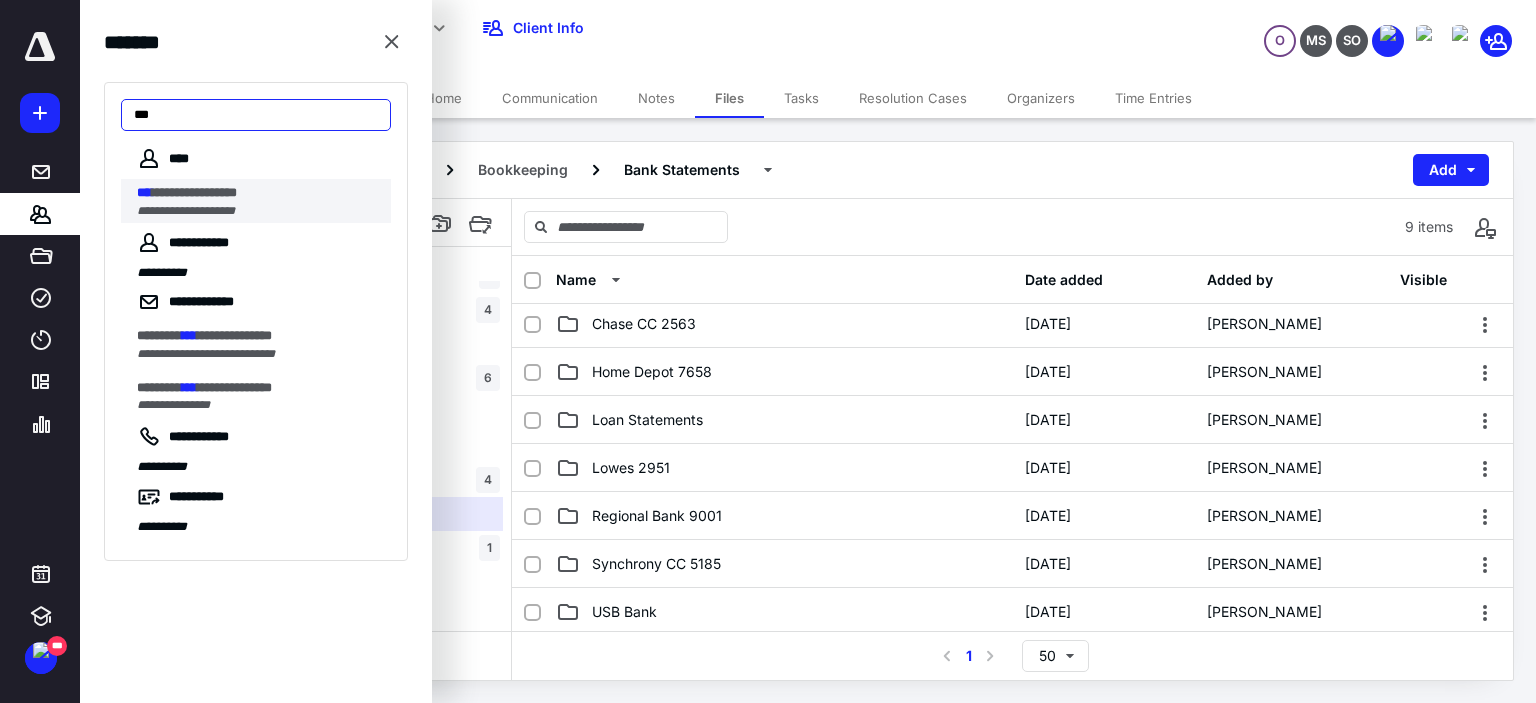 type on "***" 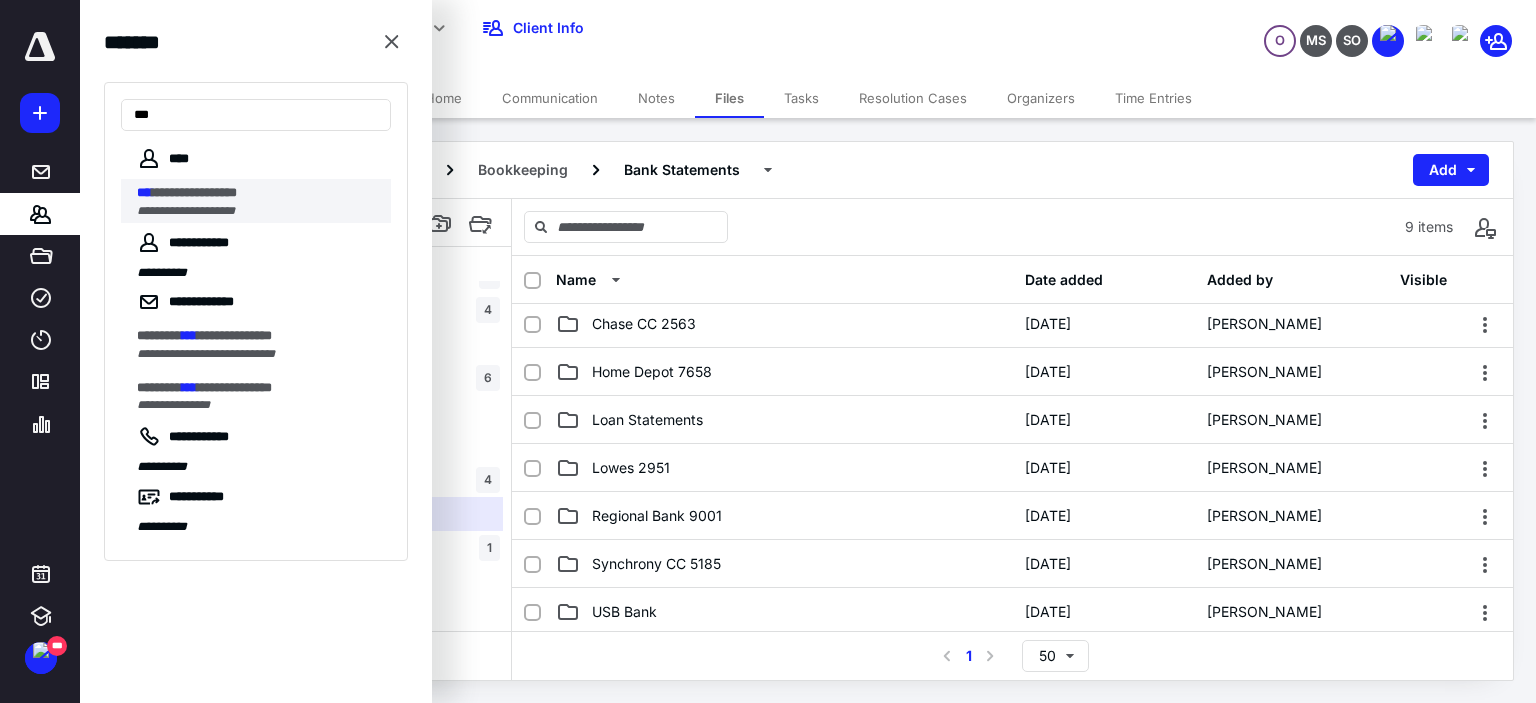 click on "**********" at bounding box center [186, 211] 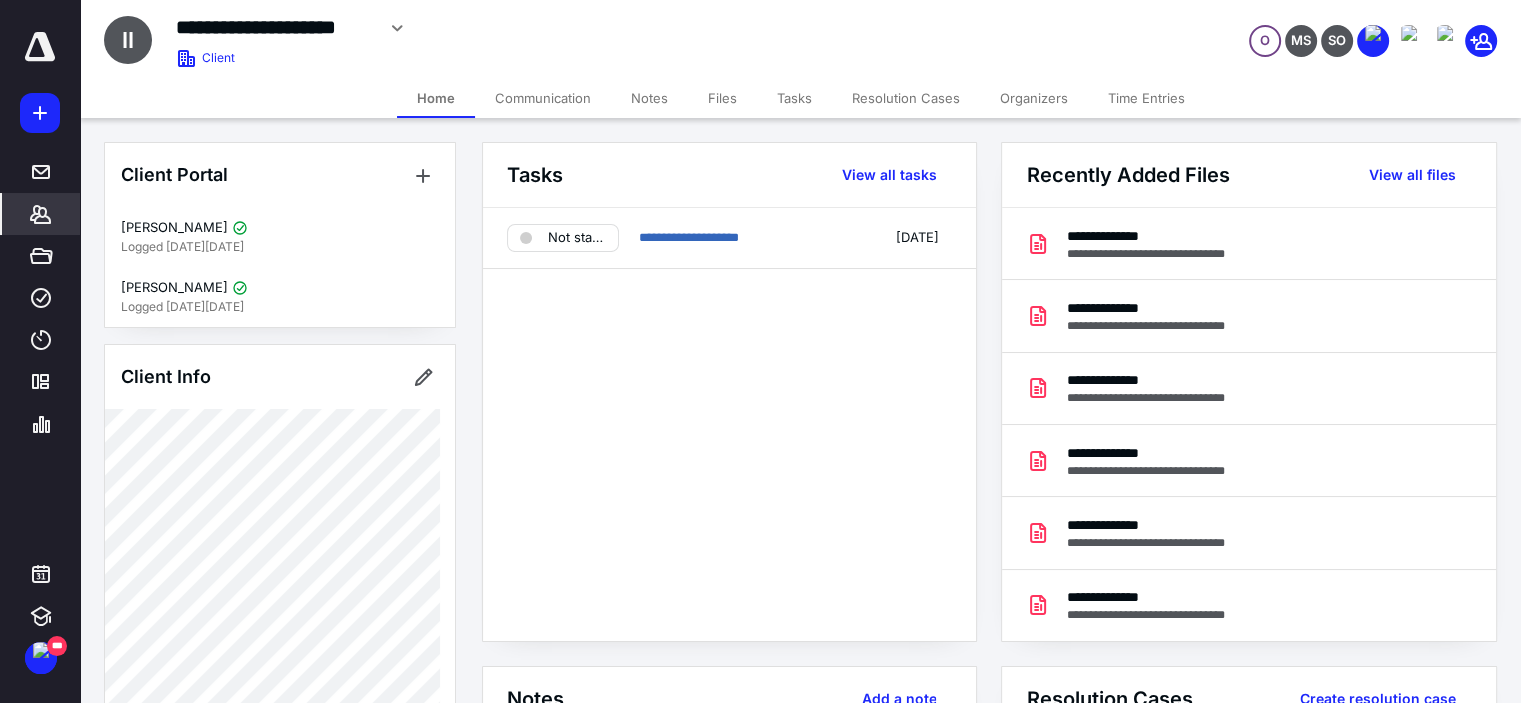 click on "Tasks" at bounding box center (794, 98) 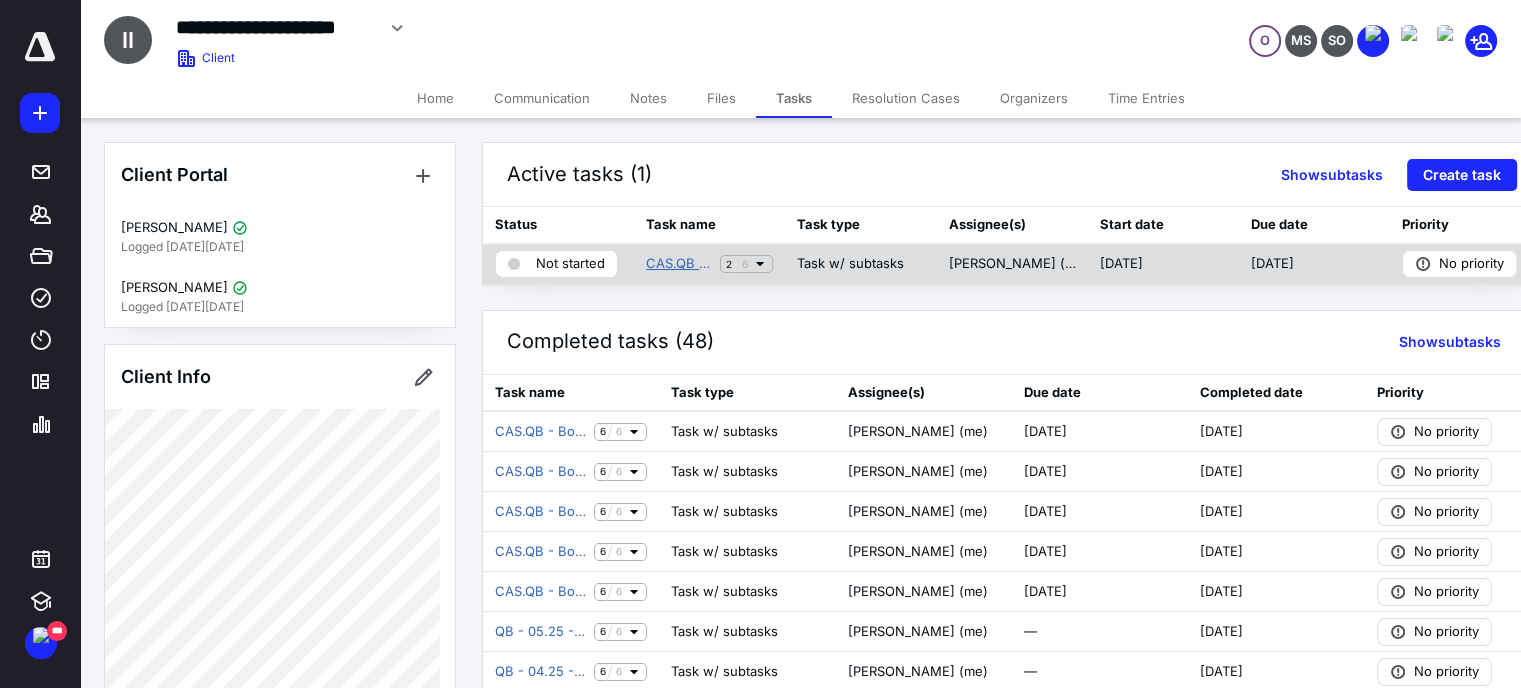 click on "CAS.QB - Bookkeeping" at bounding box center [679, 264] 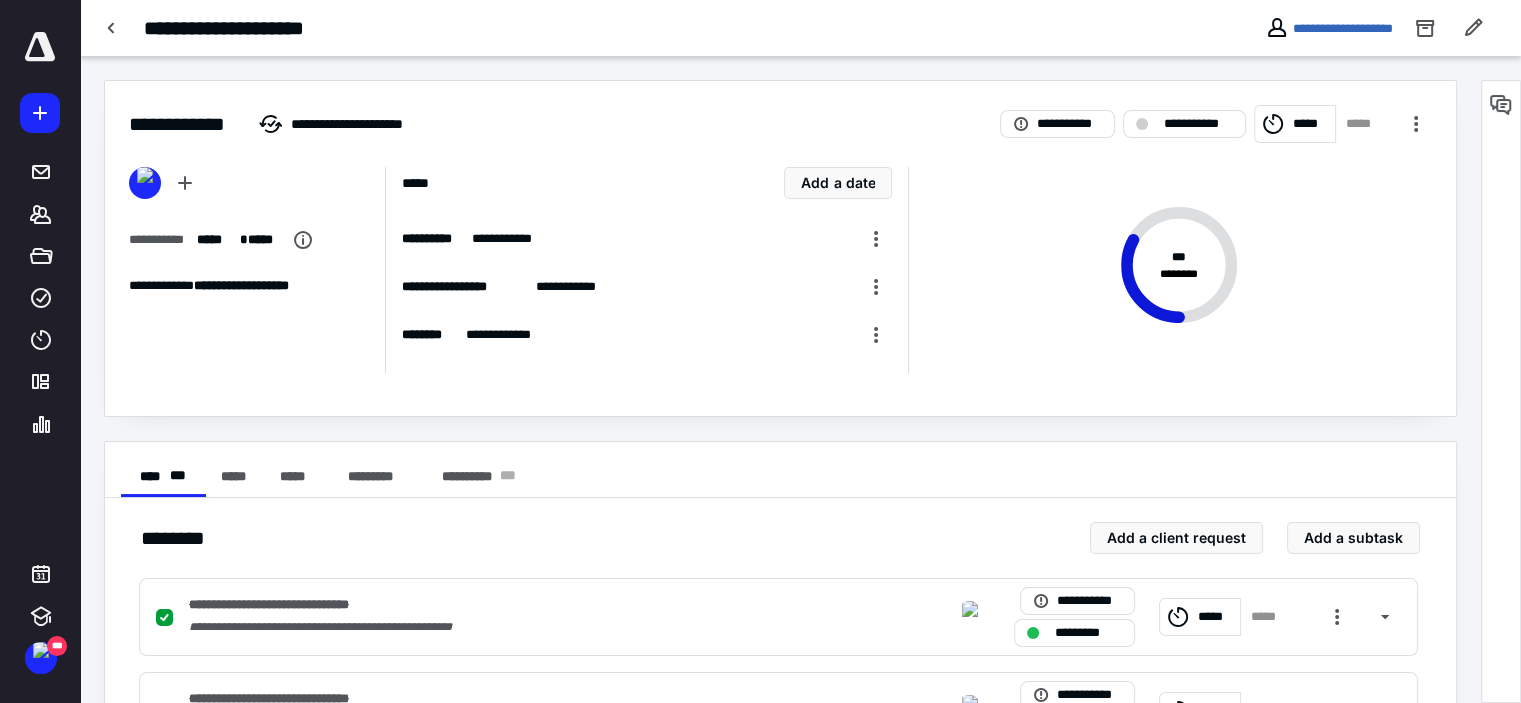 click on "*****" at bounding box center (1295, 124) 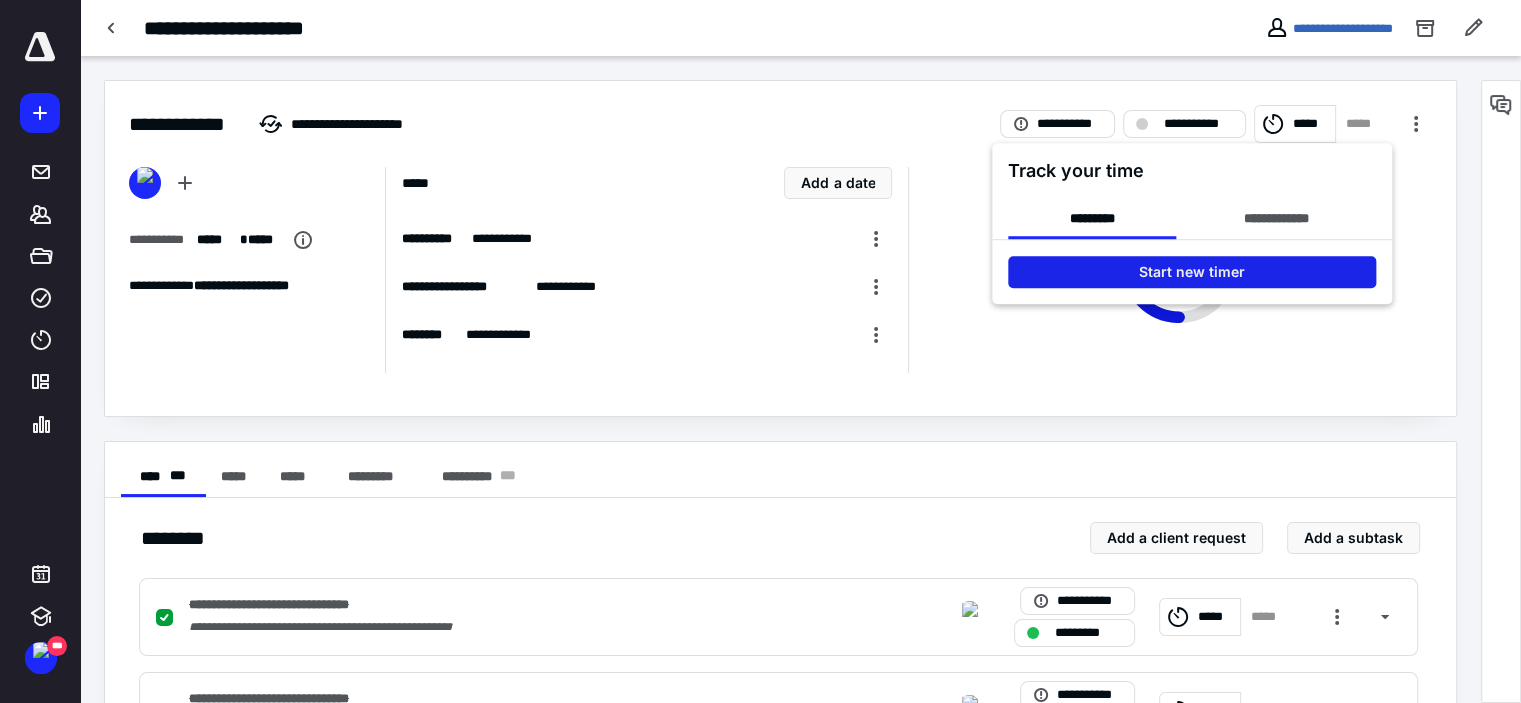 click on "Start new timer" at bounding box center [1192, 272] 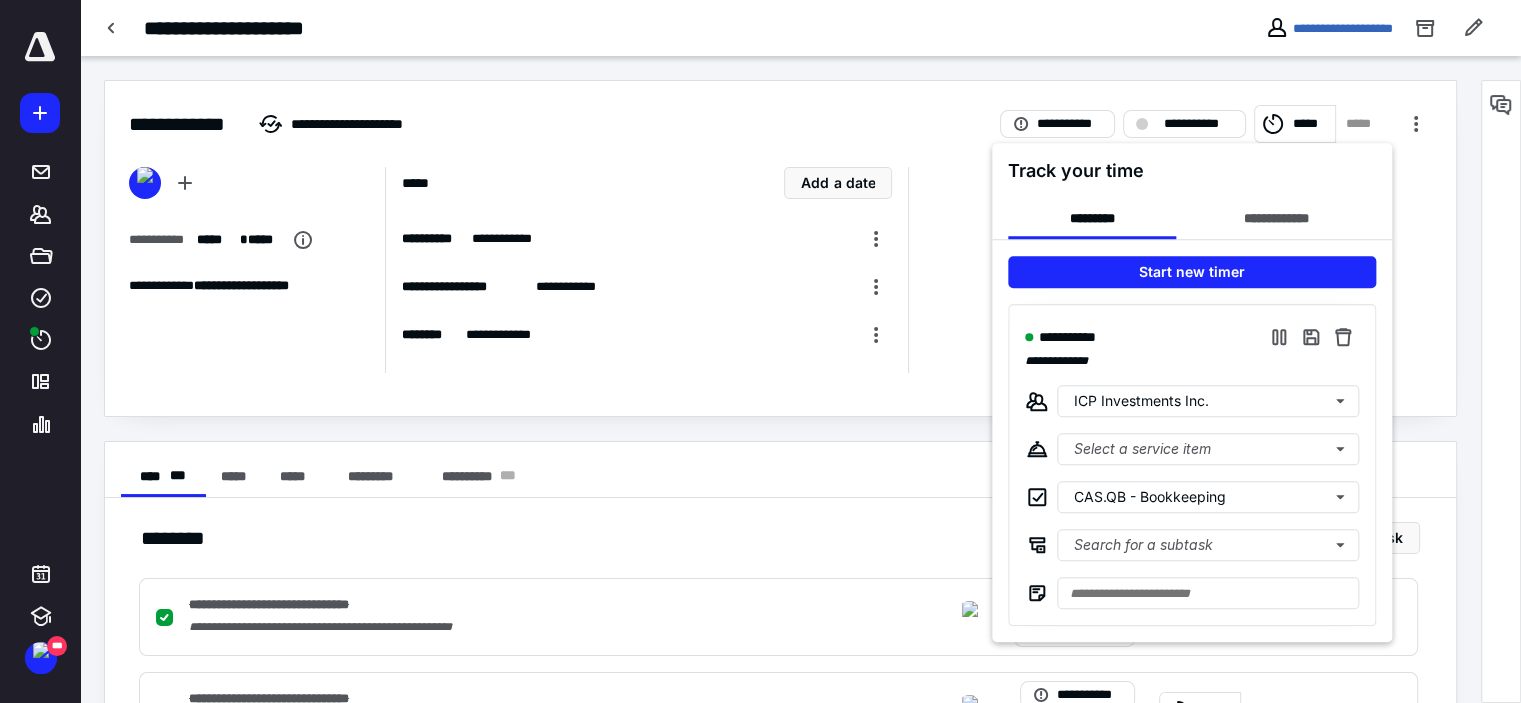 click at bounding box center [760, 351] 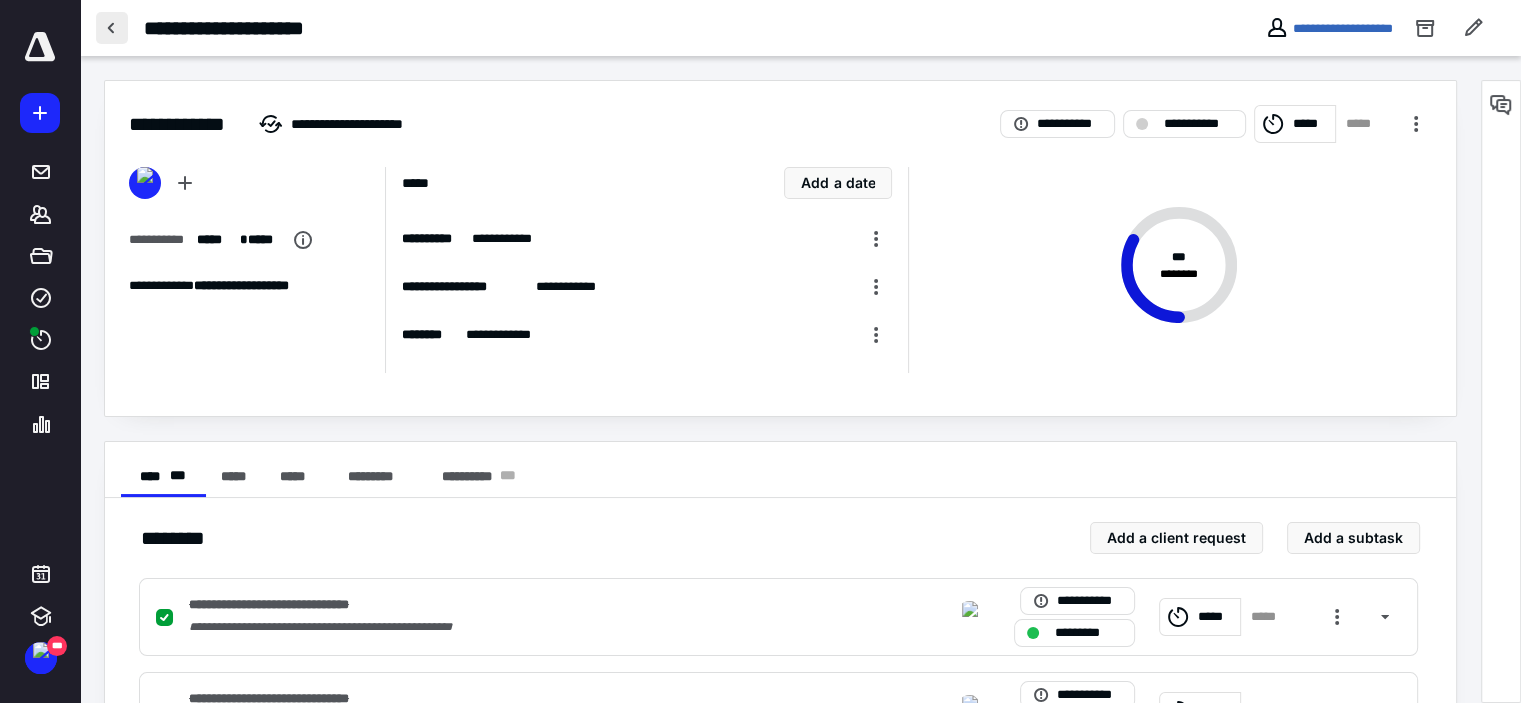 click at bounding box center [112, 28] 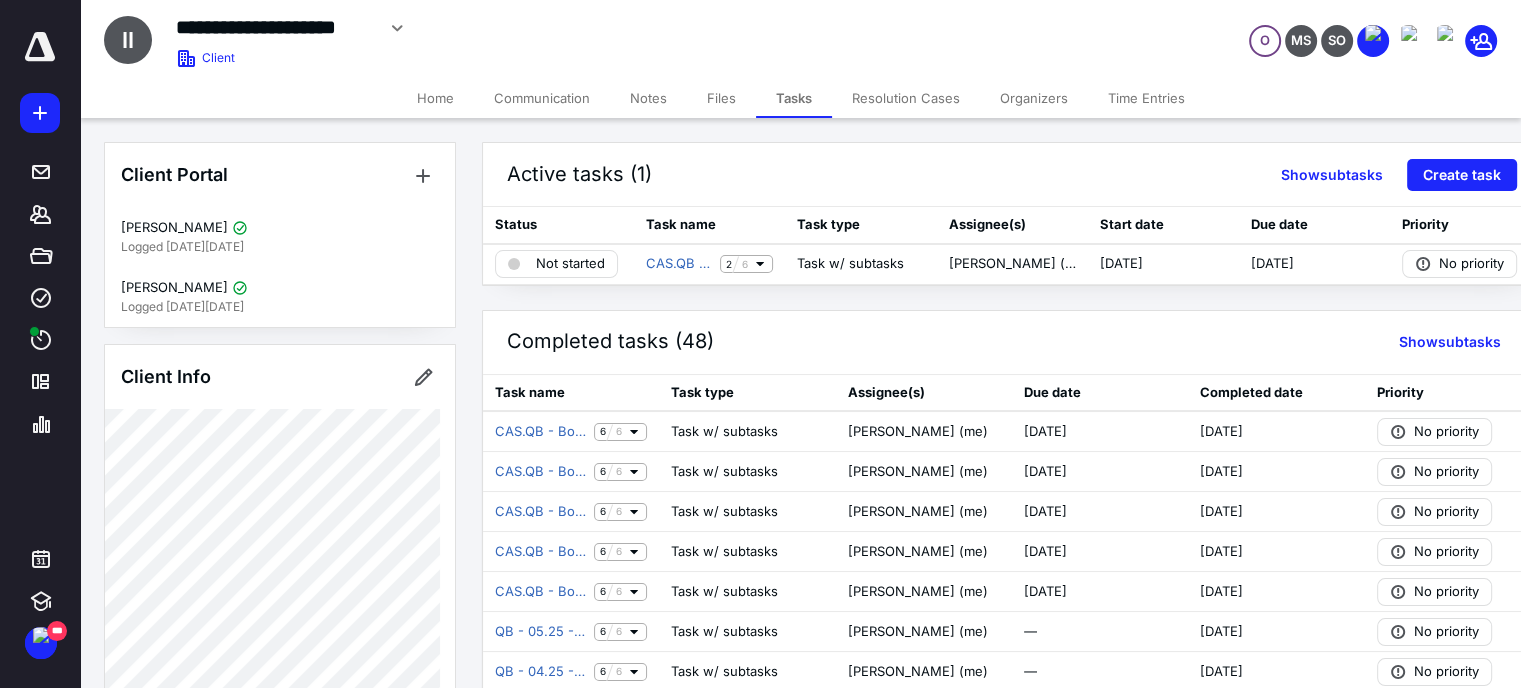 click on "Files" at bounding box center (721, 98) 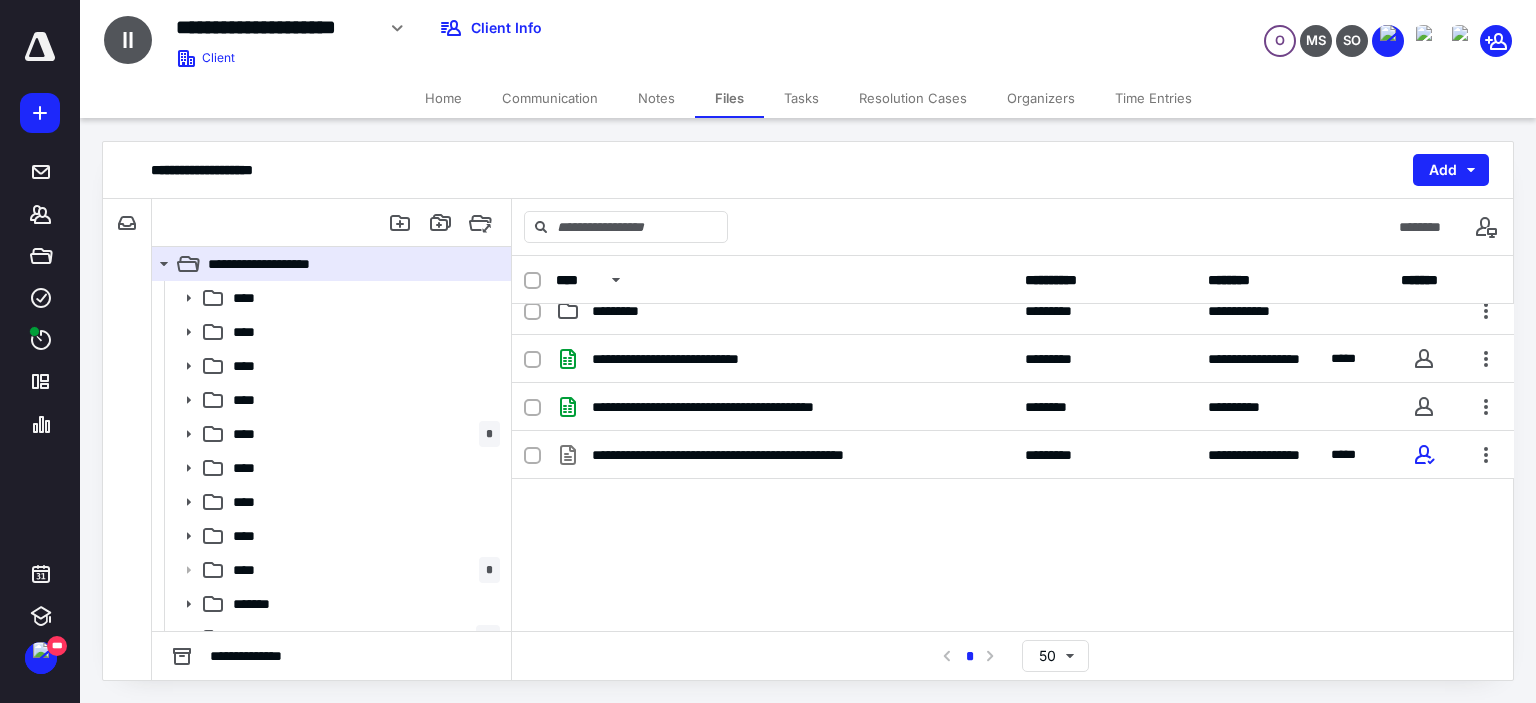 scroll, scrollTop: 297, scrollLeft: 0, axis: vertical 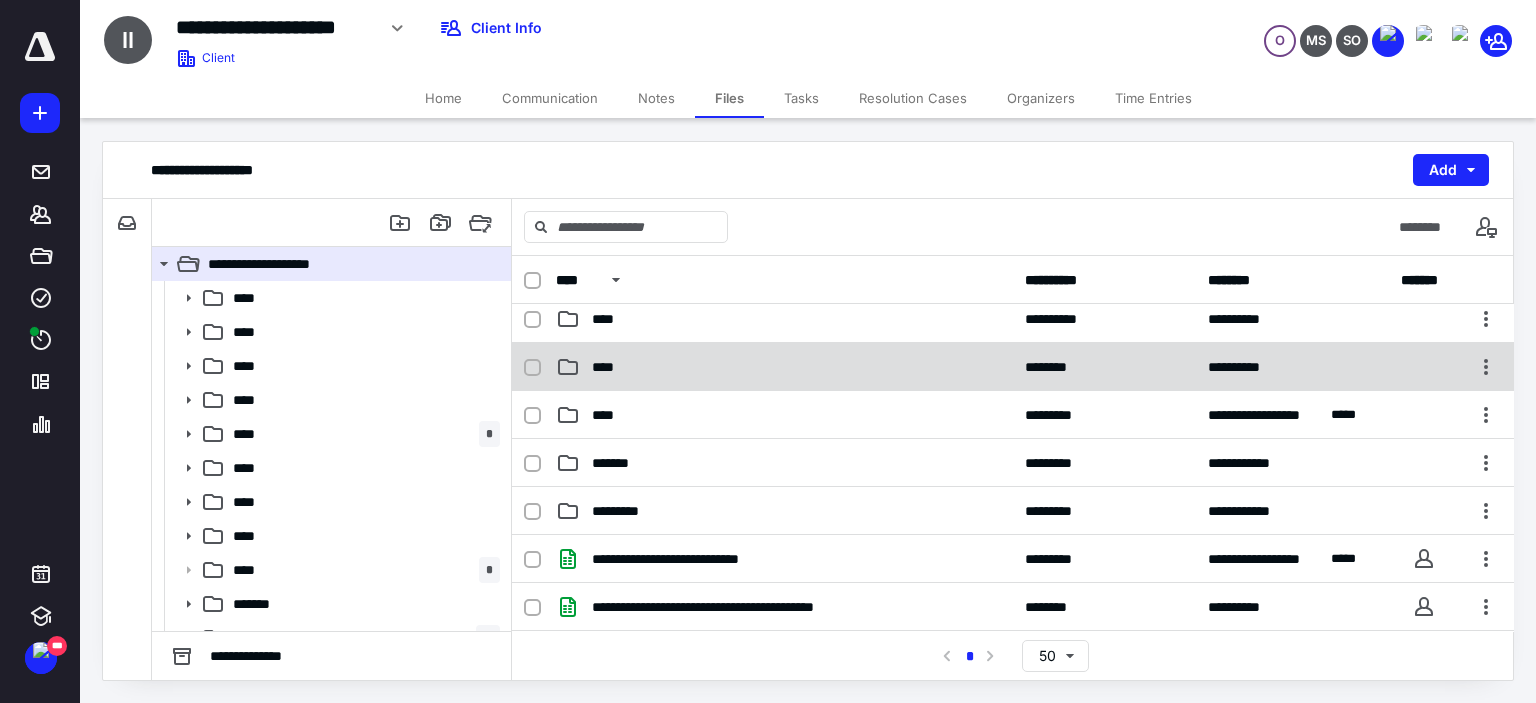 click on "****" at bounding box center [784, 367] 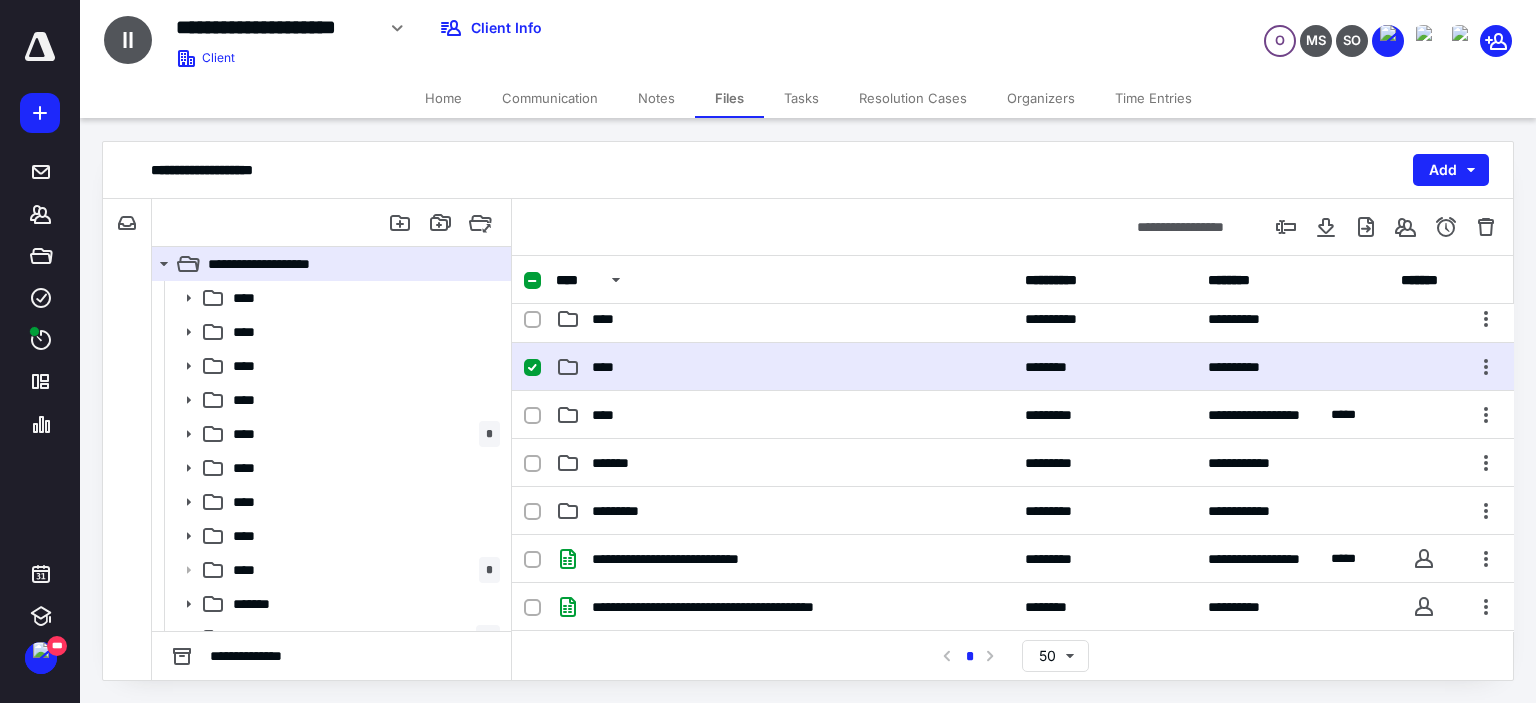 click on "****" at bounding box center (784, 367) 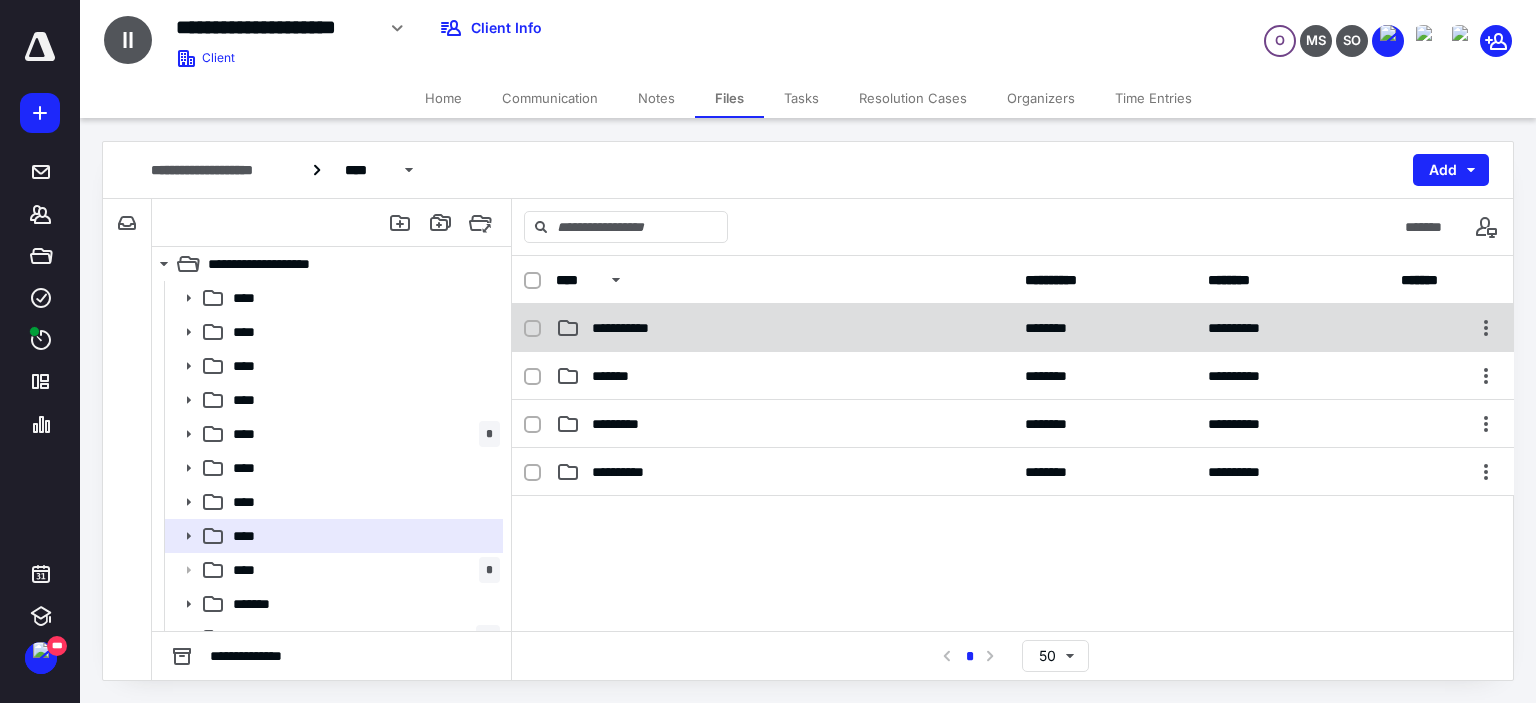 click on "**********" at bounding box center [784, 328] 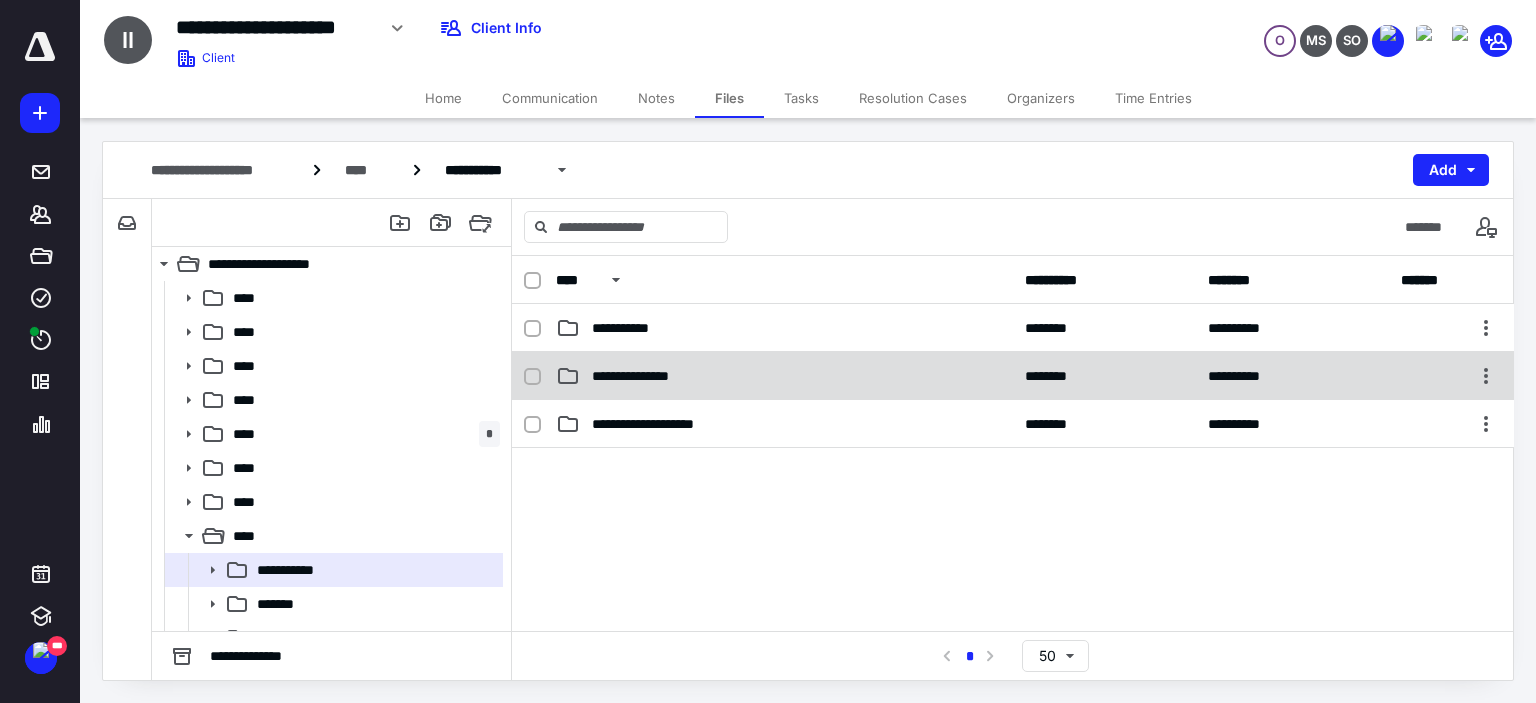 click on "**********" at bounding box center (1013, 376) 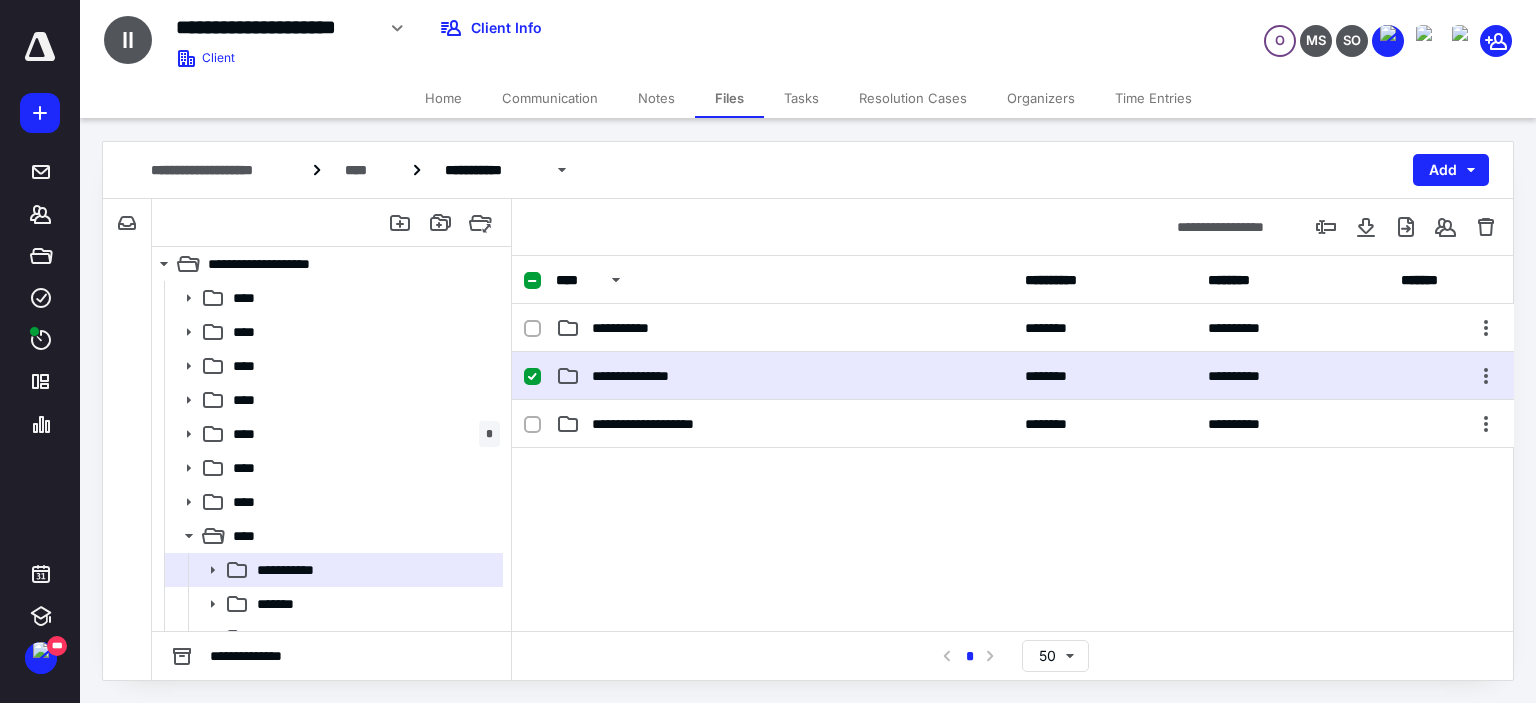 click on "**********" at bounding box center [1013, 376] 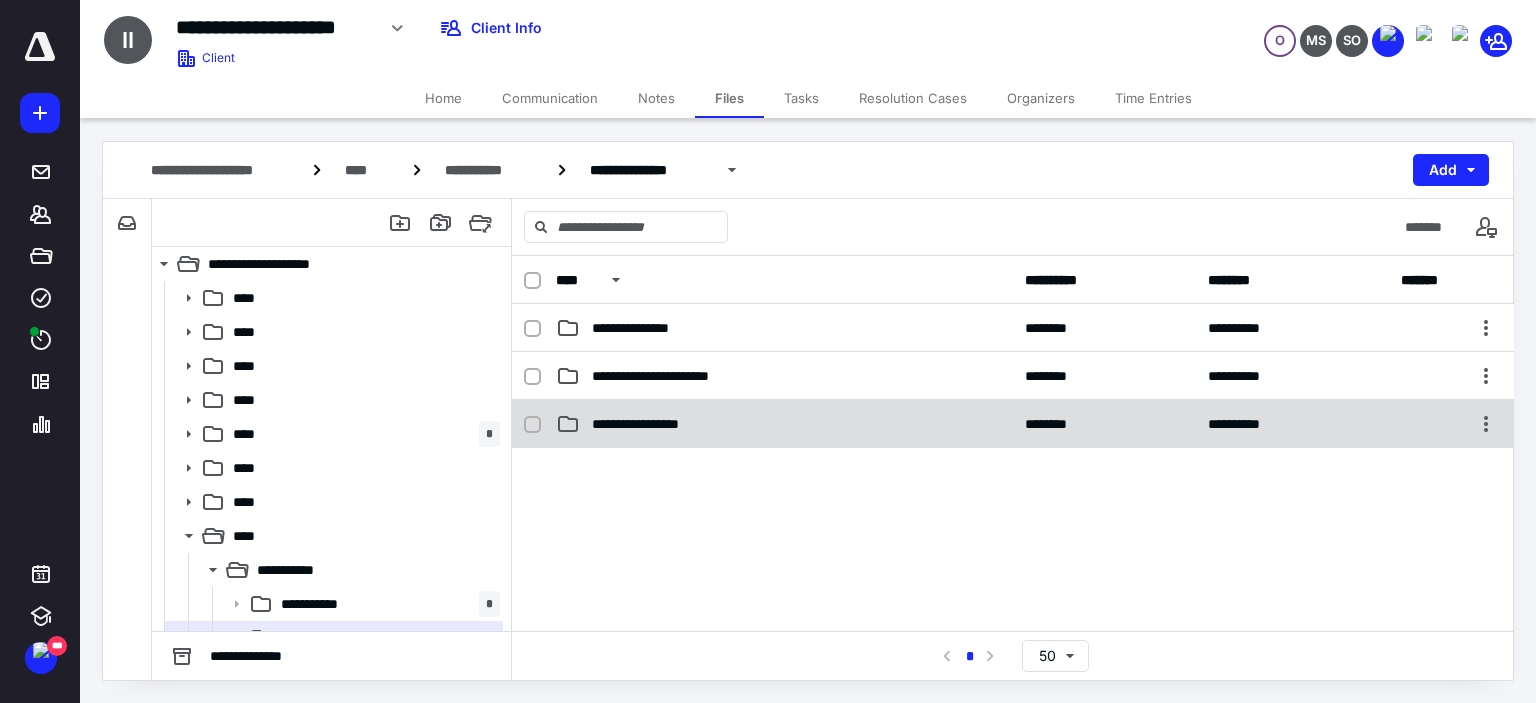 click on "**********" at bounding box center (784, 424) 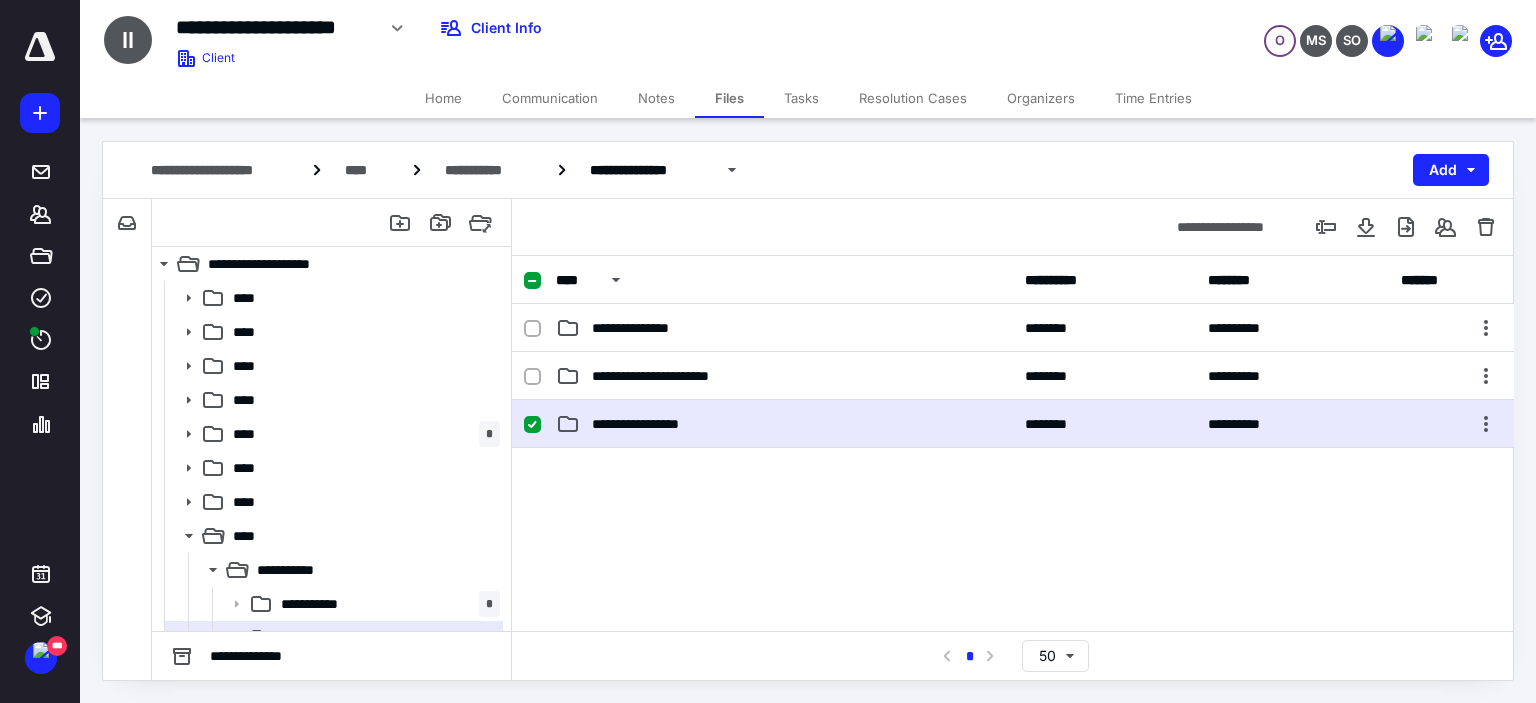 click on "**********" at bounding box center (784, 424) 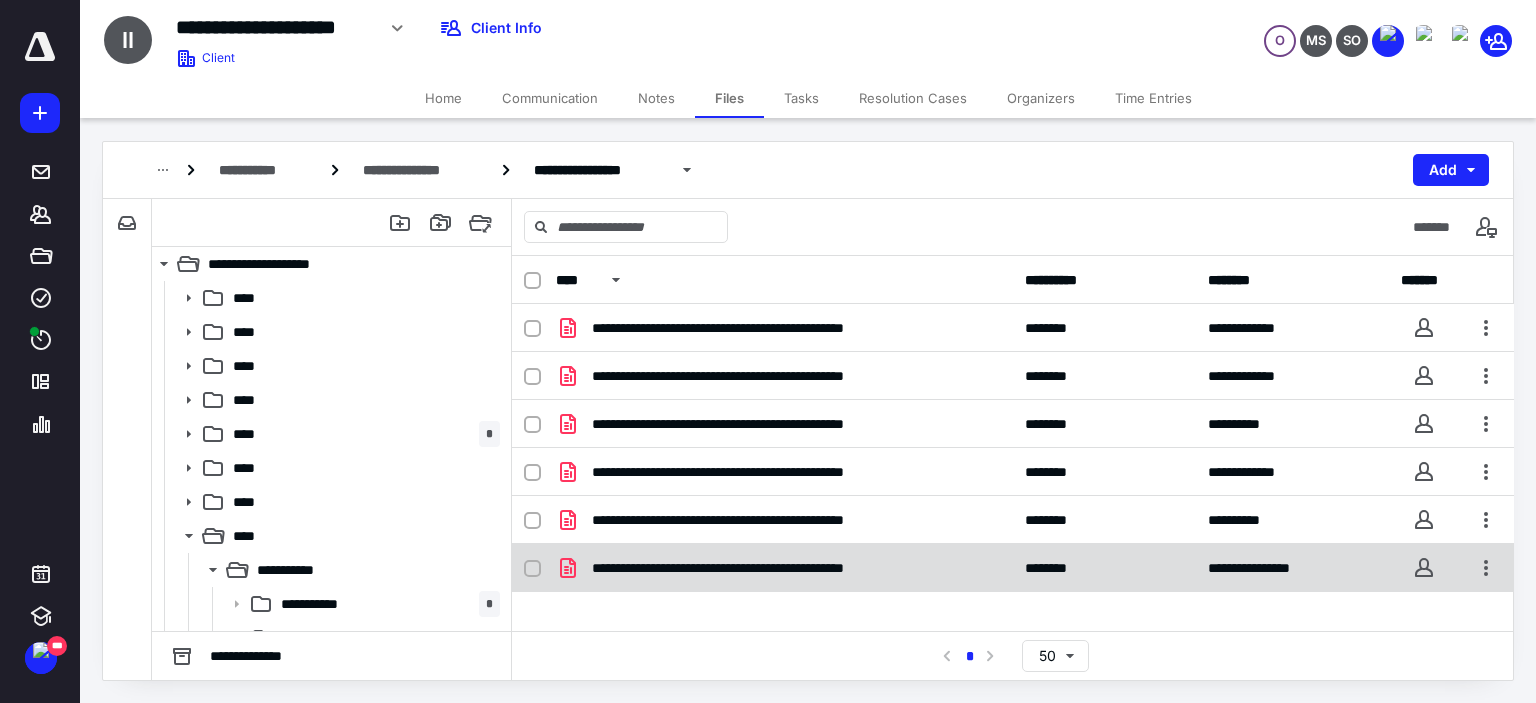 click on "**********" at bounding box center [762, 568] 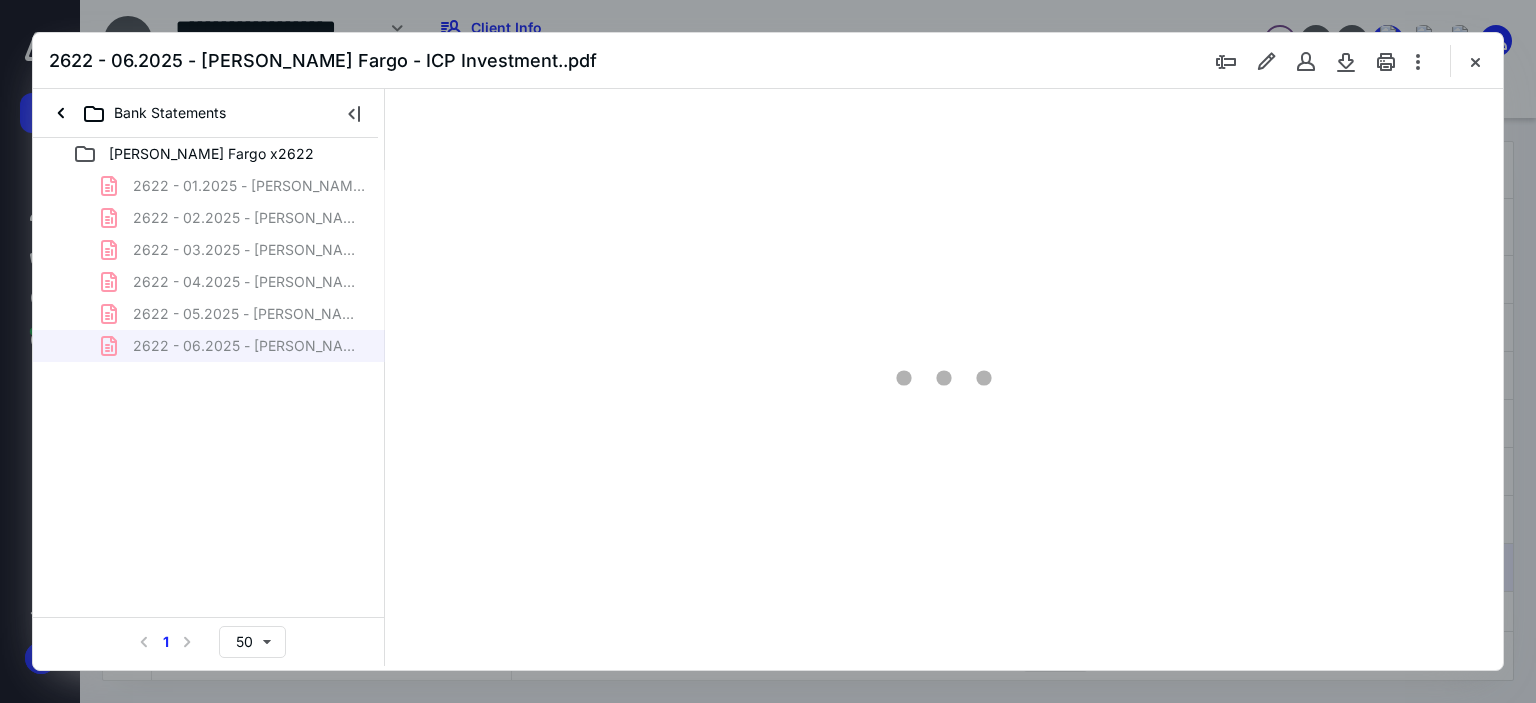 scroll, scrollTop: 0, scrollLeft: 0, axis: both 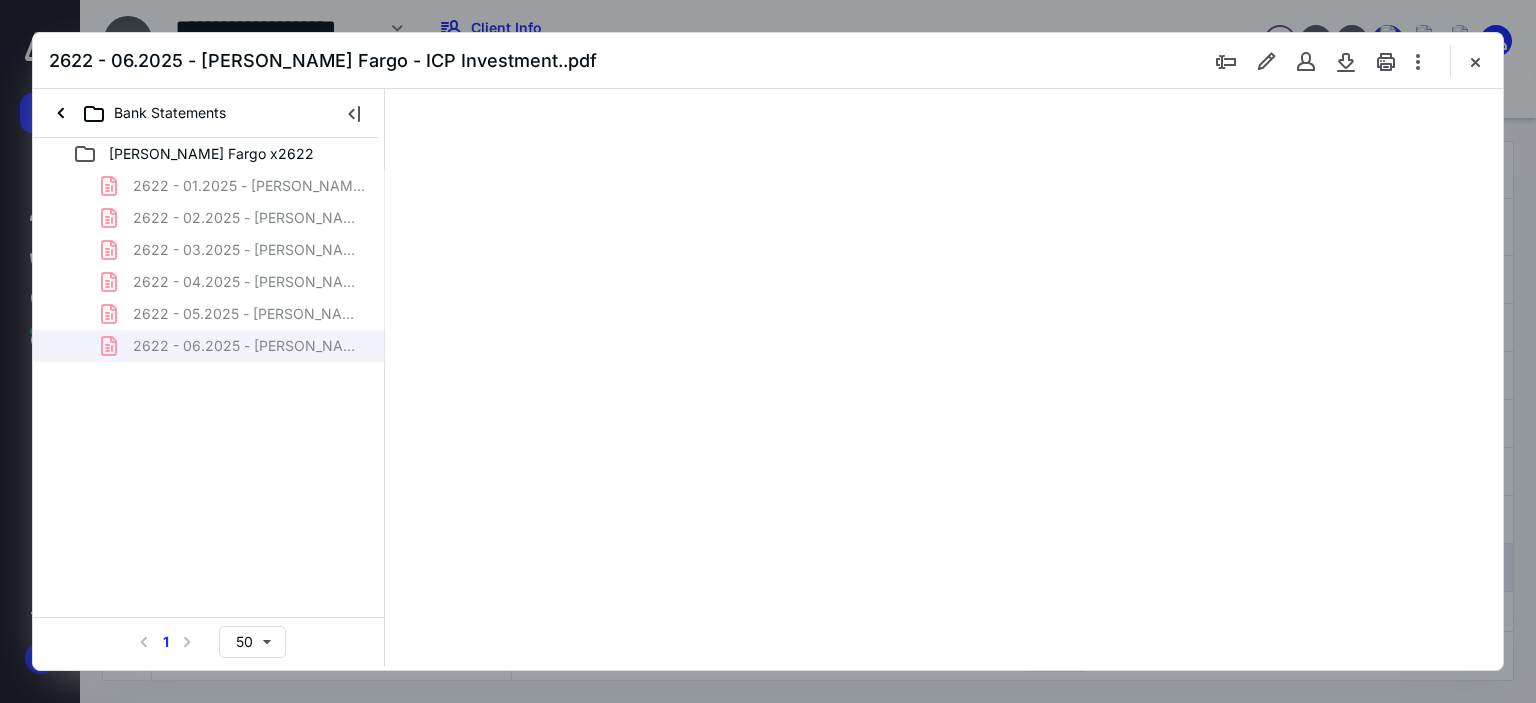 type on "179" 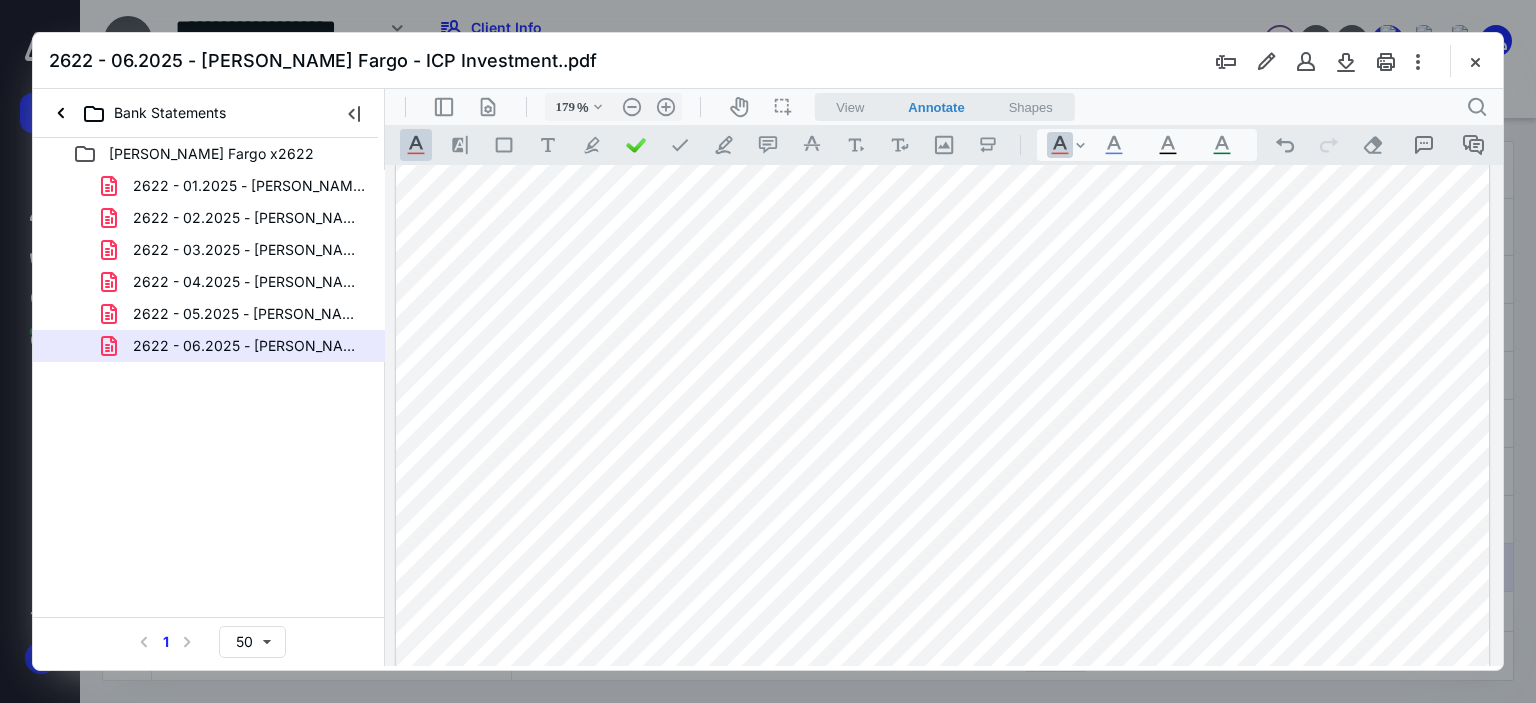 scroll, scrollTop: 383, scrollLeft: 0, axis: vertical 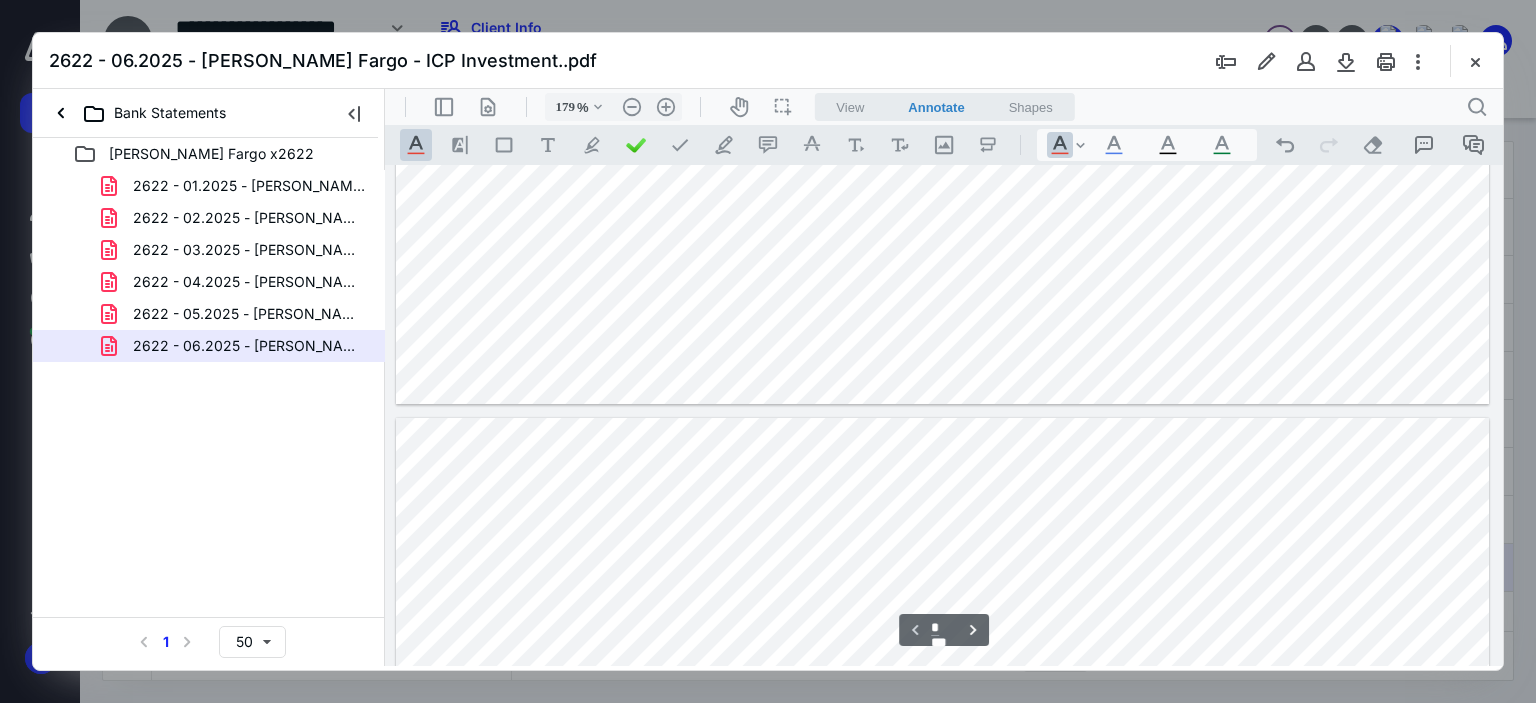 type on "*" 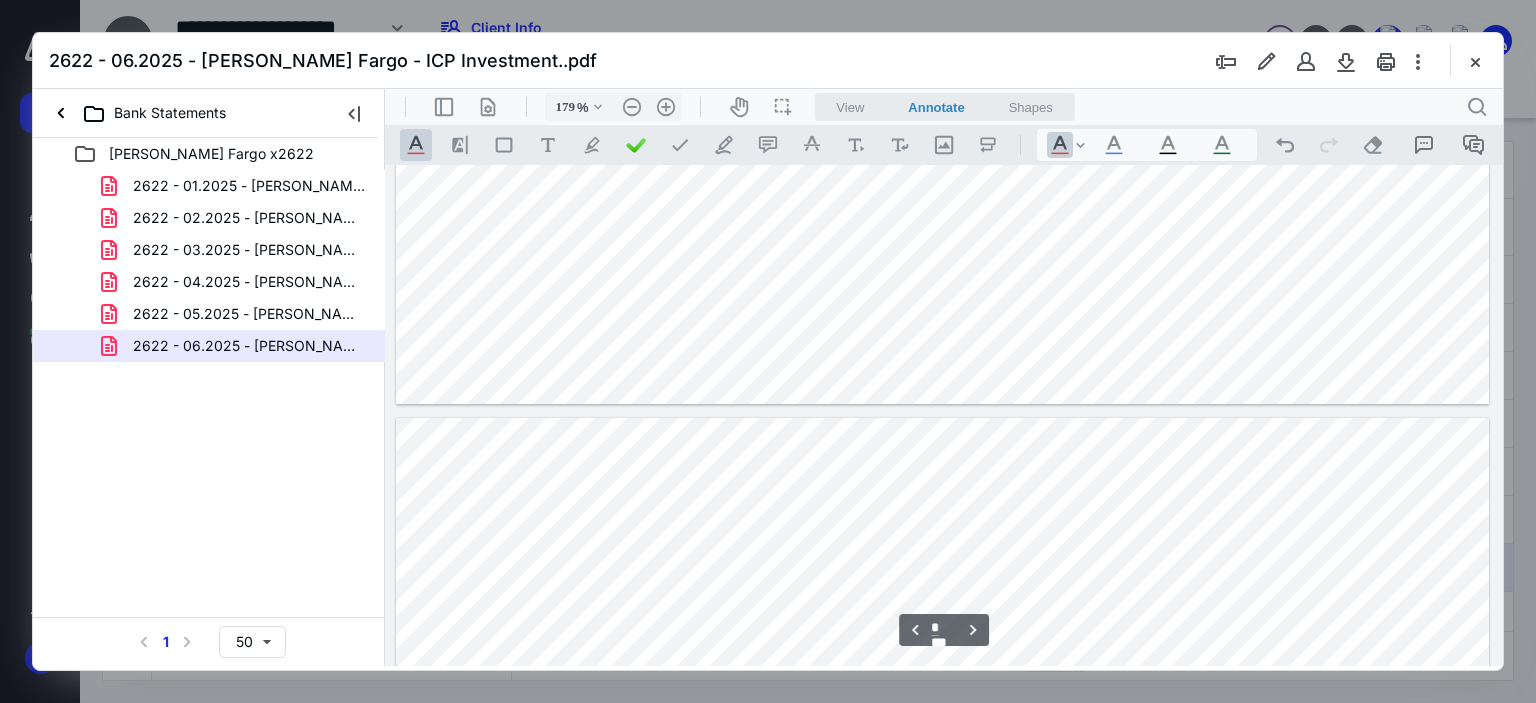scroll, scrollTop: 1383, scrollLeft: 0, axis: vertical 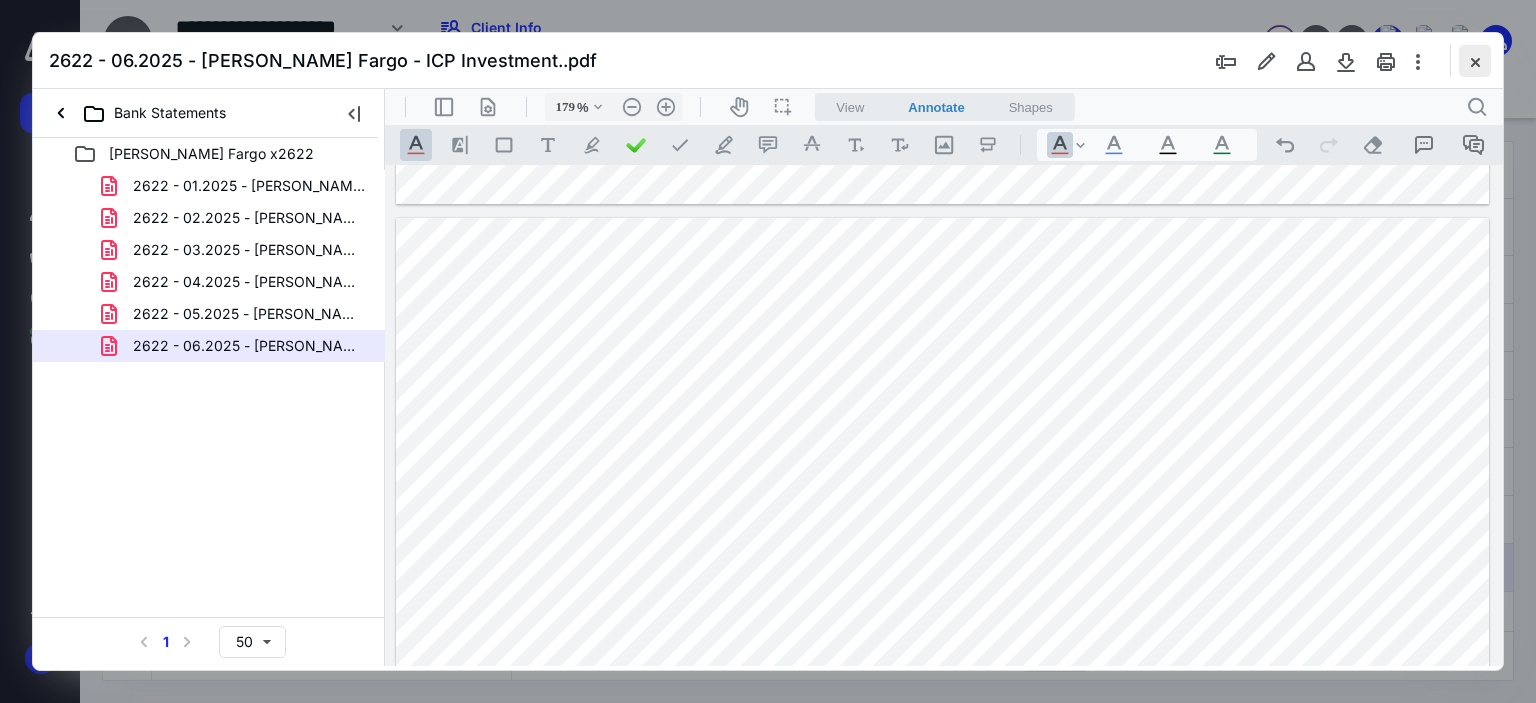 click at bounding box center (1475, 61) 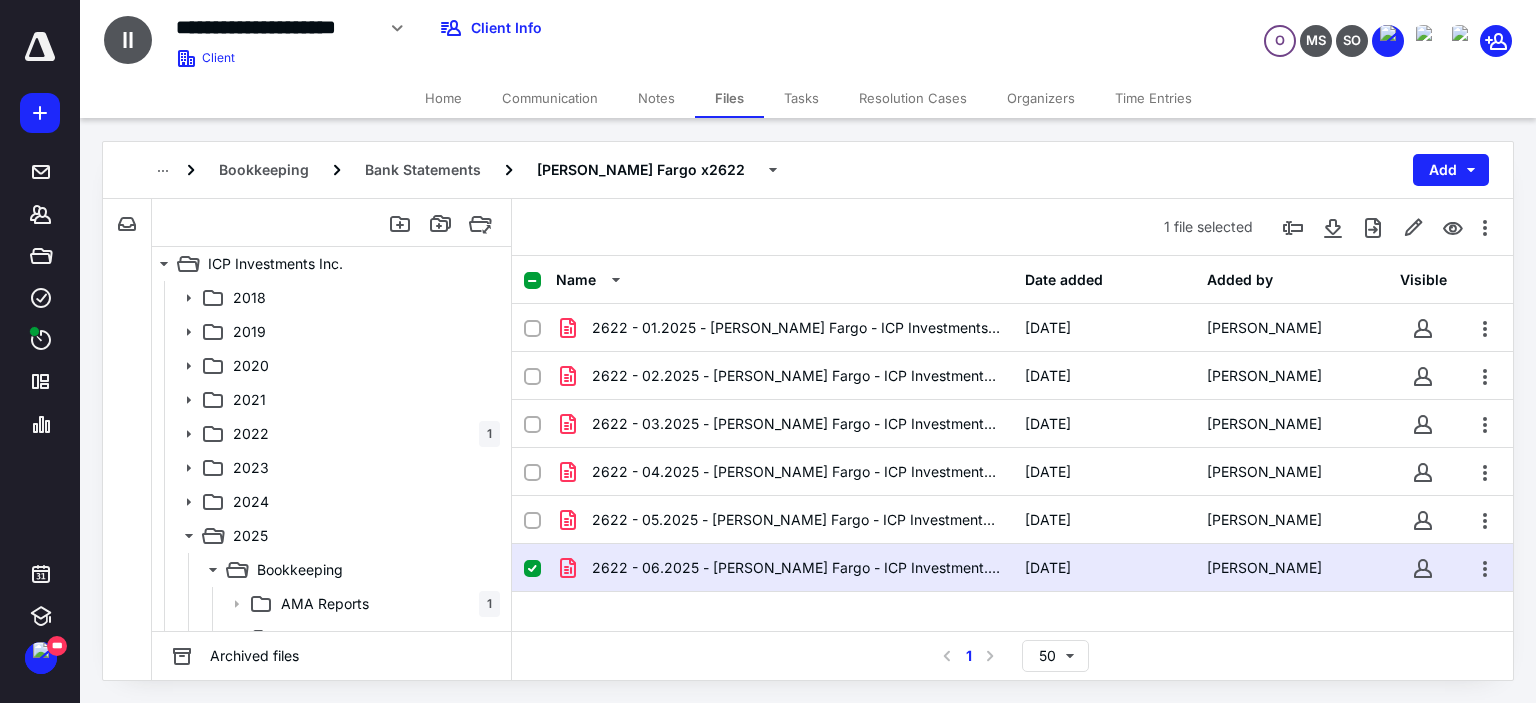 click on "Notes" at bounding box center [656, 98] 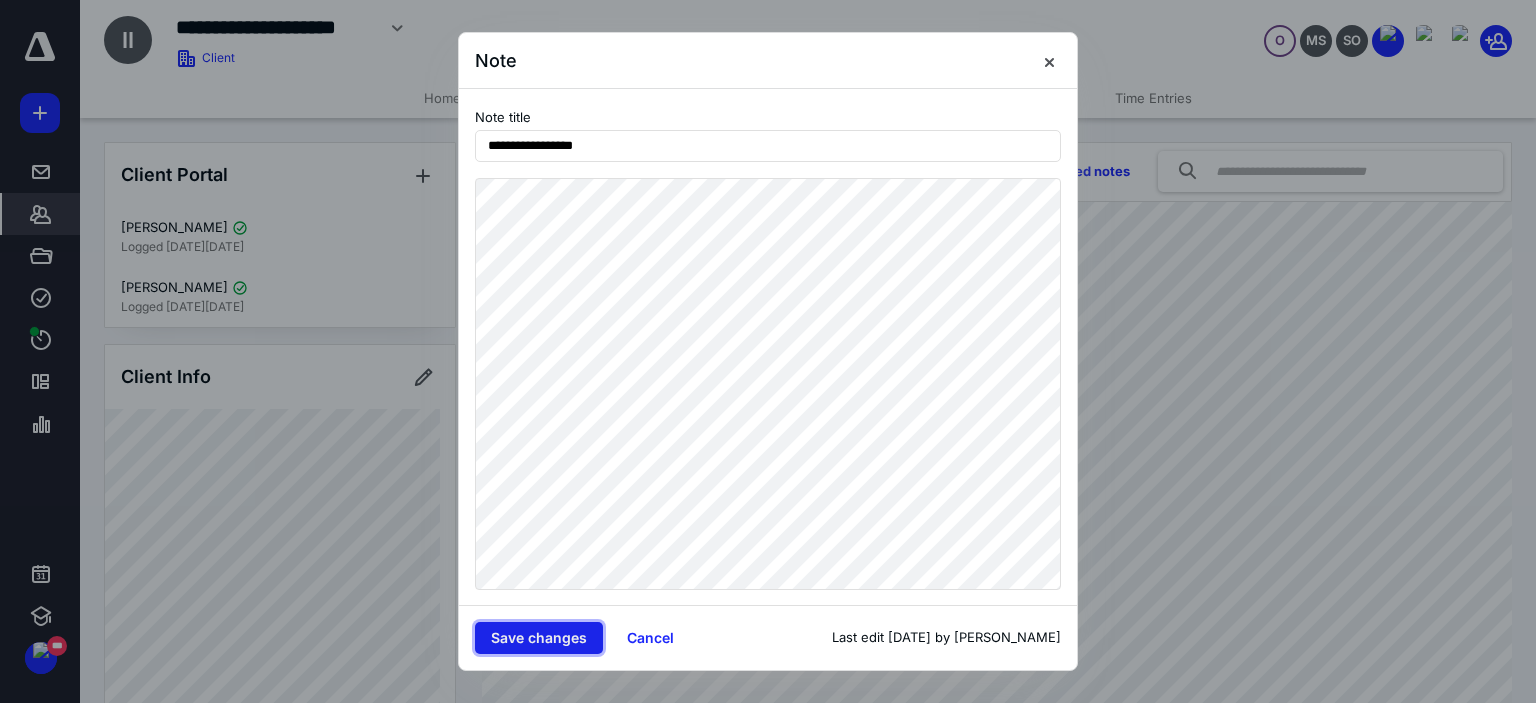 click on "Save changes" at bounding box center (539, 638) 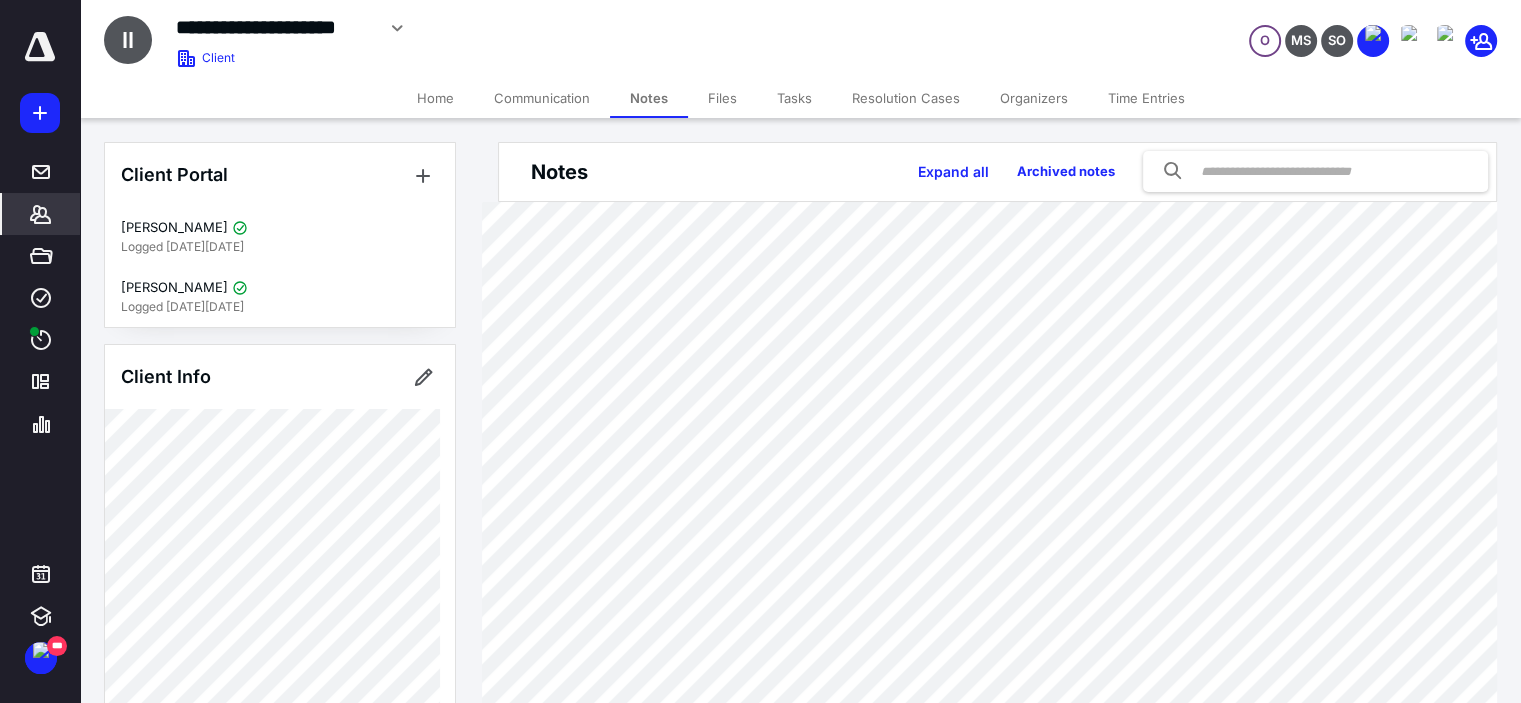click on "Files" at bounding box center (722, 98) 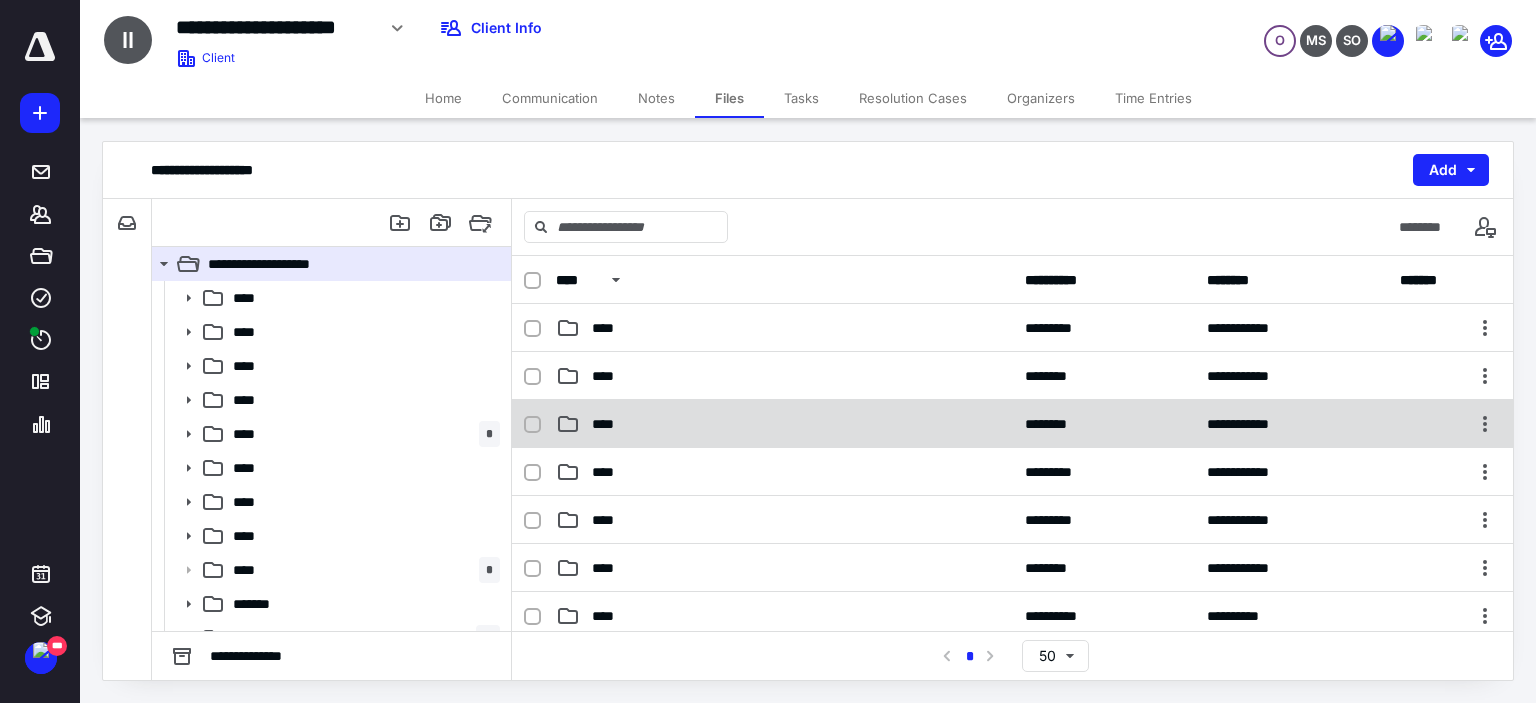 scroll, scrollTop: 300, scrollLeft: 0, axis: vertical 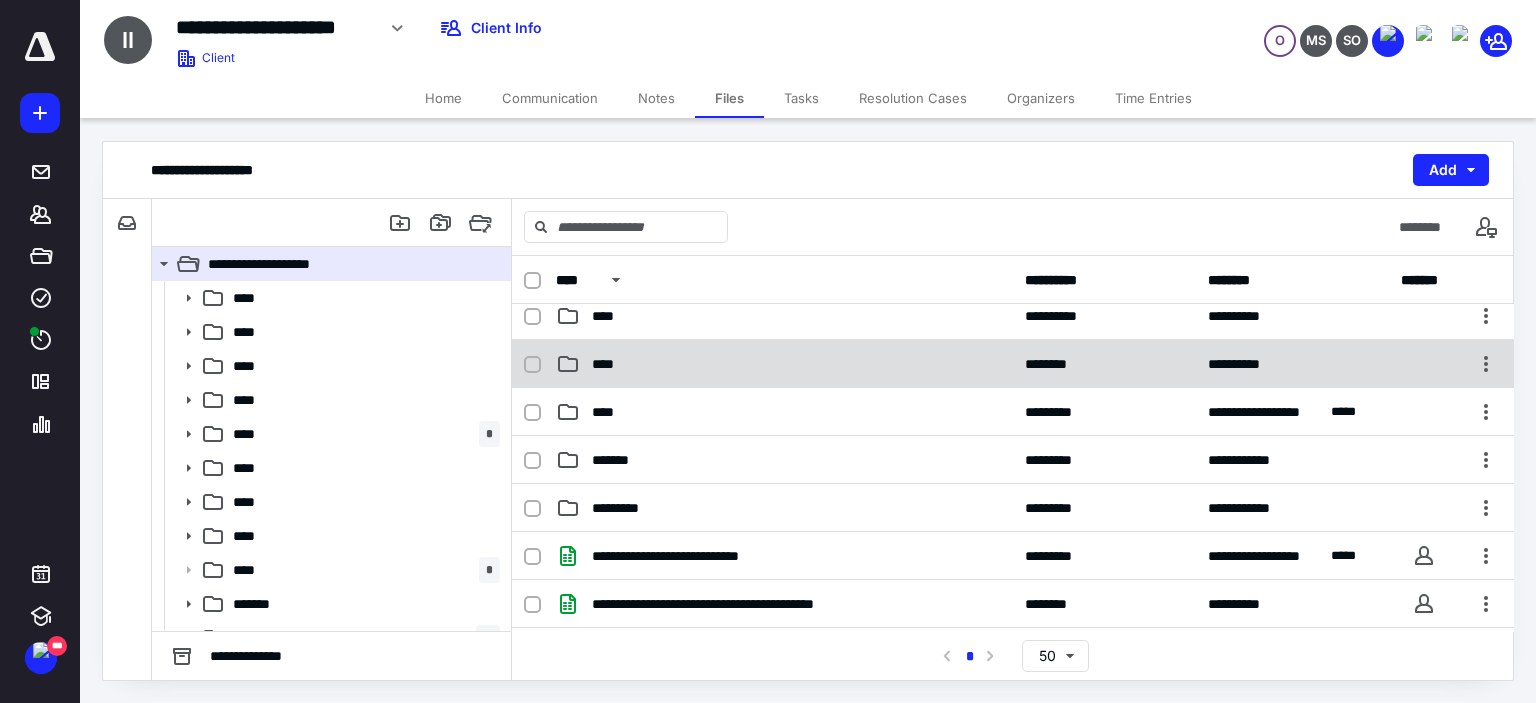click on "****" at bounding box center (784, 364) 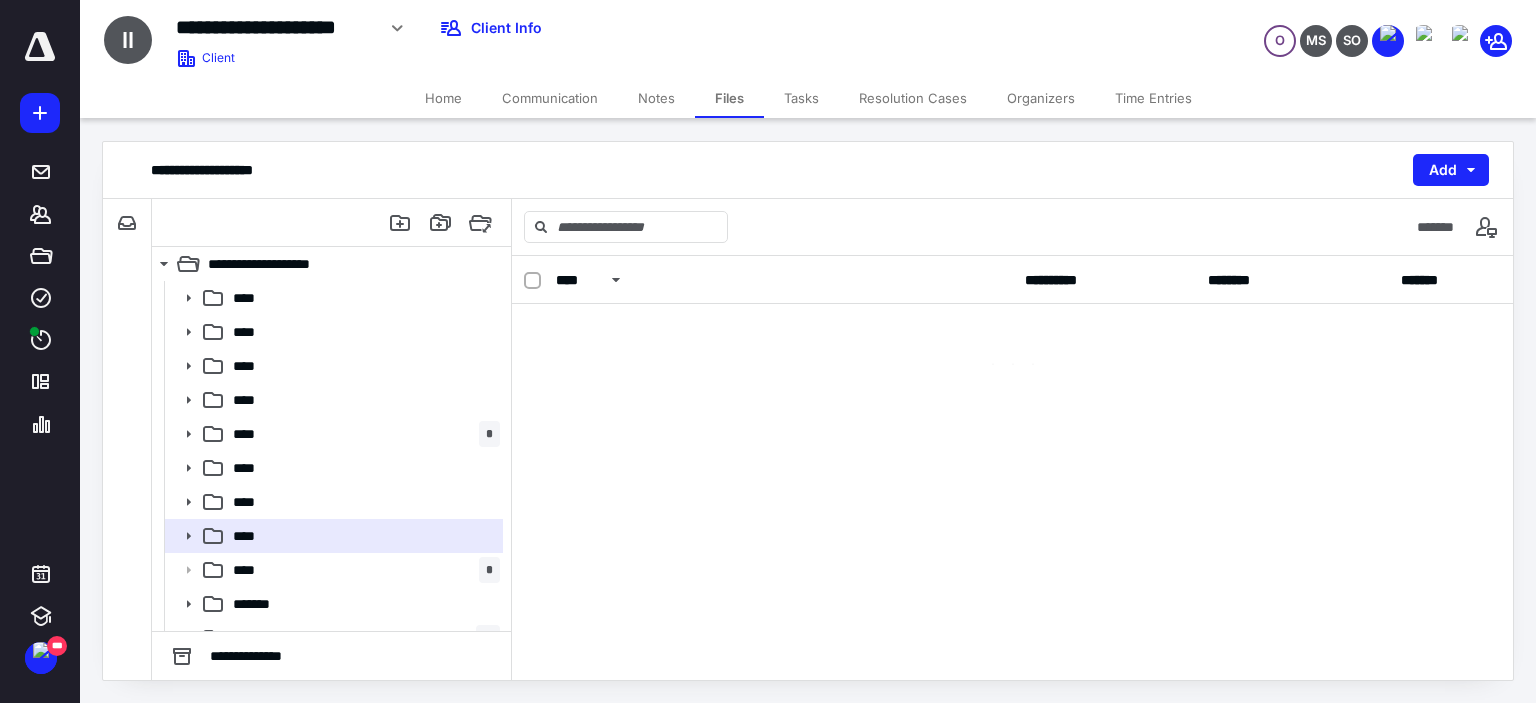 scroll, scrollTop: 0, scrollLeft: 0, axis: both 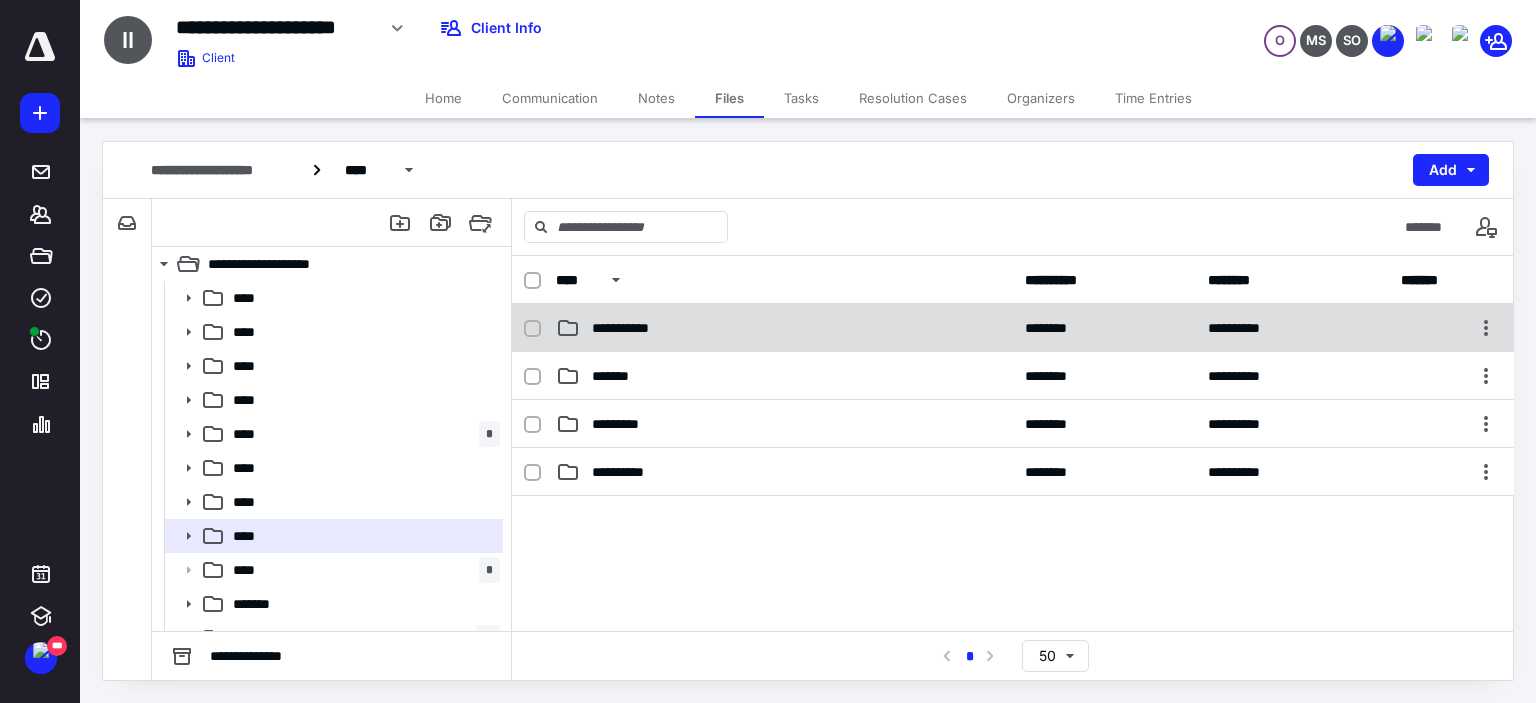 click on "**********" at bounding box center [635, 328] 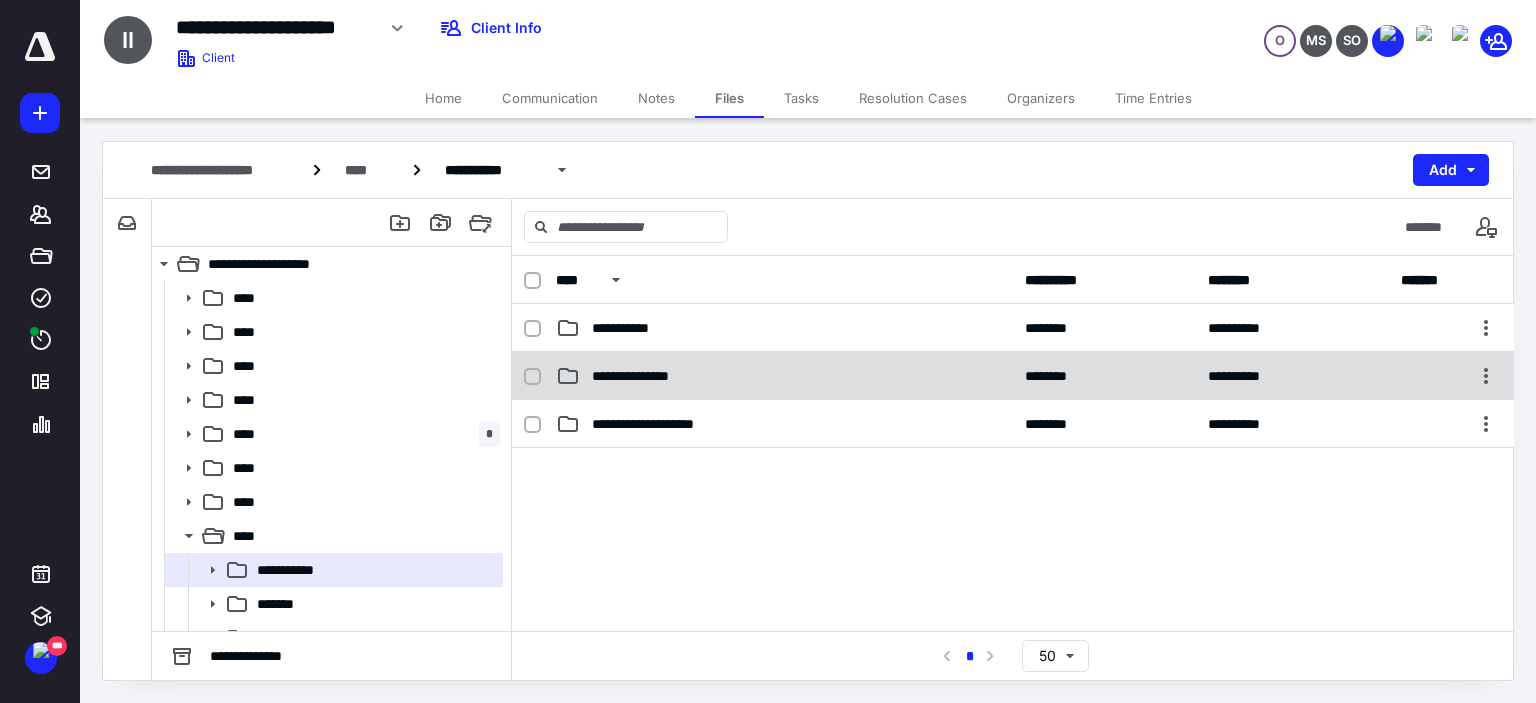 click on "**********" at bounding box center (648, 376) 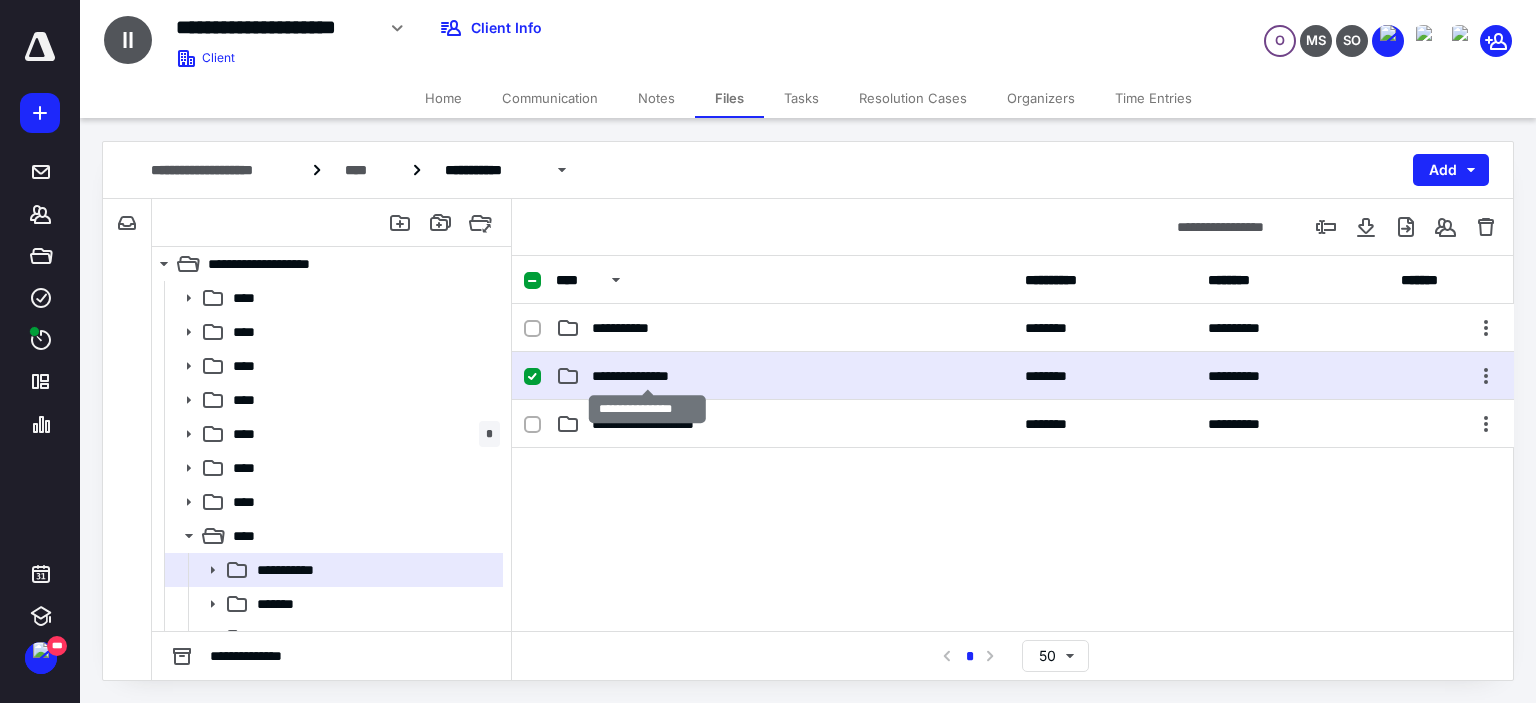 click on "**********" at bounding box center (648, 376) 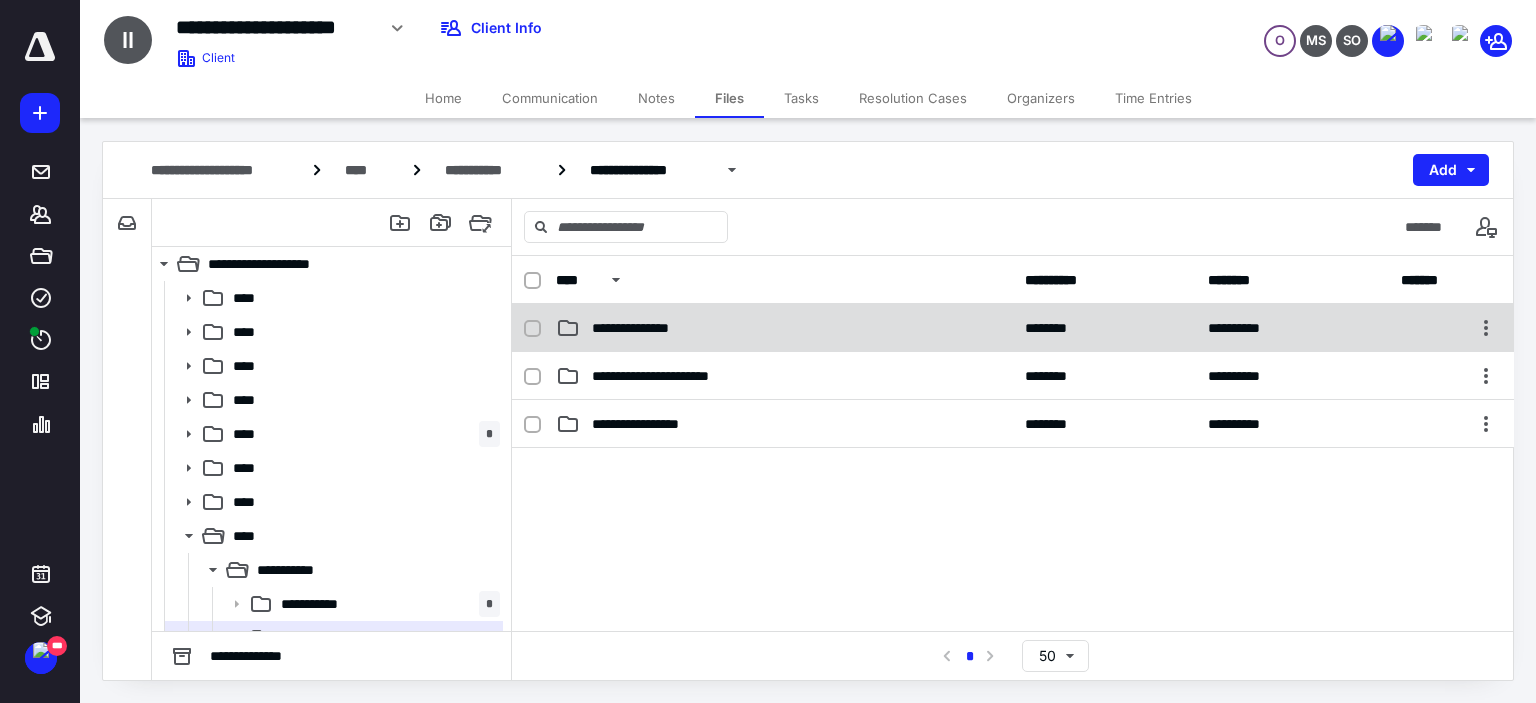 click on "**********" at bounding box center [784, 328] 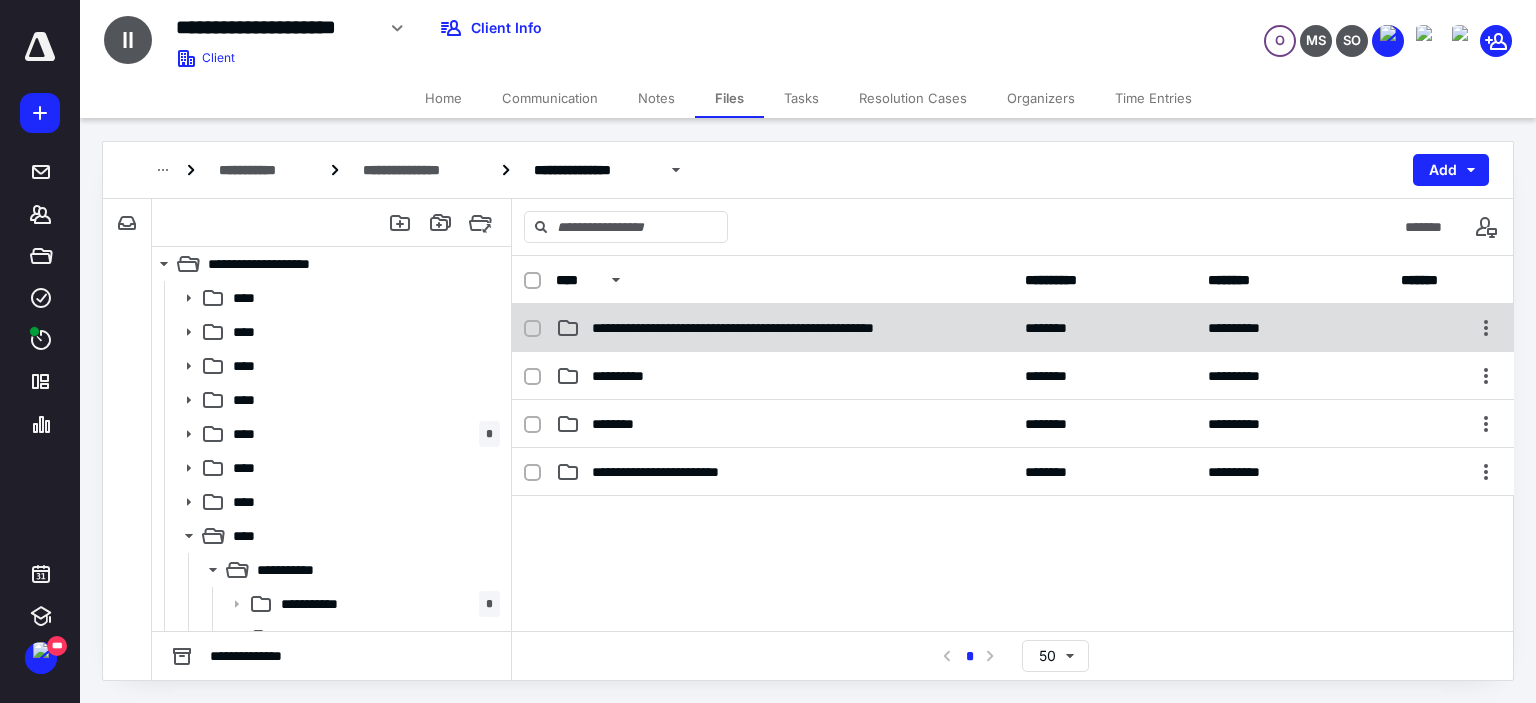 click on "**********" at bounding box center [771, 328] 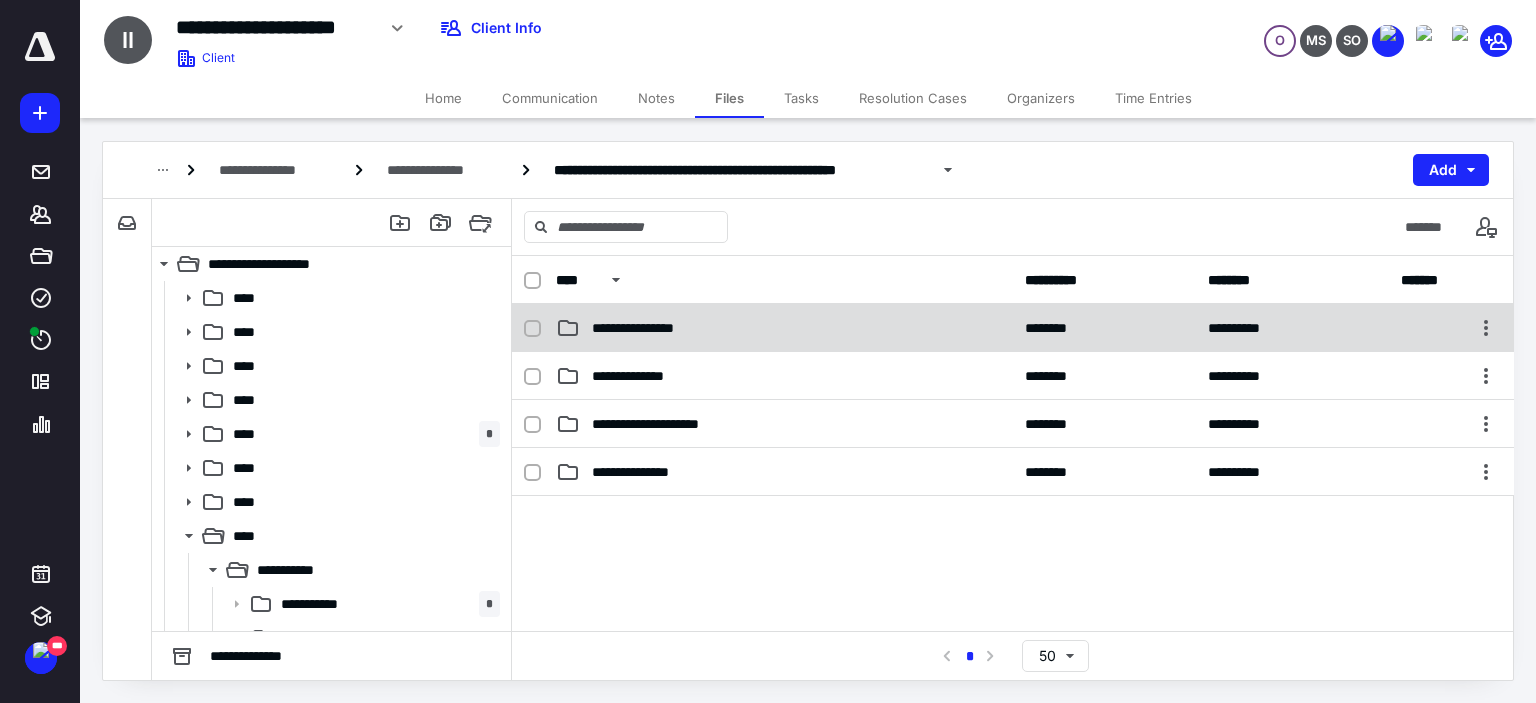 click on "**********" at bounding box center [1013, 328] 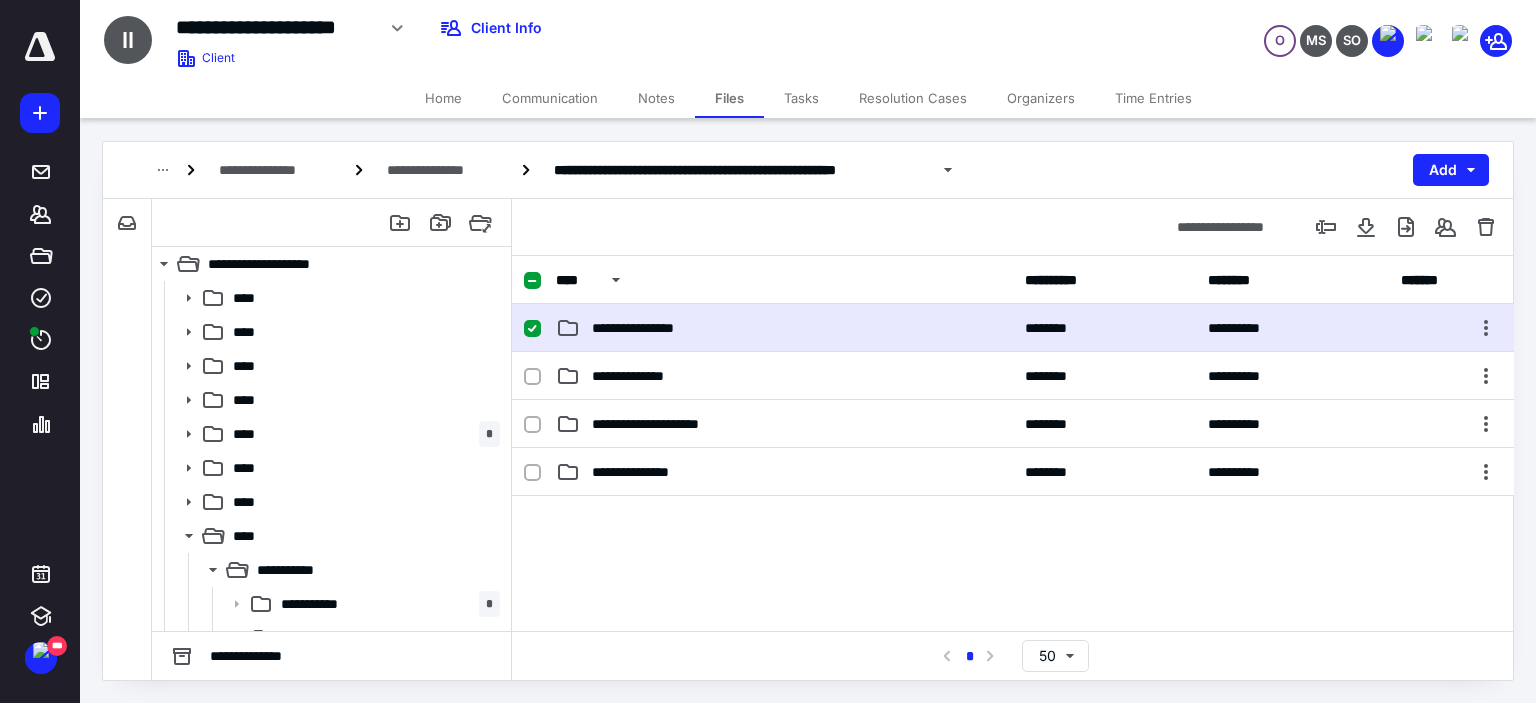 click on "**********" at bounding box center [1013, 328] 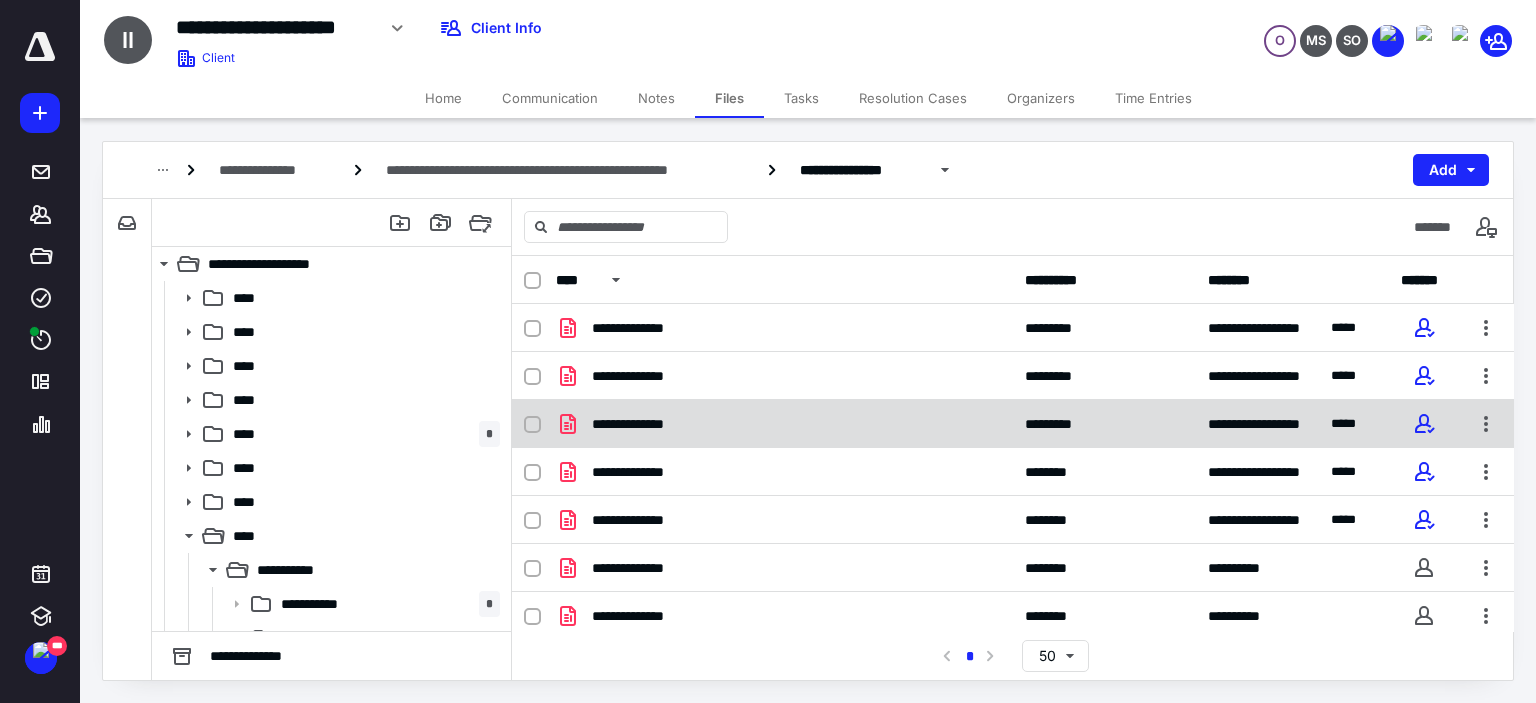 scroll, scrollTop: 6, scrollLeft: 0, axis: vertical 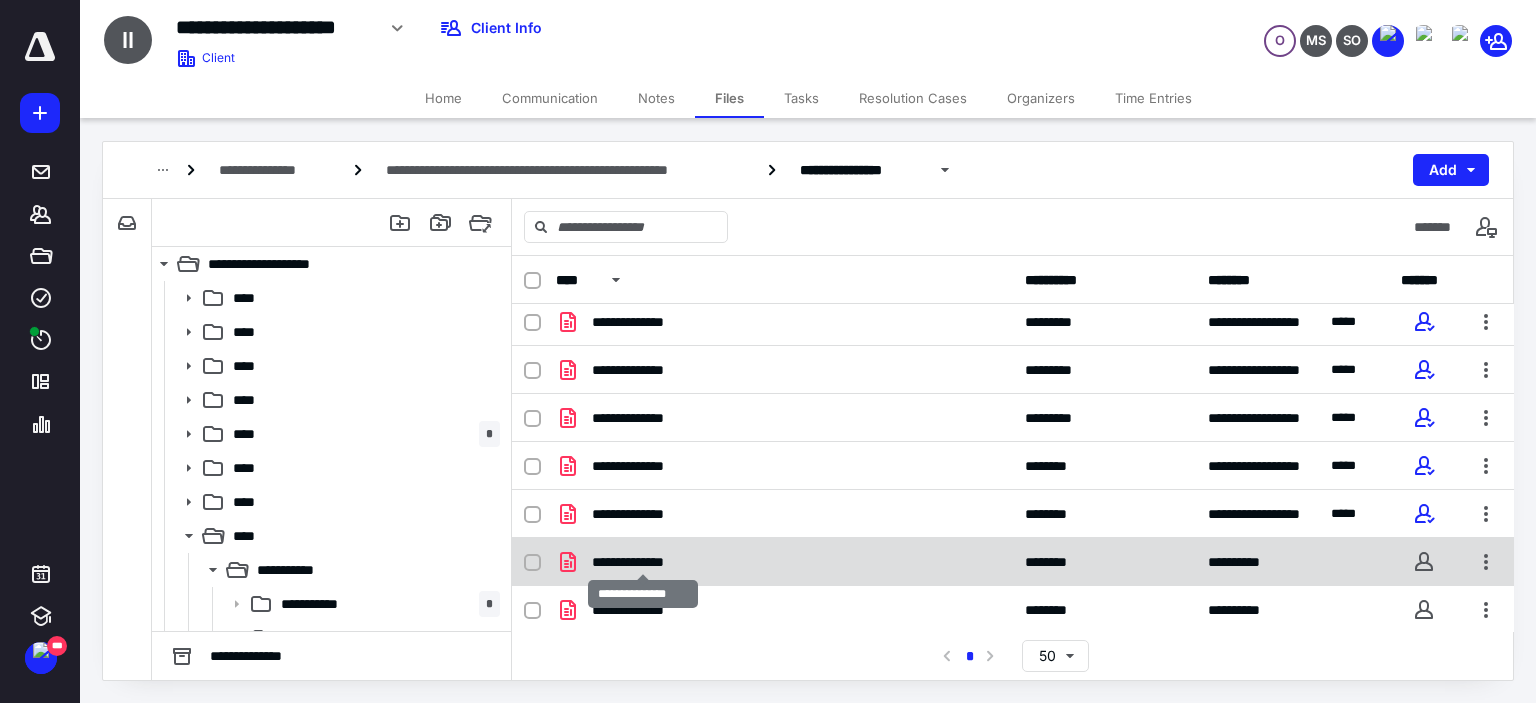 click on "**********" at bounding box center [643, 562] 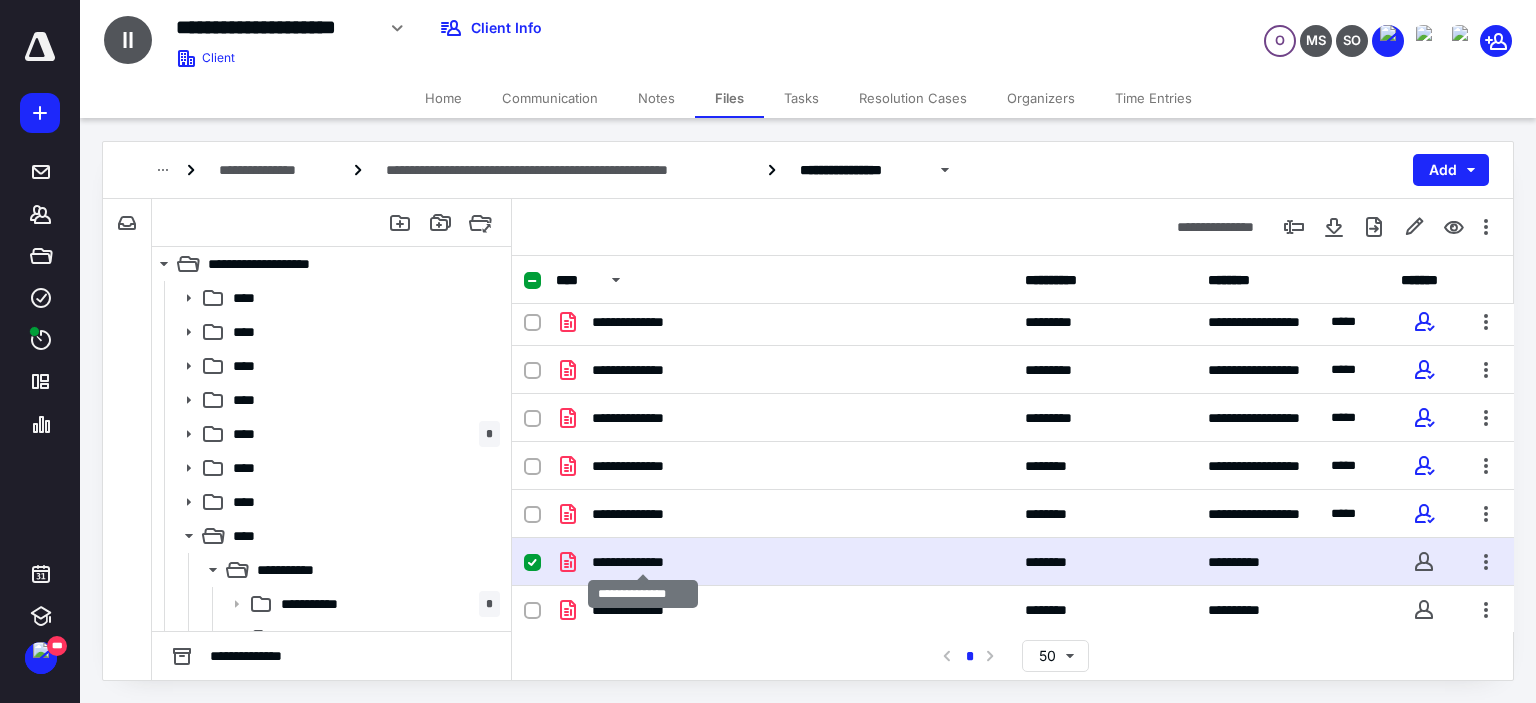 click on "**********" at bounding box center [643, 562] 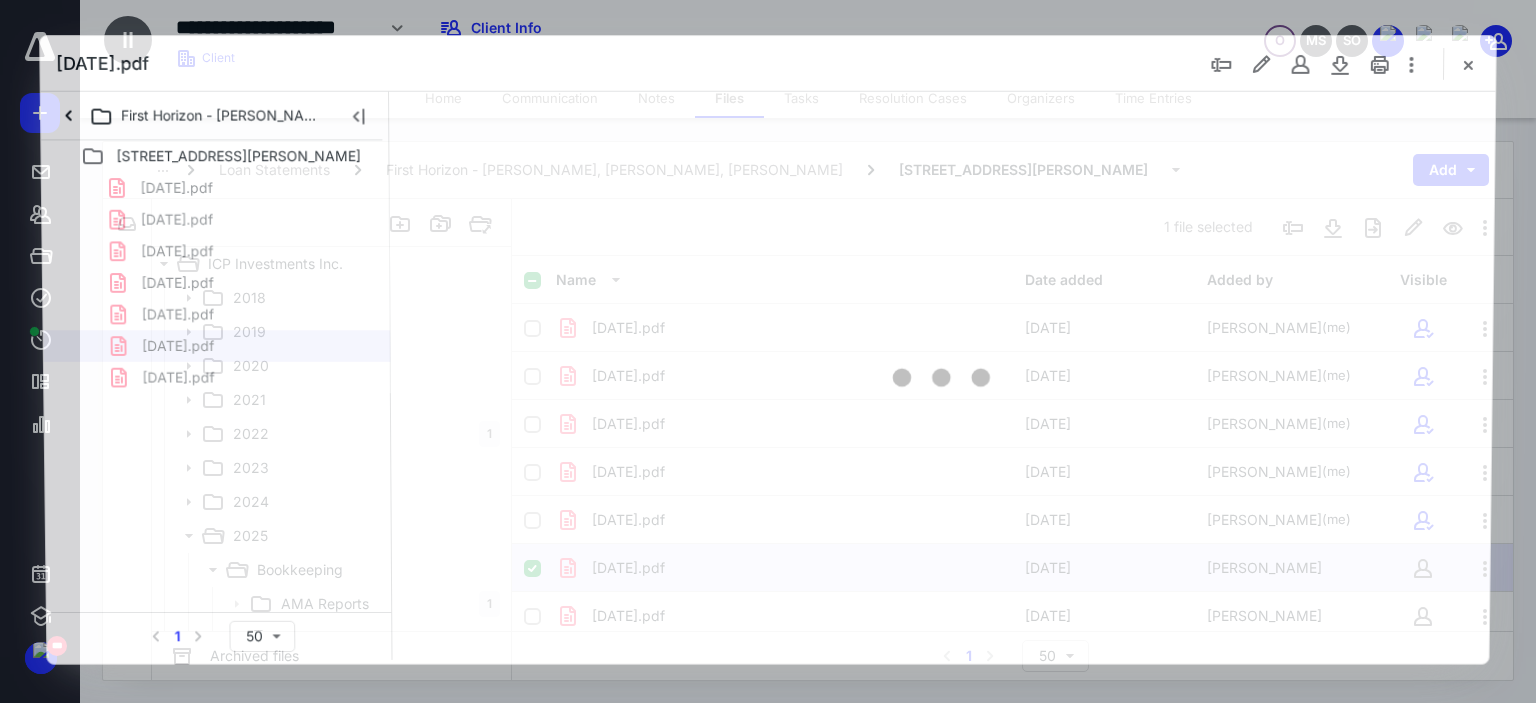 scroll, scrollTop: 6, scrollLeft: 0, axis: vertical 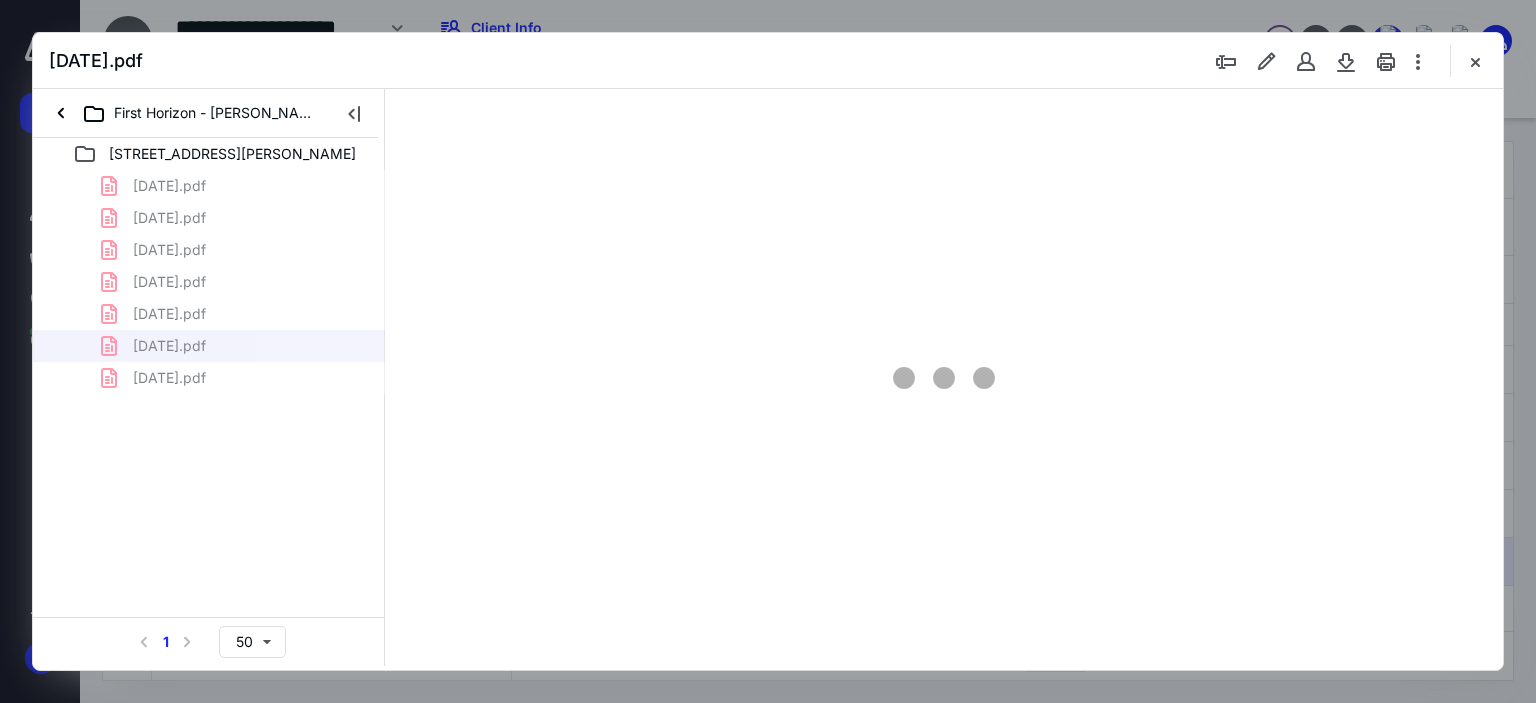 type on "179" 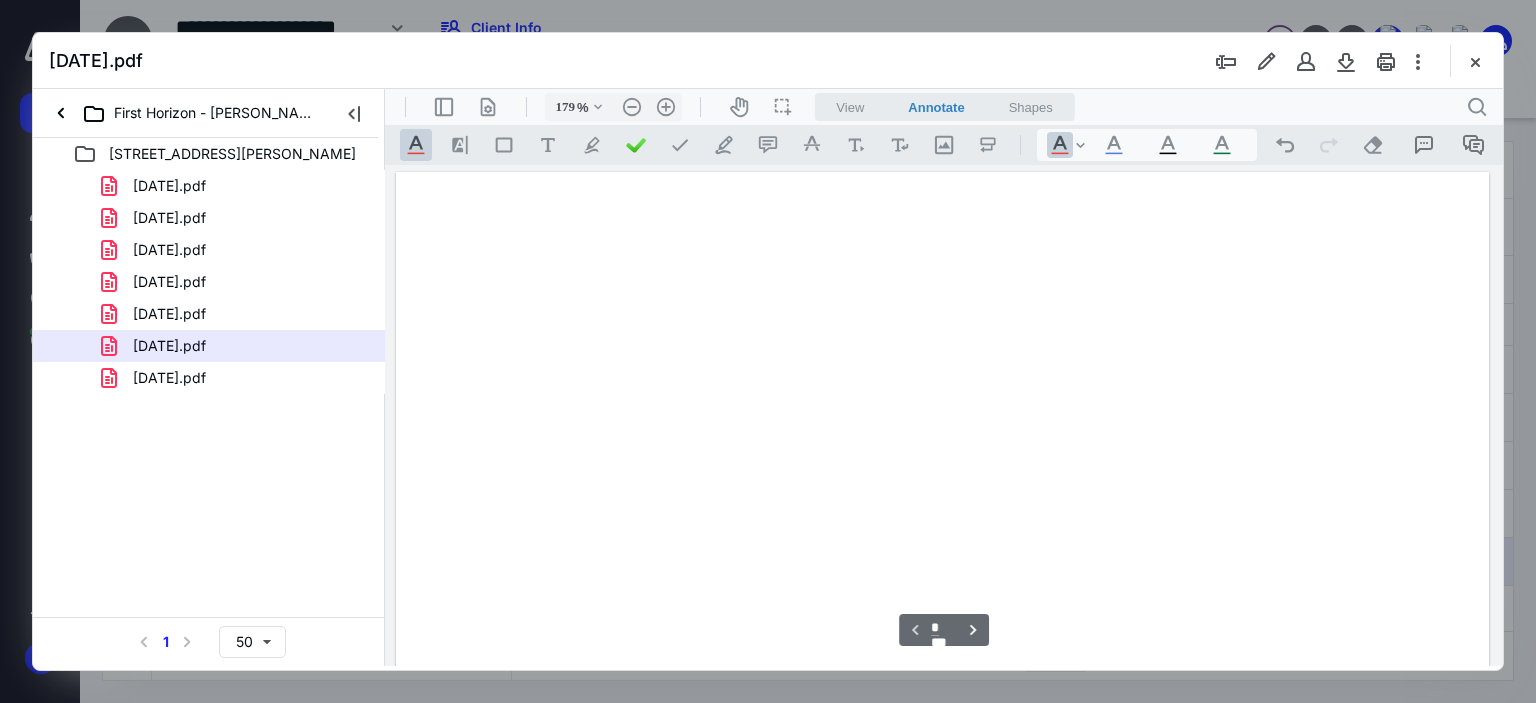 scroll, scrollTop: 83, scrollLeft: 0, axis: vertical 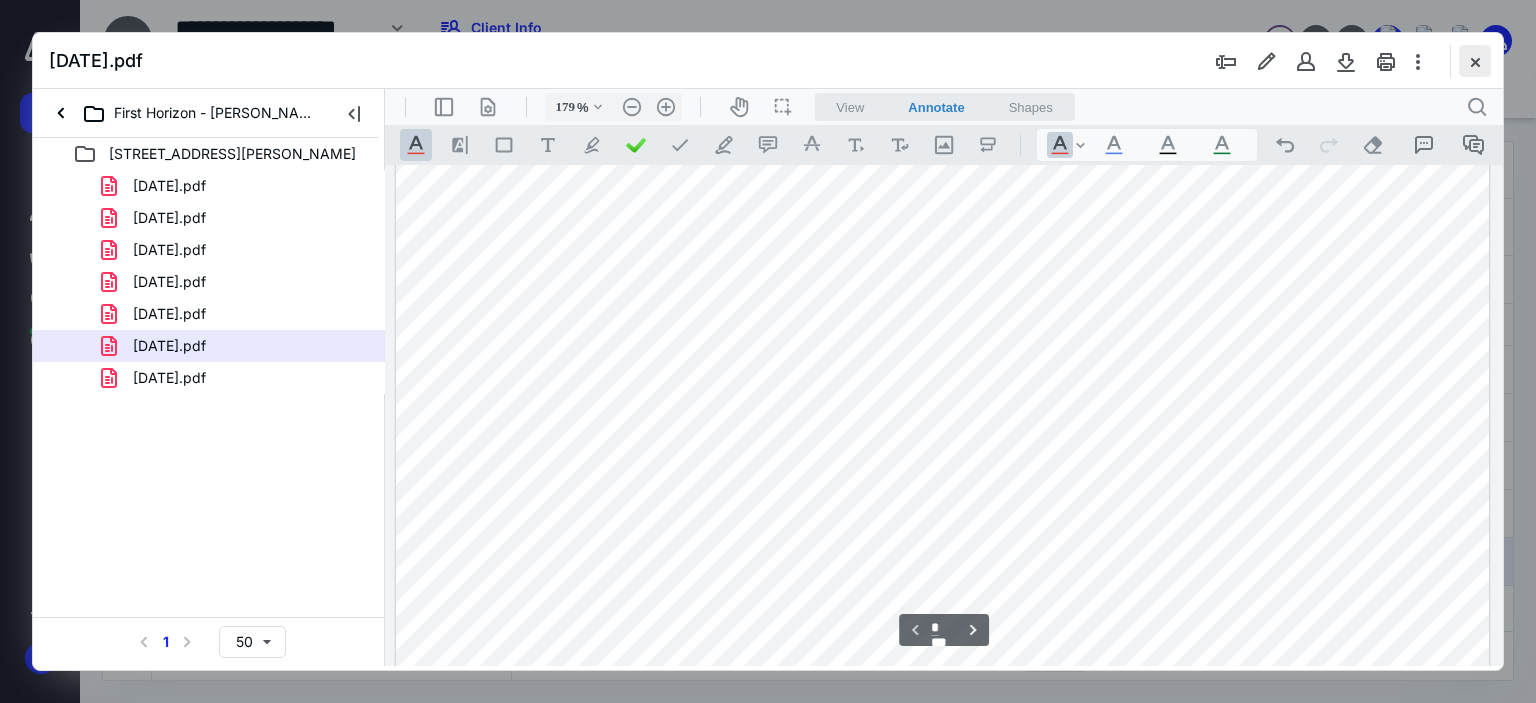click at bounding box center [1475, 61] 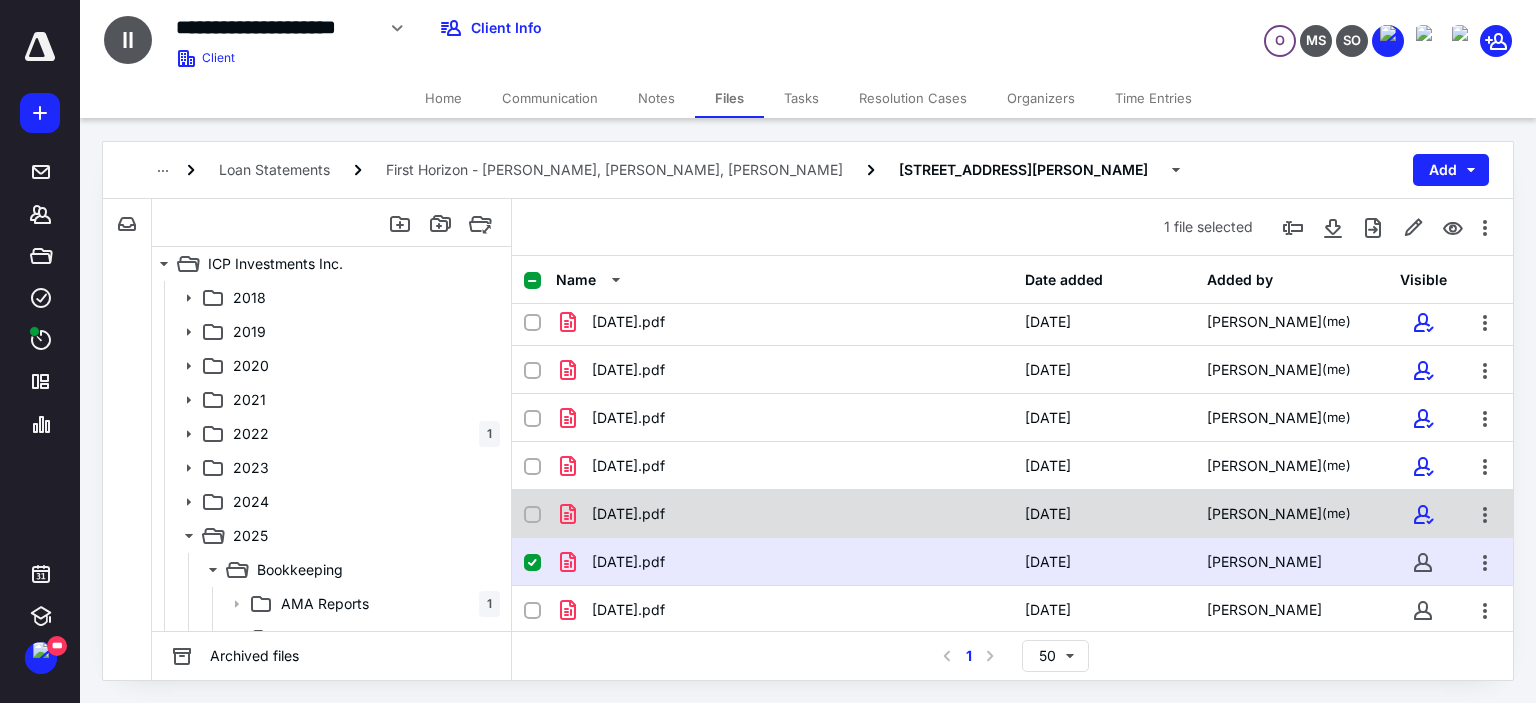 click on "[DATE].pdf" at bounding box center (784, 514) 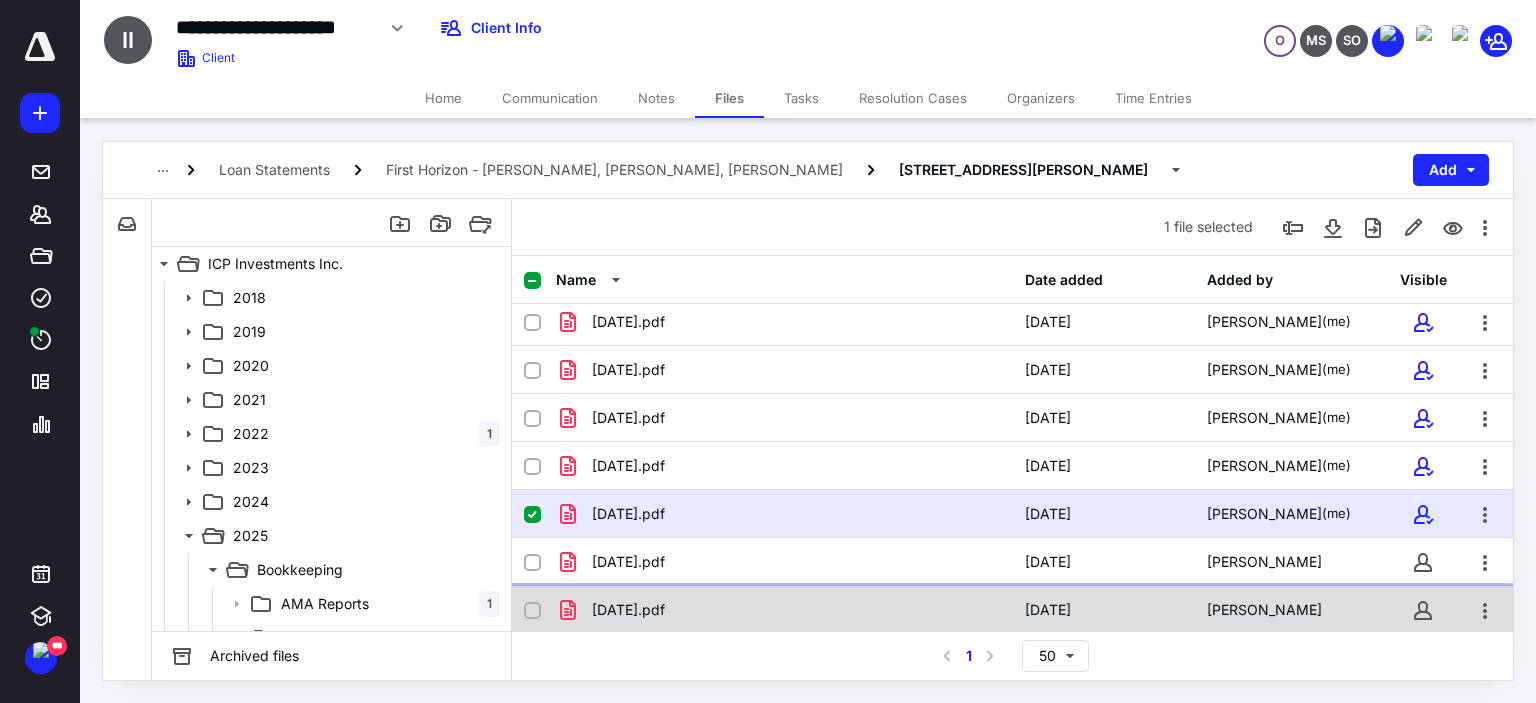 click on "[DATE].pdf" at bounding box center [784, 610] 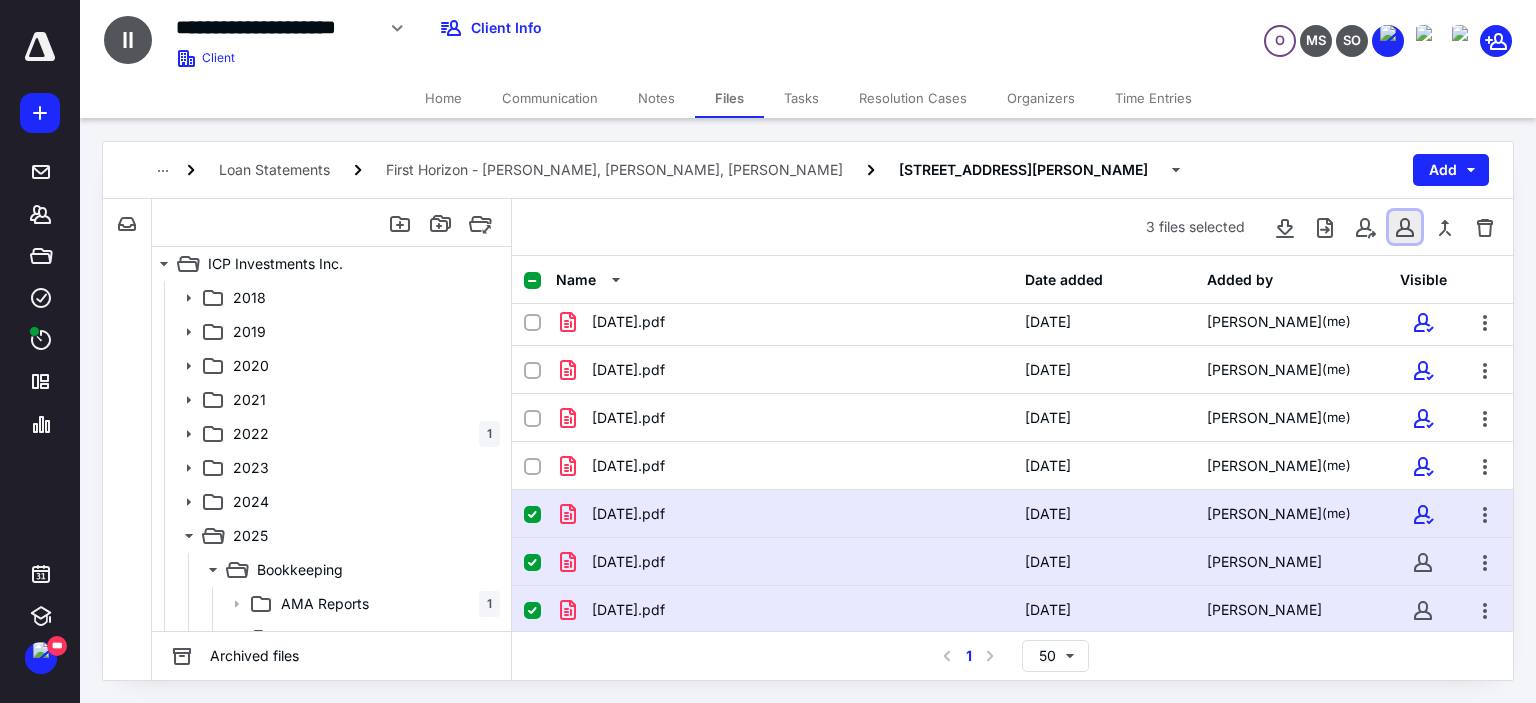 click at bounding box center [1405, 227] 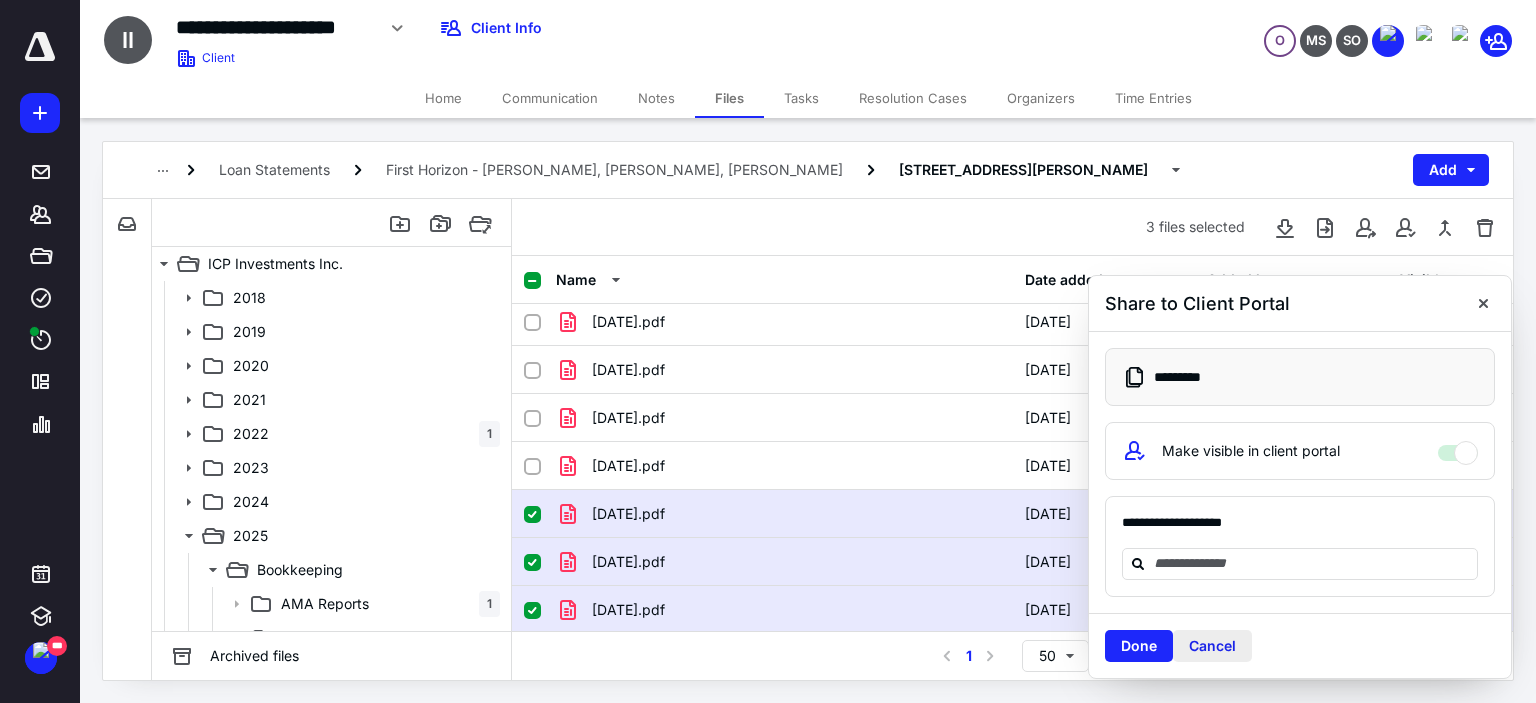 click on "Cancel" at bounding box center (1212, 646) 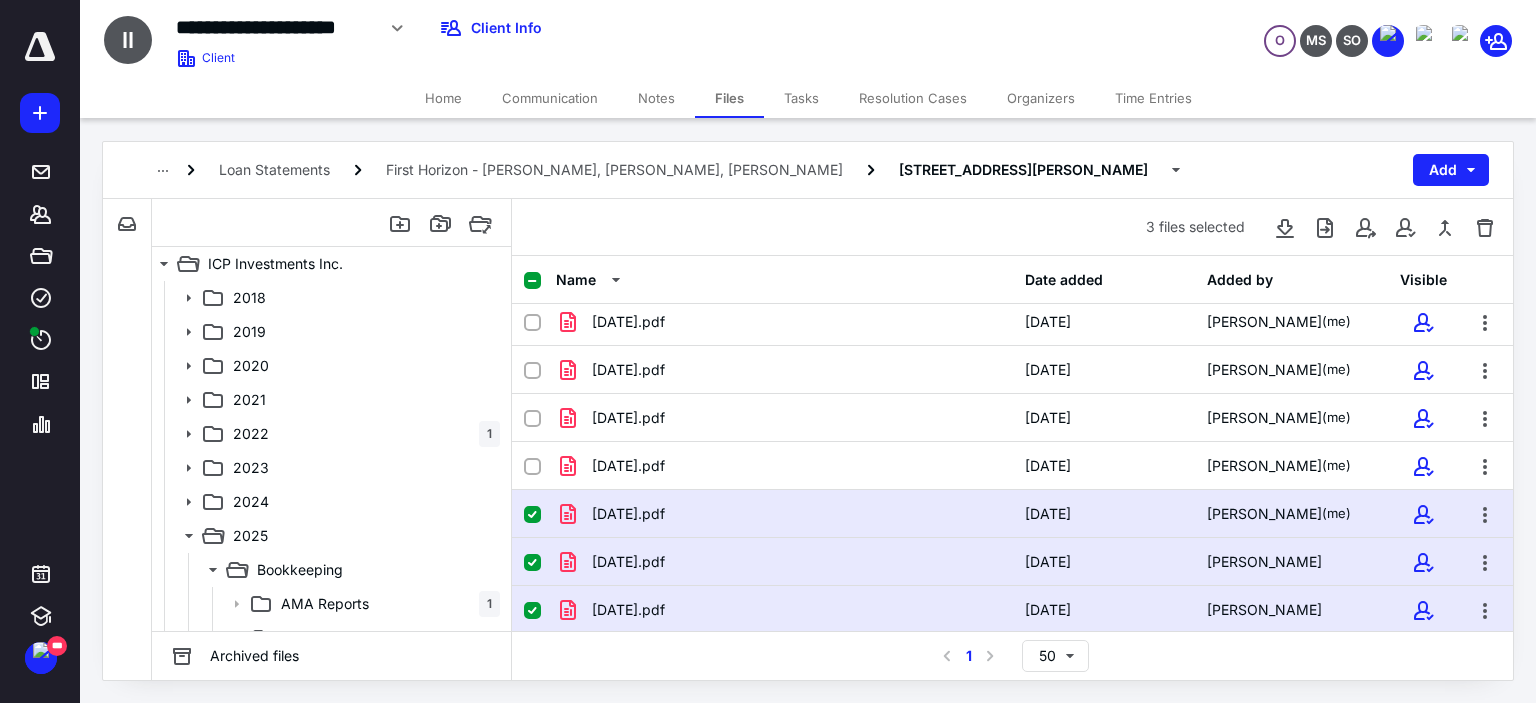click on "[DATE].pdf" at bounding box center (784, 562) 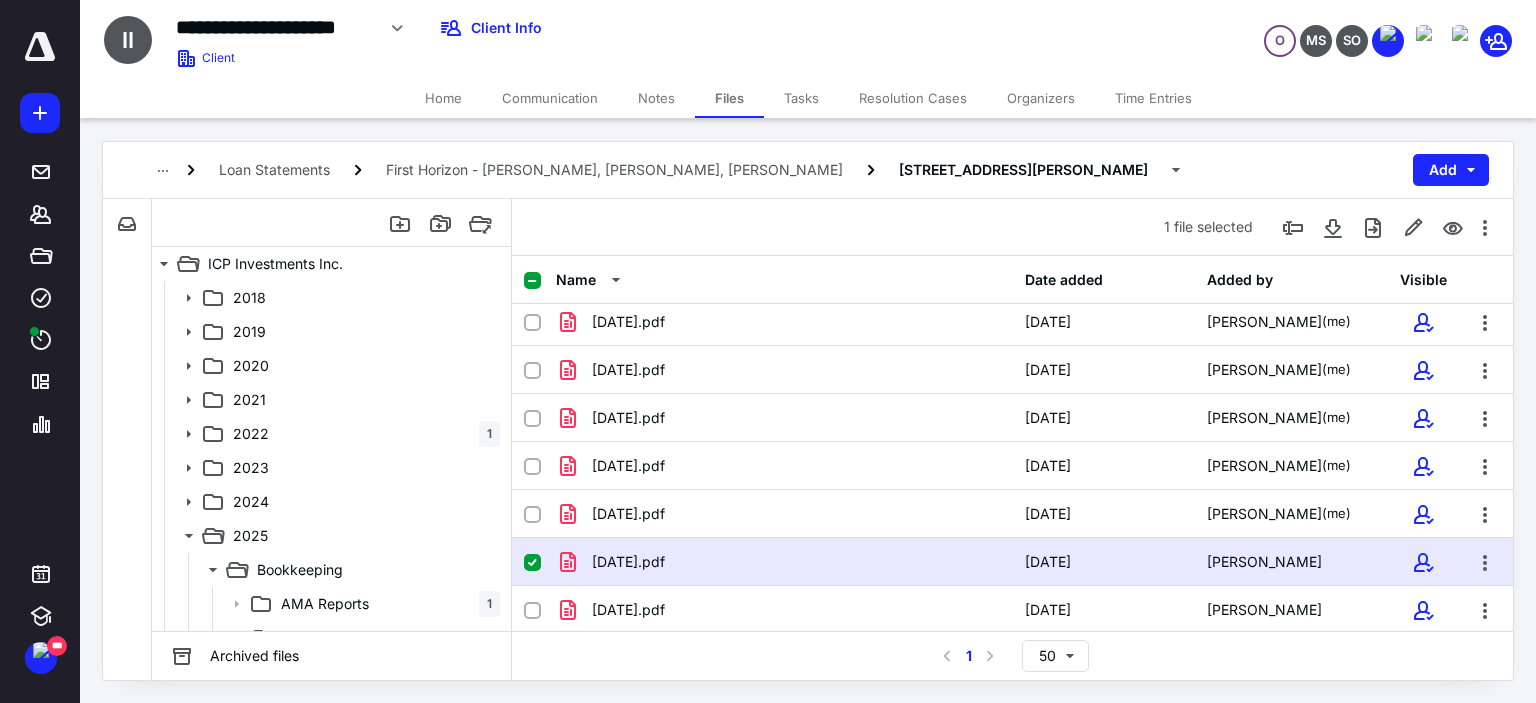 click on "[DATE].pdf" at bounding box center [784, 562] 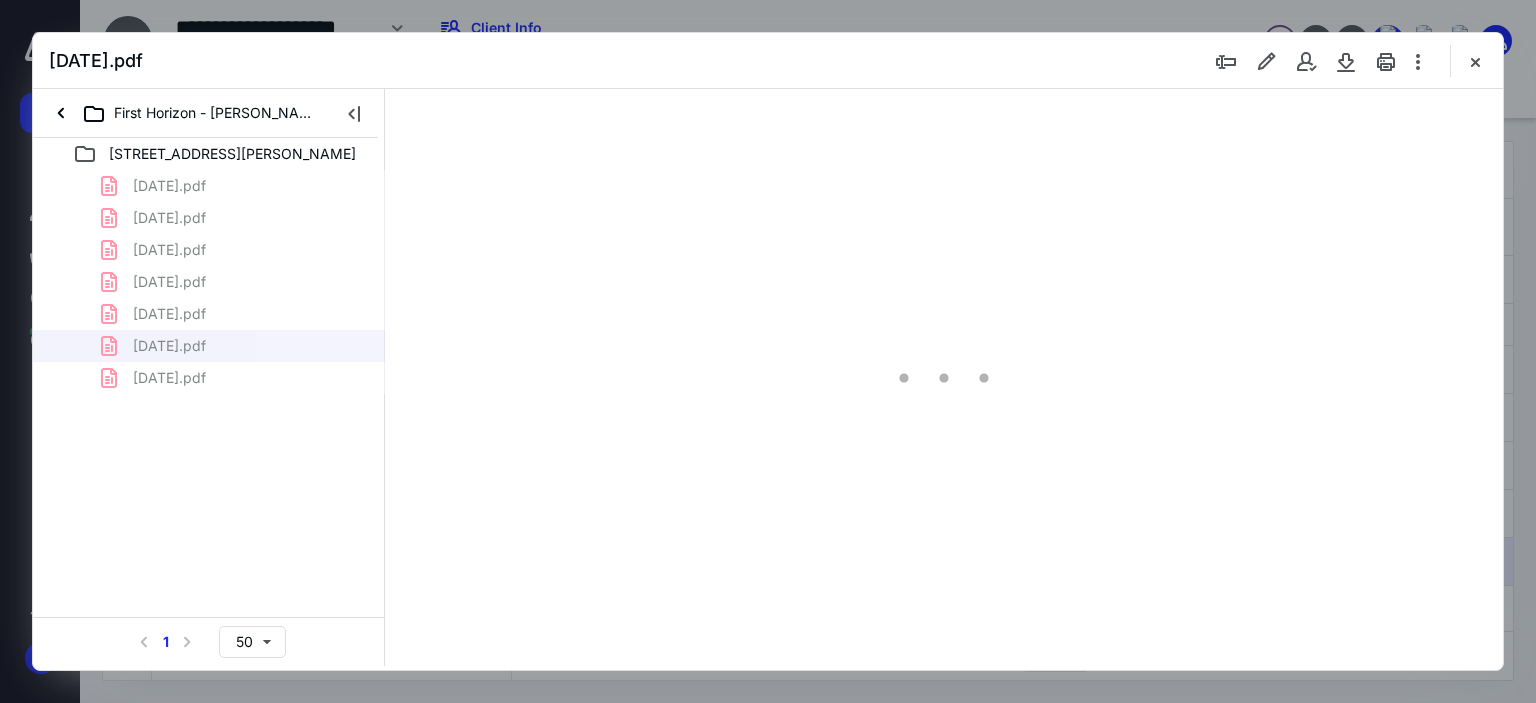 scroll, scrollTop: 0, scrollLeft: 0, axis: both 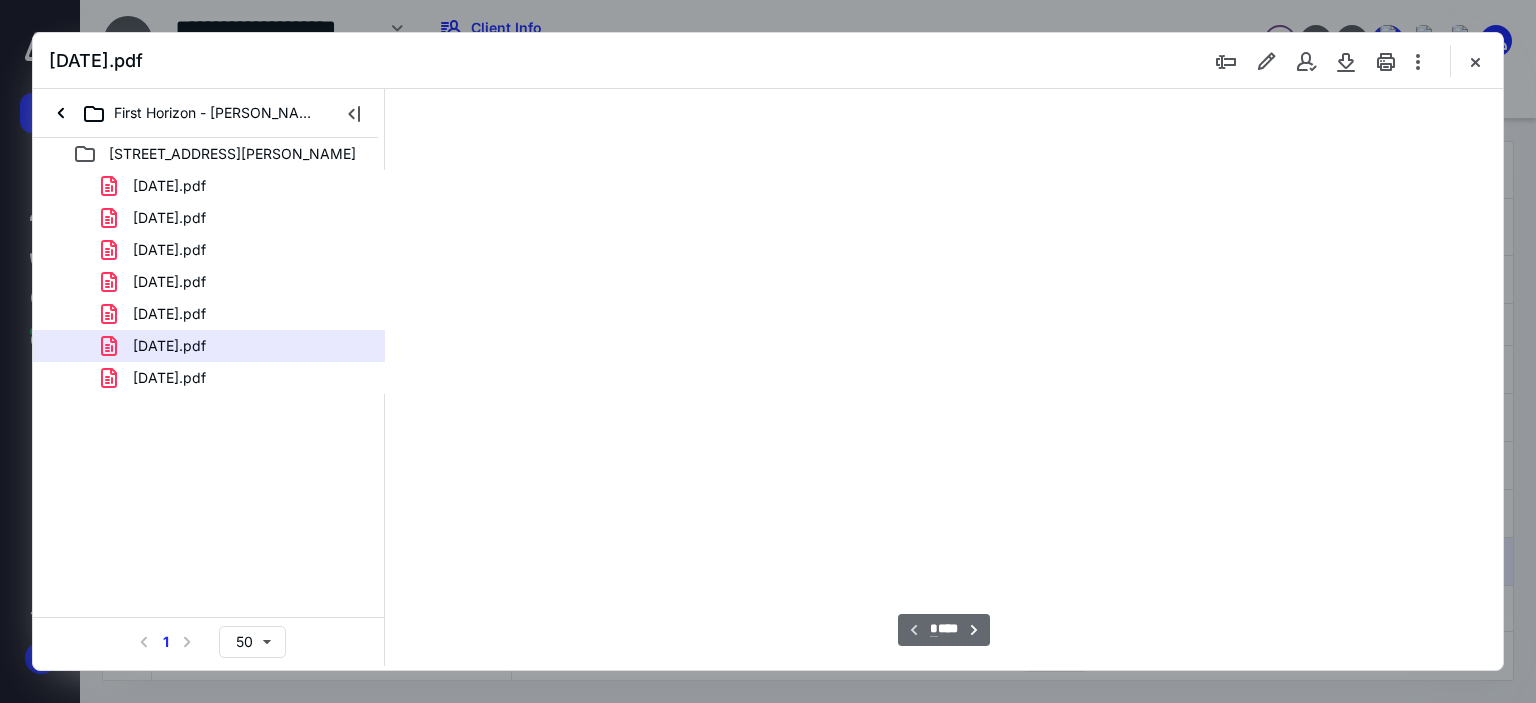 type on "179" 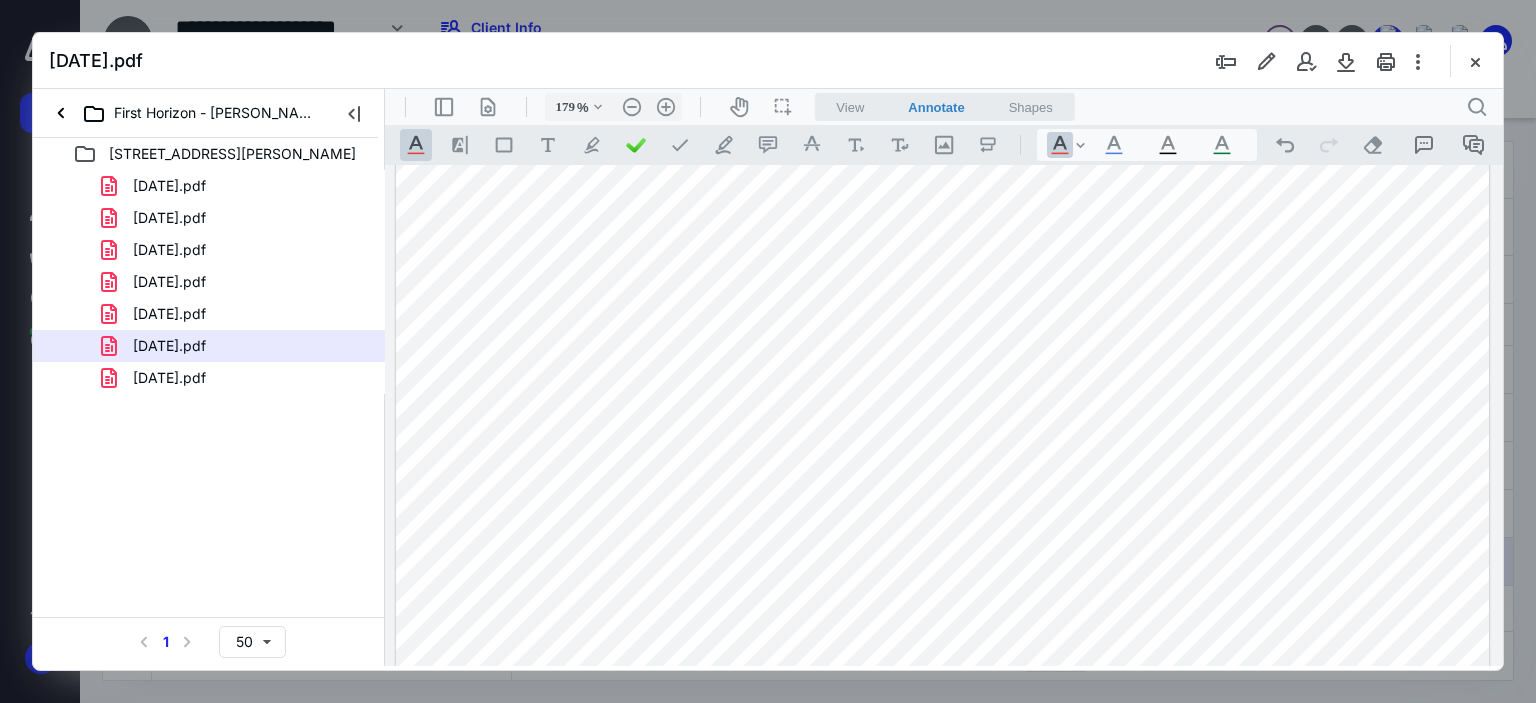 scroll, scrollTop: 0, scrollLeft: 0, axis: both 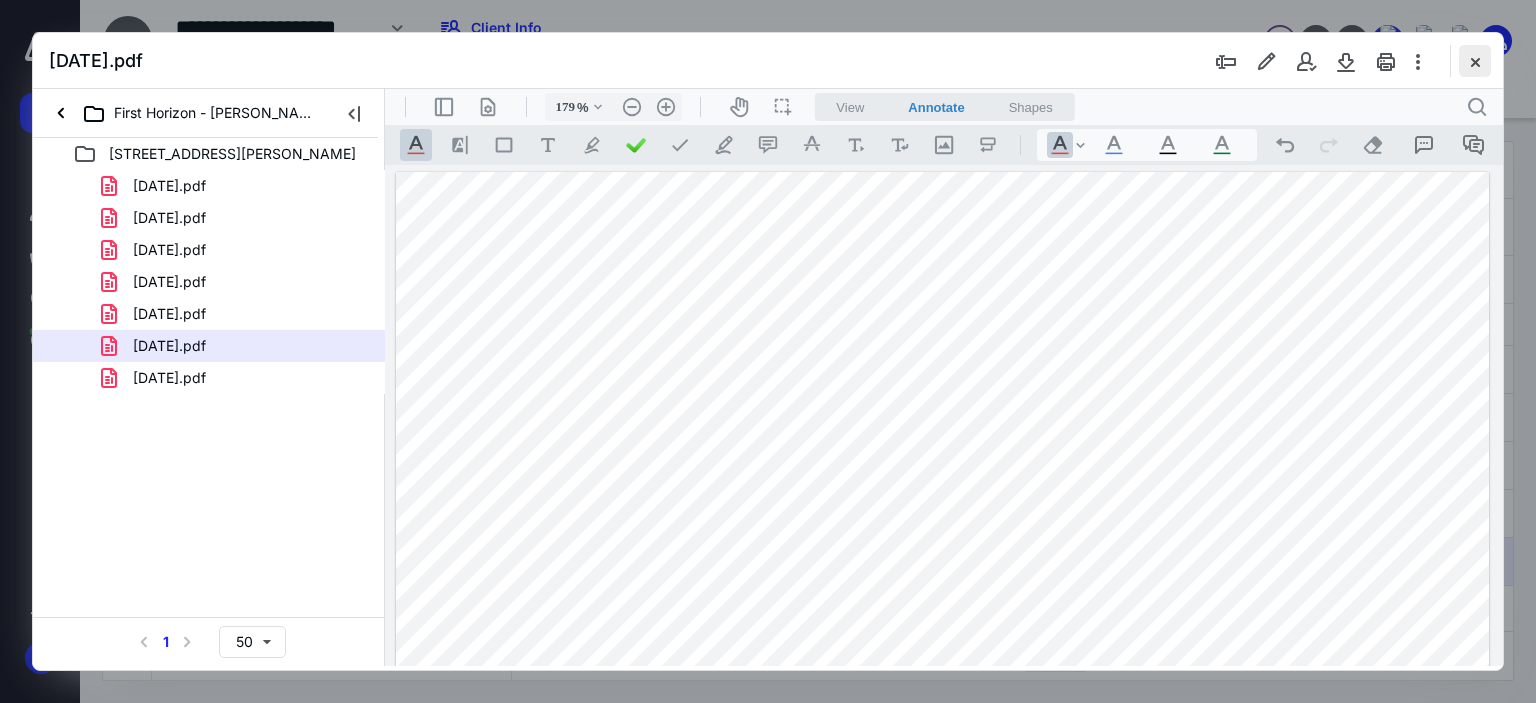 click at bounding box center (1475, 61) 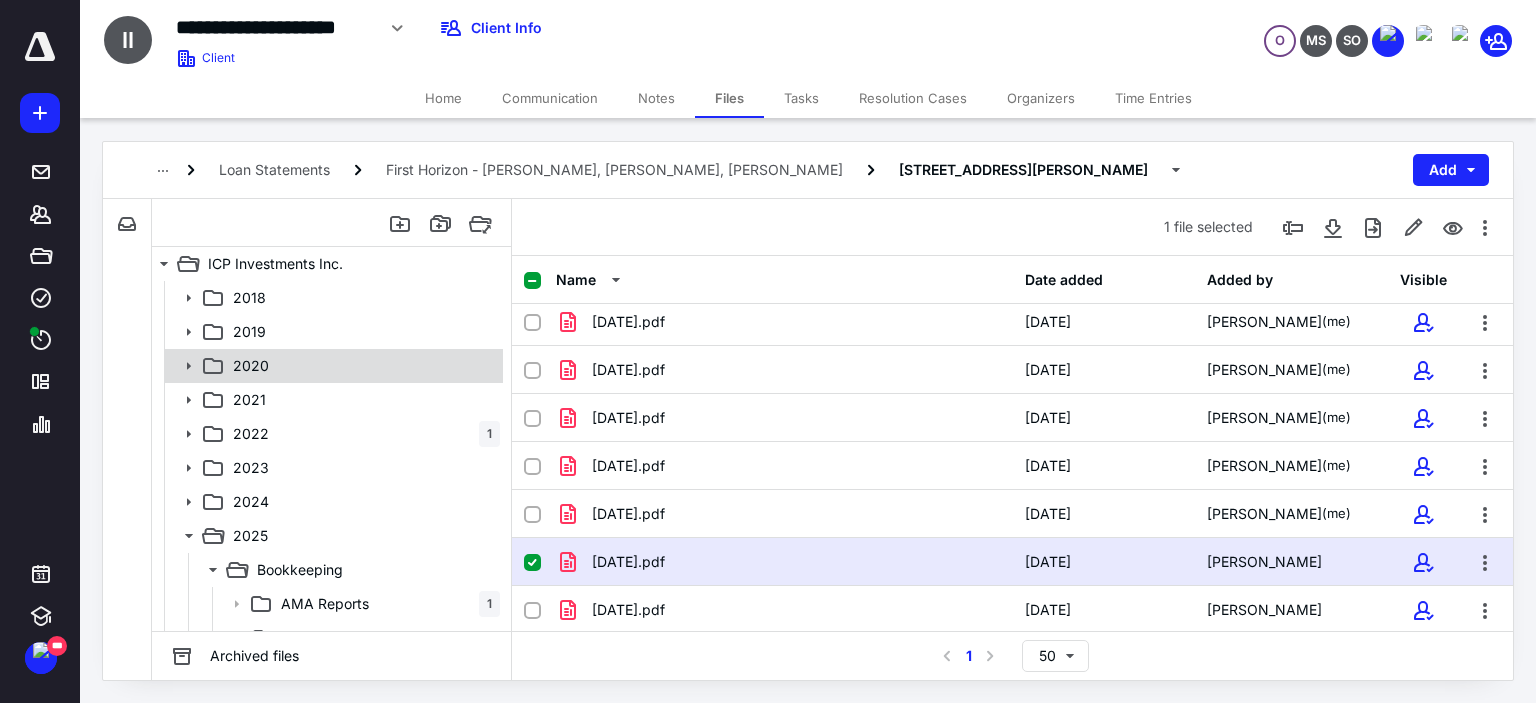 scroll, scrollTop: 400, scrollLeft: 0, axis: vertical 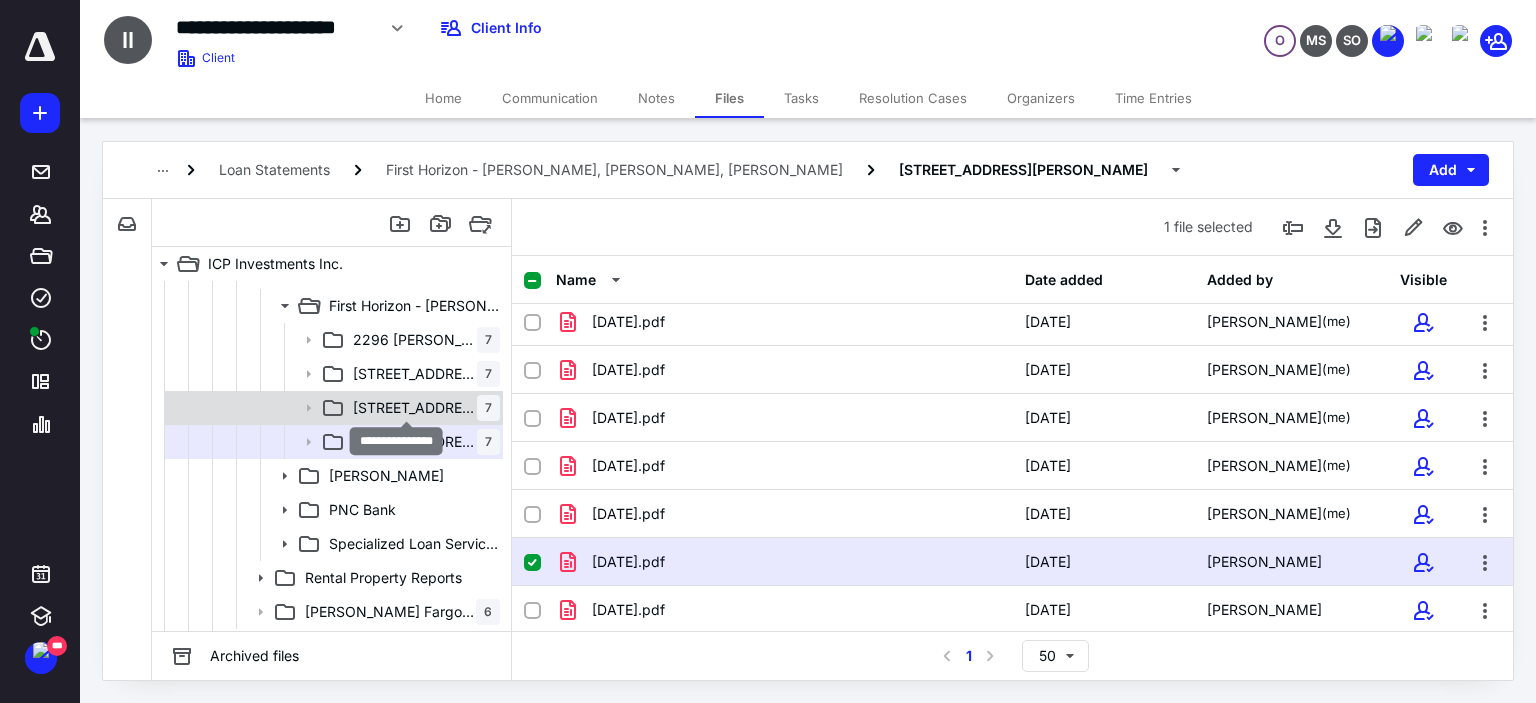 click on "[STREET_ADDRESS]" at bounding box center [415, 408] 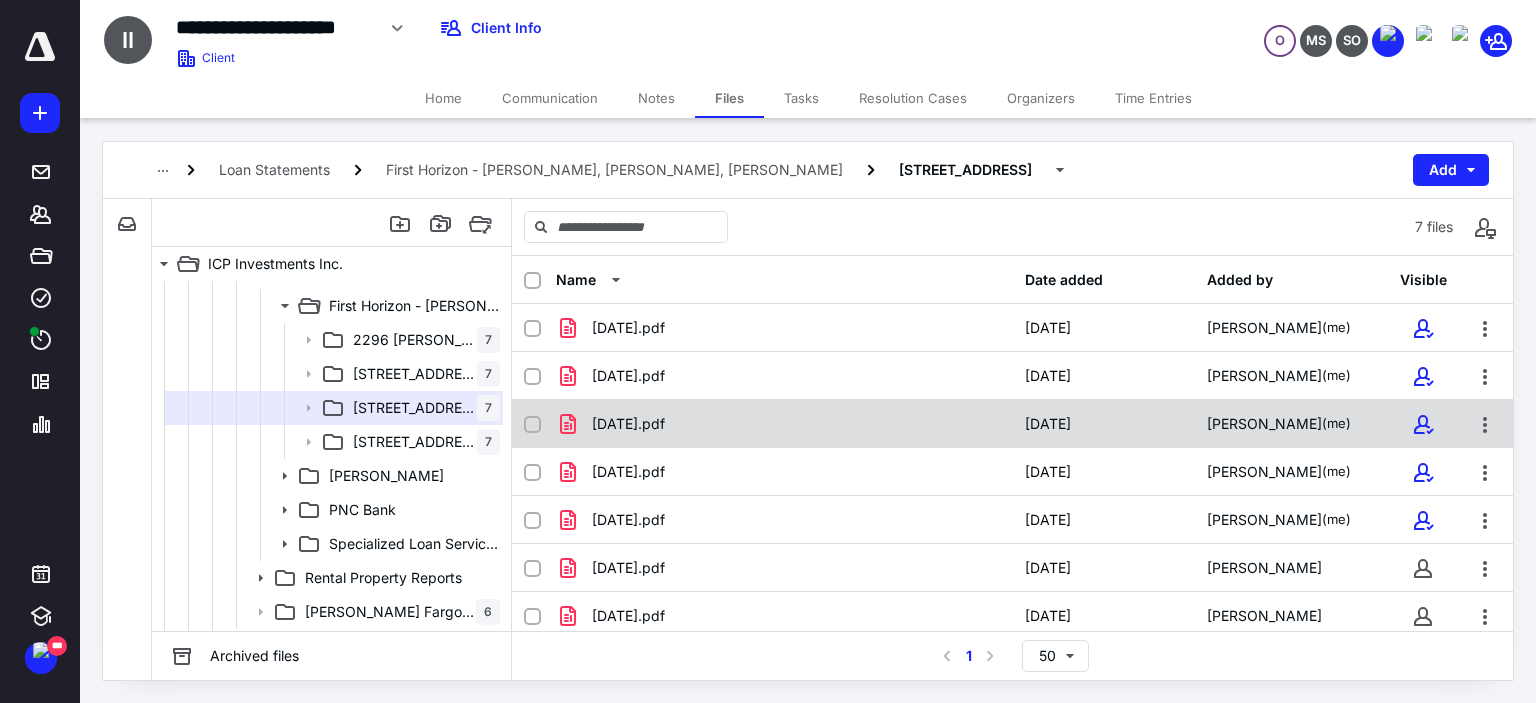 scroll, scrollTop: 6, scrollLeft: 0, axis: vertical 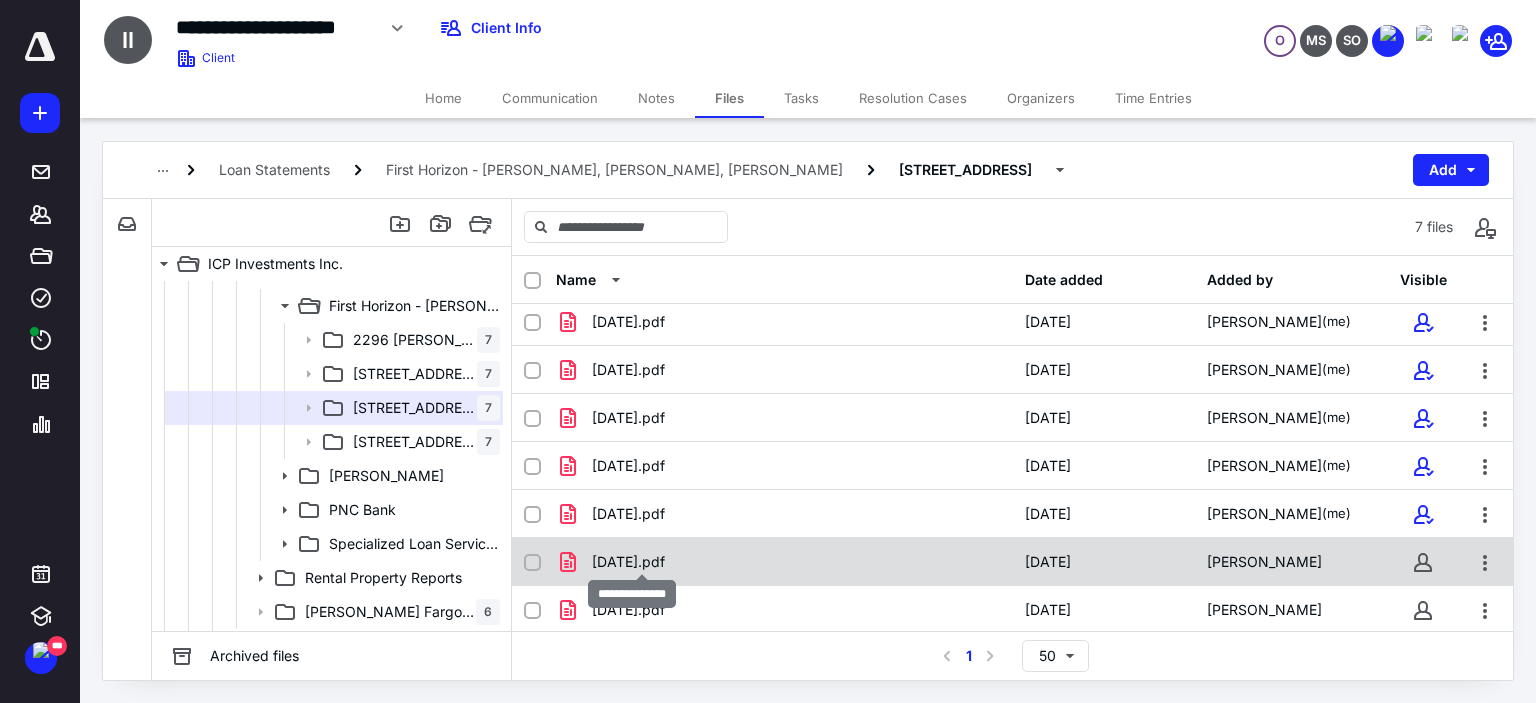 click on "[DATE].pdf" at bounding box center (628, 562) 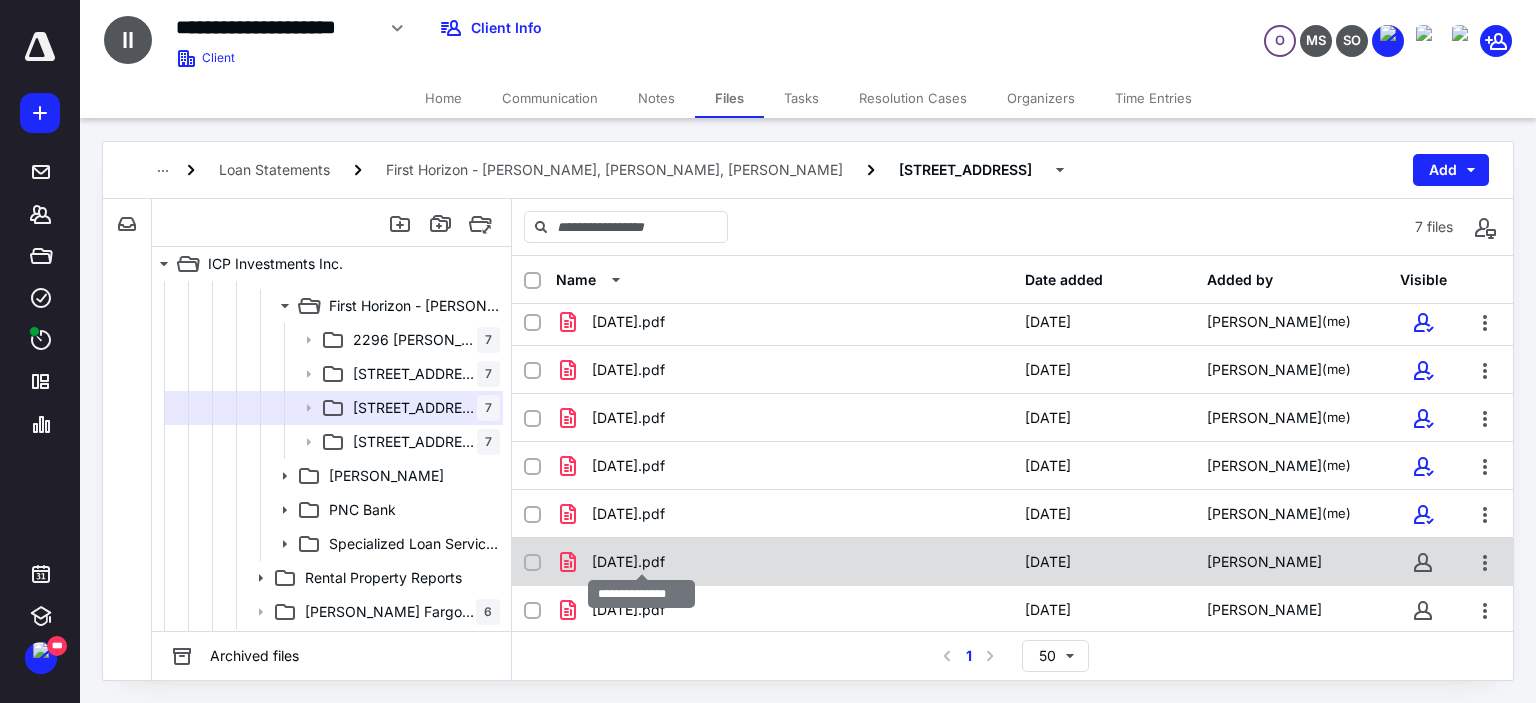 click on "[DATE].pdf" at bounding box center [628, 562] 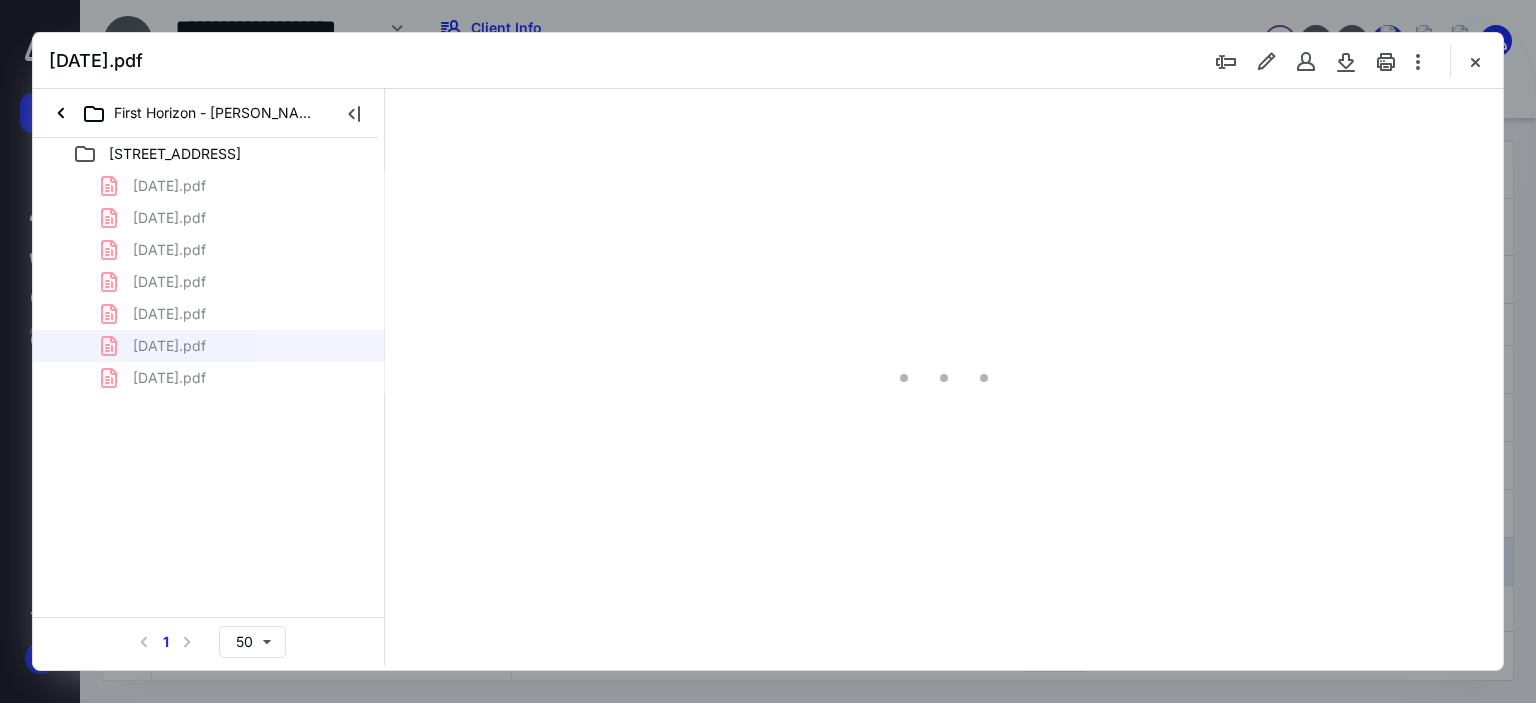 scroll, scrollTop: 0, scrollLeft: 0, axis: both 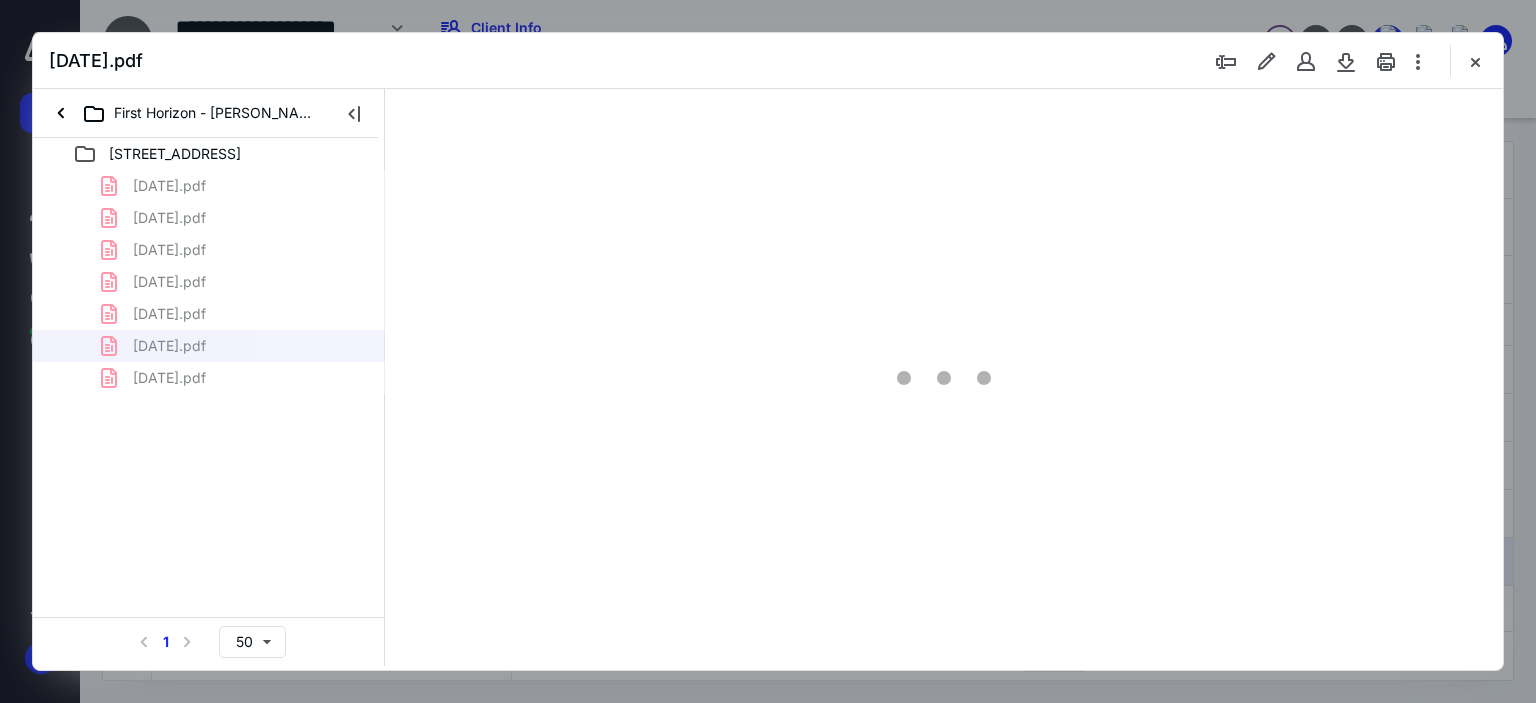 type on "179" 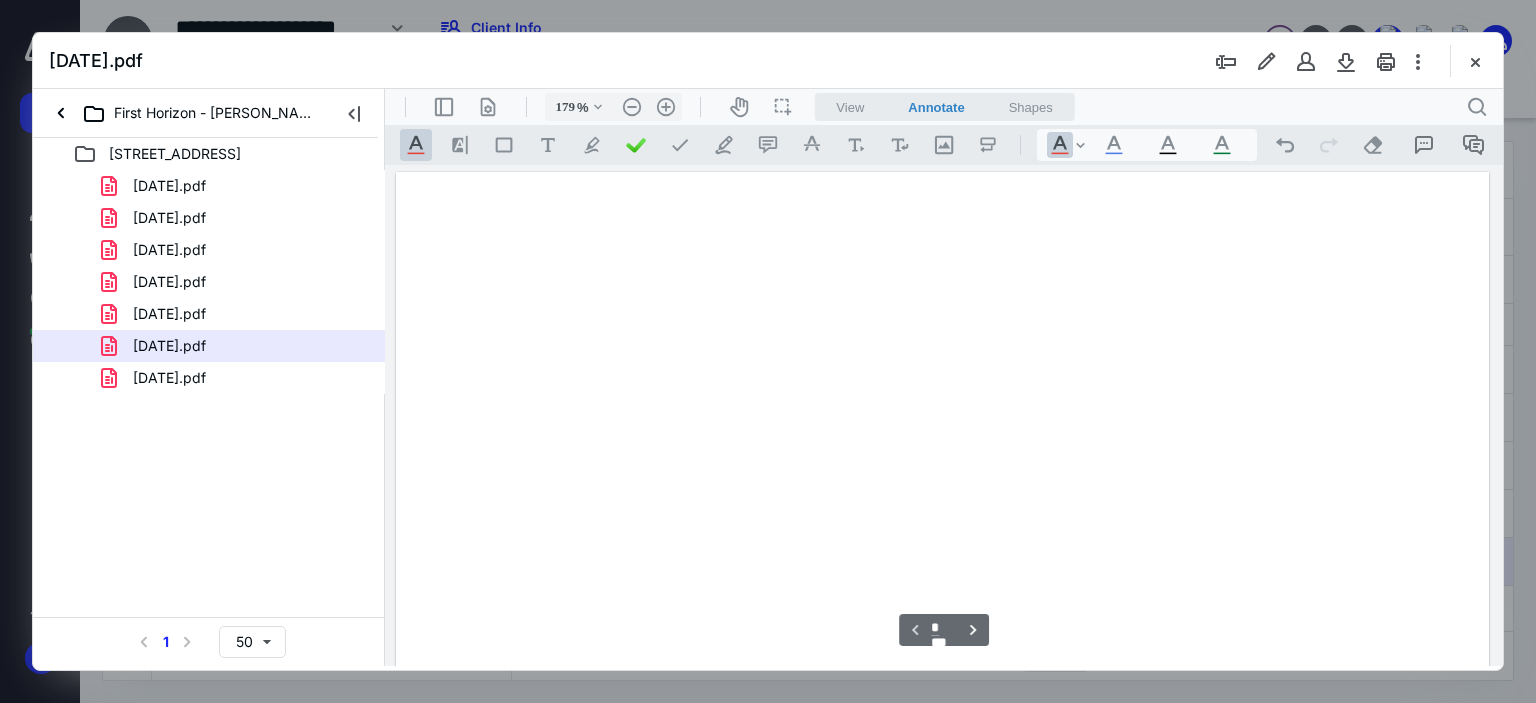 scroll, scrollTop: 83, scrollLeft: 0, axis: vertical 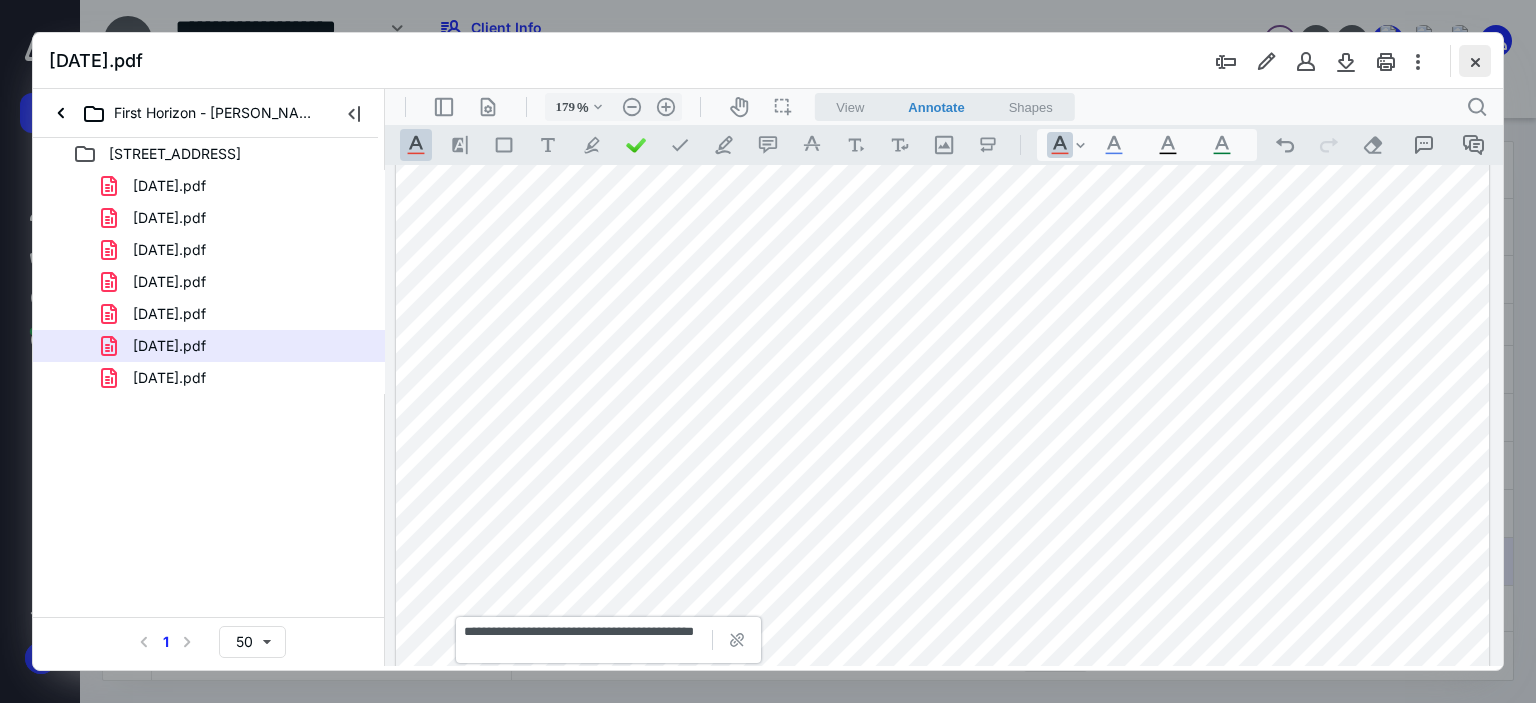click at bounding box center (1475, 61) 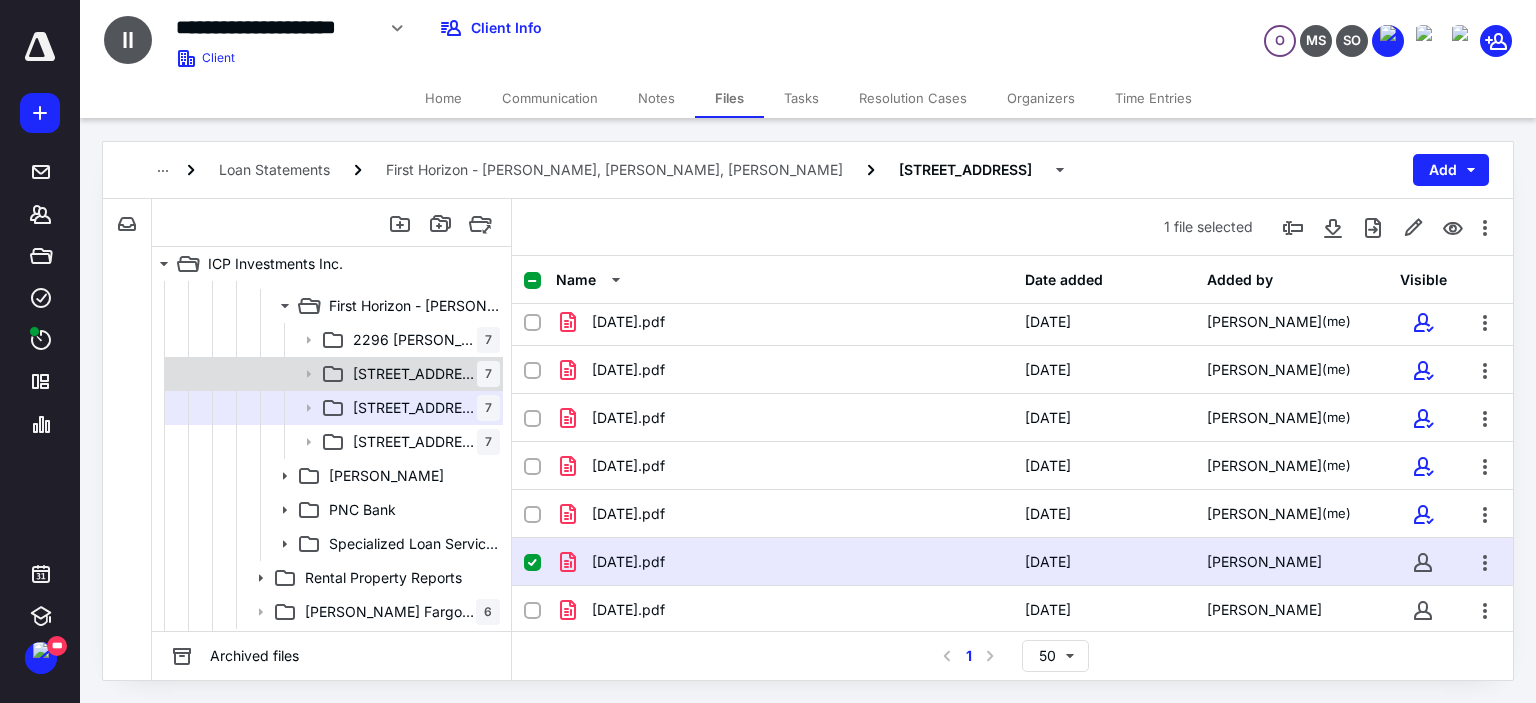 click on "[STREET_ADDRESS]" at bounding box center (415, 374) 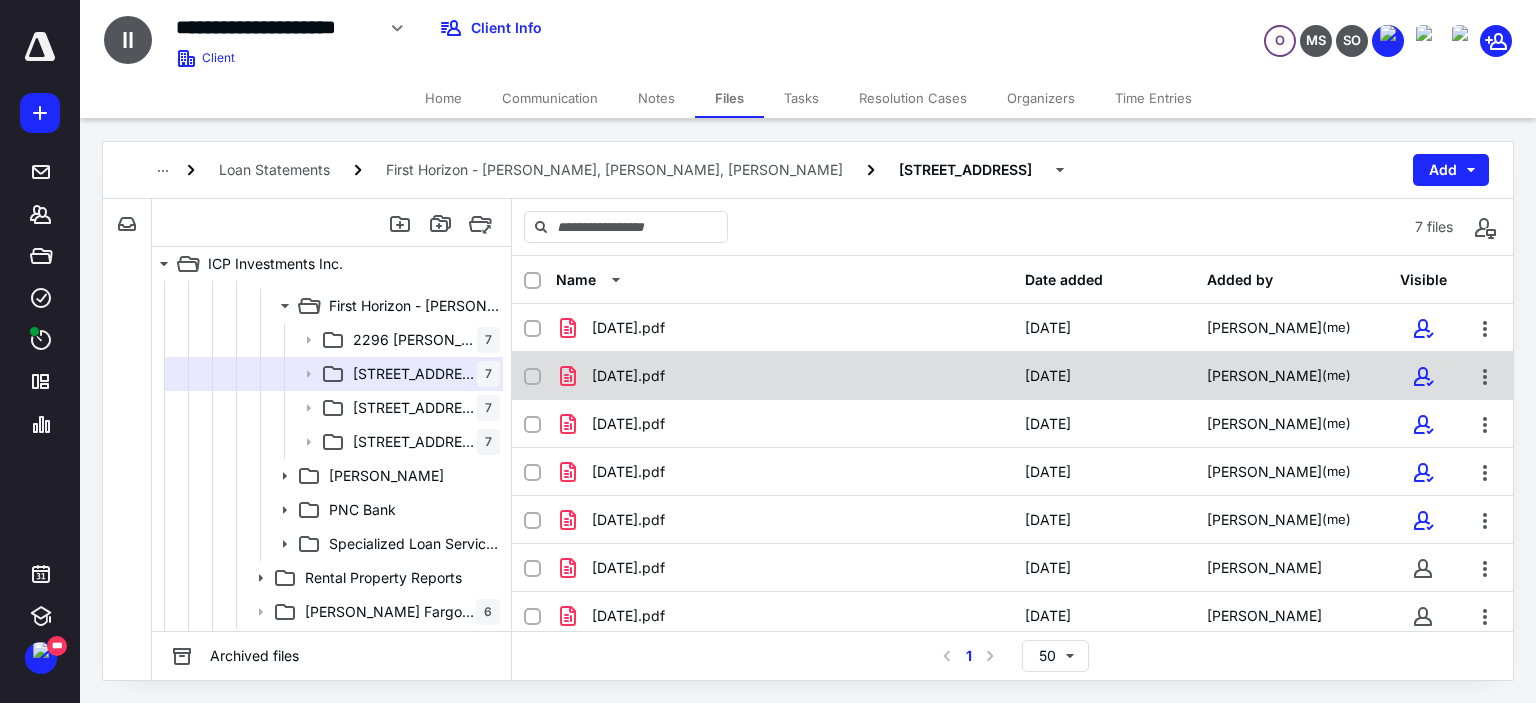 scroll, scrollTop: 6, scrollLeft: 0, axis: vertical 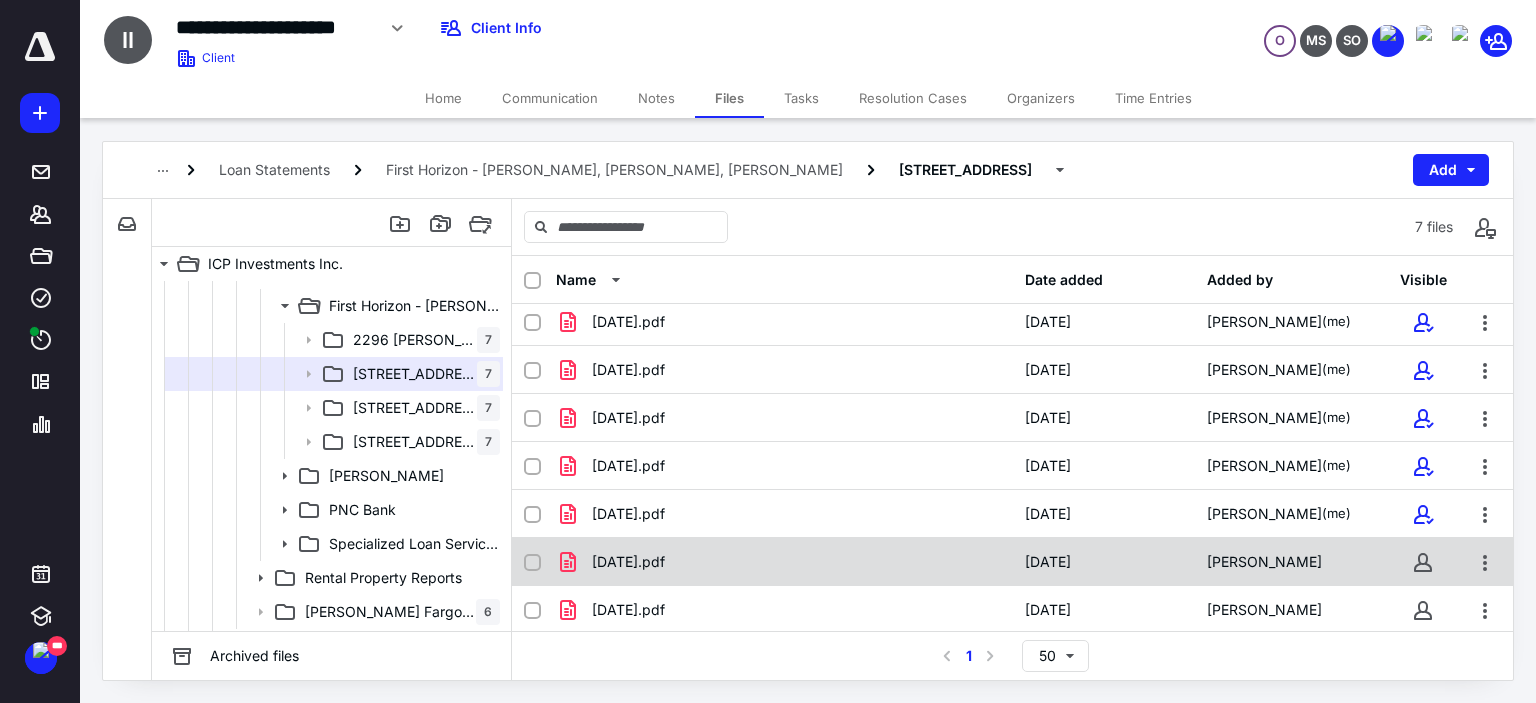 click on "[DATE].pdf" at bounding box center [628, 562] 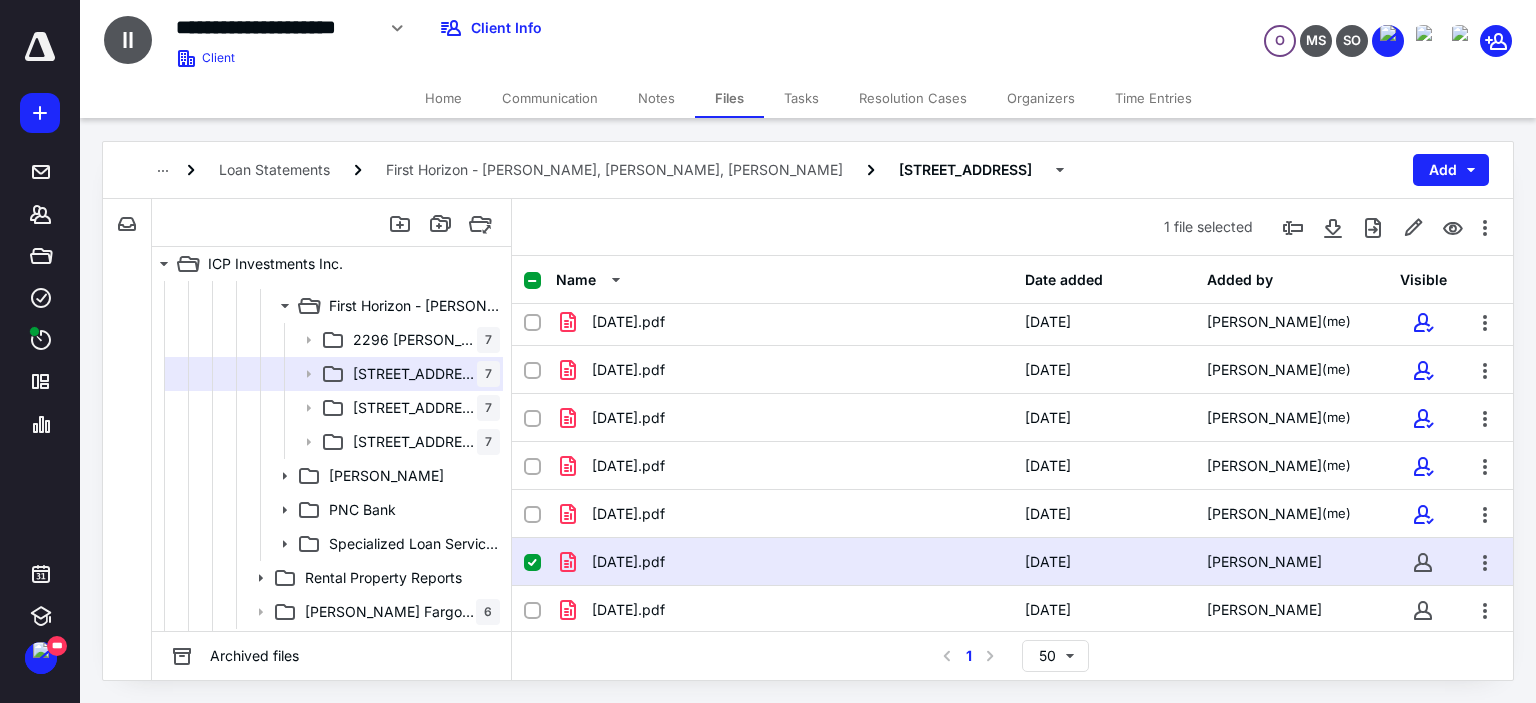 click on "[DATE].pdf" at bounding box center (628, 562) 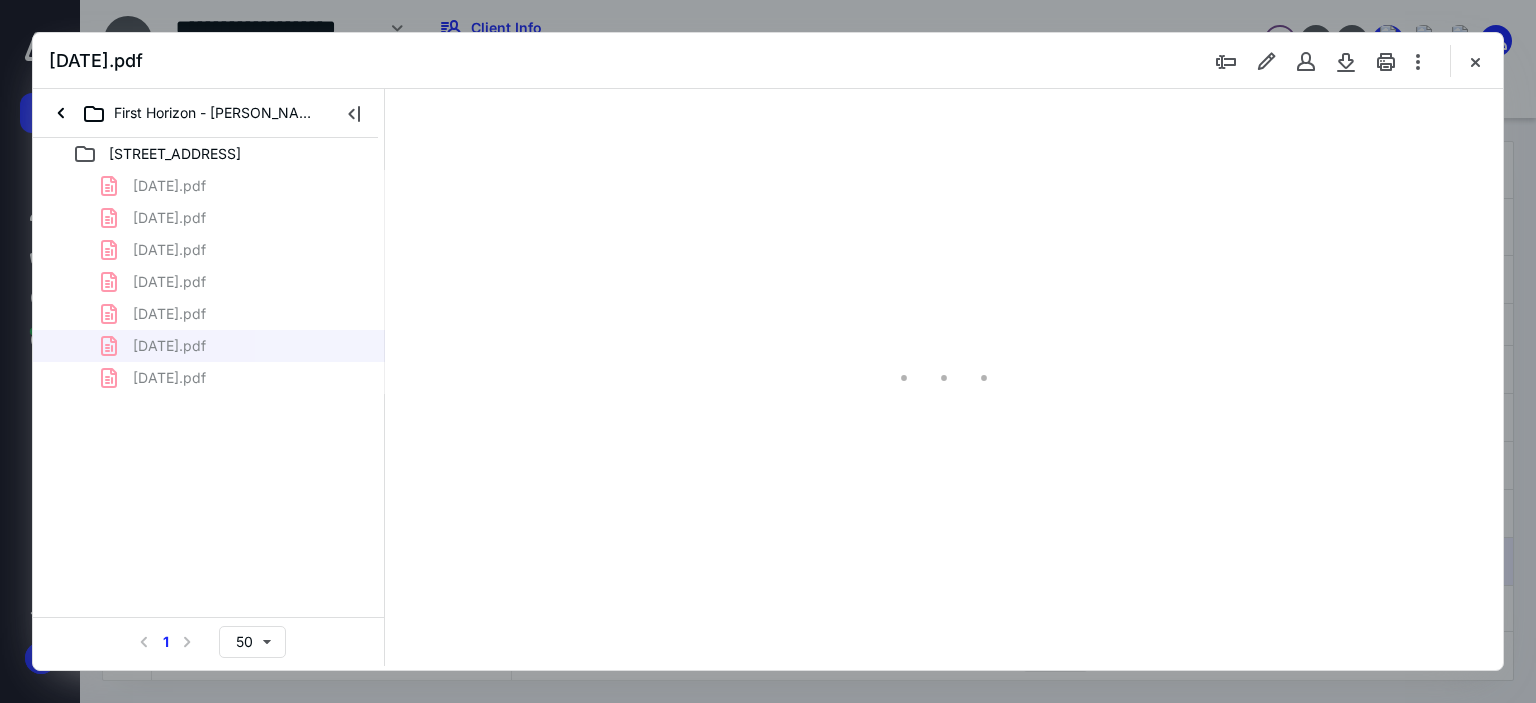 scroll, scrollTop: 0, scrollLeft: 0, axis: both 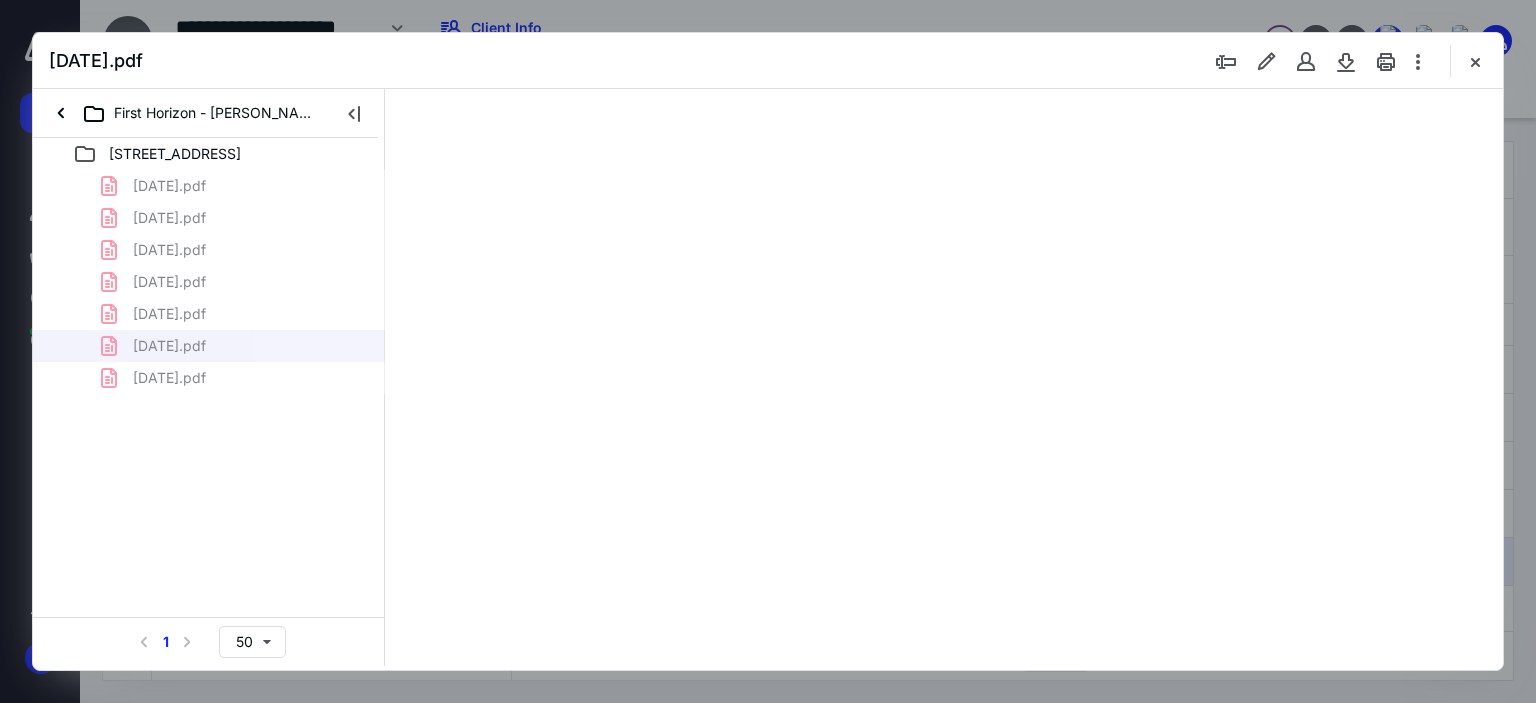 type on "179" 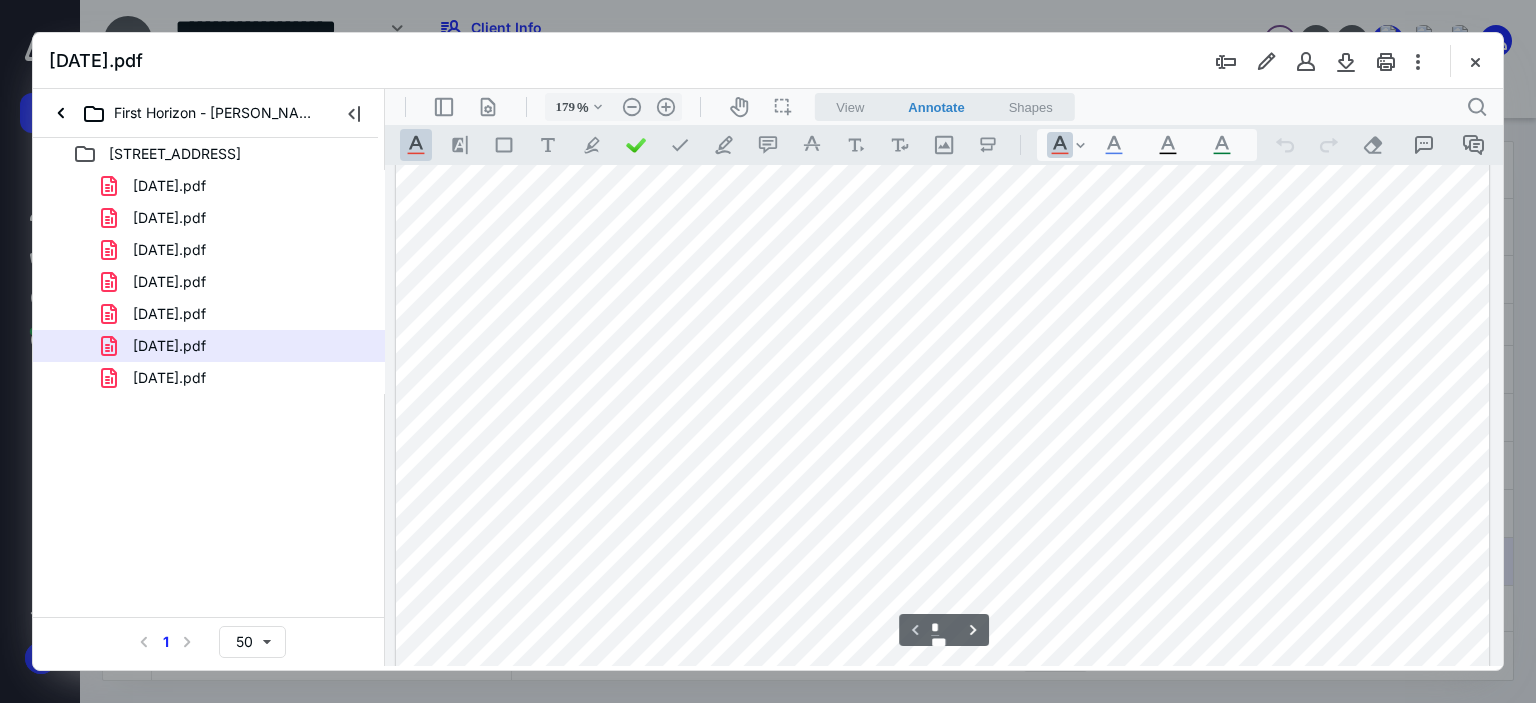 scroll, scrollTop: 0, scrollLeft: 0, axis: both 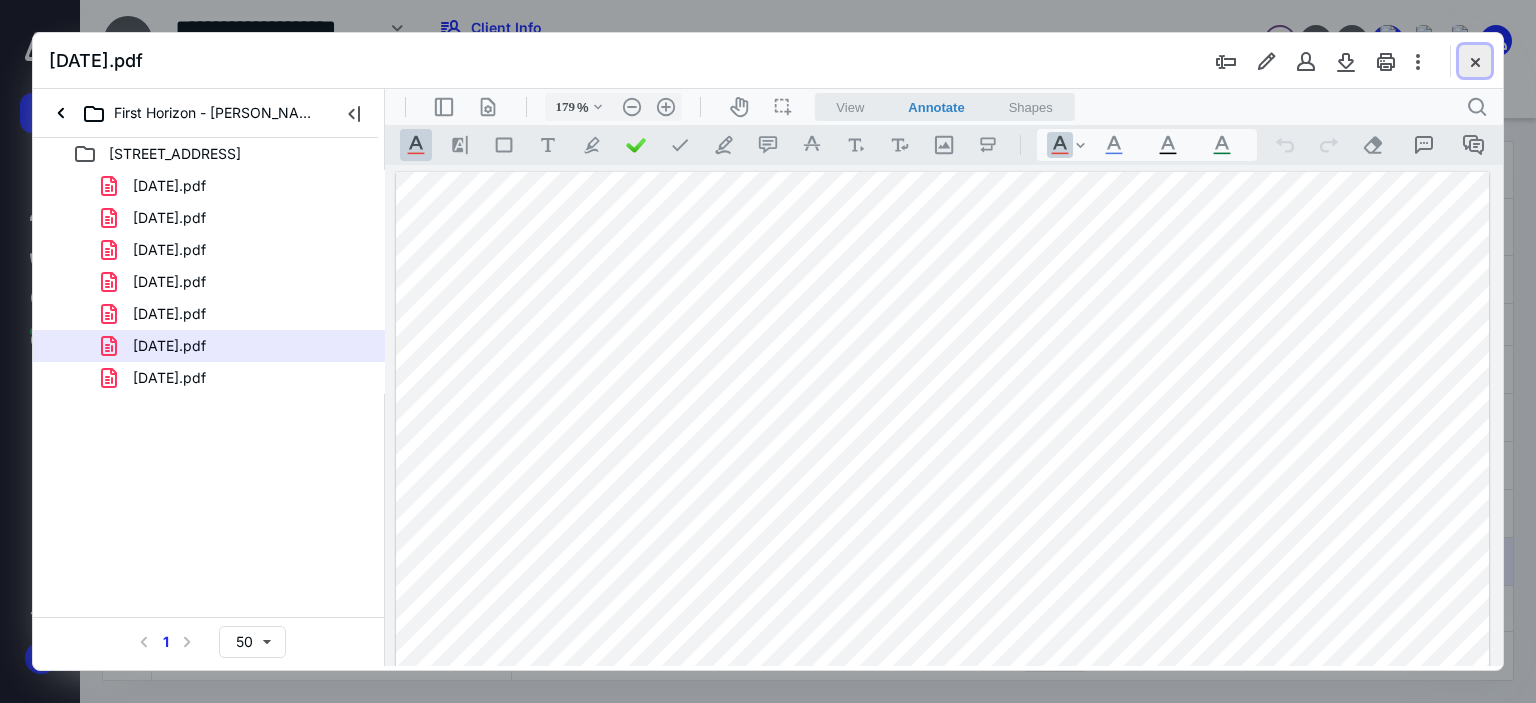click at bounding box center (1475, 61) 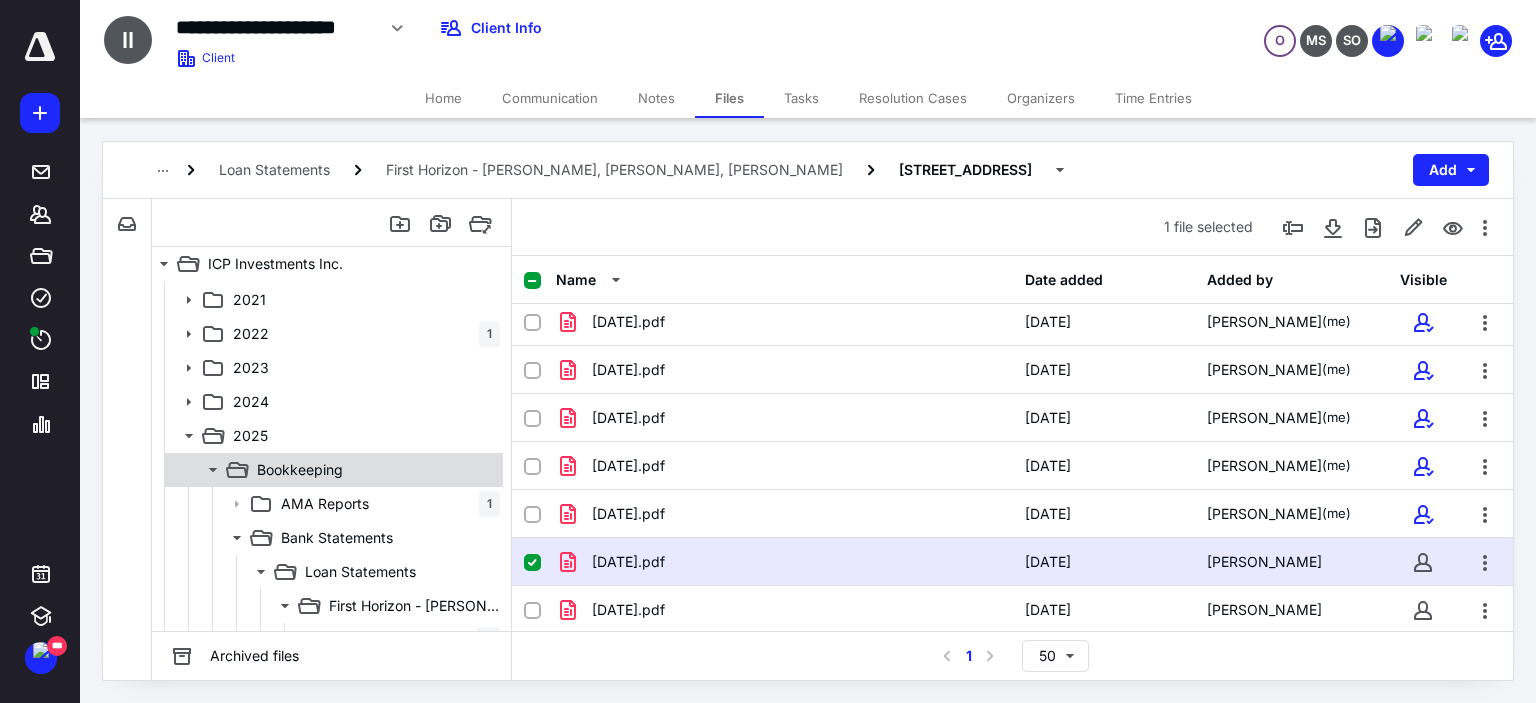 scroll, scrollTop: 400, scrollLeft: 0, axis: vertical 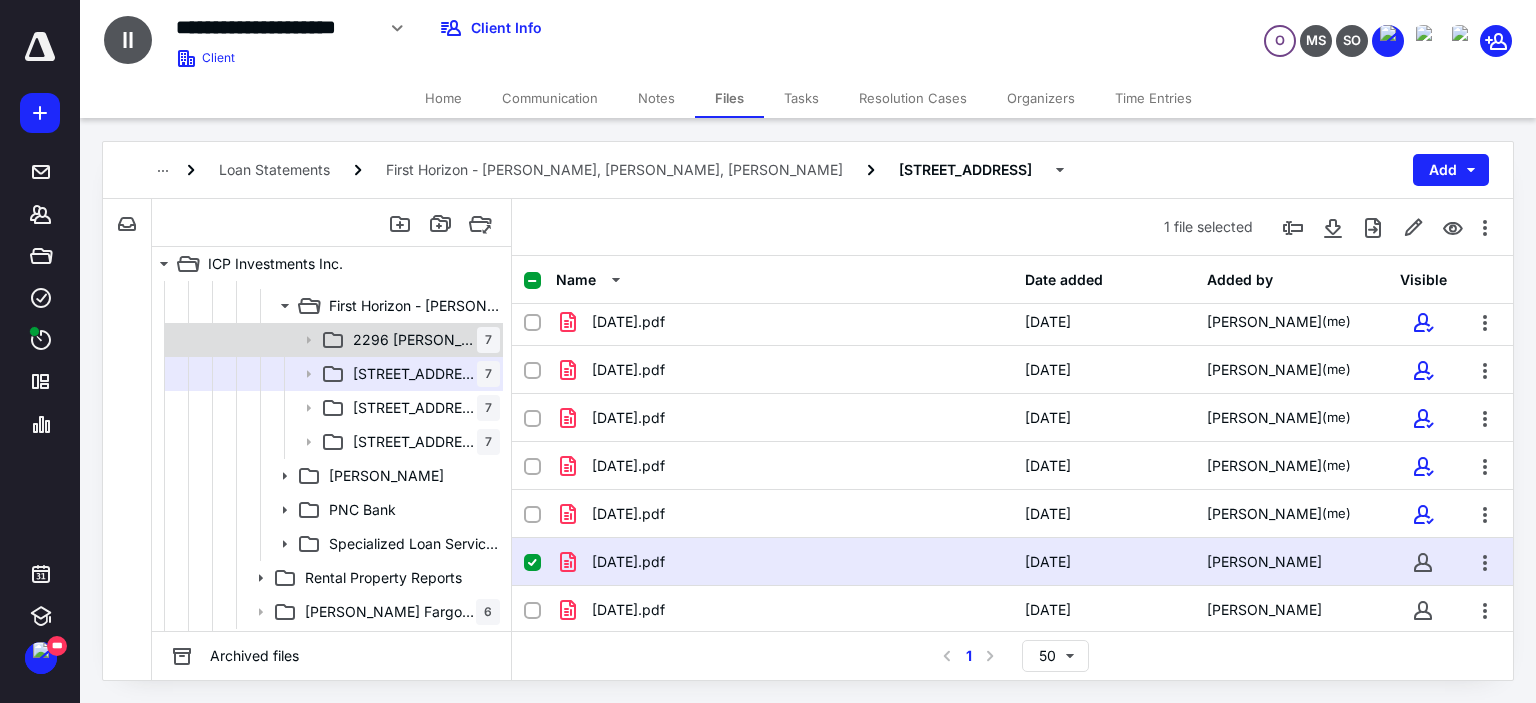 click on "2296 [PERSON_NAME] Dr" at bounding box center [415, 340] 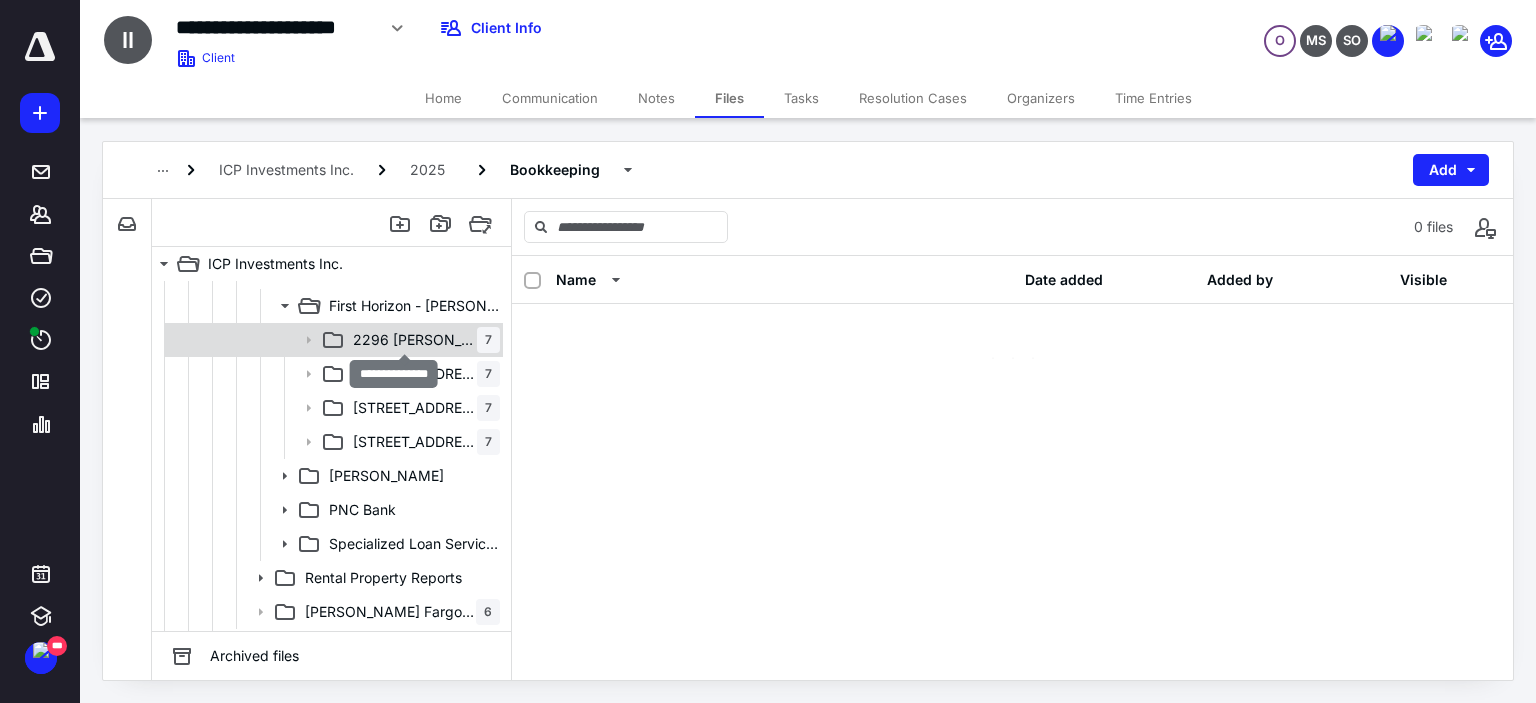 scroll, scrollTop: 0, scrollLeft: 0, axis: both 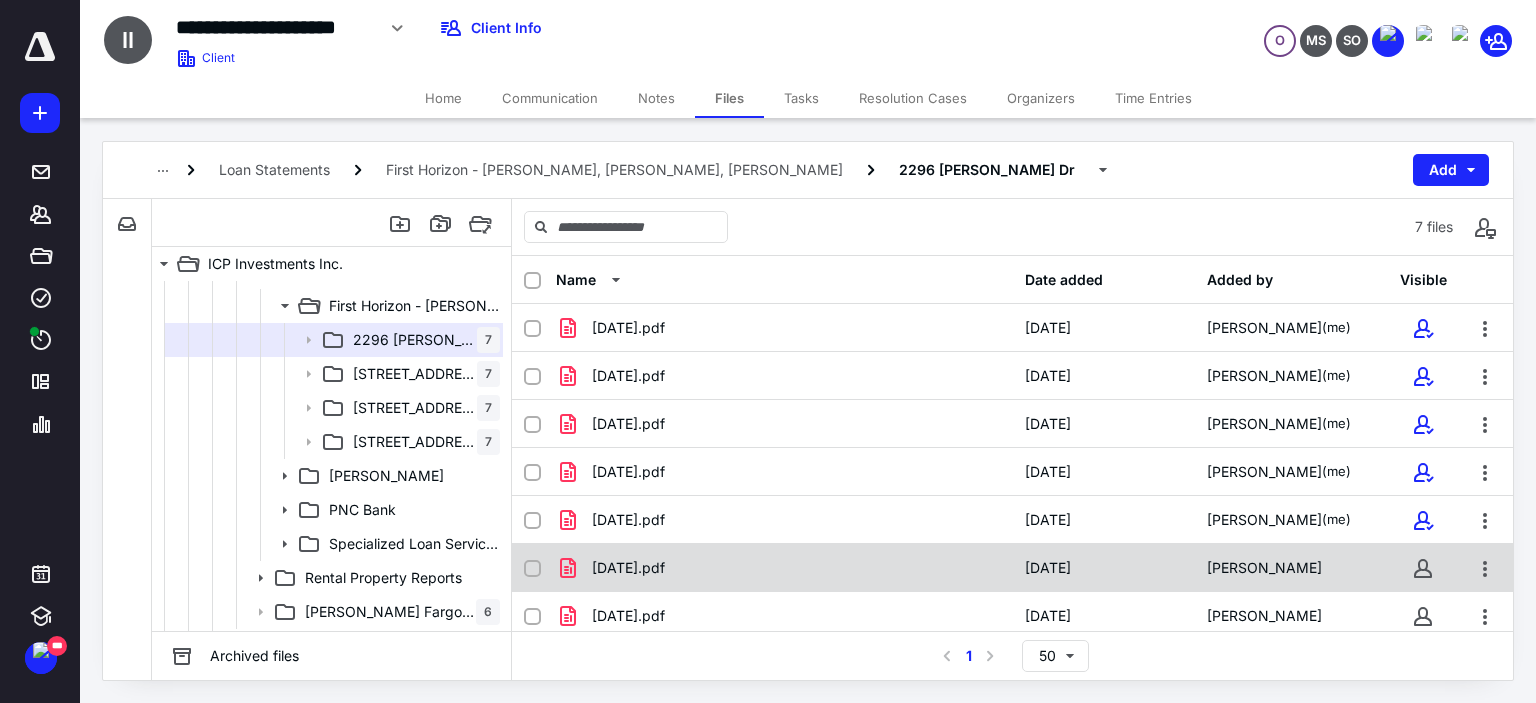 click on "[DATE].pdf" at bounding box center (628, 568) 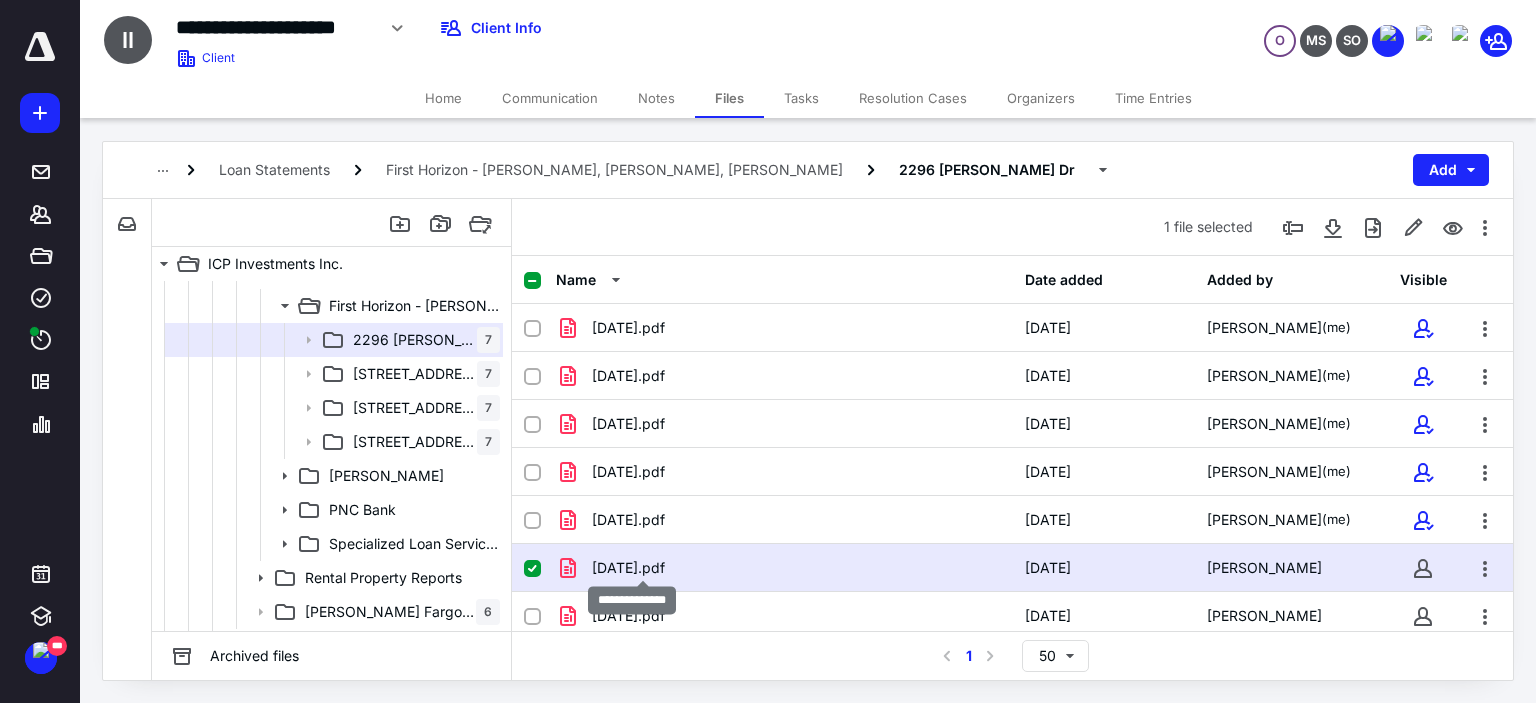 click on "[DATE].pdf" at bounding box center (628, 568) 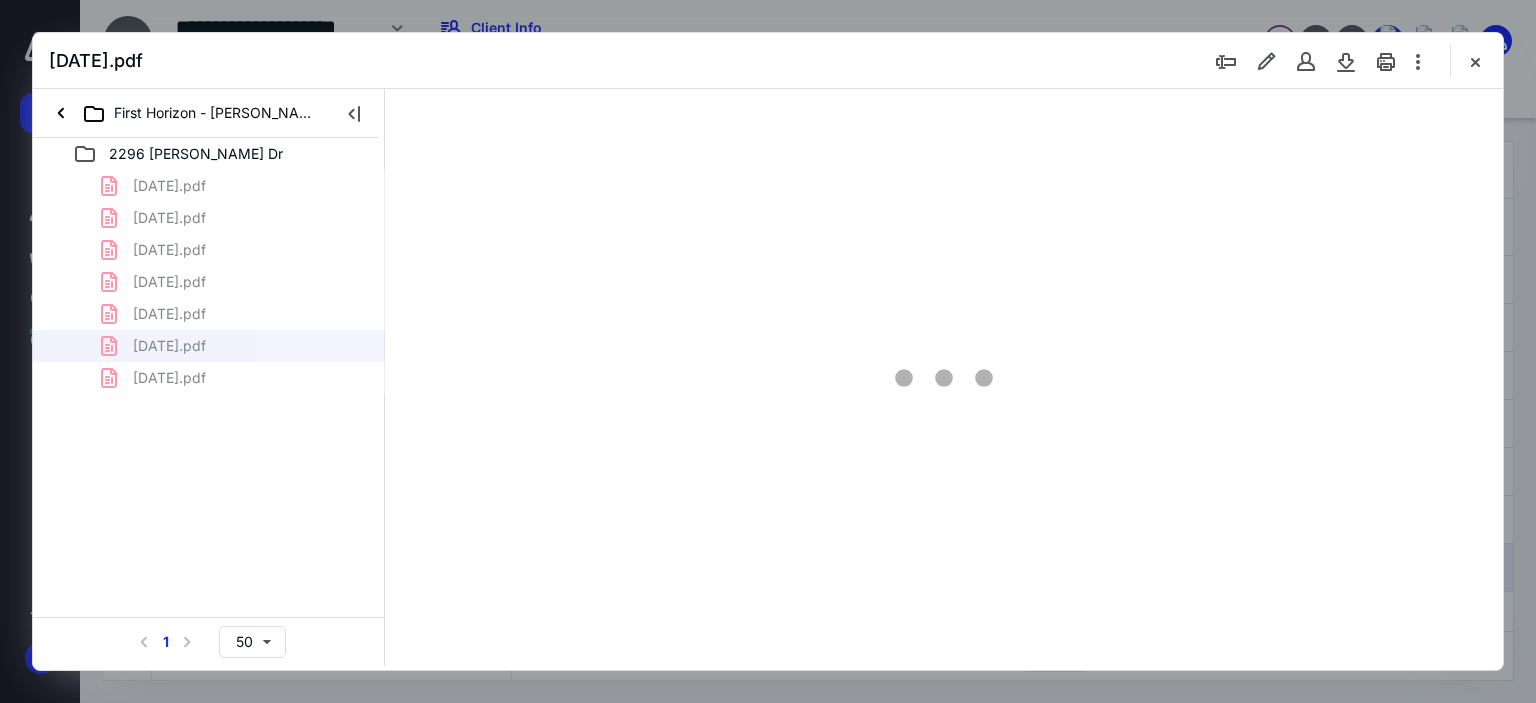 scroll, scrollTop: 0, scrollLeft: 0, axis: both 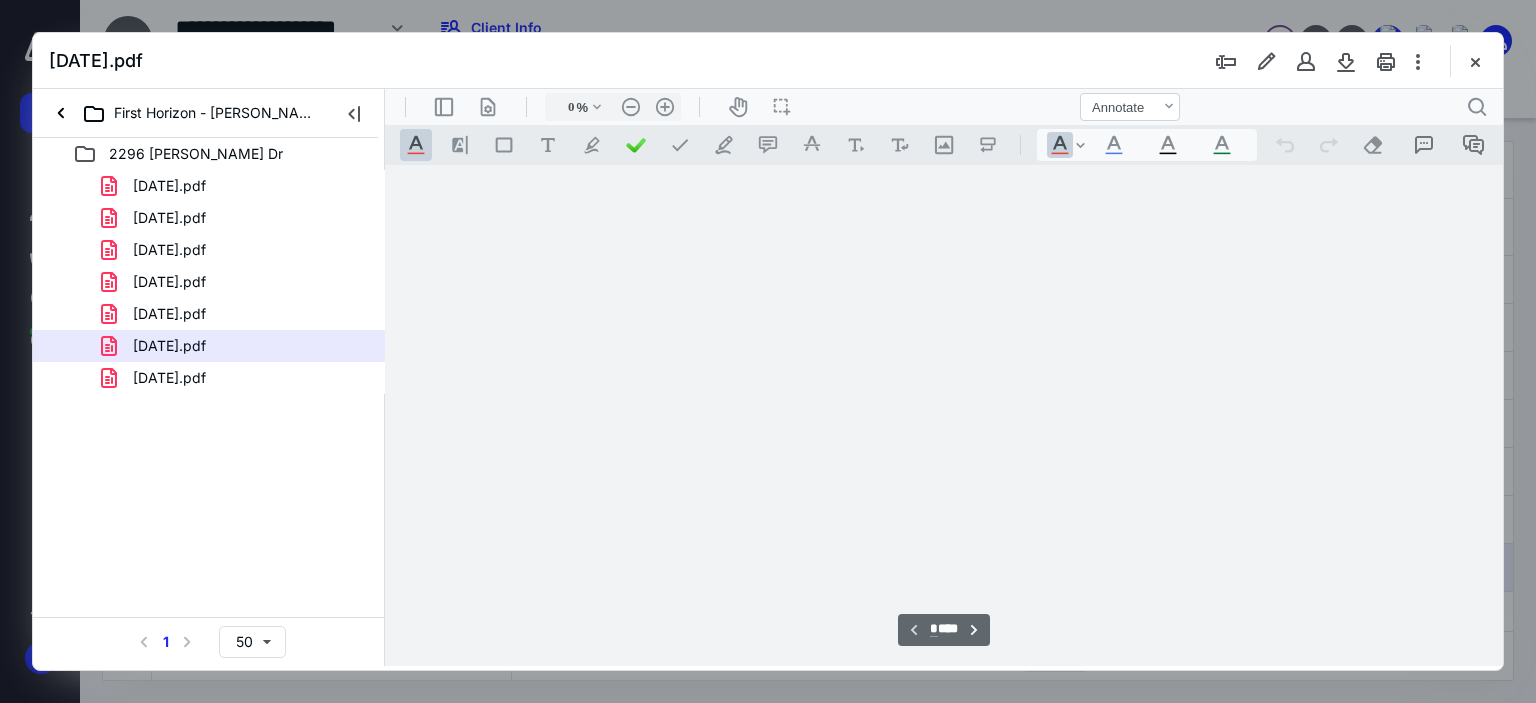type on "179" 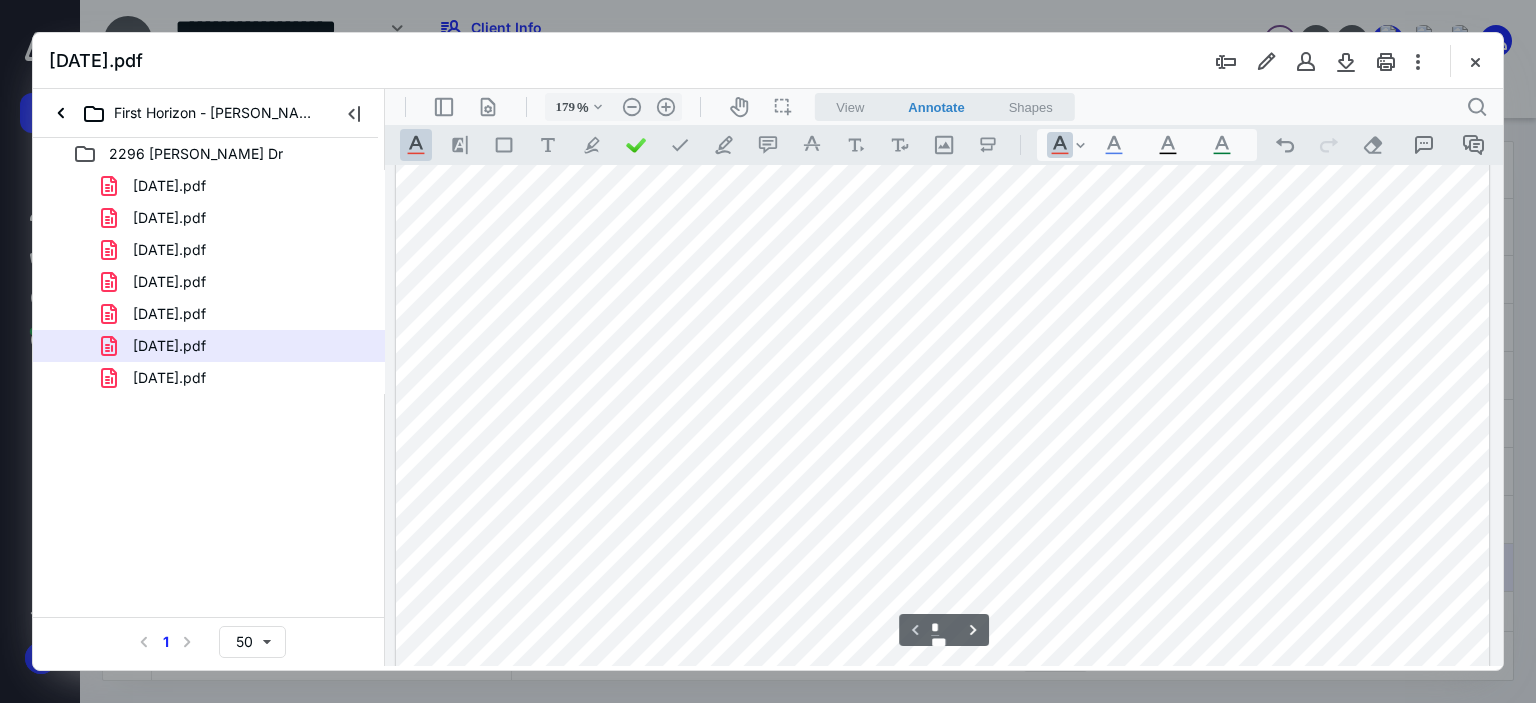 scroll, scrollTop: 0, scrollLeft: 0, axis: both 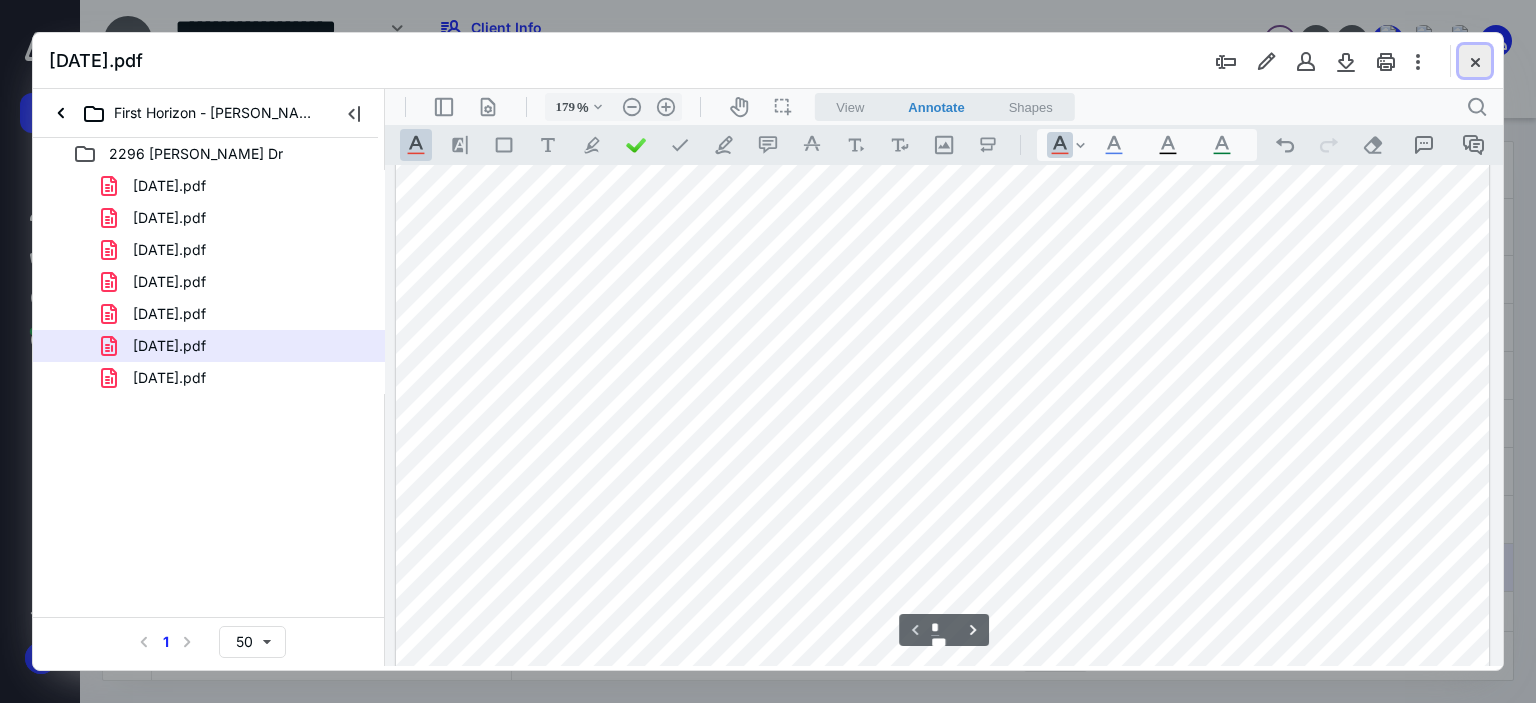 click at bounding box center [1475, 61] 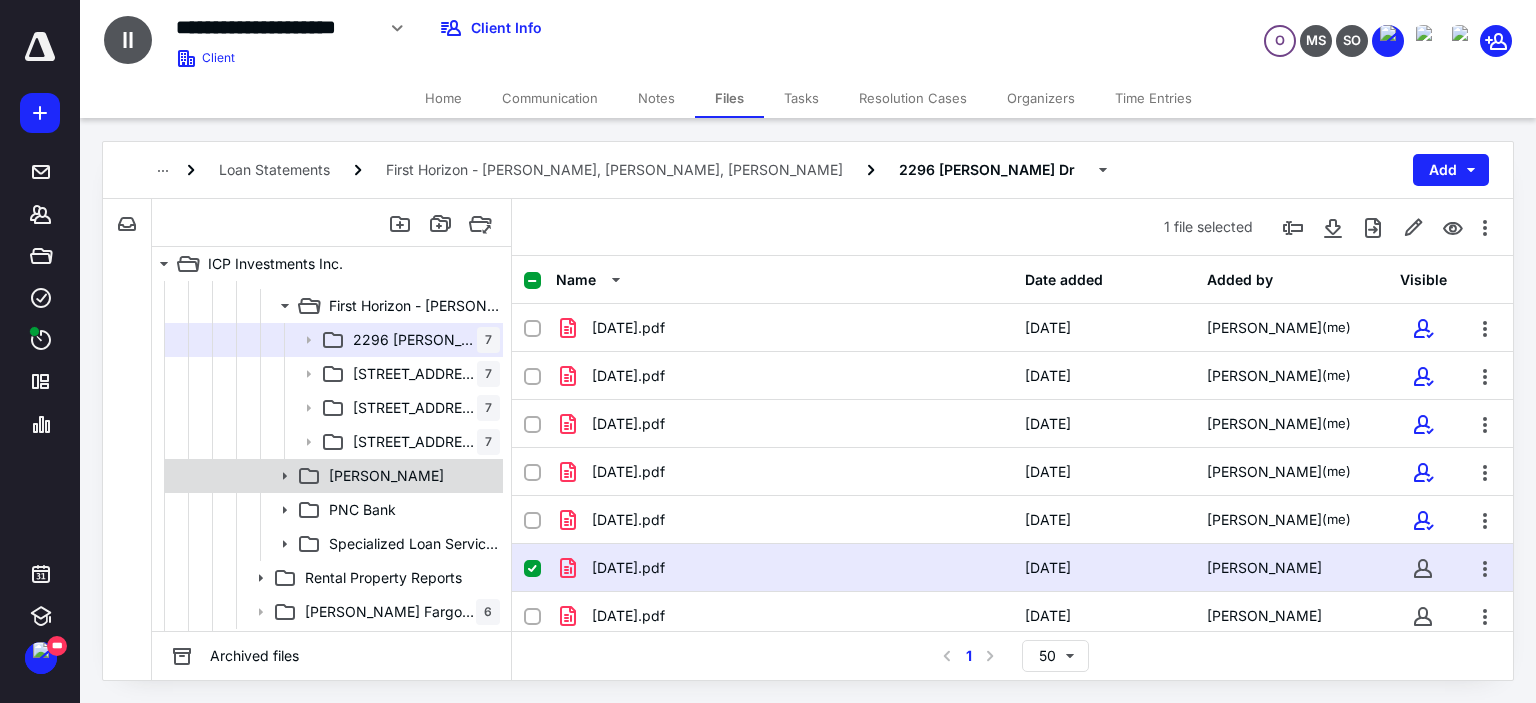 click on "[PERSON_NAME]" at bounding box center [386, 476] 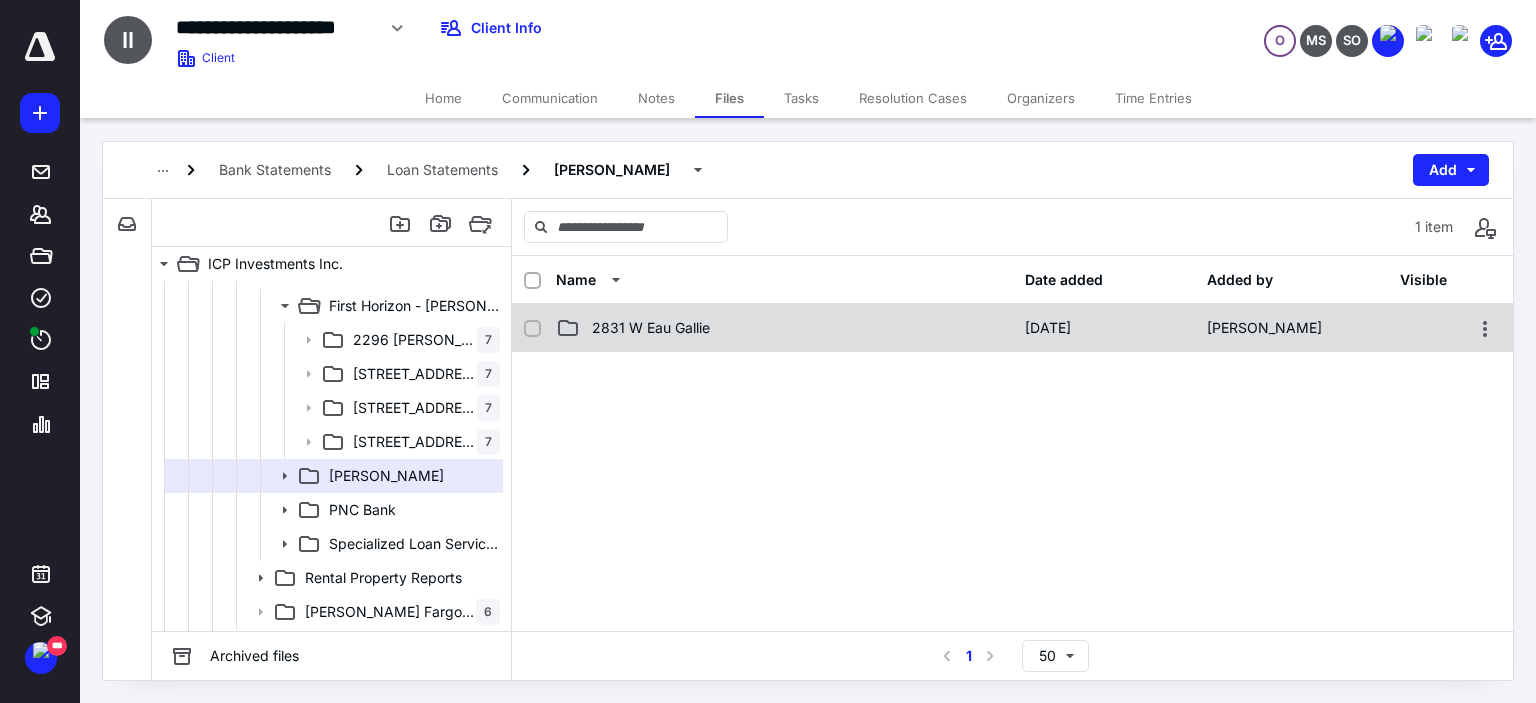 click on "2831 W Eau Gallie" at bounding box center (784, 328) 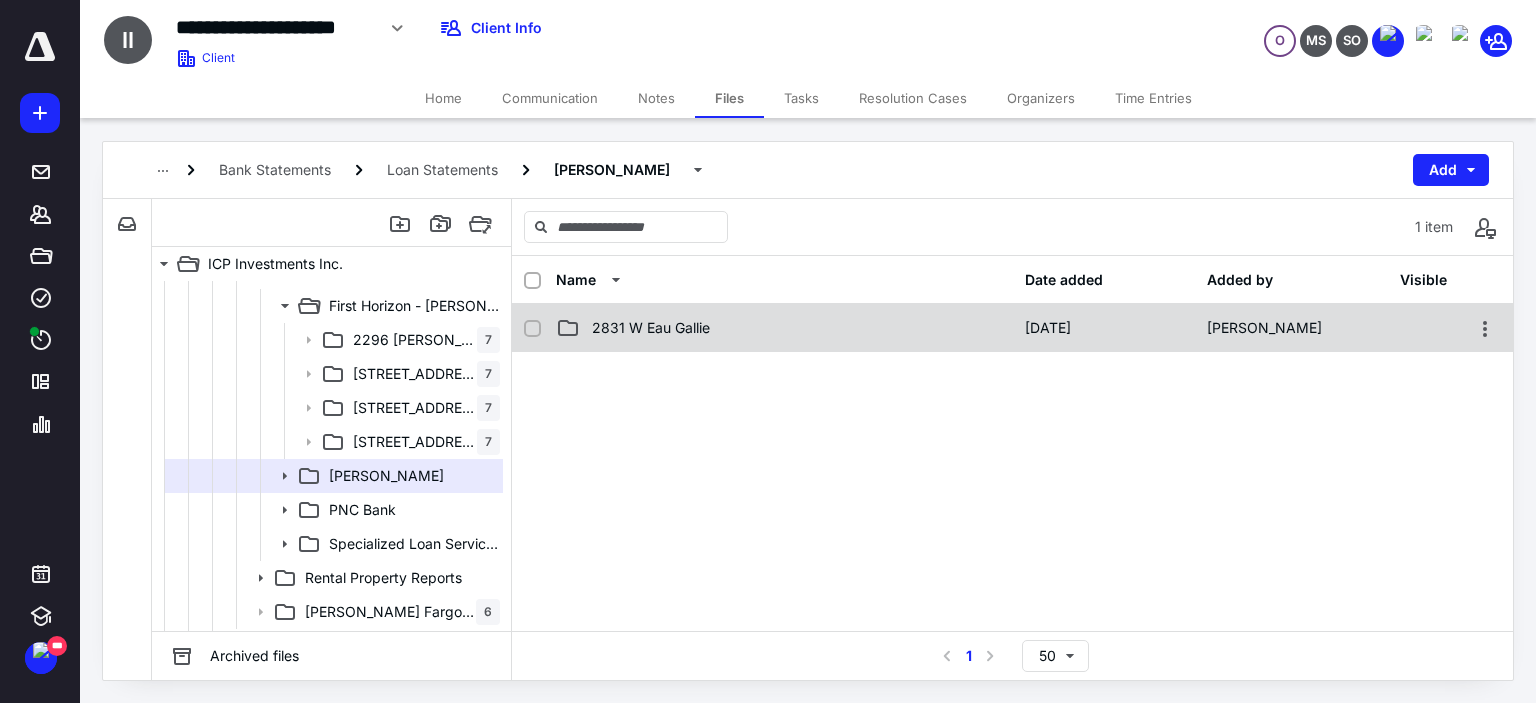 checkbox on "false" 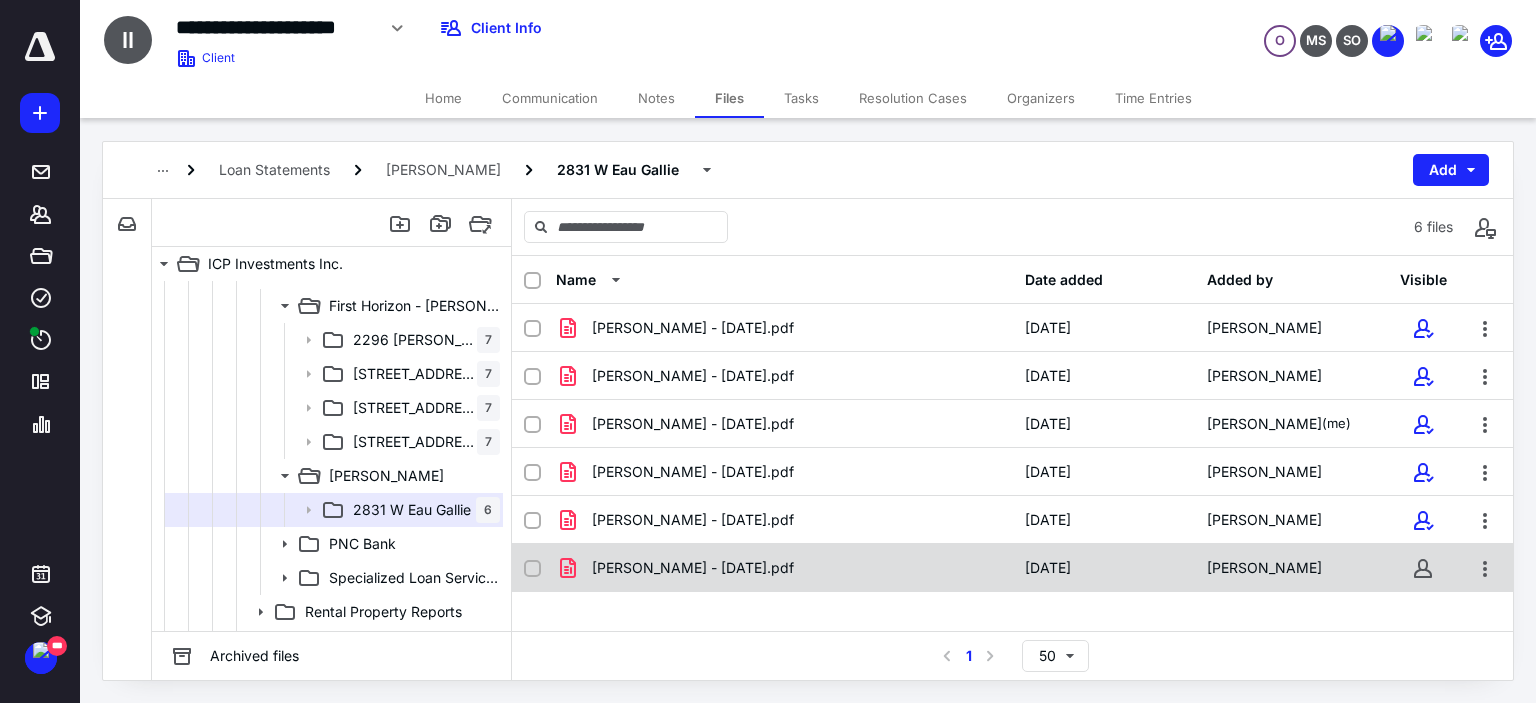 click on "[PERSON_NAME] - [DATE].pdf" at bounding box center (784, 568) 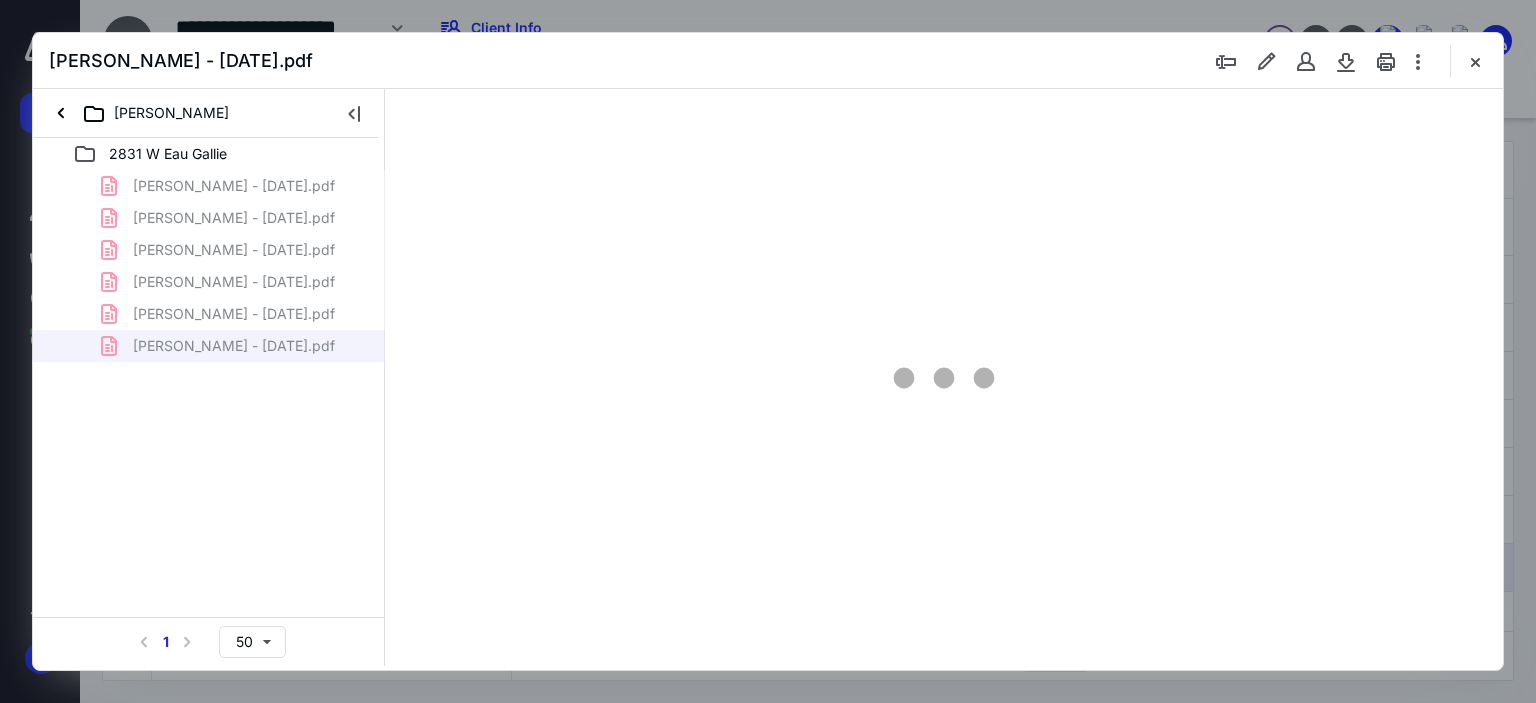 scroll, scrollTop: 0, scrollLeft: 0, axis: both 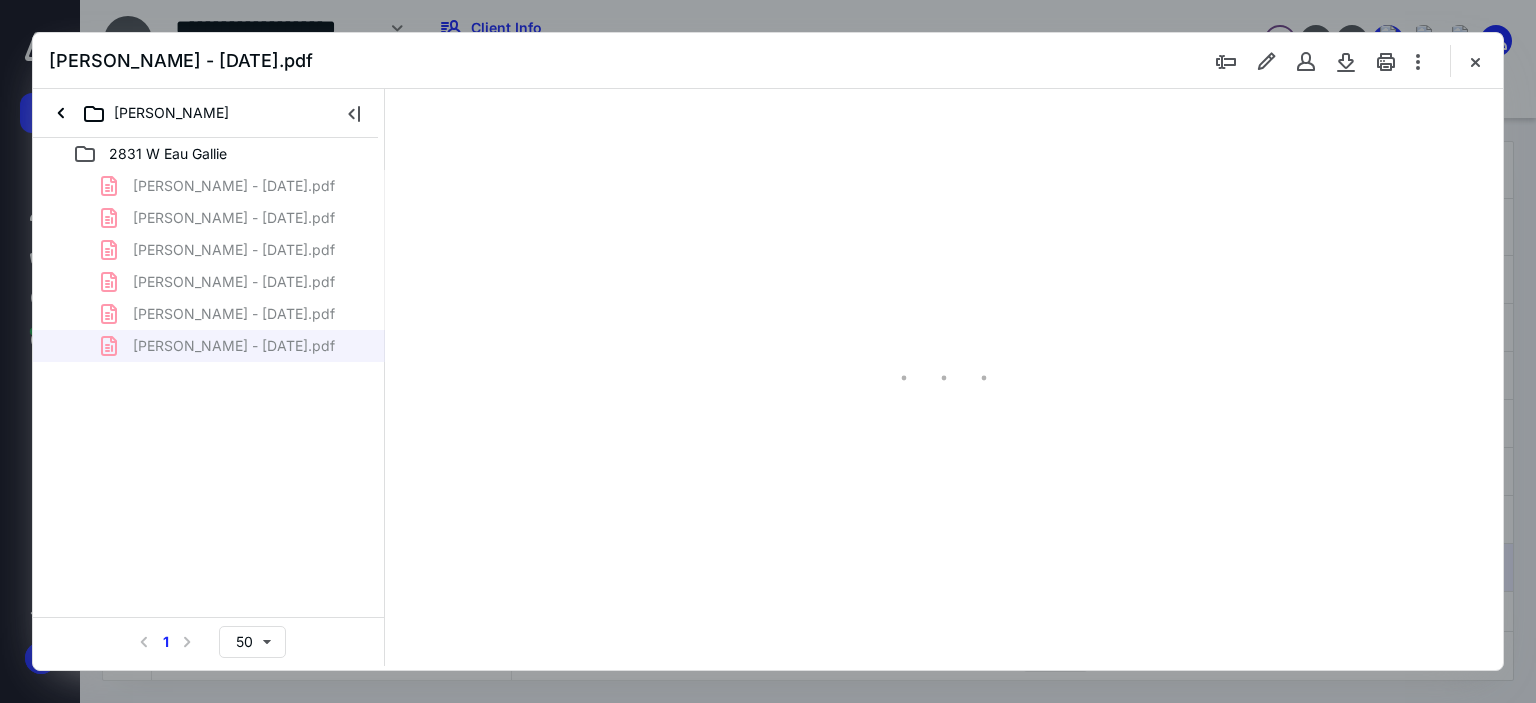 type on "179" 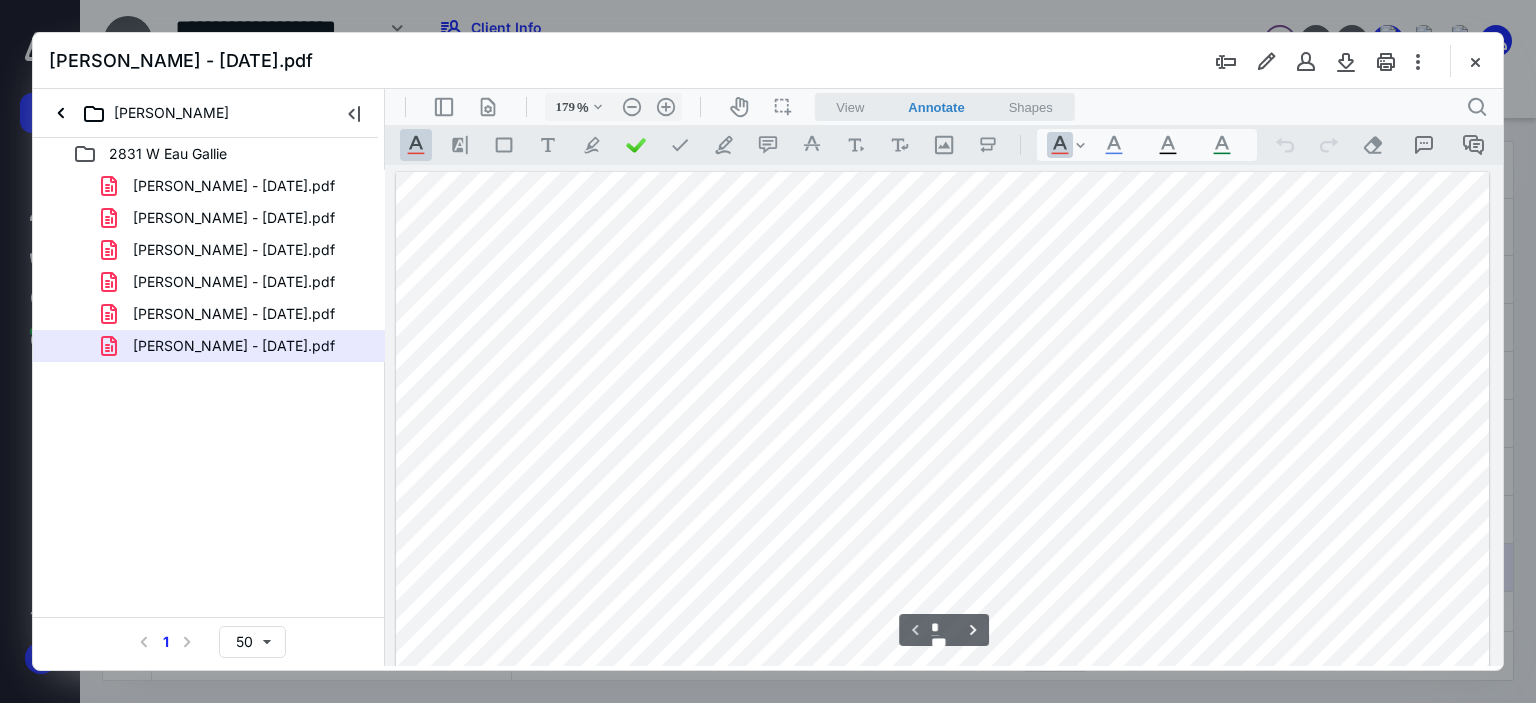 scroll, scrollTop: 200, scrollLeft: 0, axis: vertical 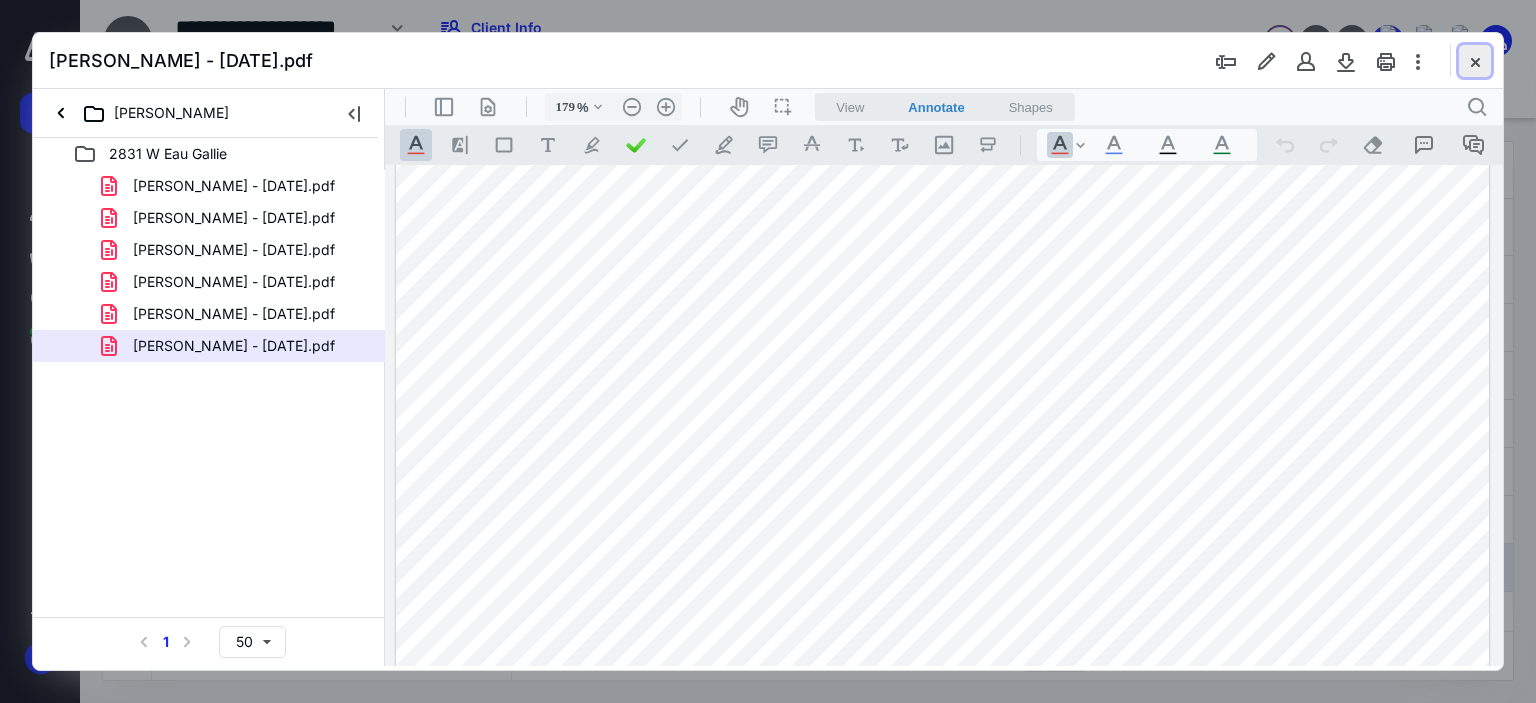 click at bounding box center (1475, 61) 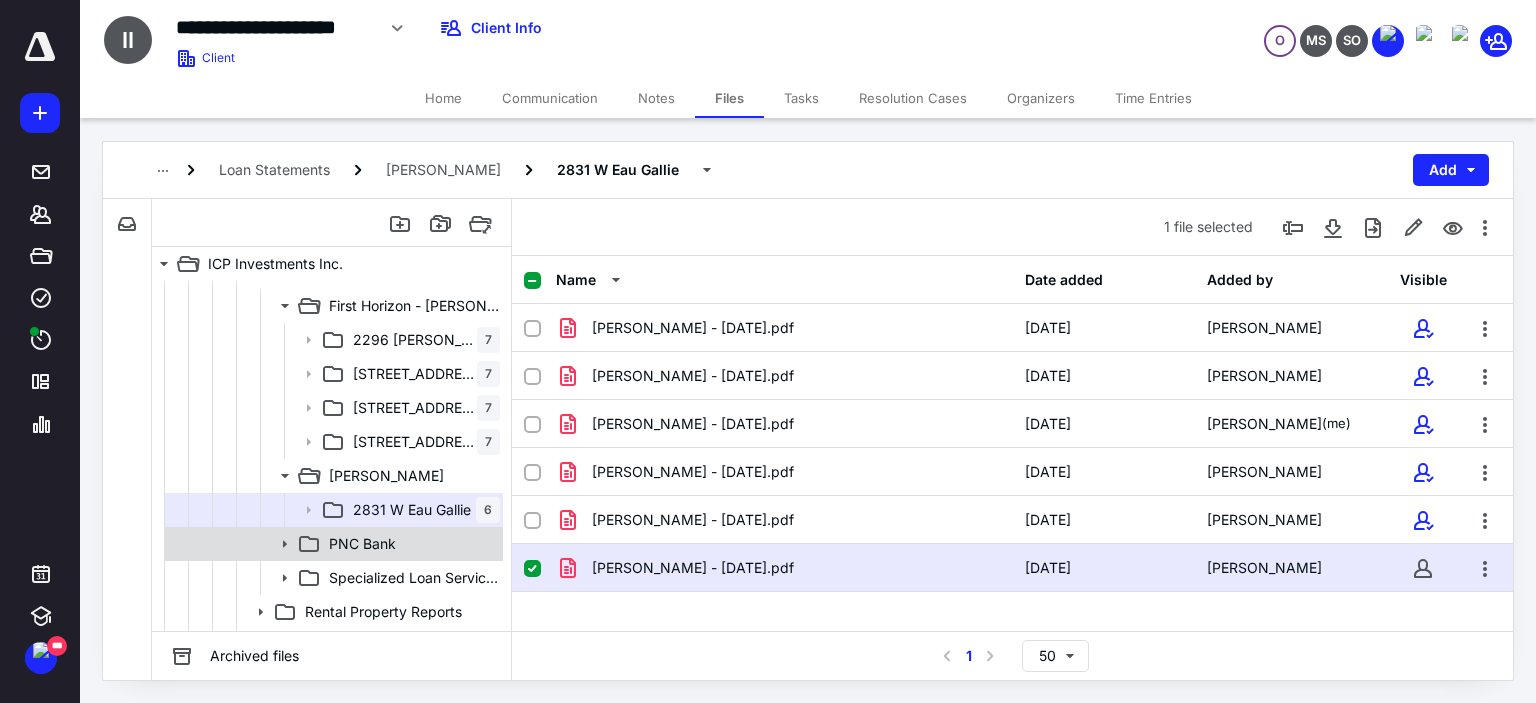 click on "PNC Bank" at bounding box center (362, 544) 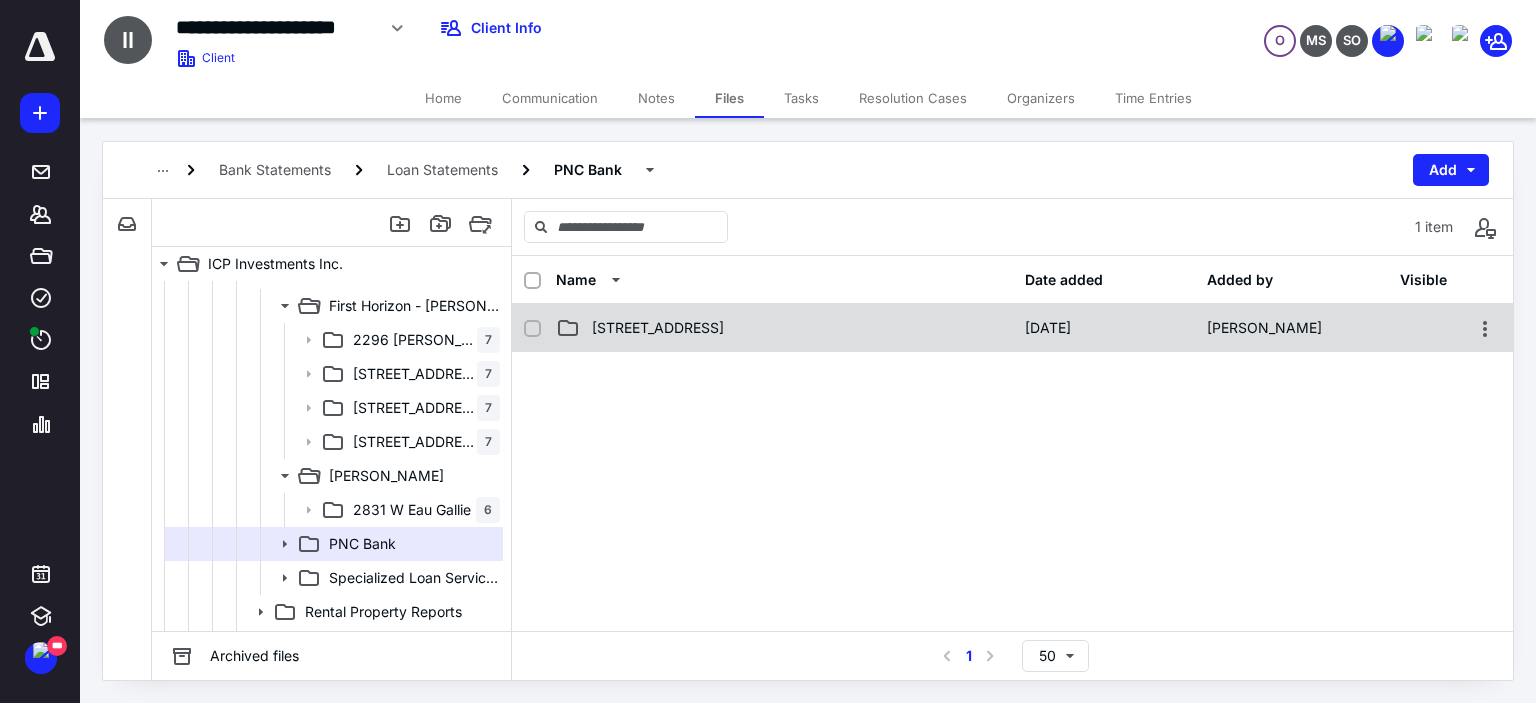 click on "[STREET_ADDRESS]" at bounding box center (658, 328) 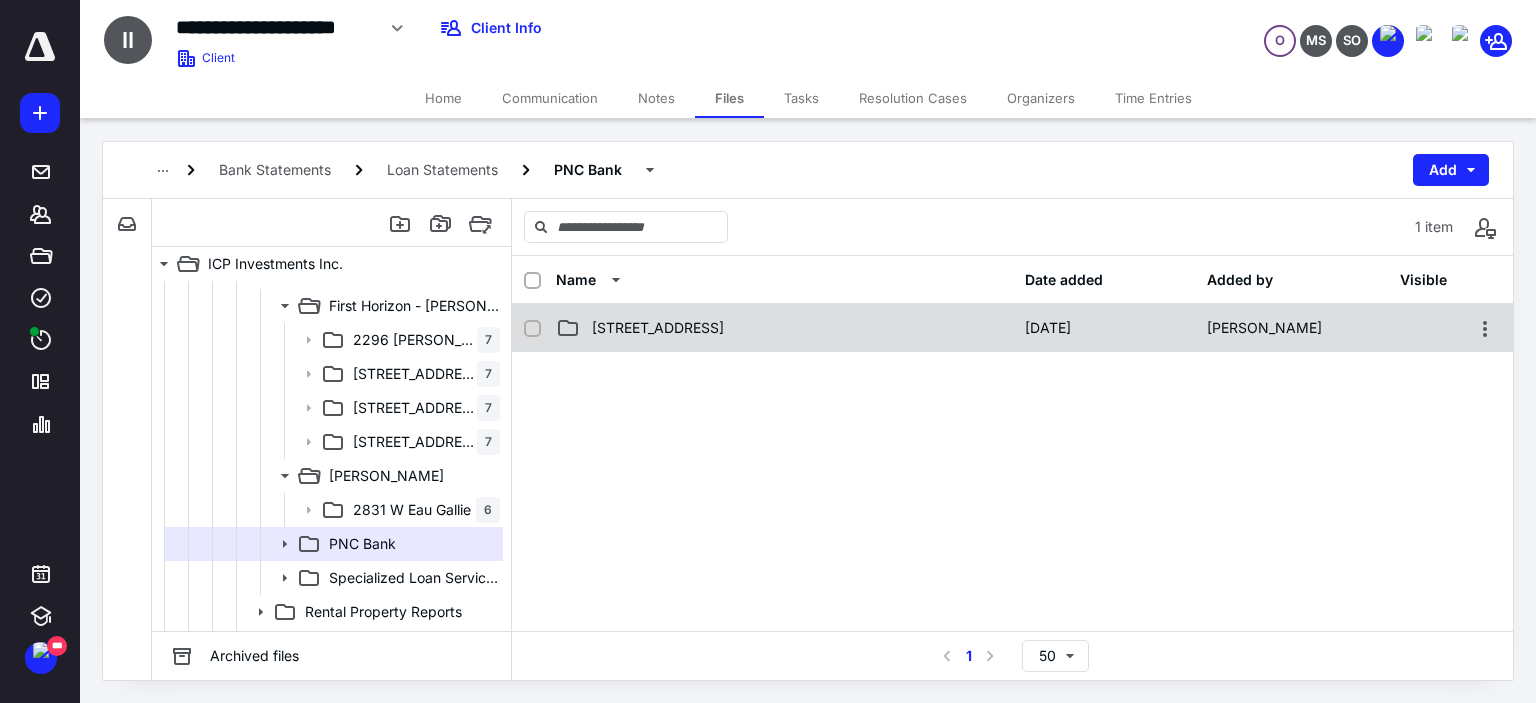 checkbox on "false" 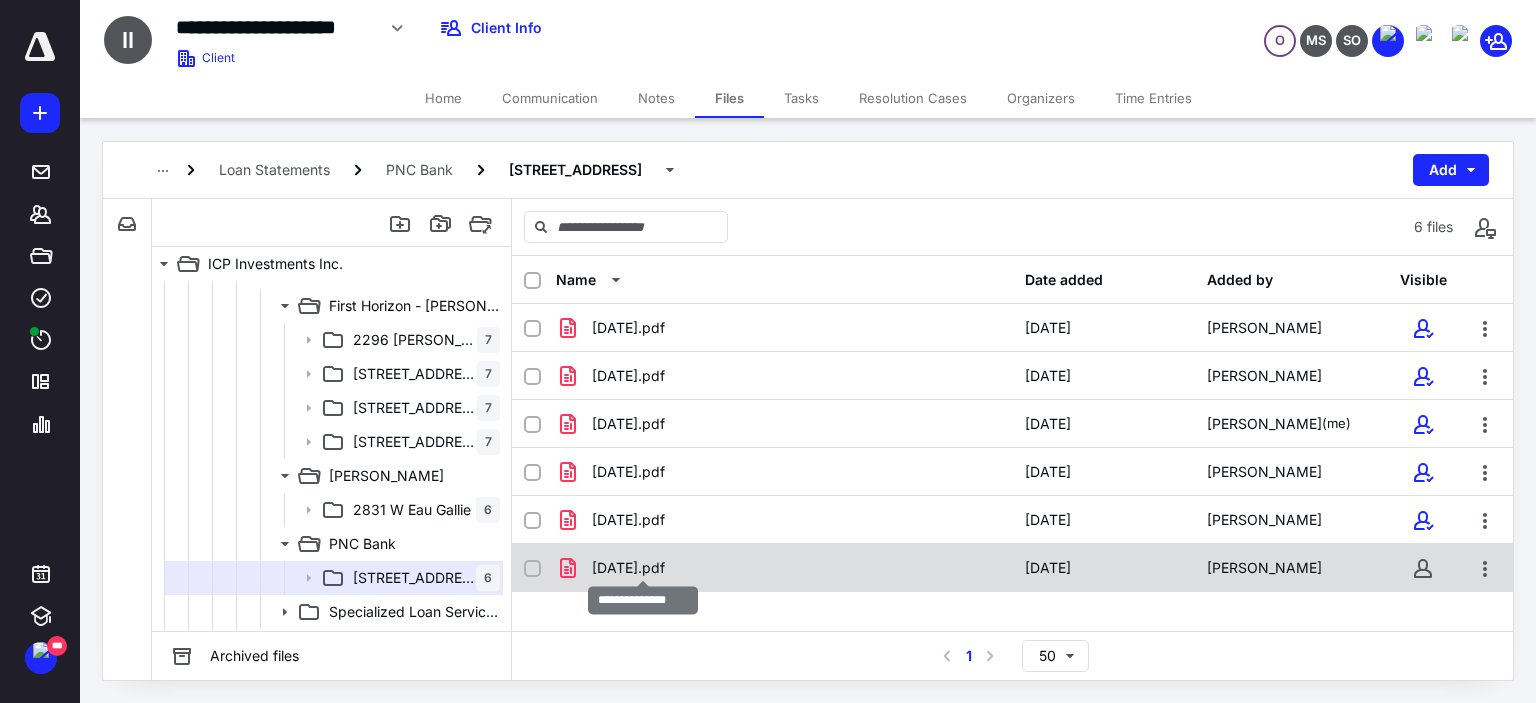 click on "[DATE].pdf" at bounding box center [628, 568] 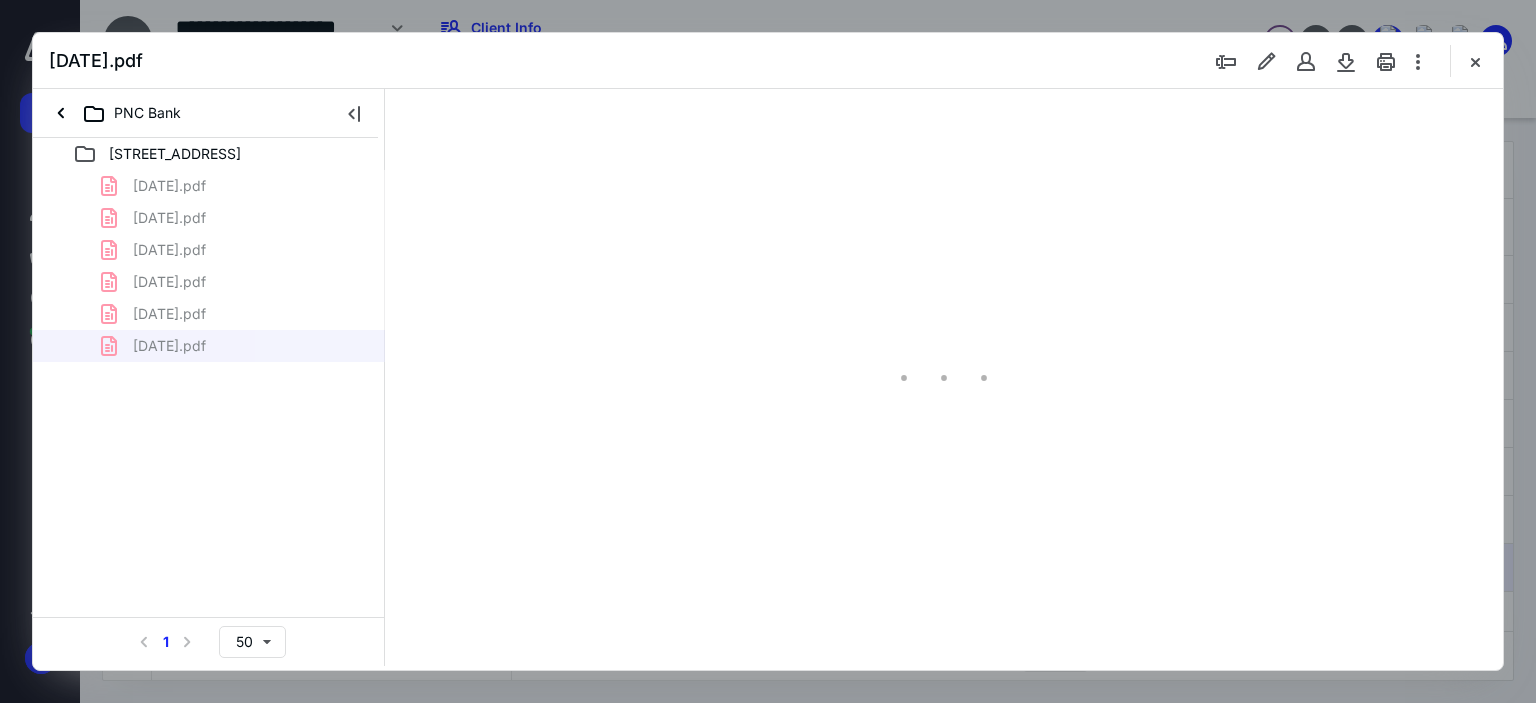 scroll, scrollTop: 0, scrollLeft: 0, axis: both 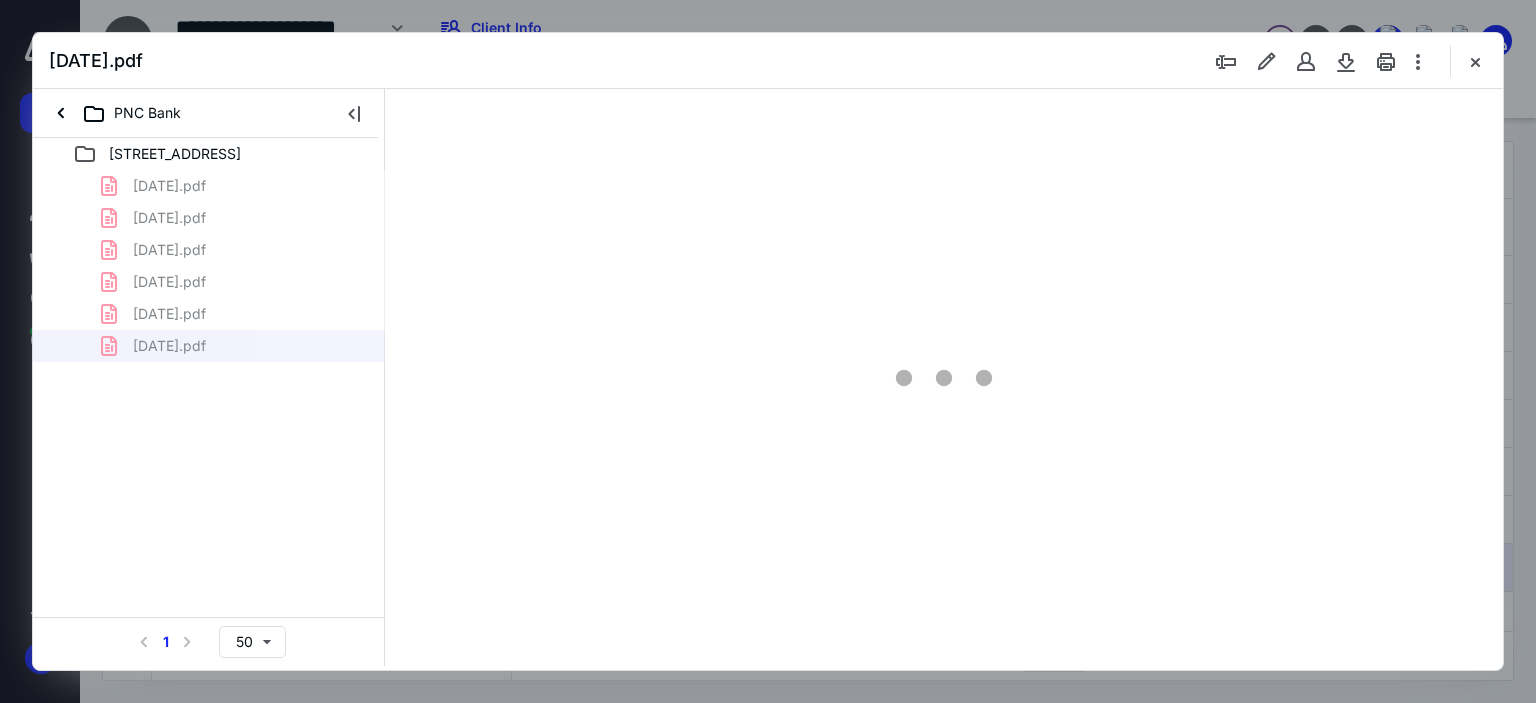 type on "179" 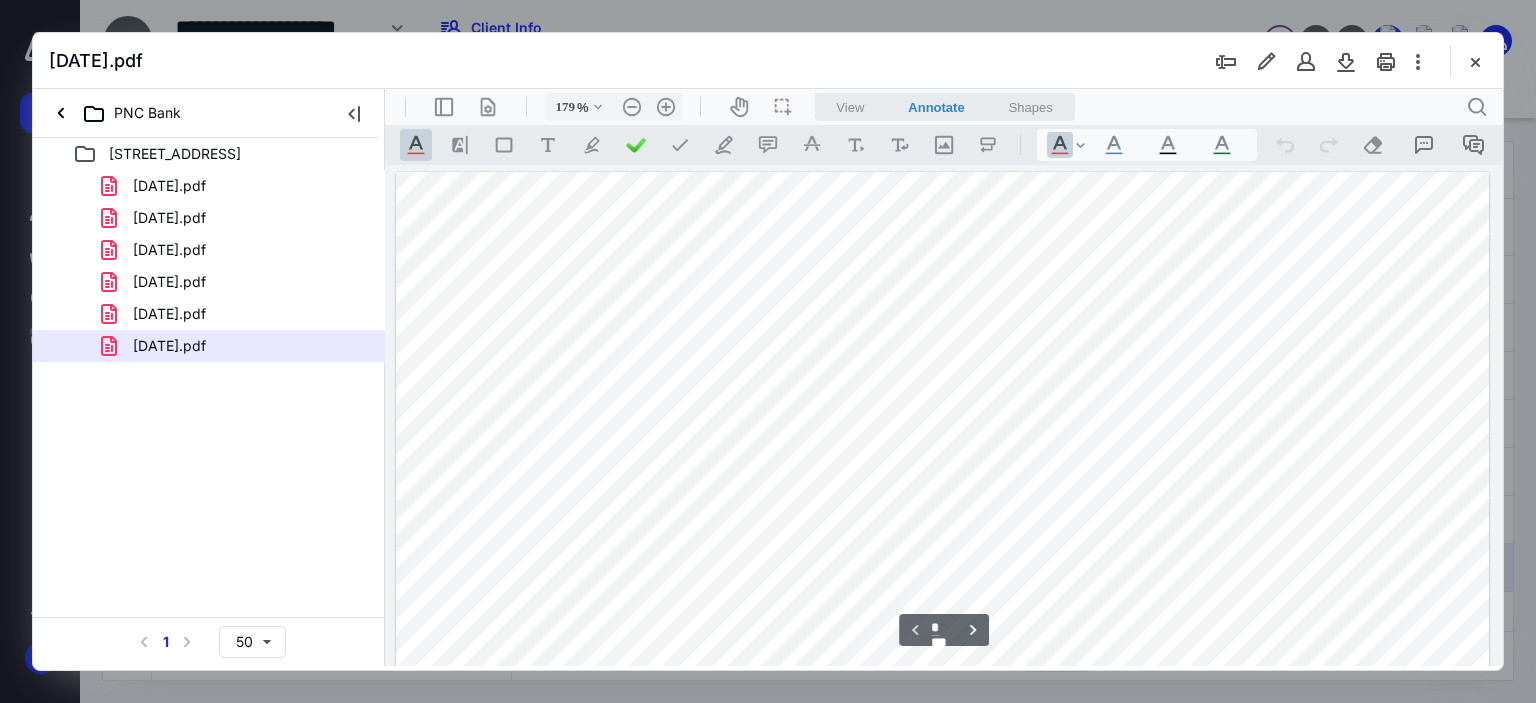 scroll, scrollTop: 200, scrollLeft: 0, axis: vertical 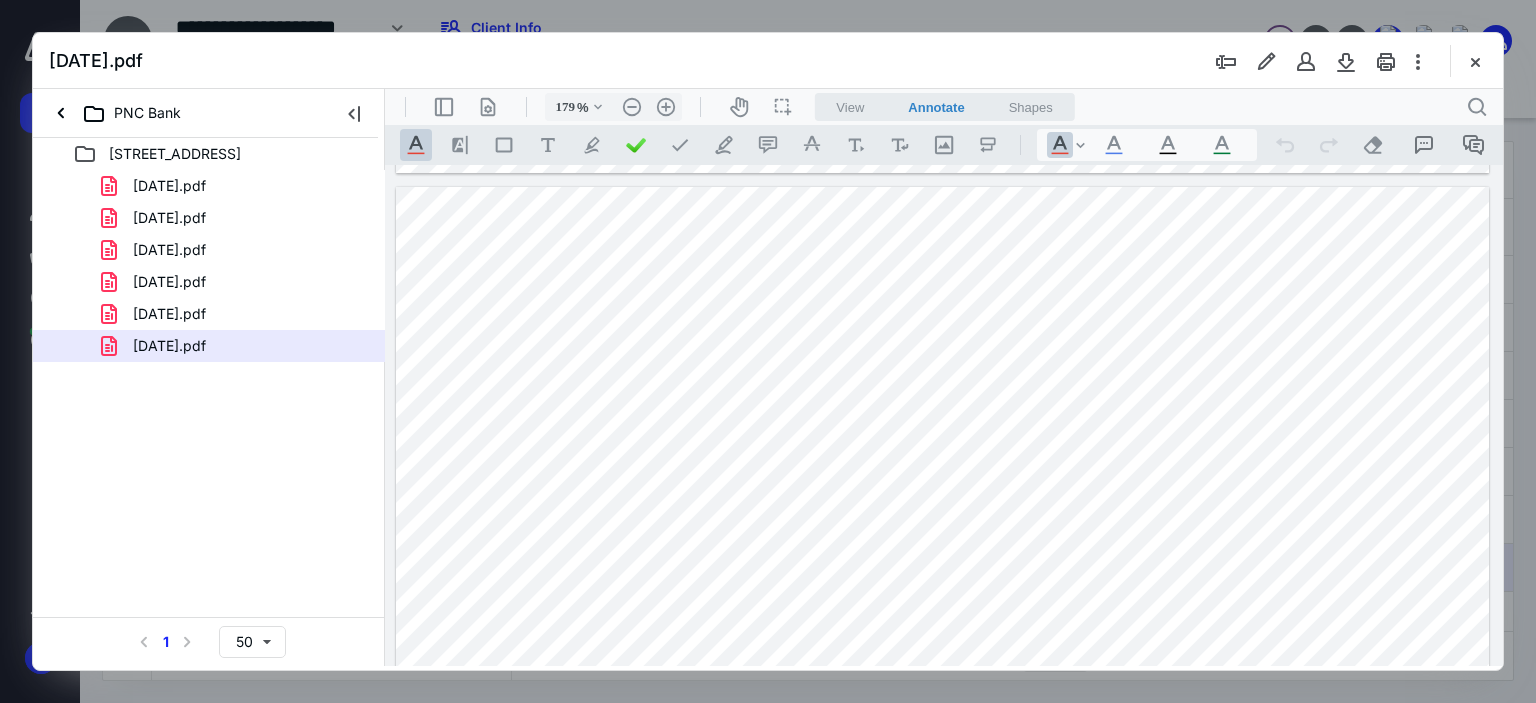 type on "*" 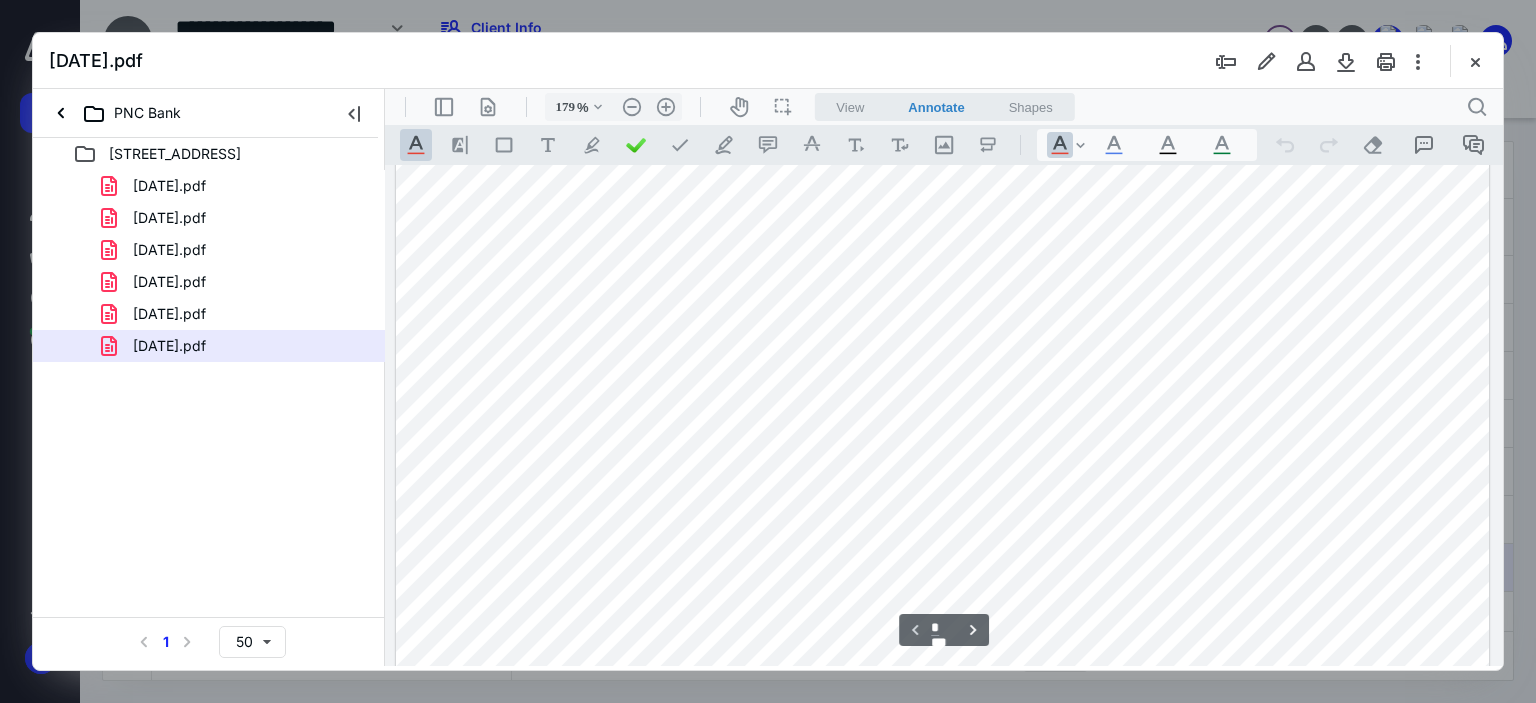scroll, scrollTop: 400, scrollLeft: 0, axis: vertical 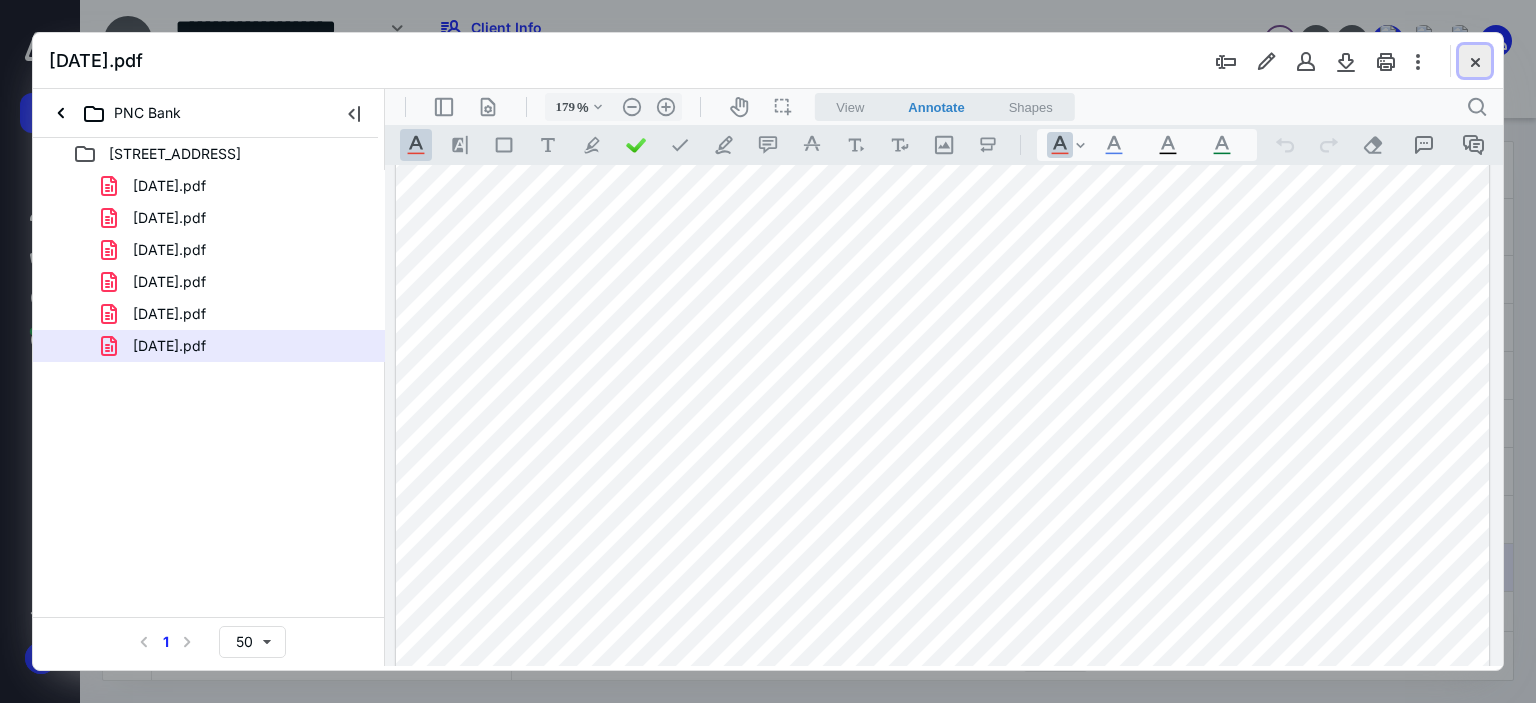 click at bounding box center (1475, 61) 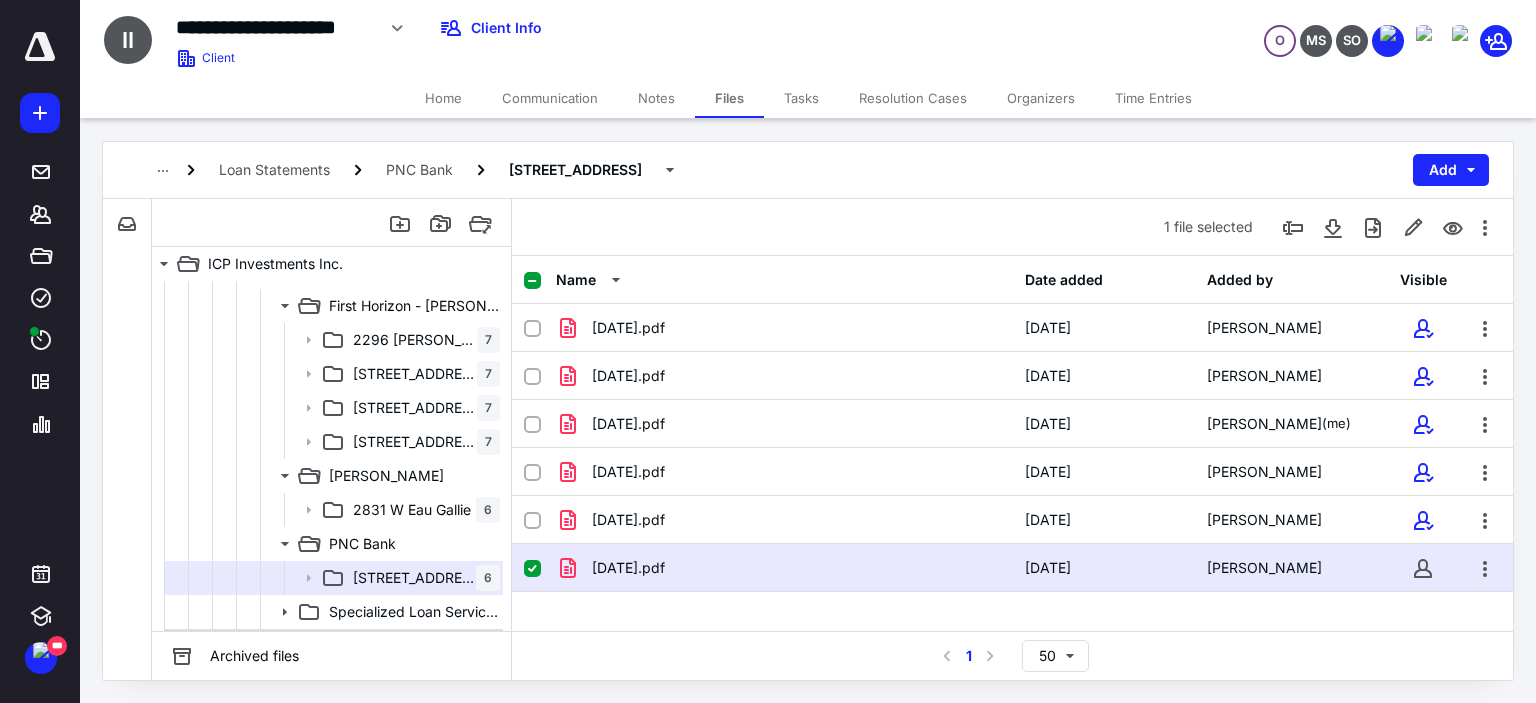 scroll, scrollTop: 700, scrollLeft: 0, axis: vertical 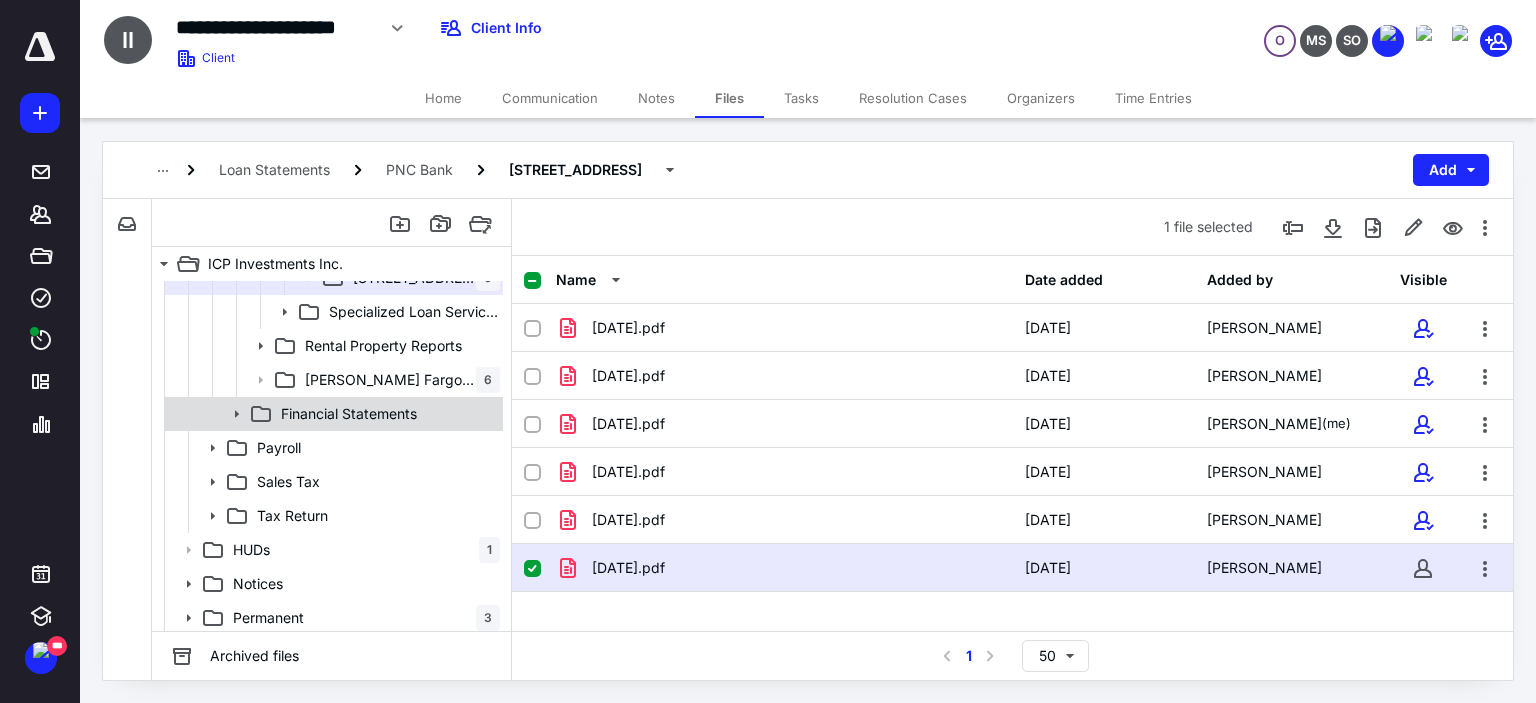 click on "Financial Statements" at bounding box center [349, 414] 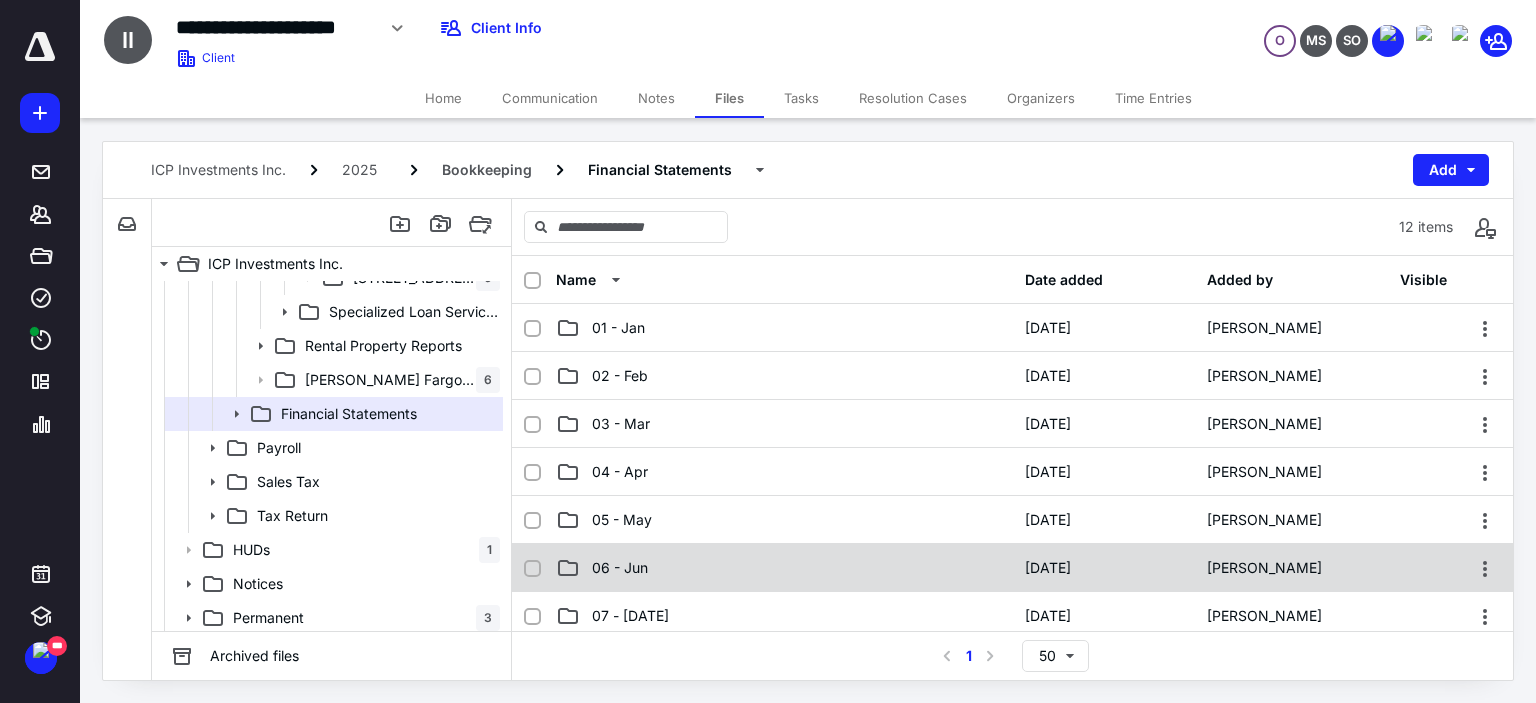 click on "06 - Jun" at bounding box center [784, 568] 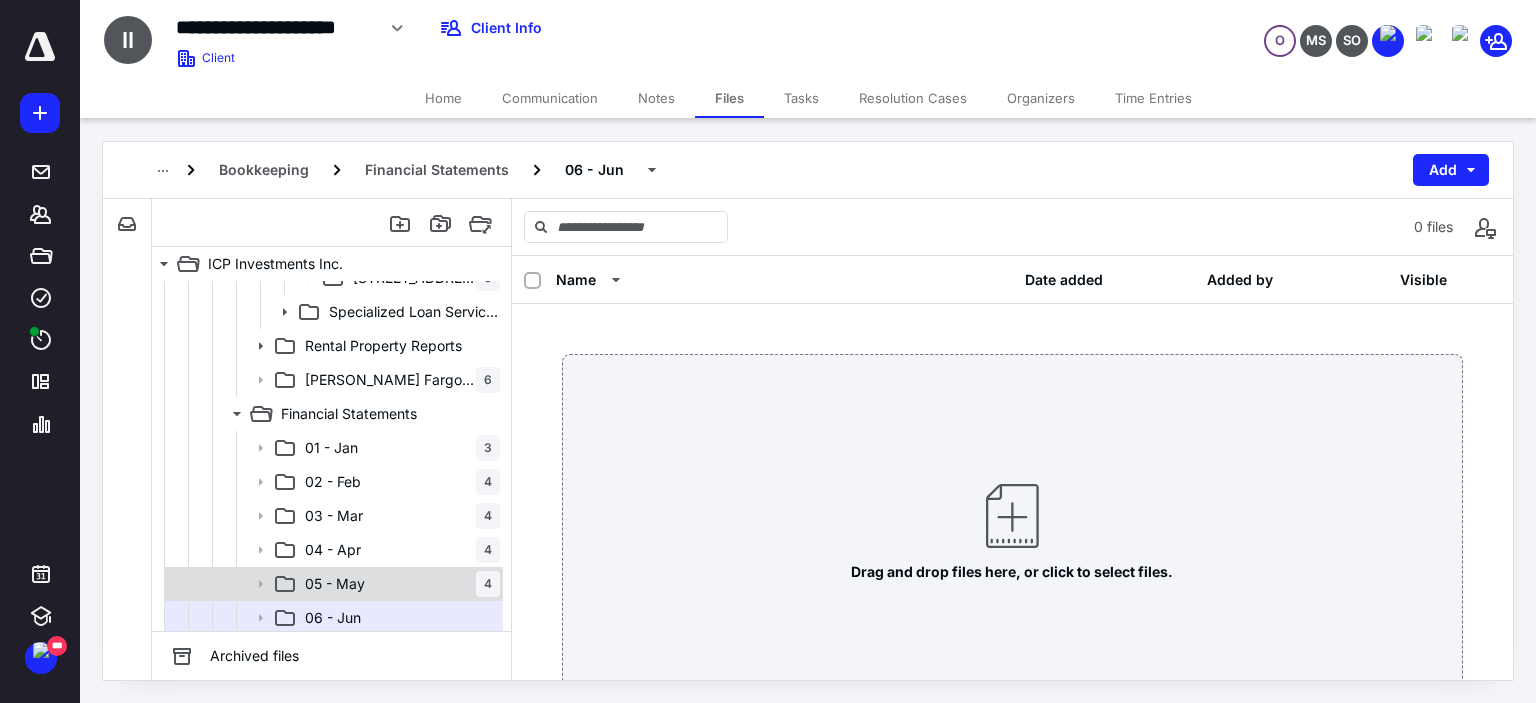 scroll, scrollTop: 900, scrollLeft: 0, axis: vertical 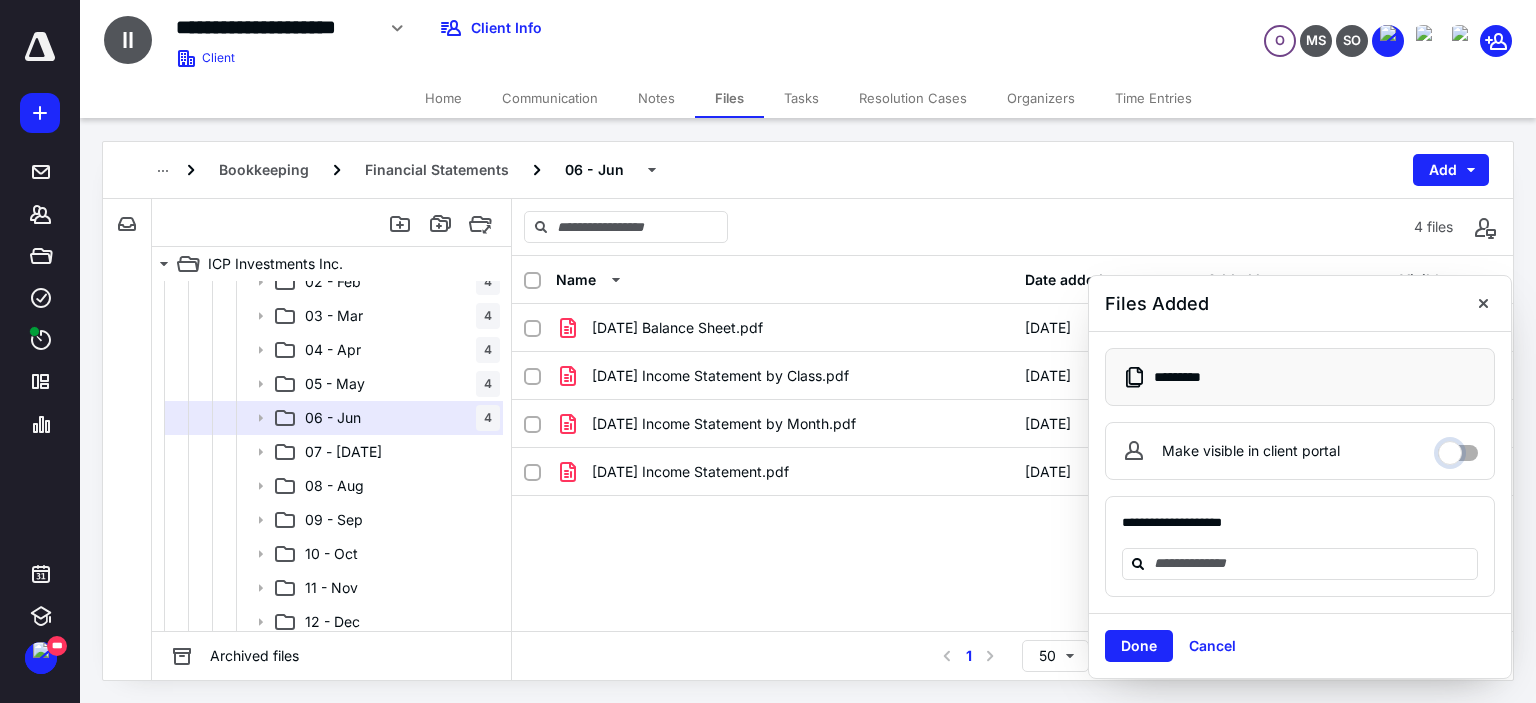 click on "Make visible in client portal" at bounding box center [1458, 448] 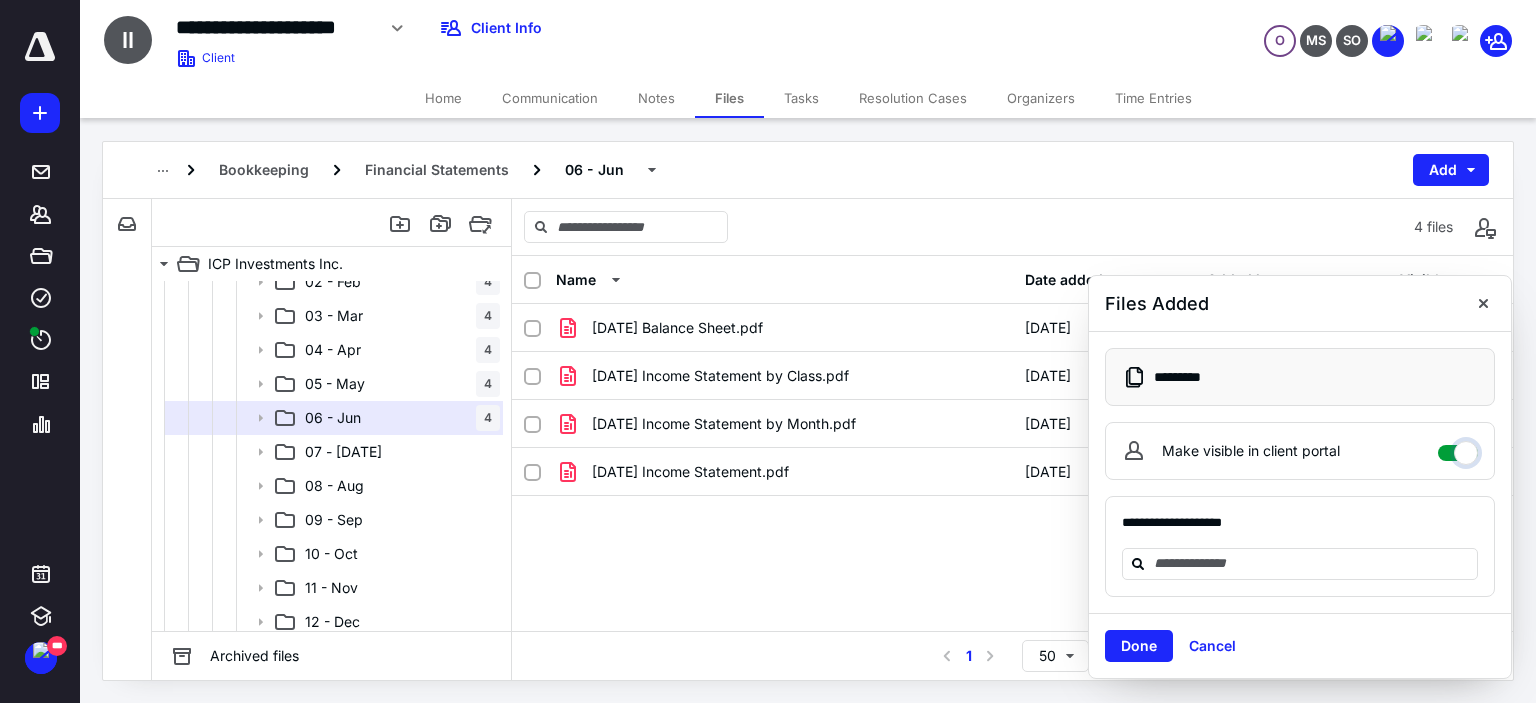 checkbox on "****" 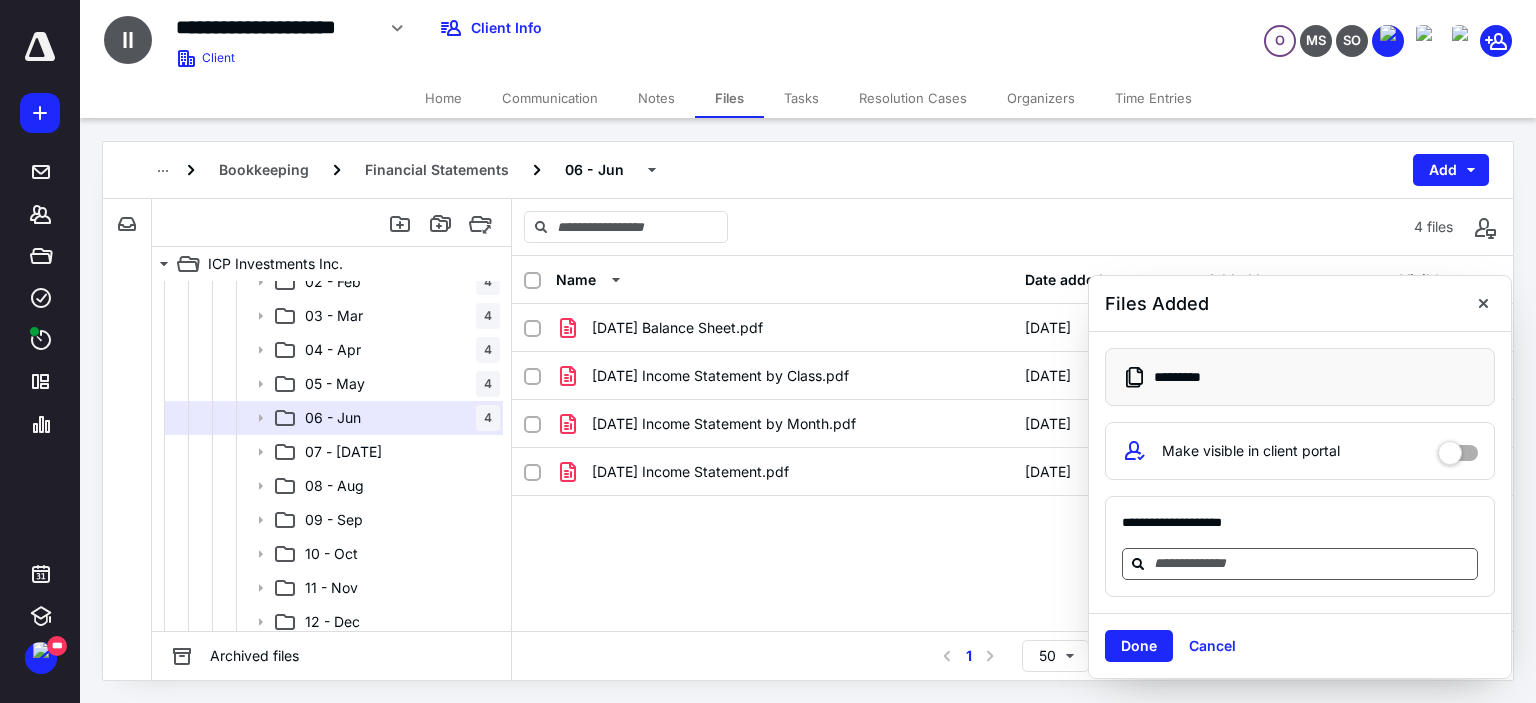 click at bounding box center [1312, 563] 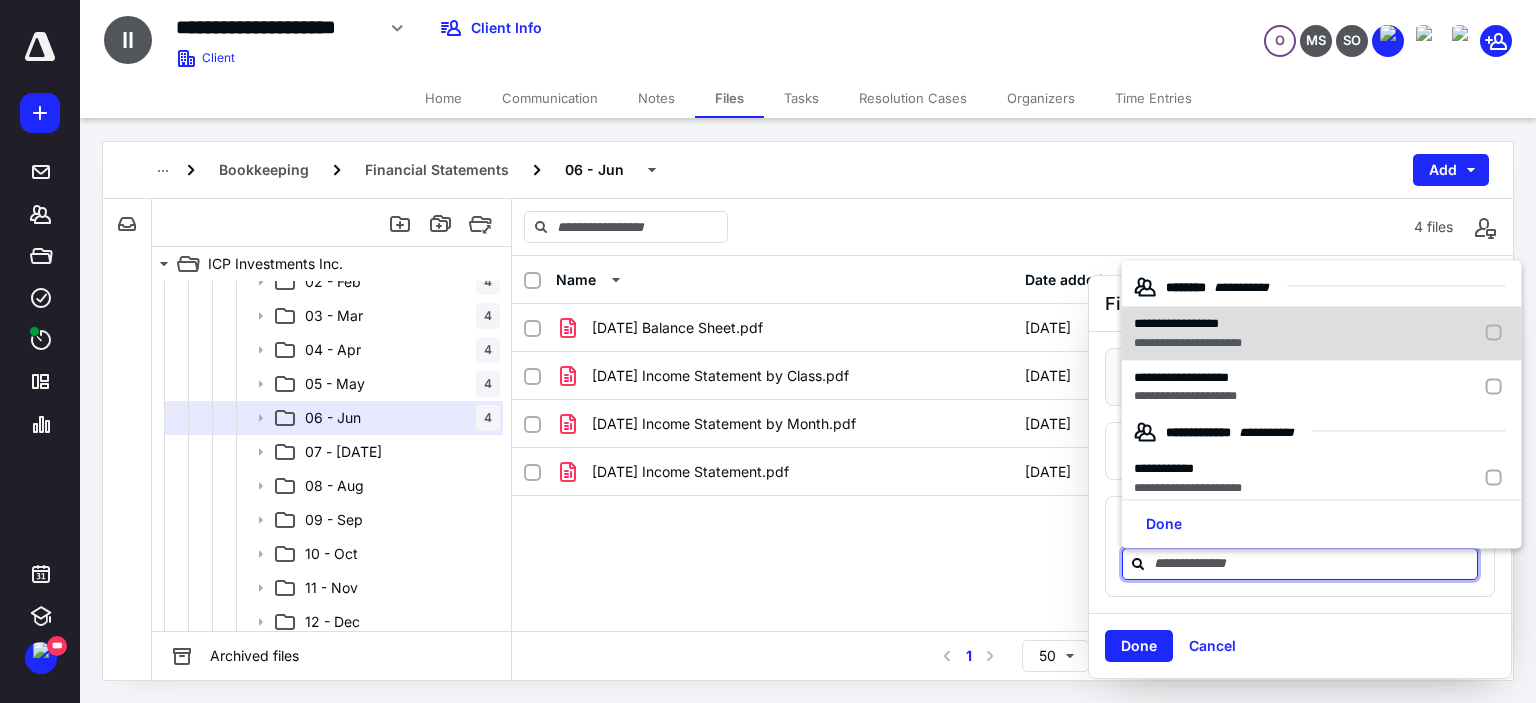 click on "**********" at bounding box center (1176, 324) 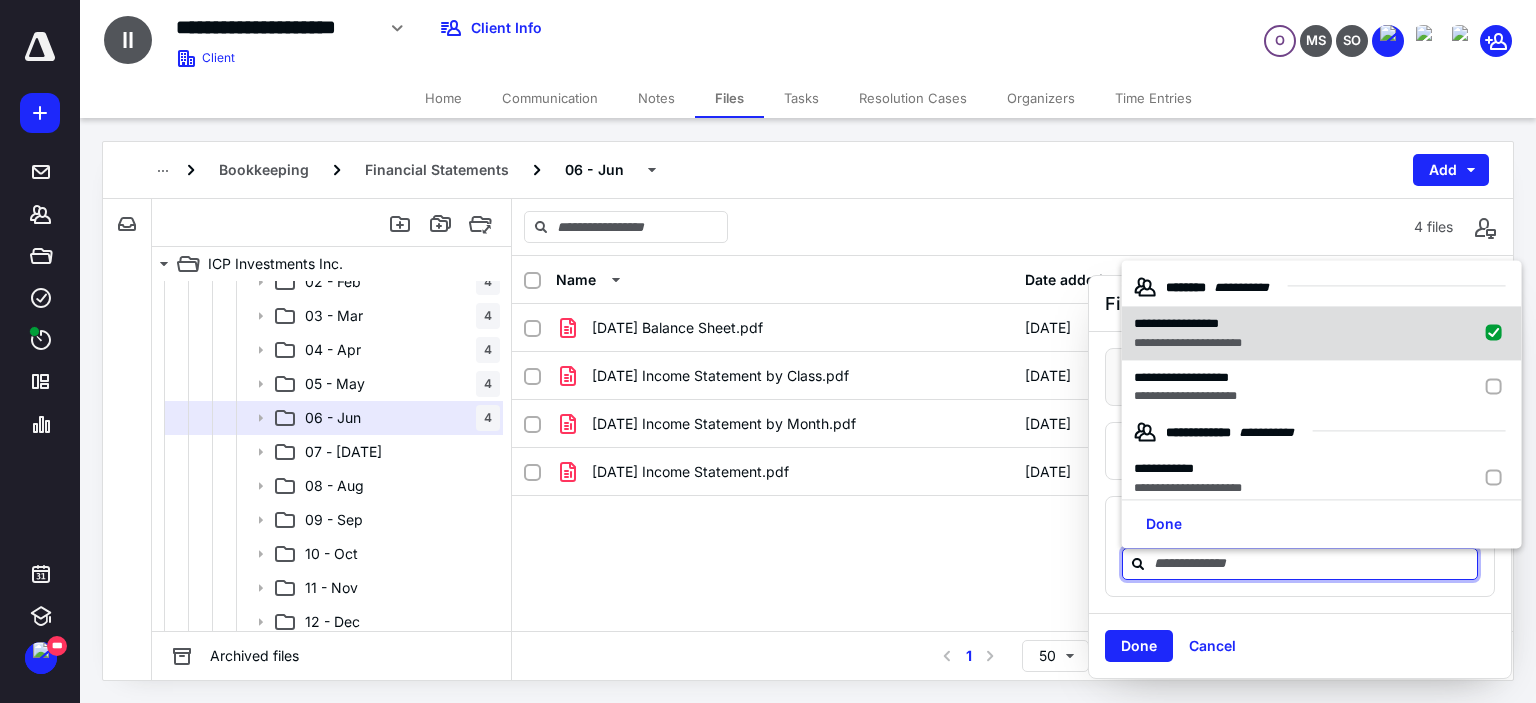 checkbox on "true" 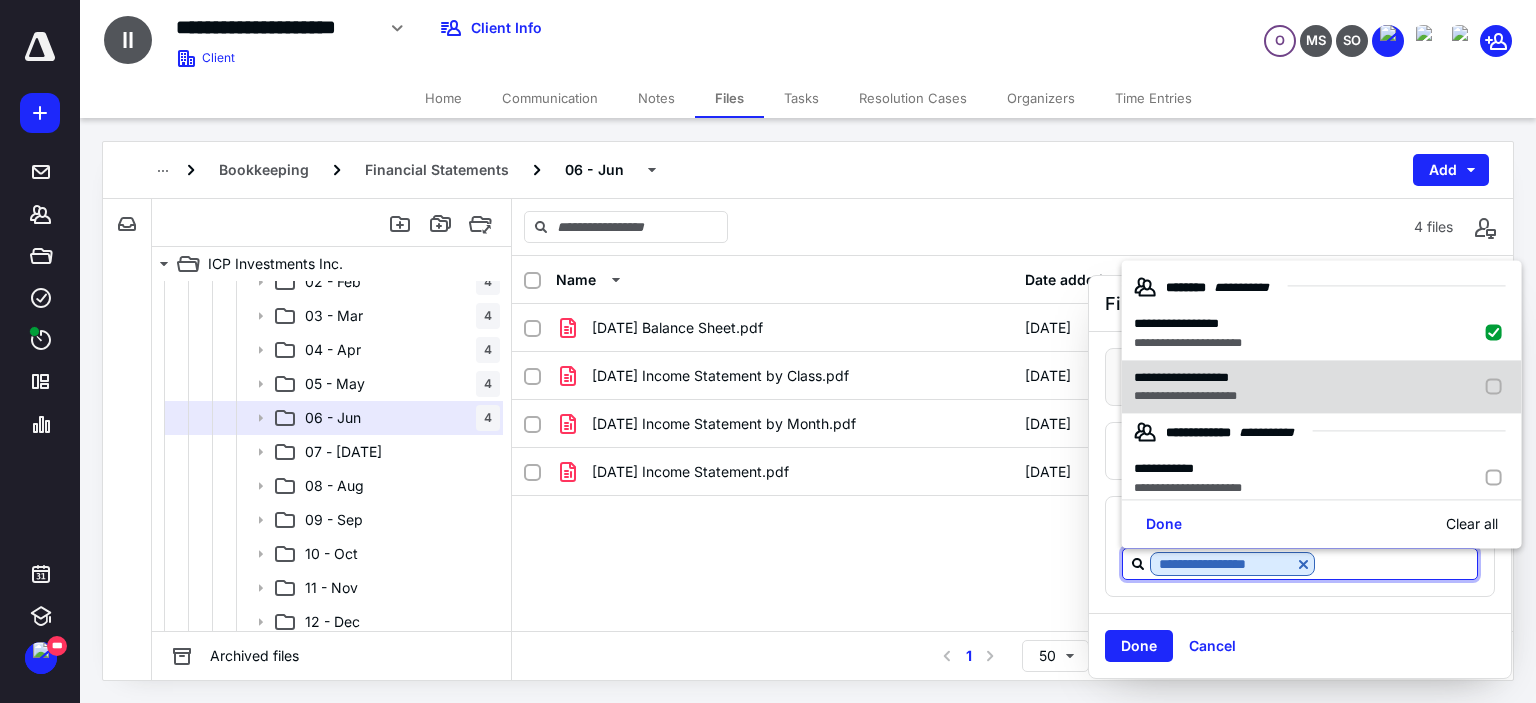 click on "**********" at bounding box center (1185, 397) 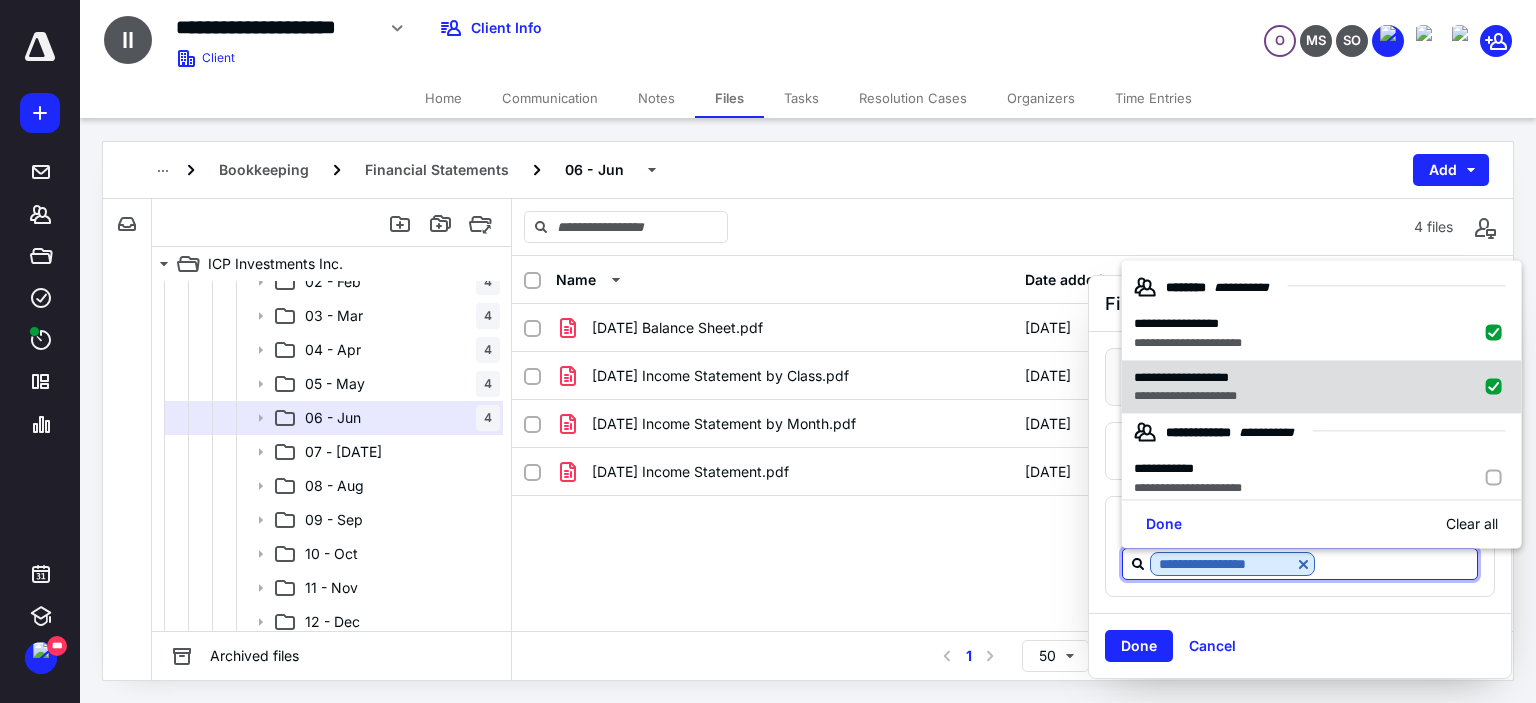 checkbox on "true" 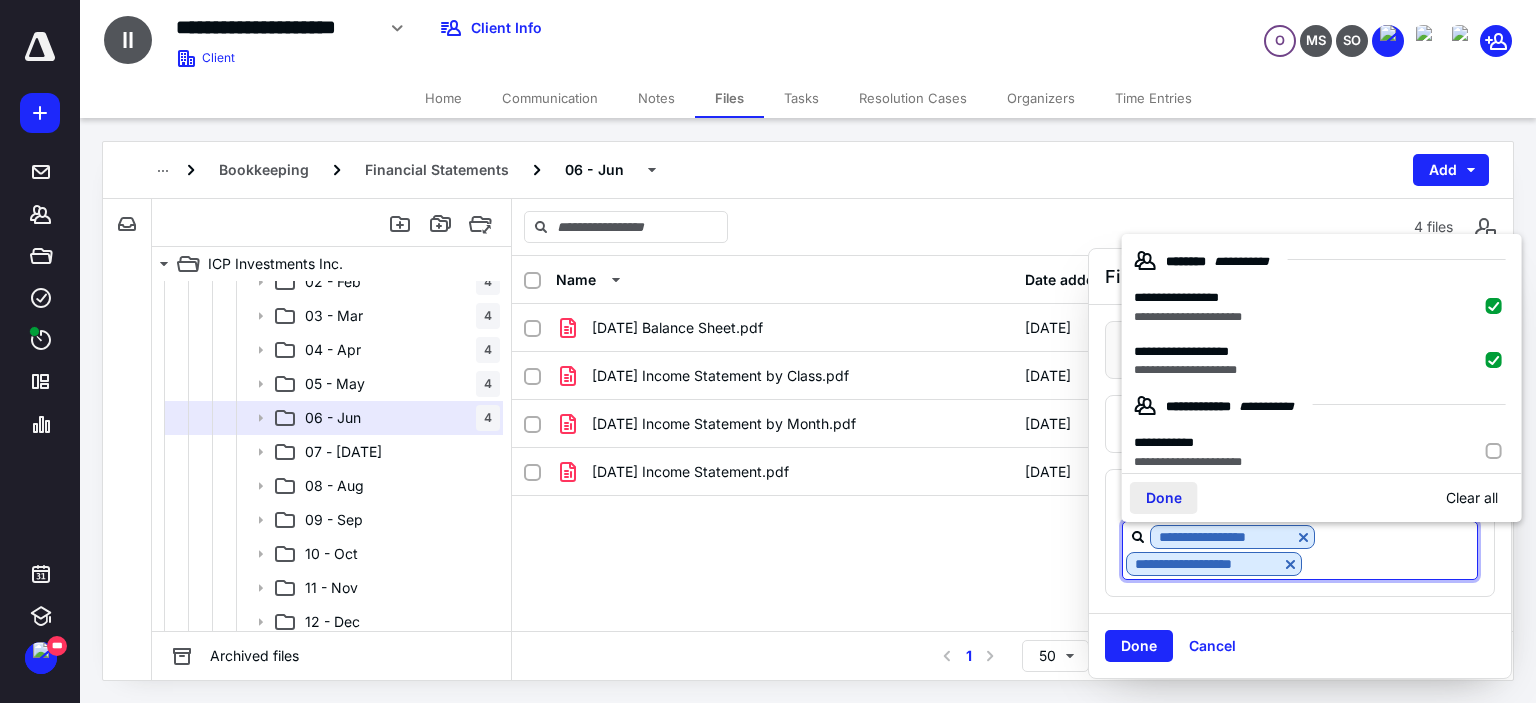 click on "Done" at bounding box center (1164, 498) 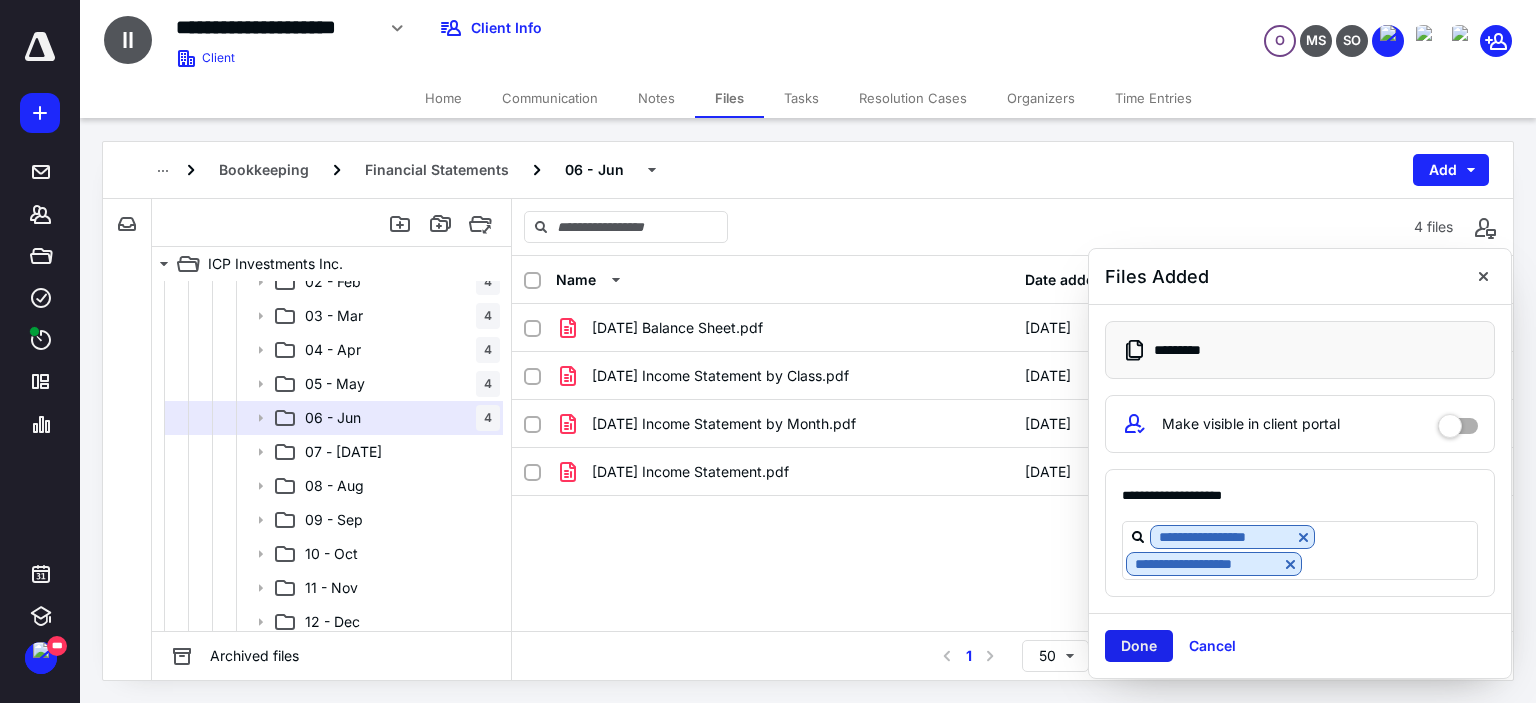 click on "Done" at bounding box center [1139, 646] 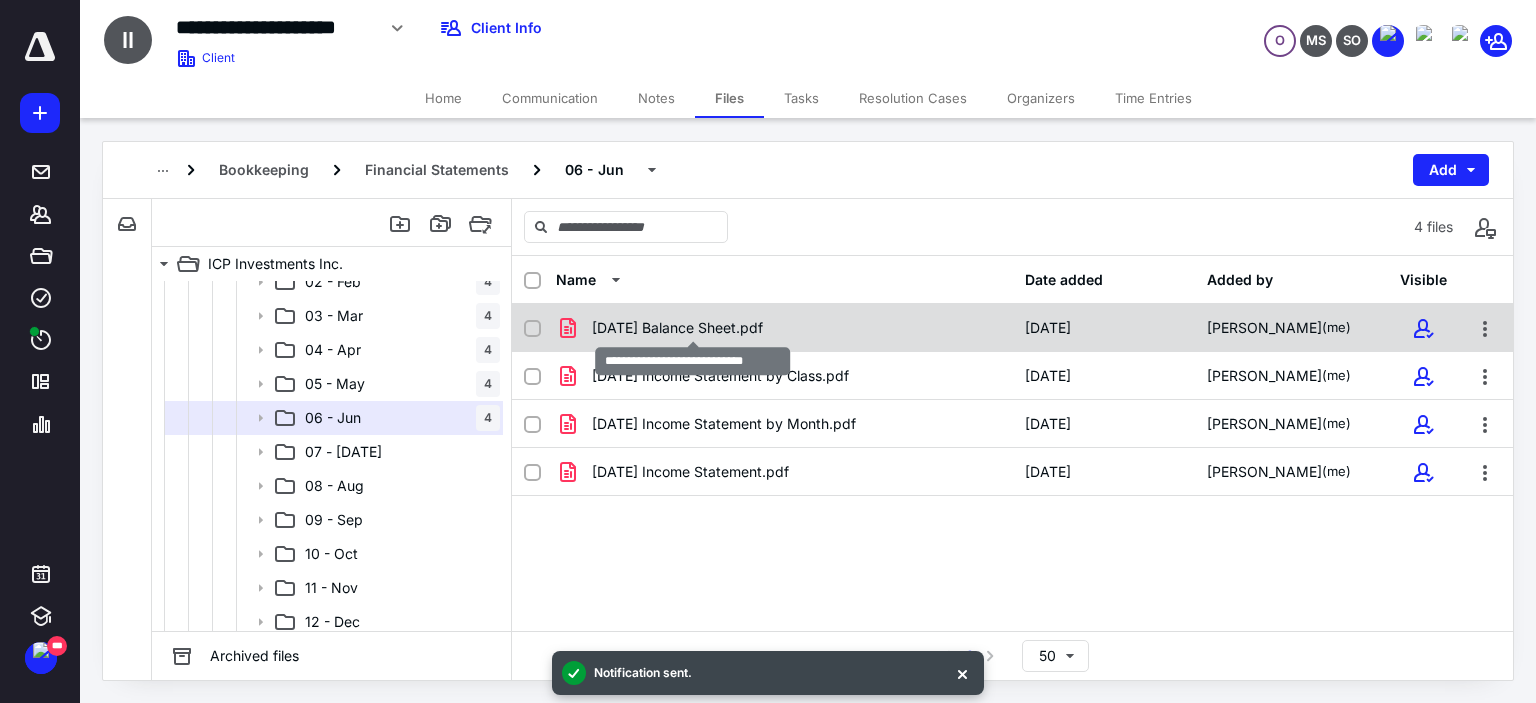 click on "[DATE] Balance Sheet.pdf" at bounding box center [677, 328] 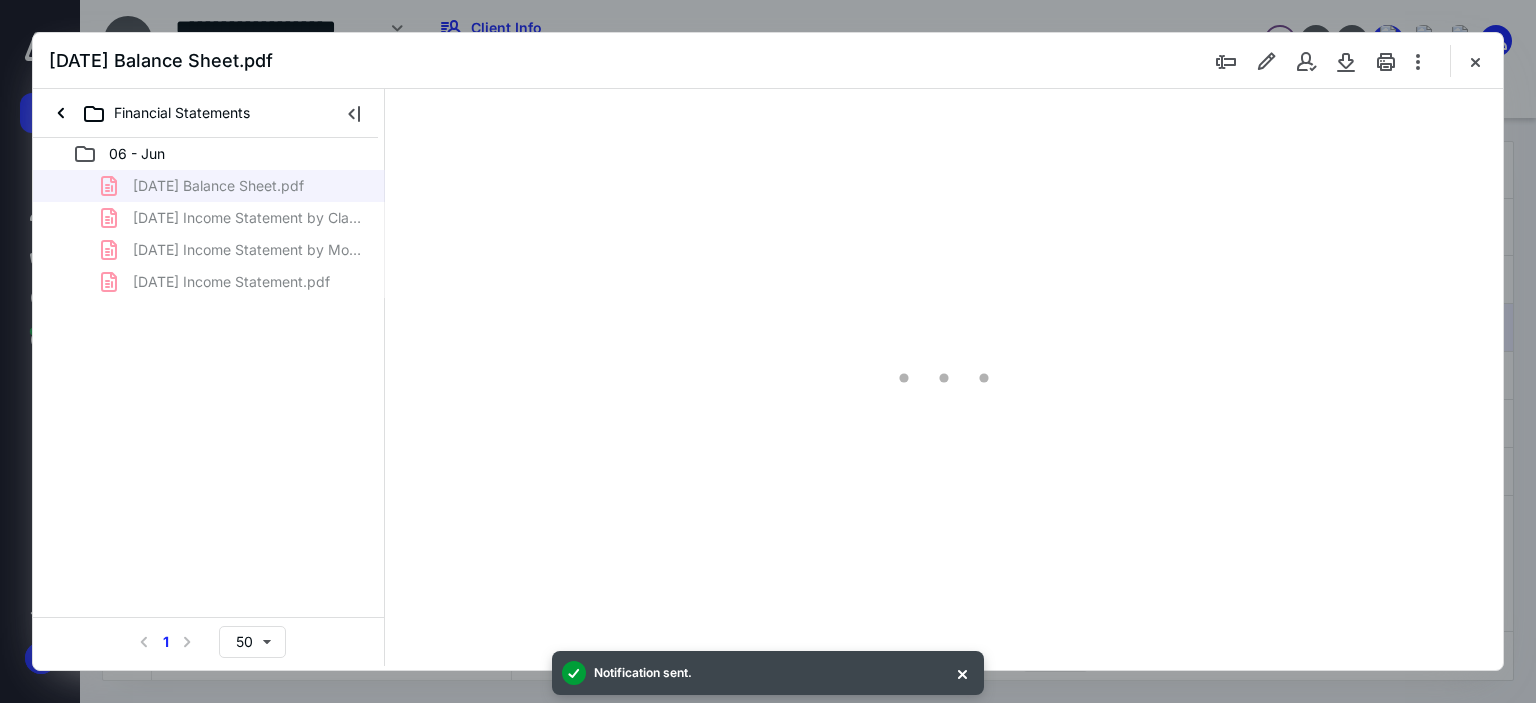 scroll, scrollTop: 0, scrollLeft: 0, axis: both 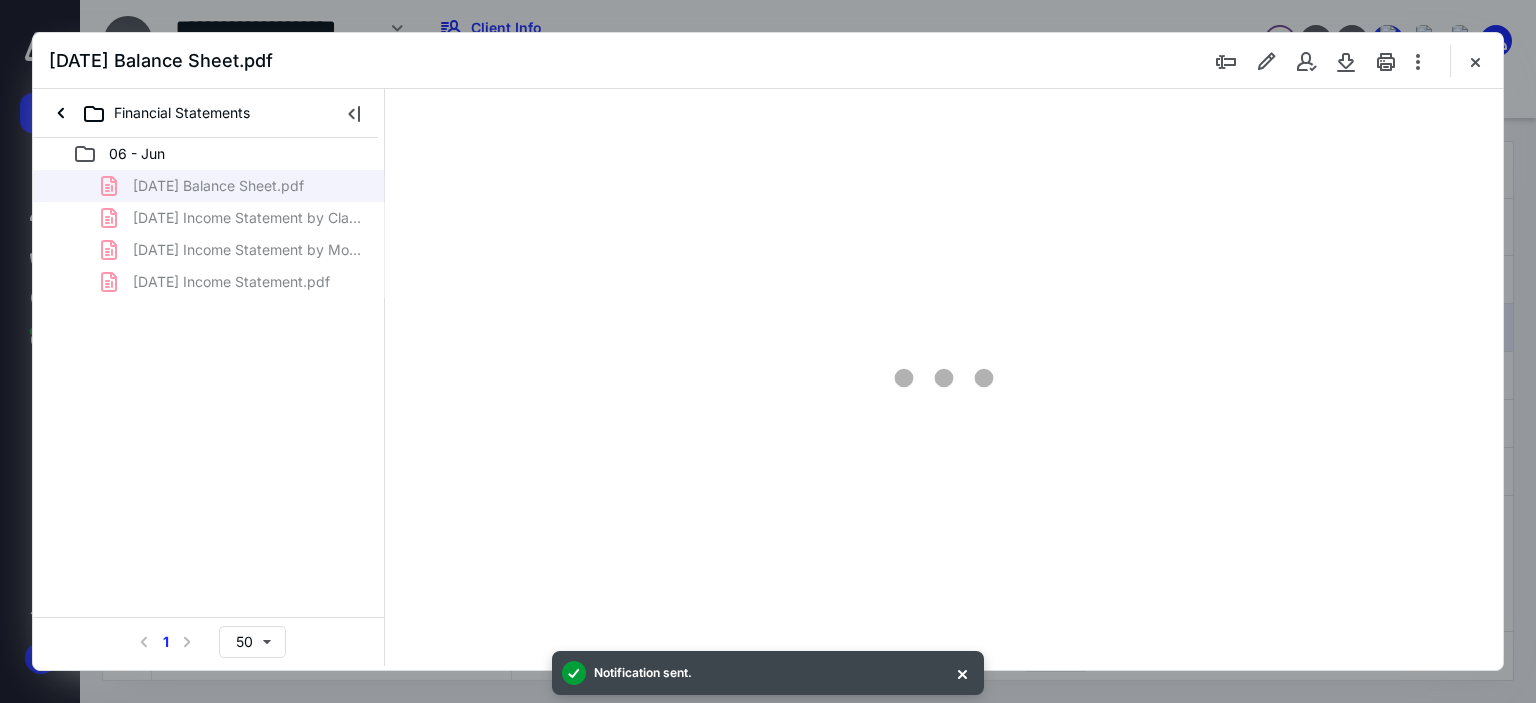 type on "179" 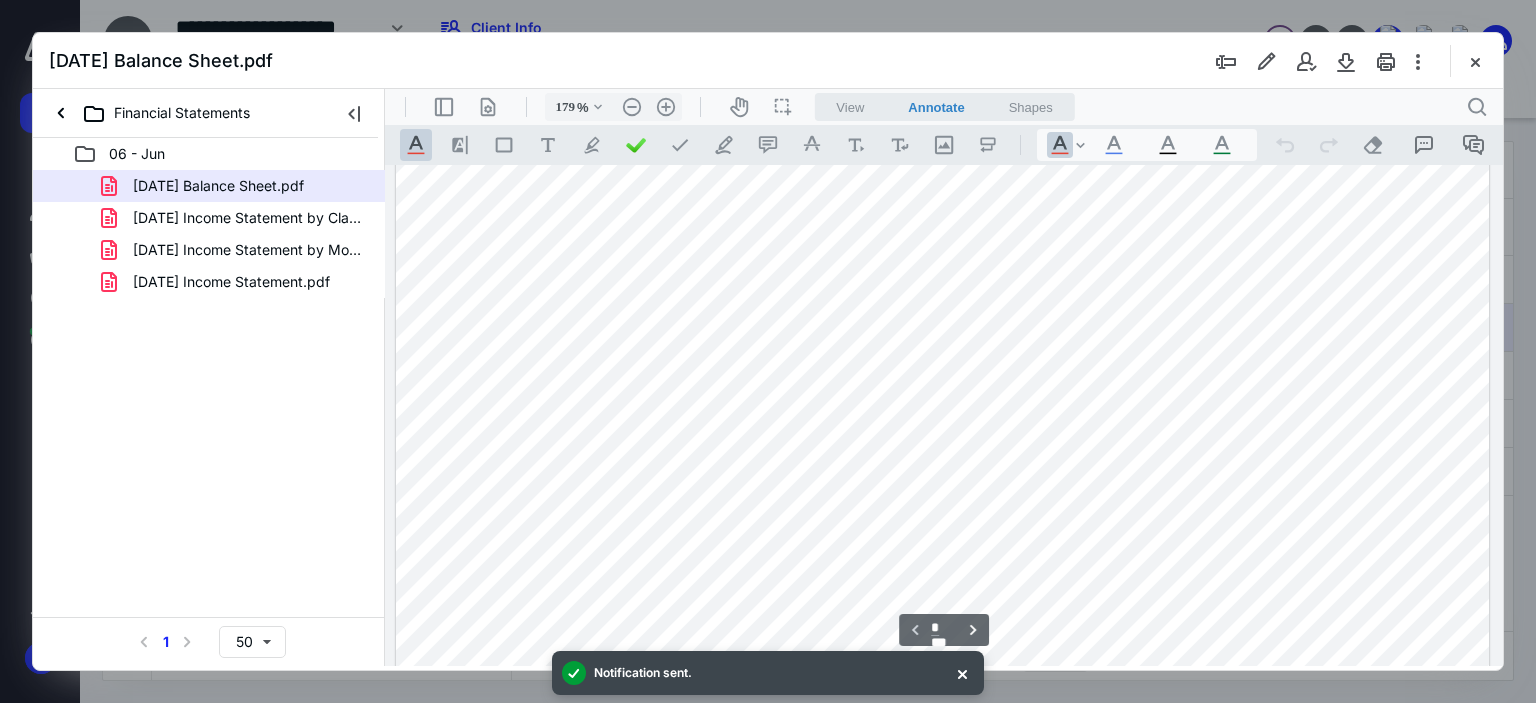 scroll, scrollTop: 0, scrollLeft: 0, axis: both 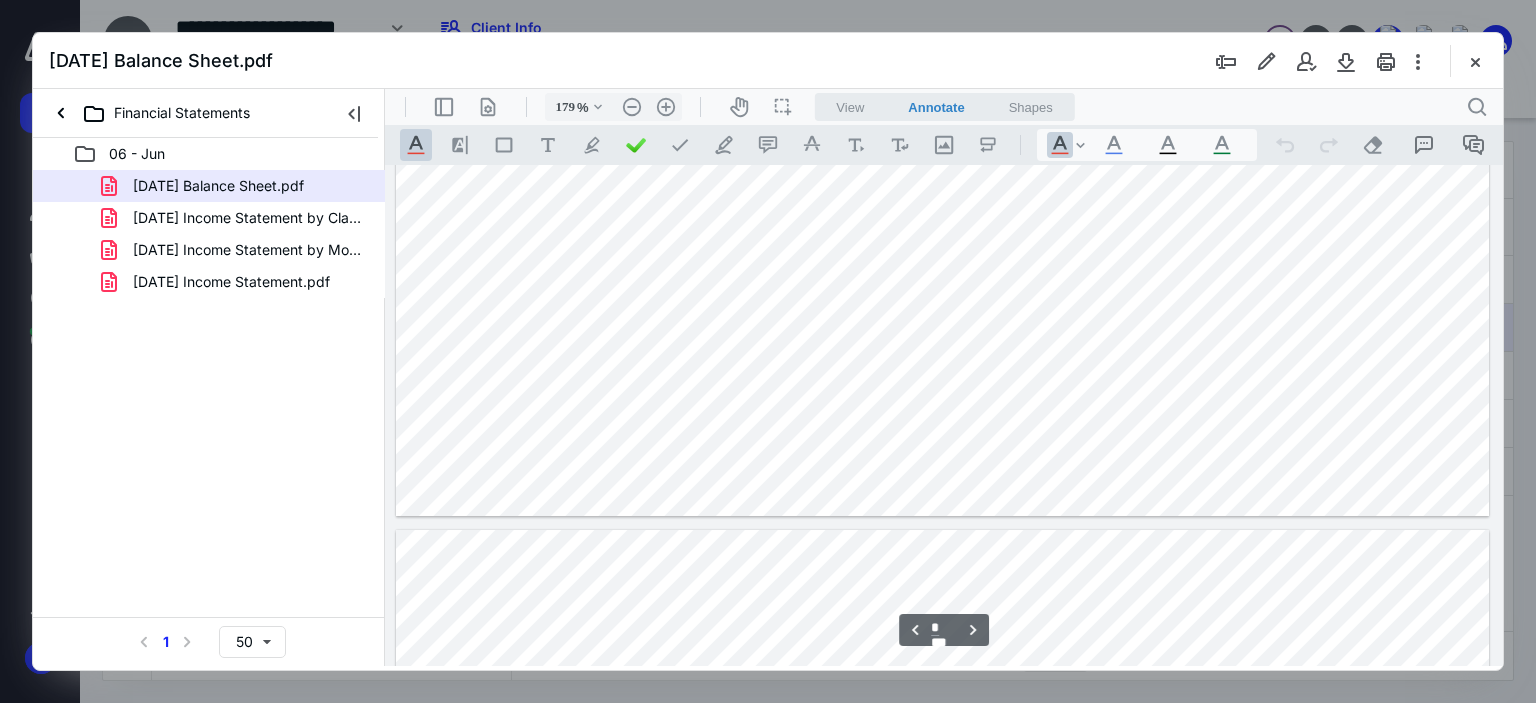 type on "*" 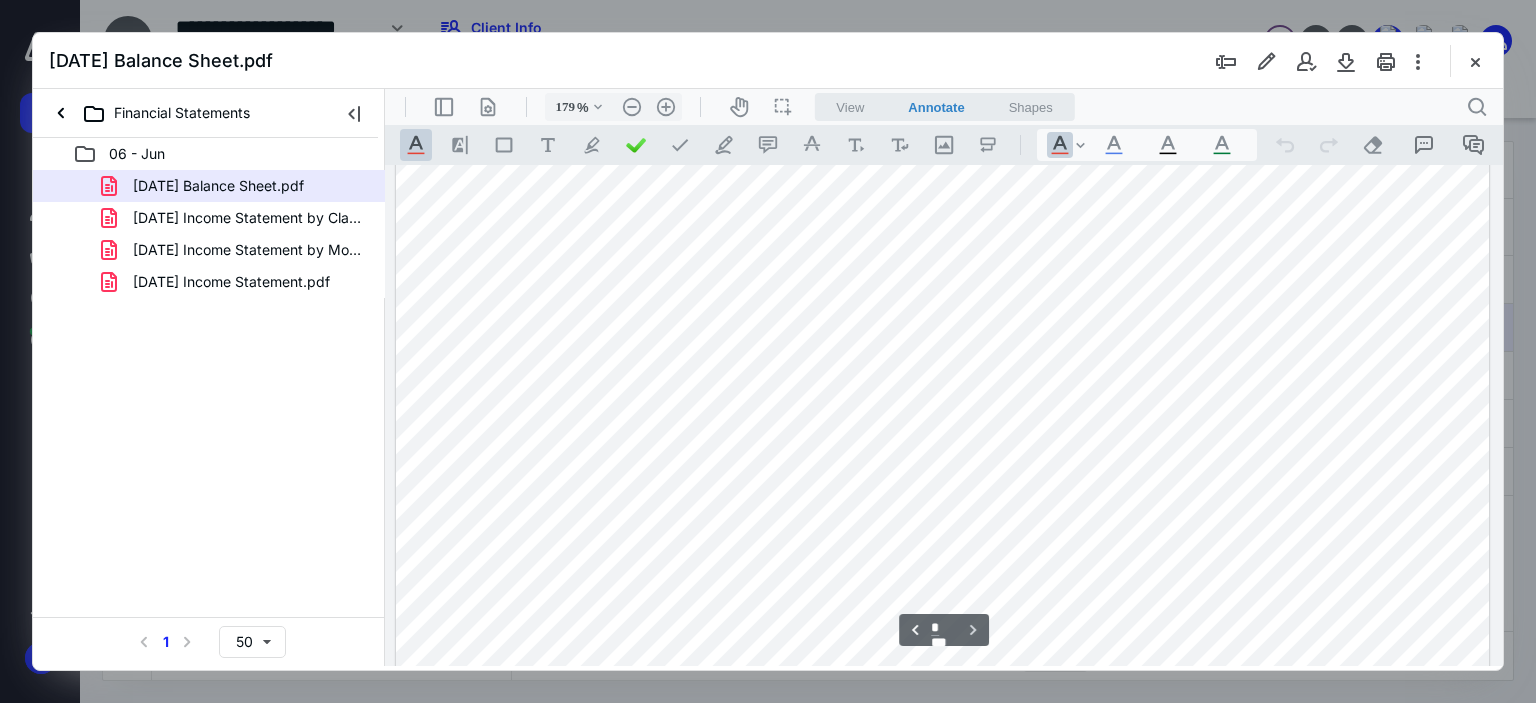 scroll, scrollTop: 3785, scrollLeft: 0, axis: vertical 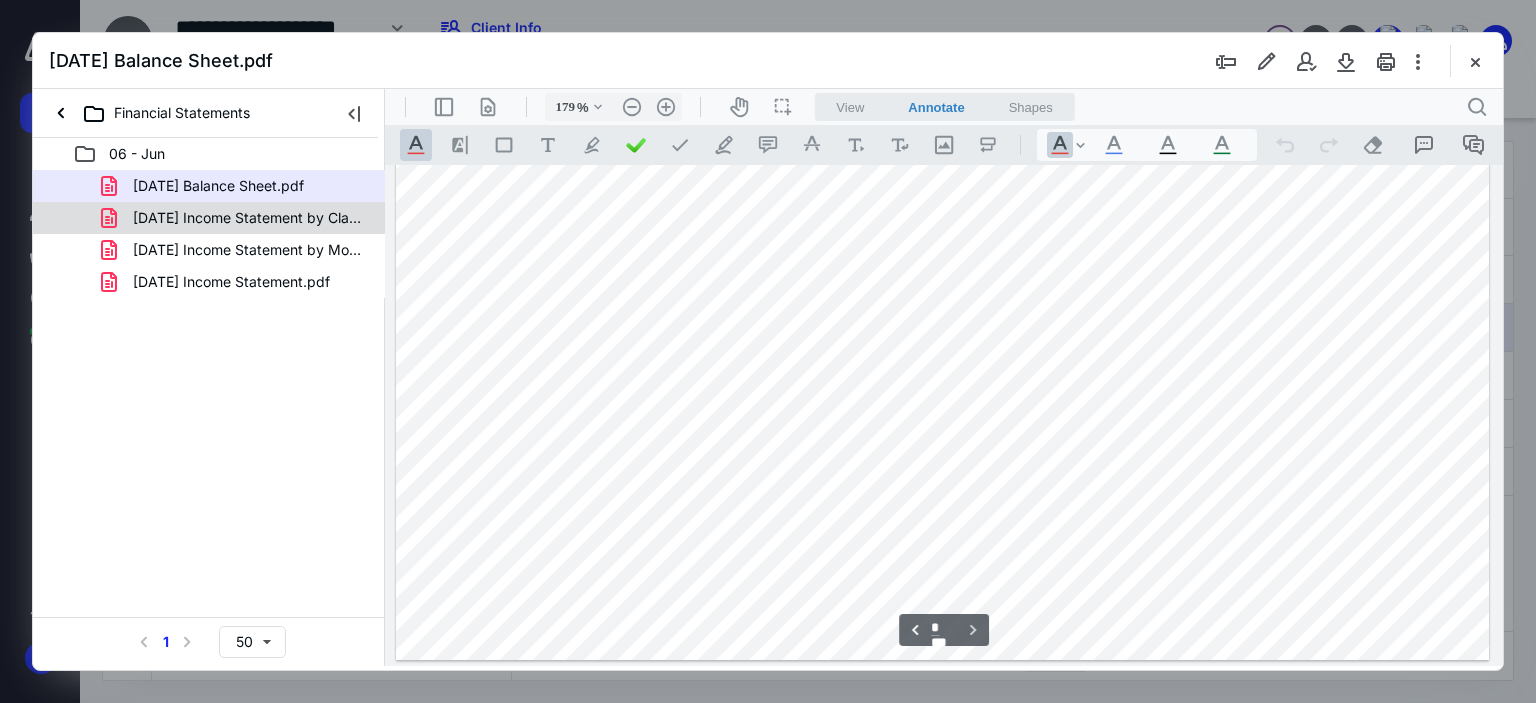 click on "[DATE] Income Statement by Class.pdf" at bounding box center [249, 218] 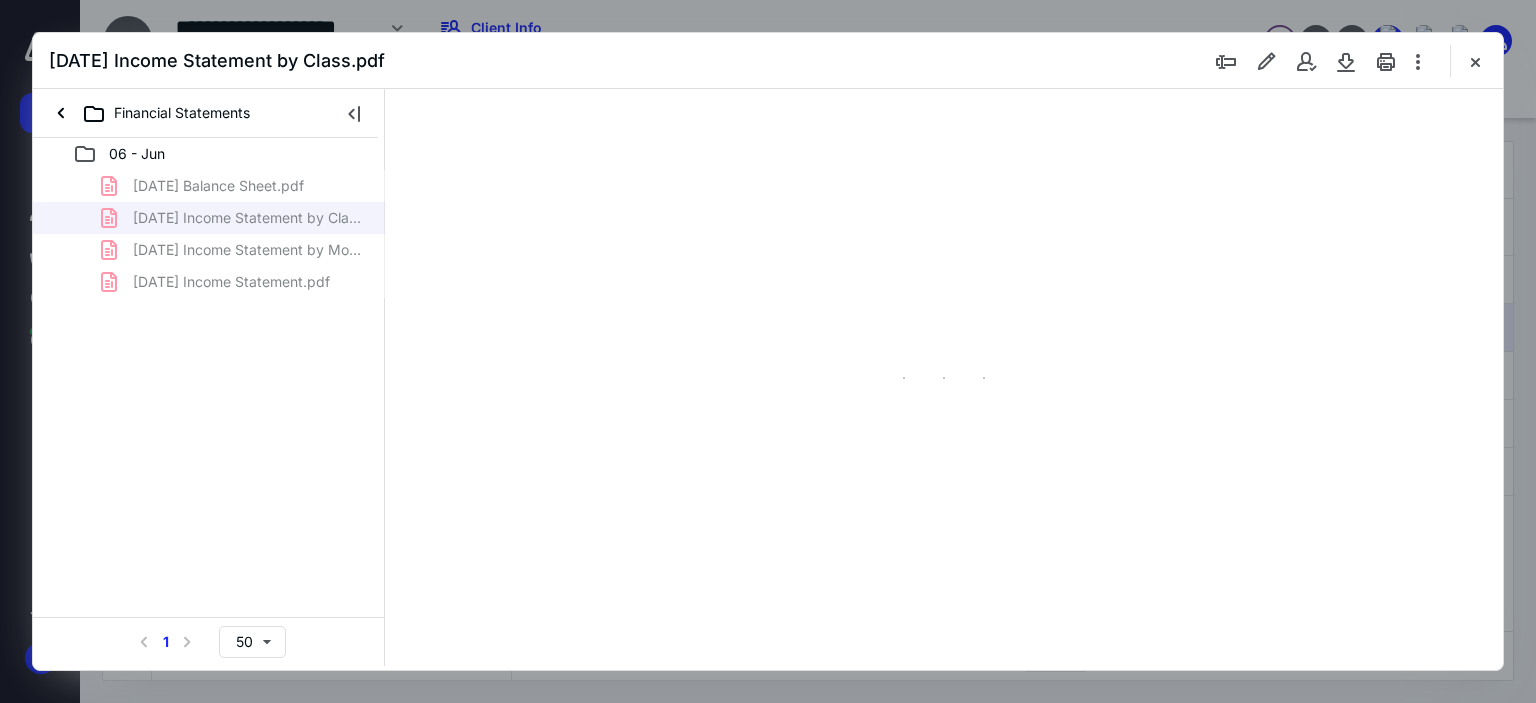 type on "179" 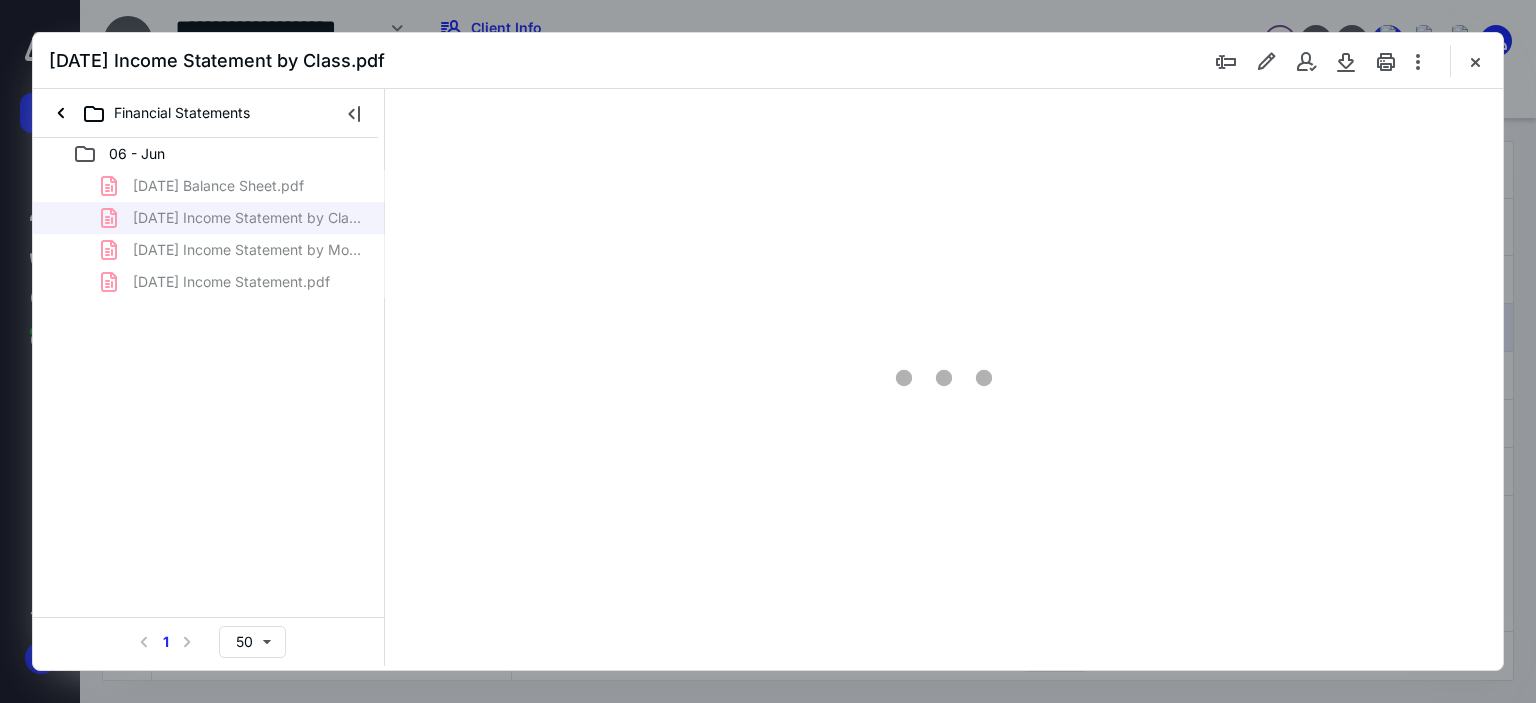 scroll, scrollTop: 83, scrollLeft: 0, axis: vertical 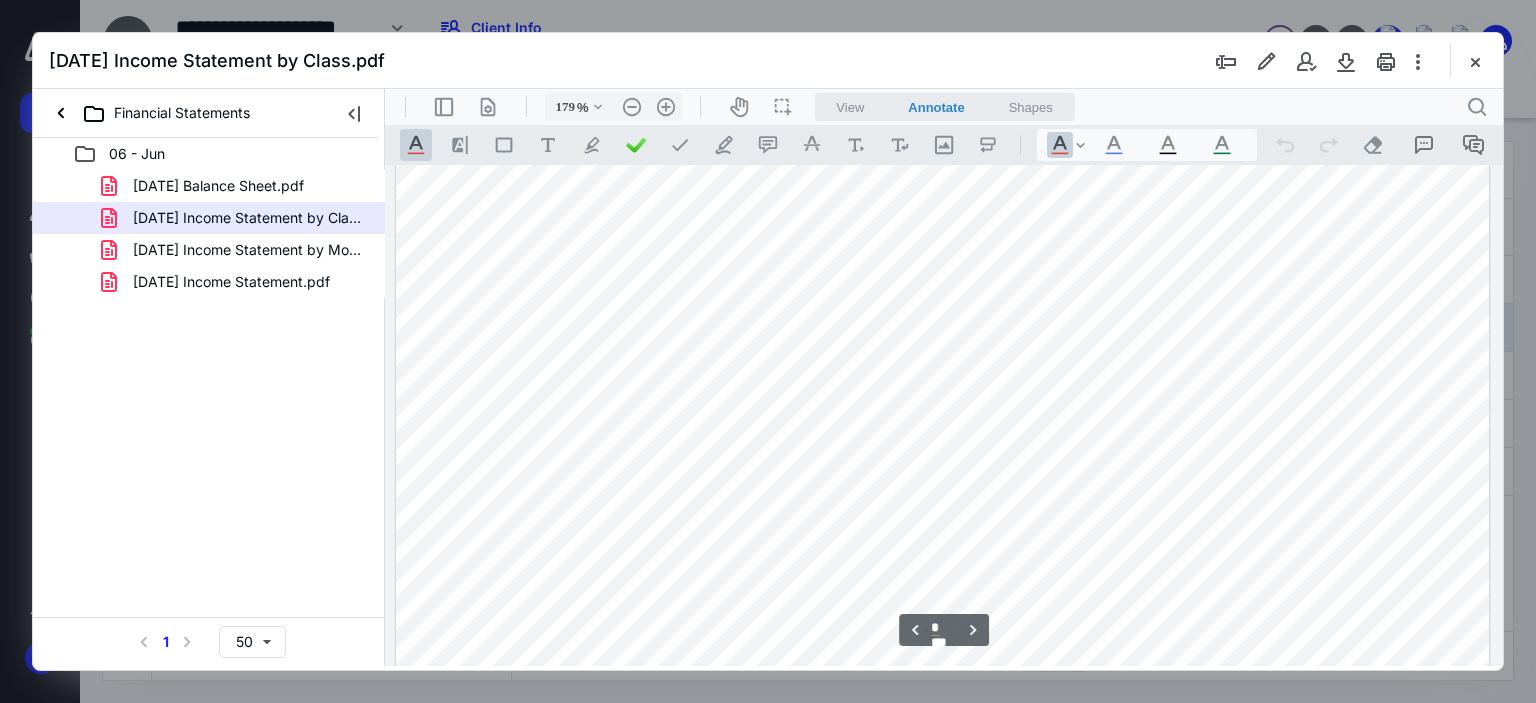 type on "*" 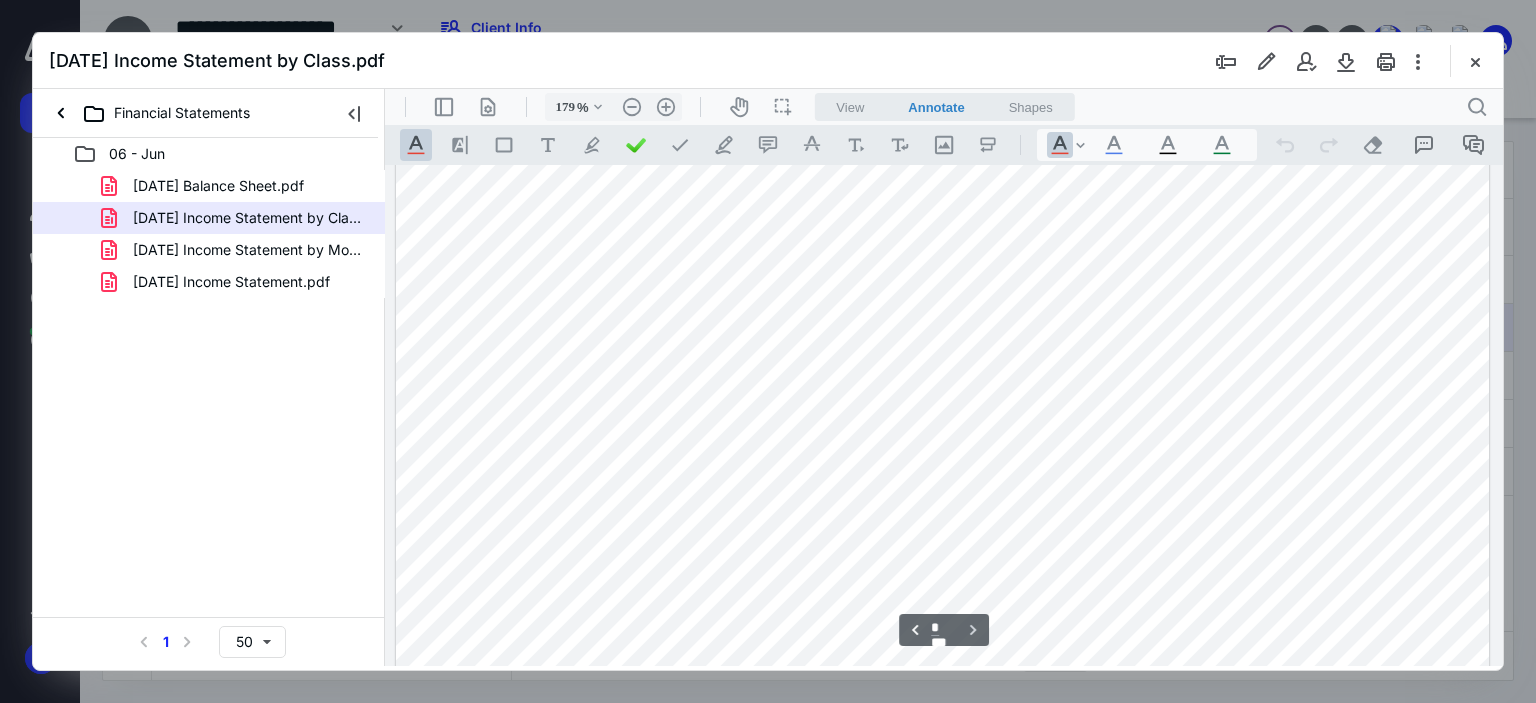 scroll, scrollTop: 6643, scrollLeft: 0, axis: vertical 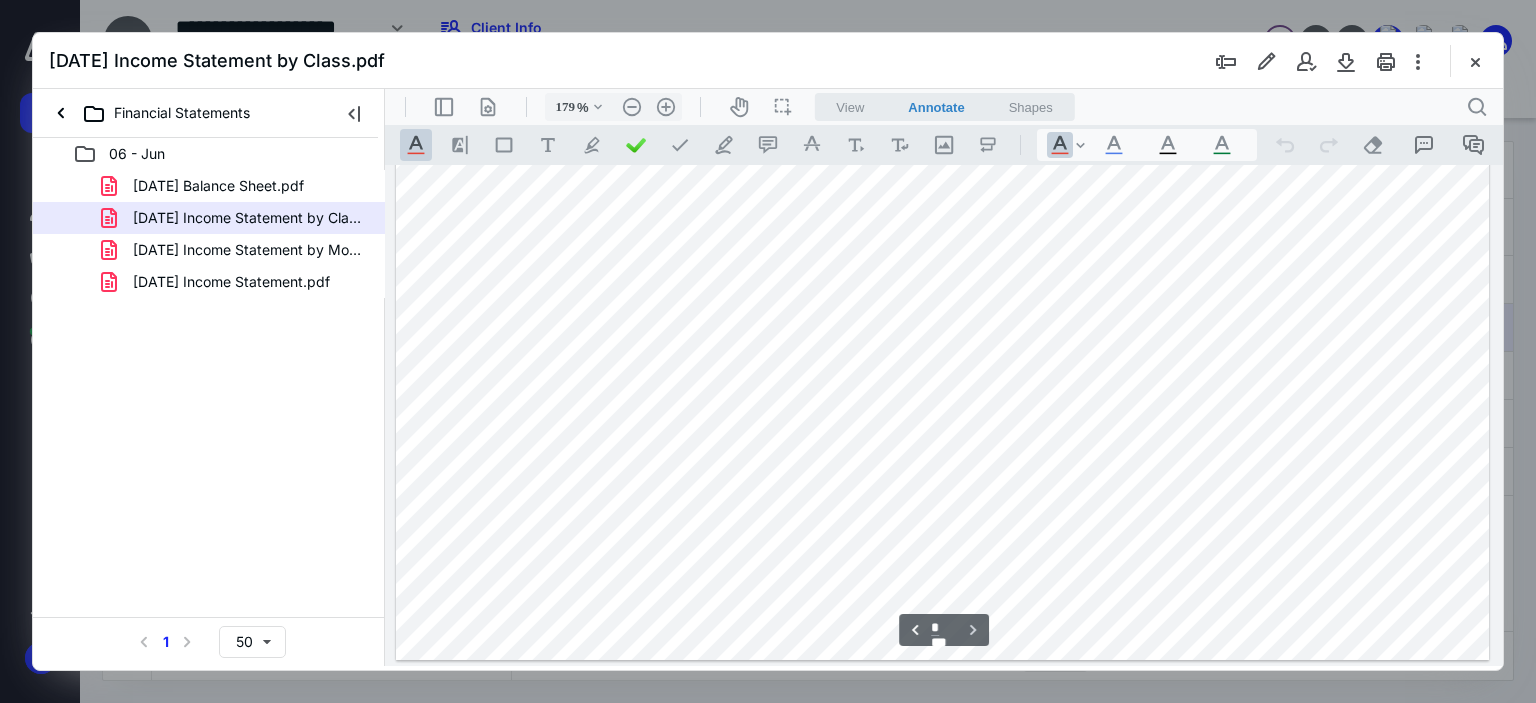 click on "[DATE] Income Statement by Month.pdf" at bounding box center (249, 250) 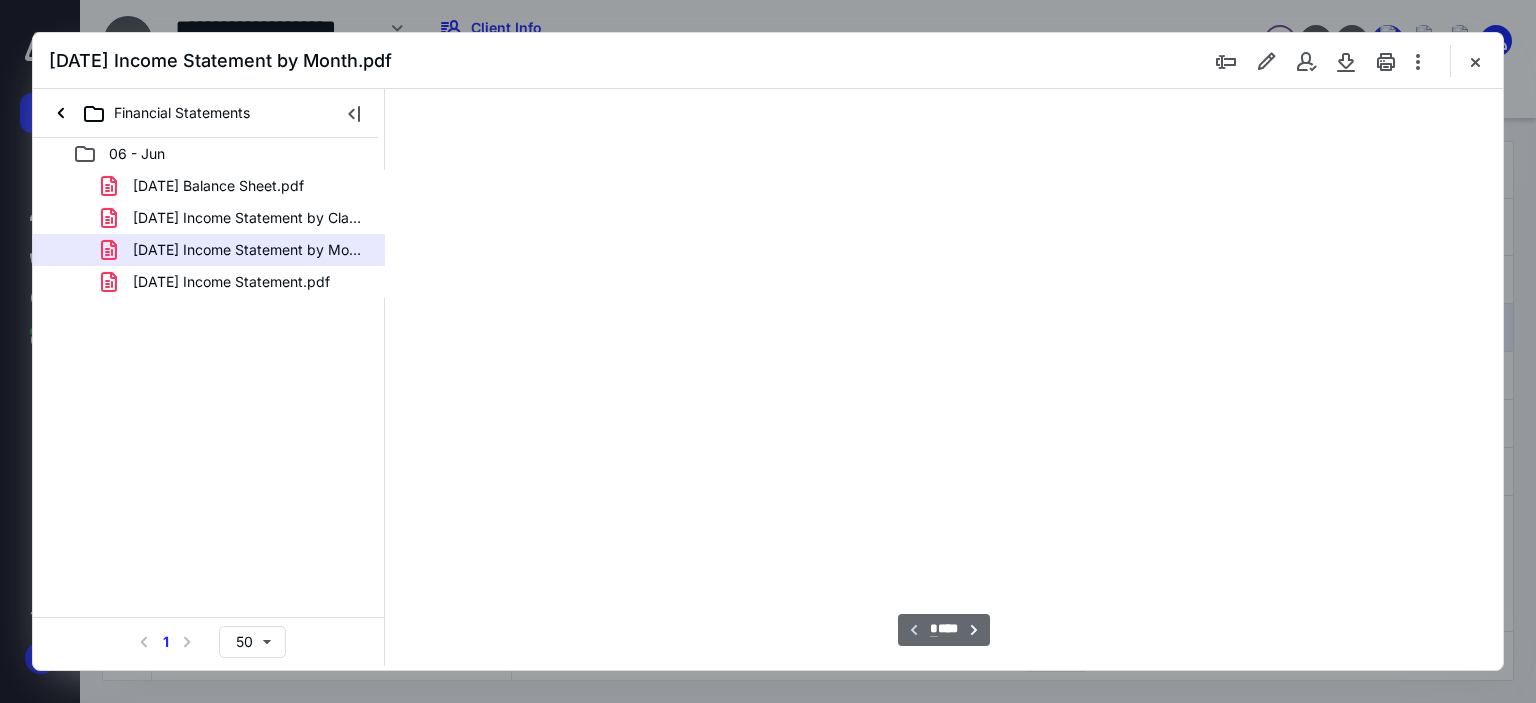 type on "179" 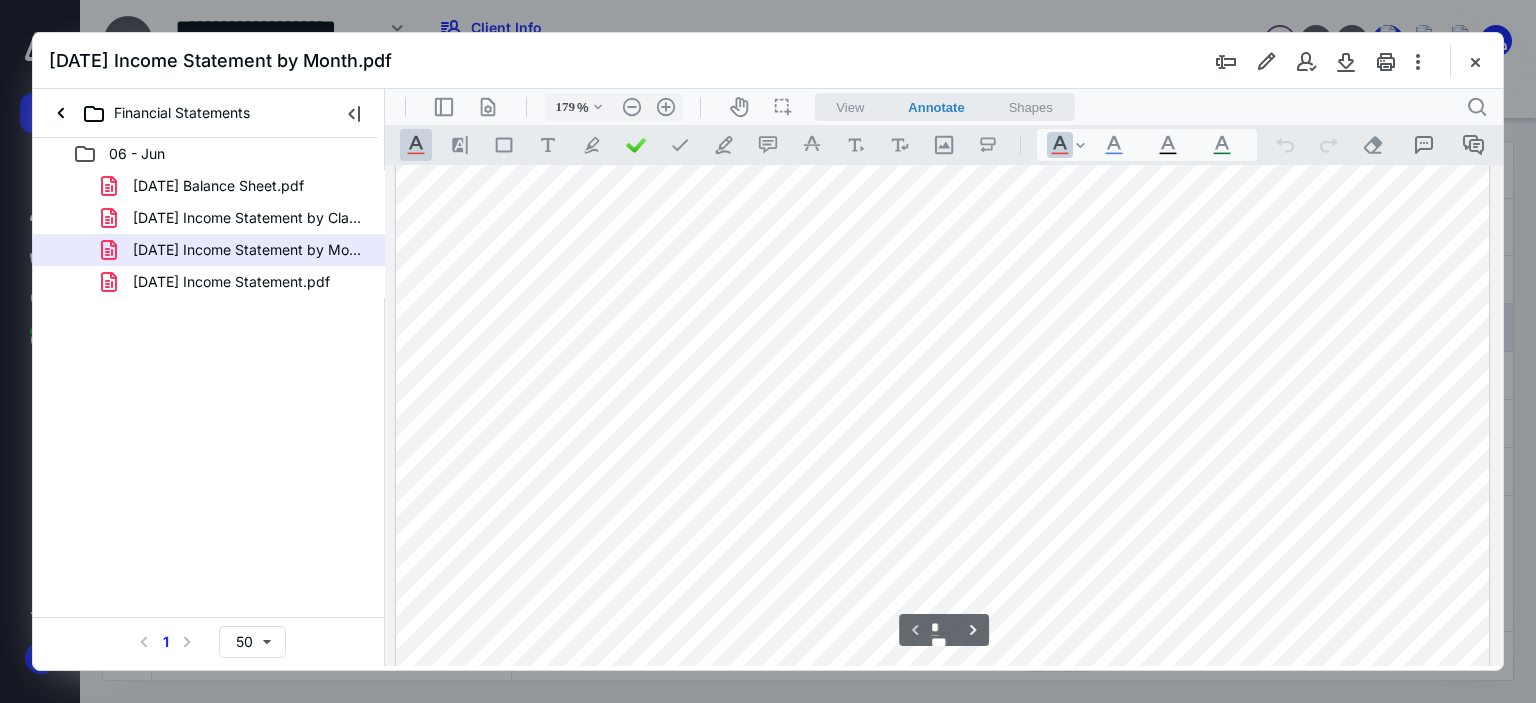 scroll, scrollTop: 0, scrollLeft: 0, axis: both 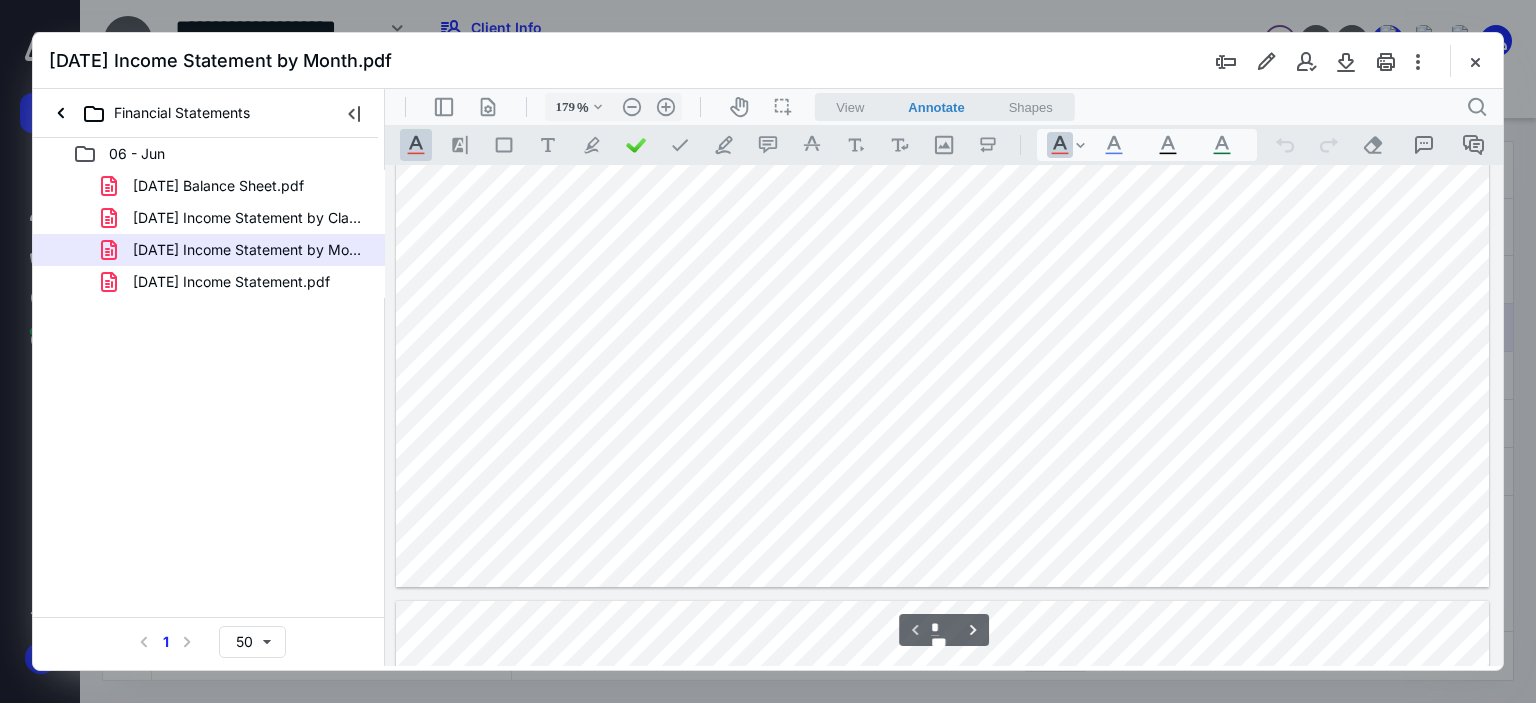type on "*" 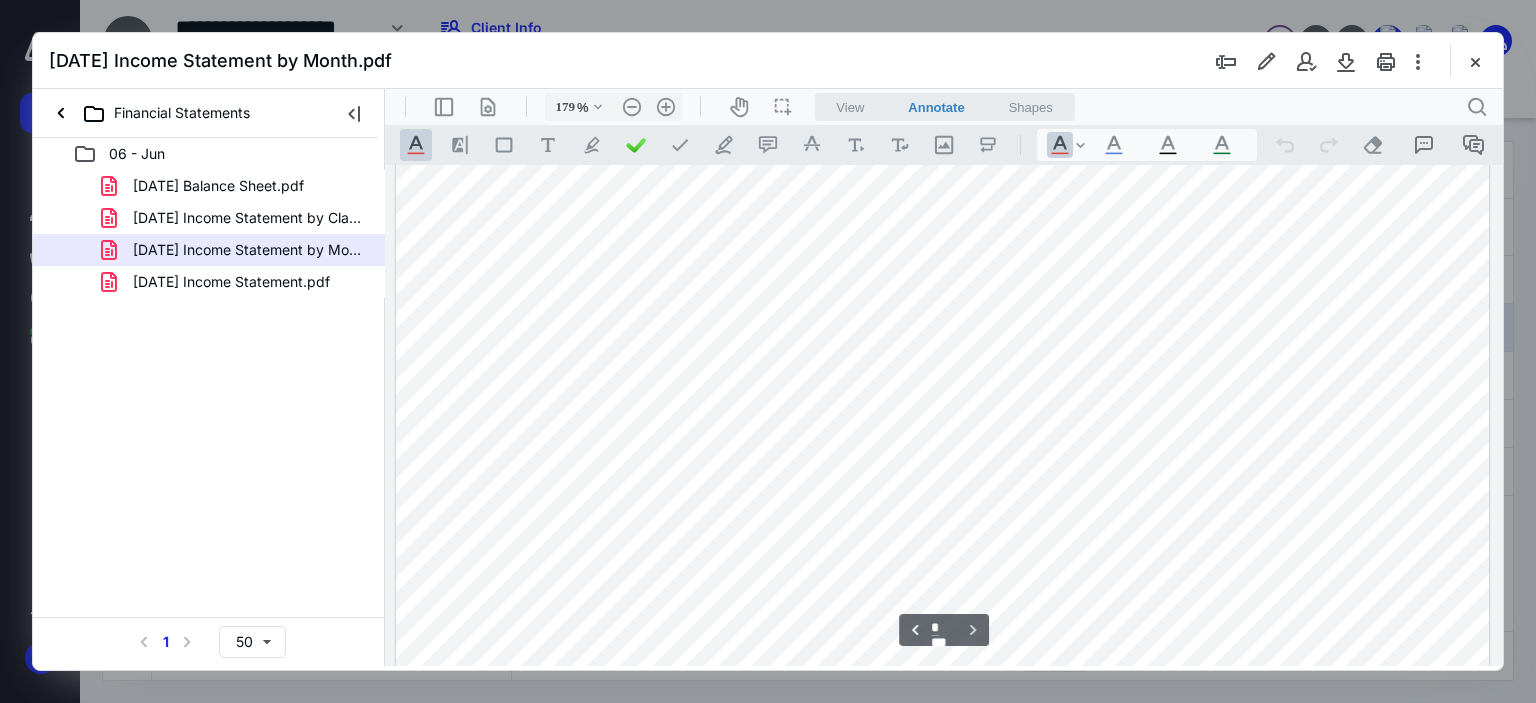 scroll, scrollTop: 2356, scrollLeft: 0, axis: vertical 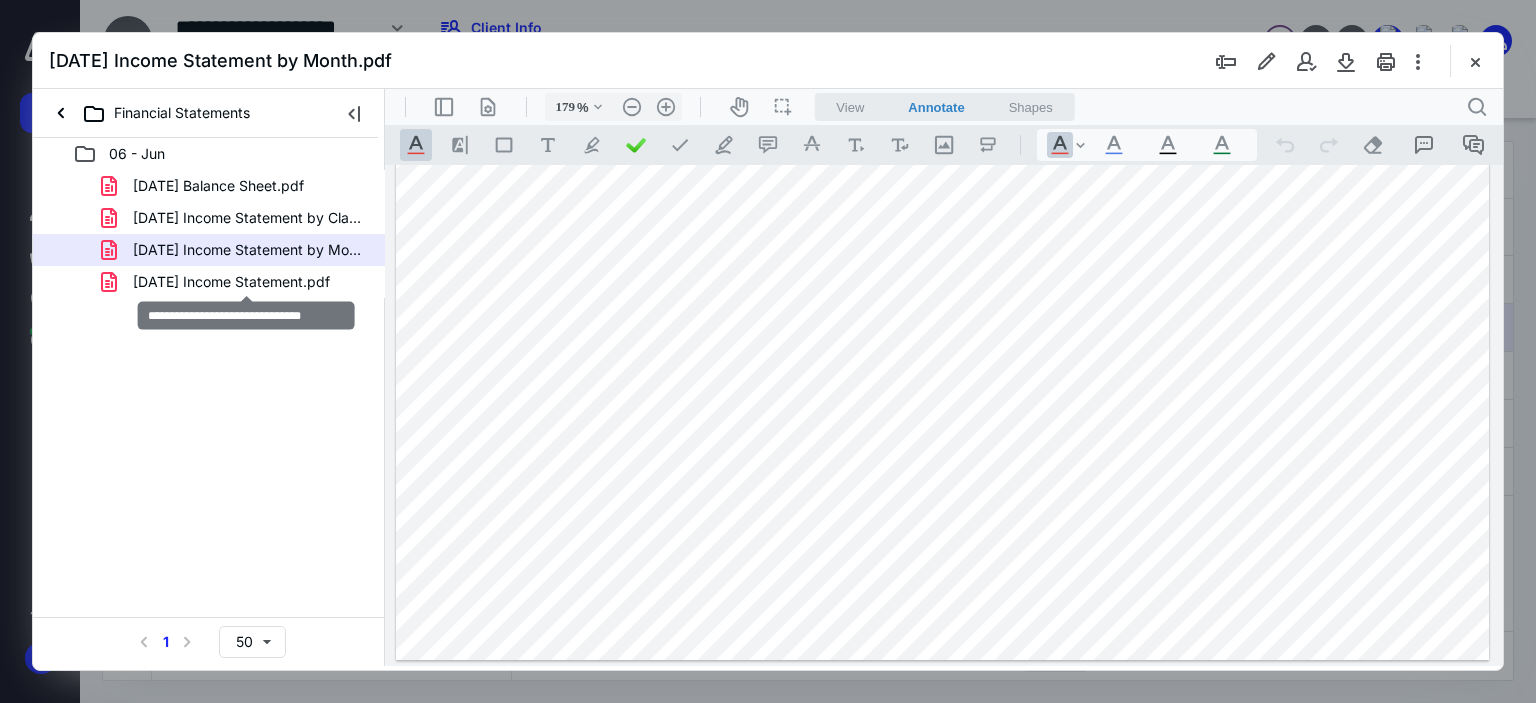 click on "[DATE] Income Statement.pdf" at bounding box center [231, 282] 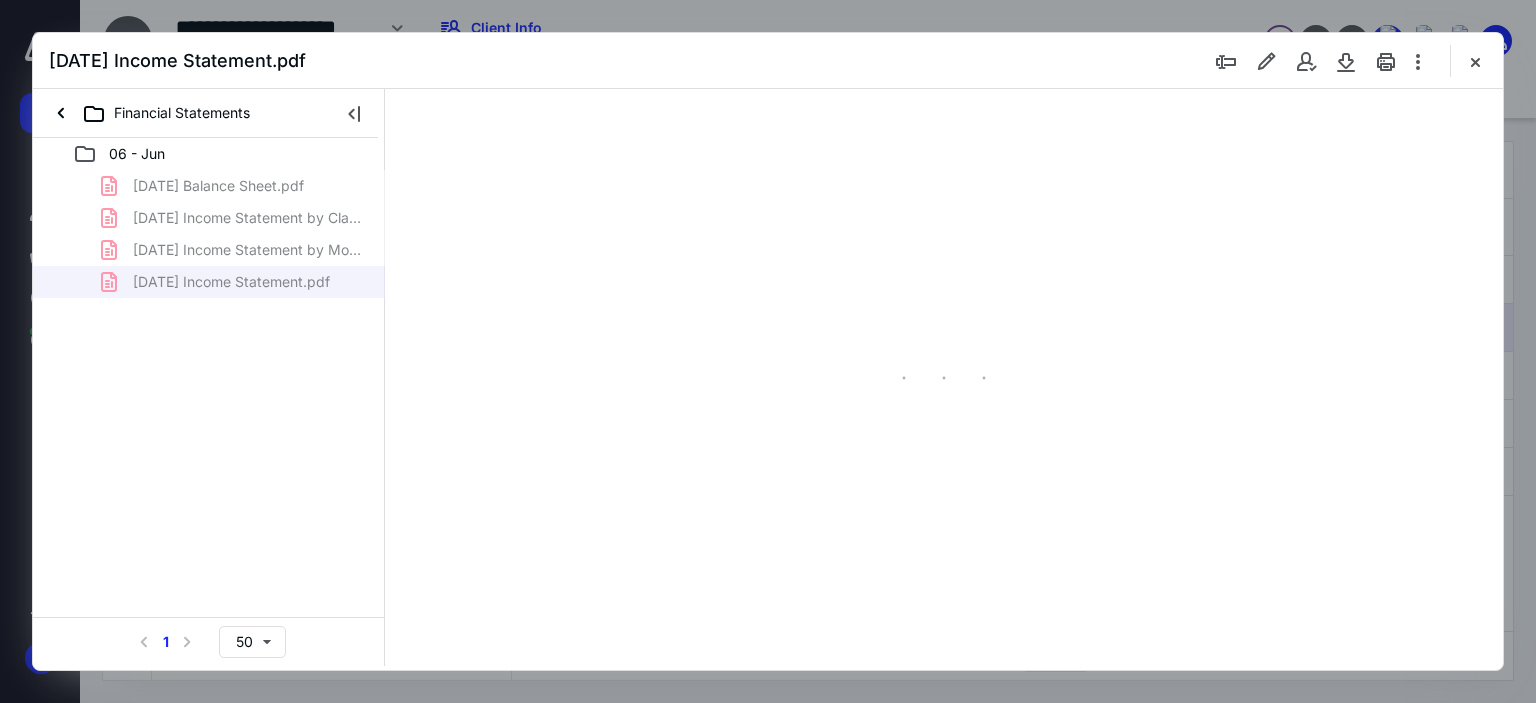 type on "179" 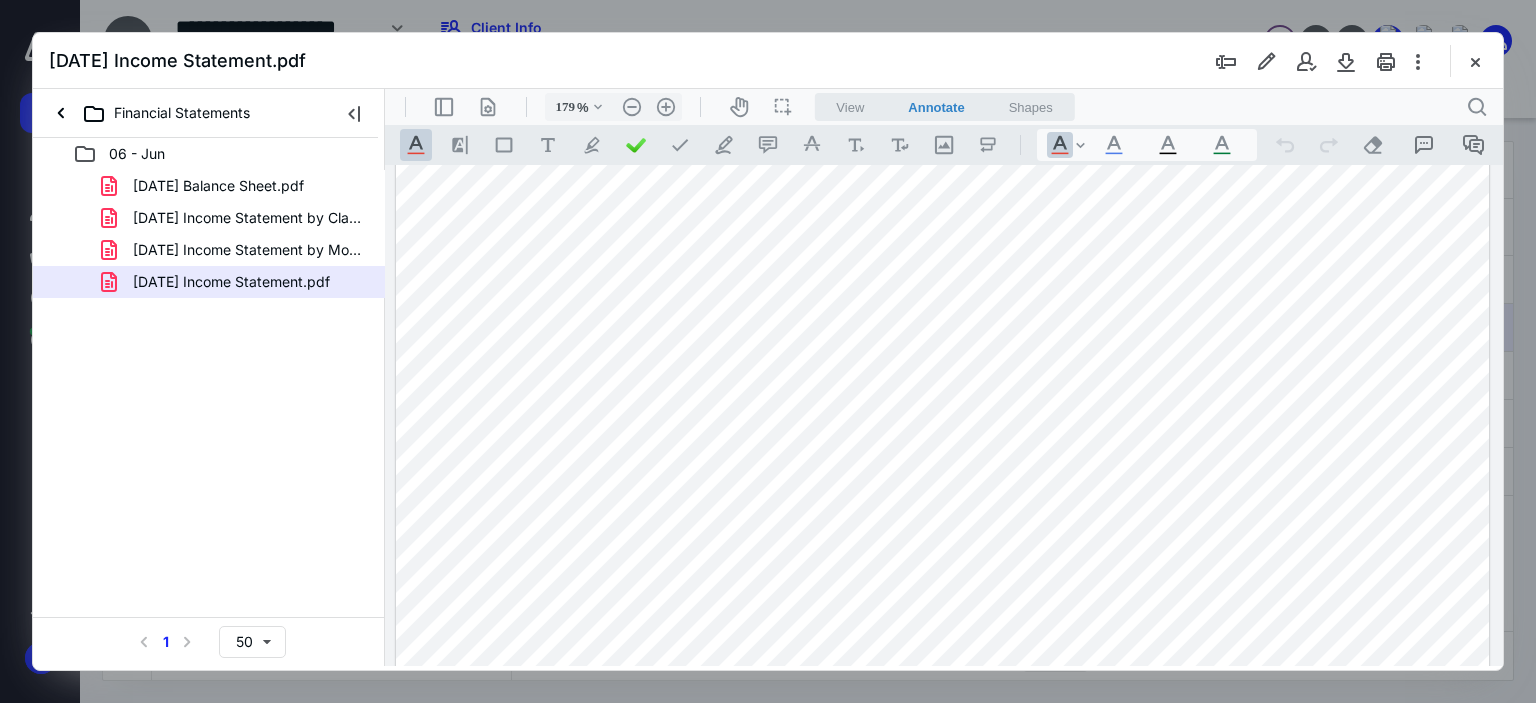 scroll, scrollTop: 0, scrollLeft: 0, axis: both 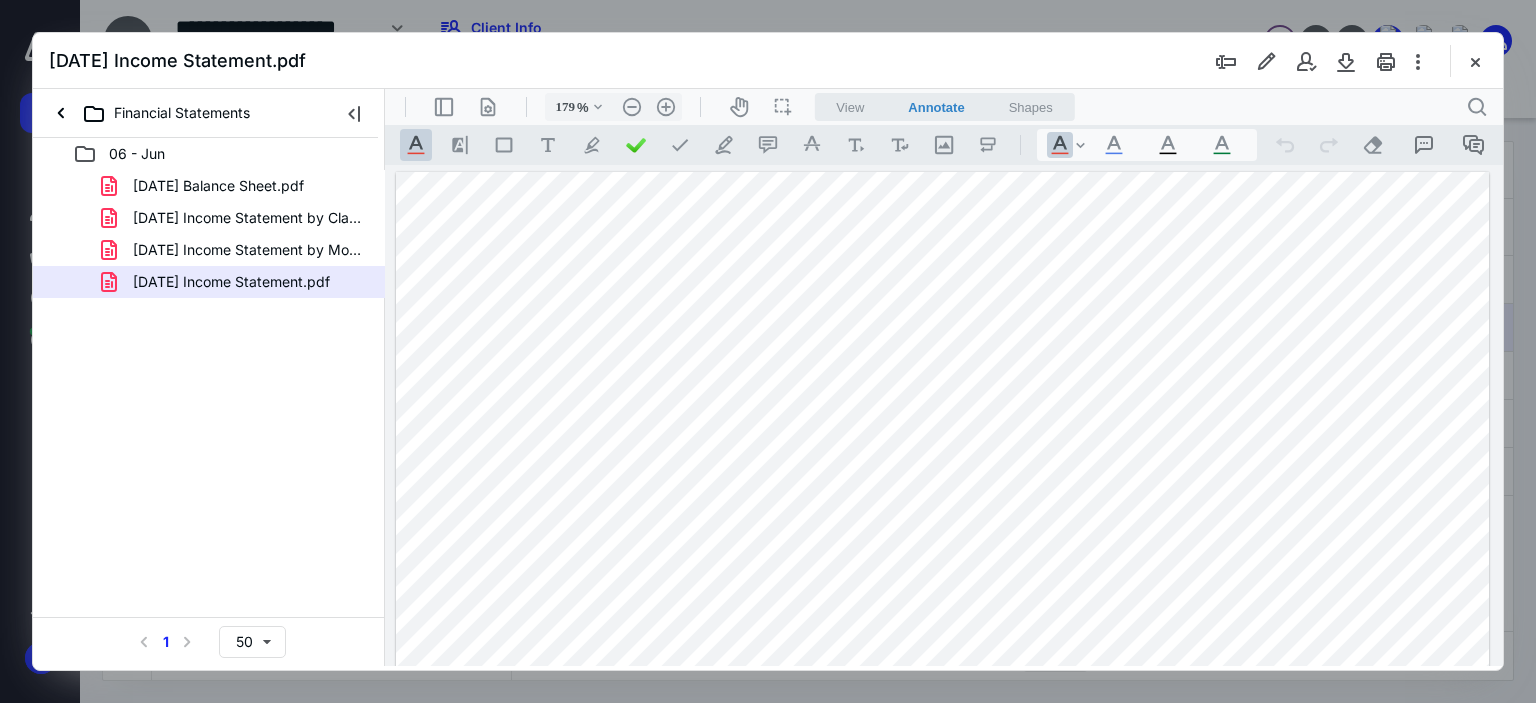 click at bounding box center [1475, 61] 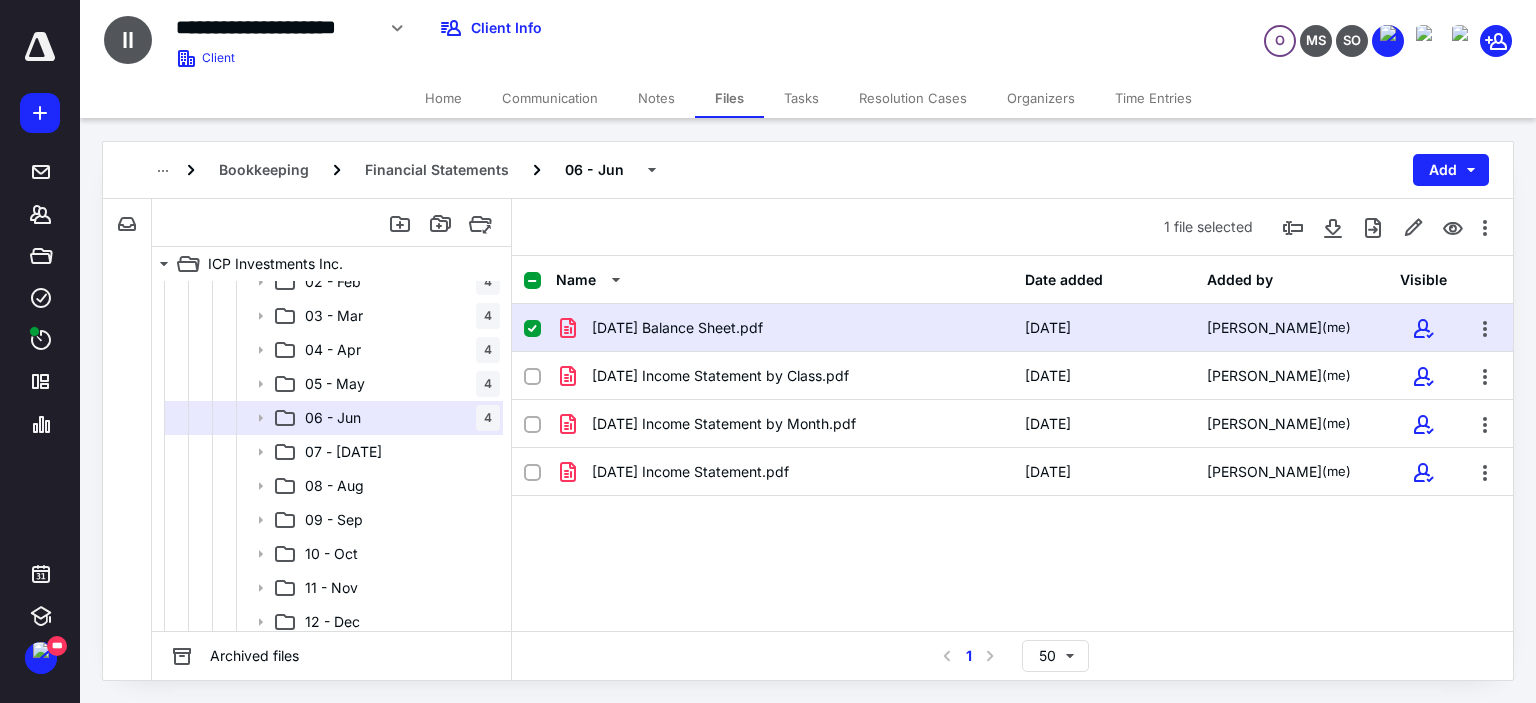 click on "Tasks" at bounding box center [801, 98] 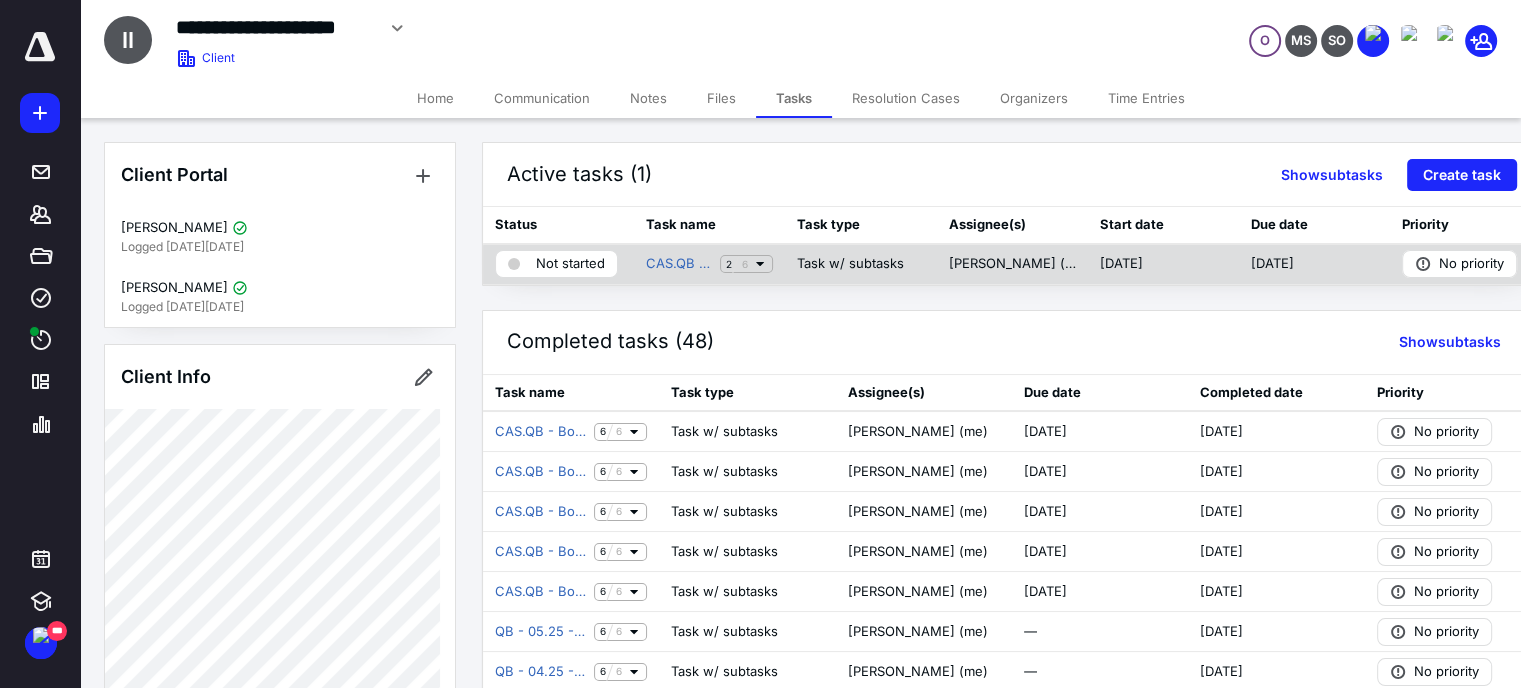 click 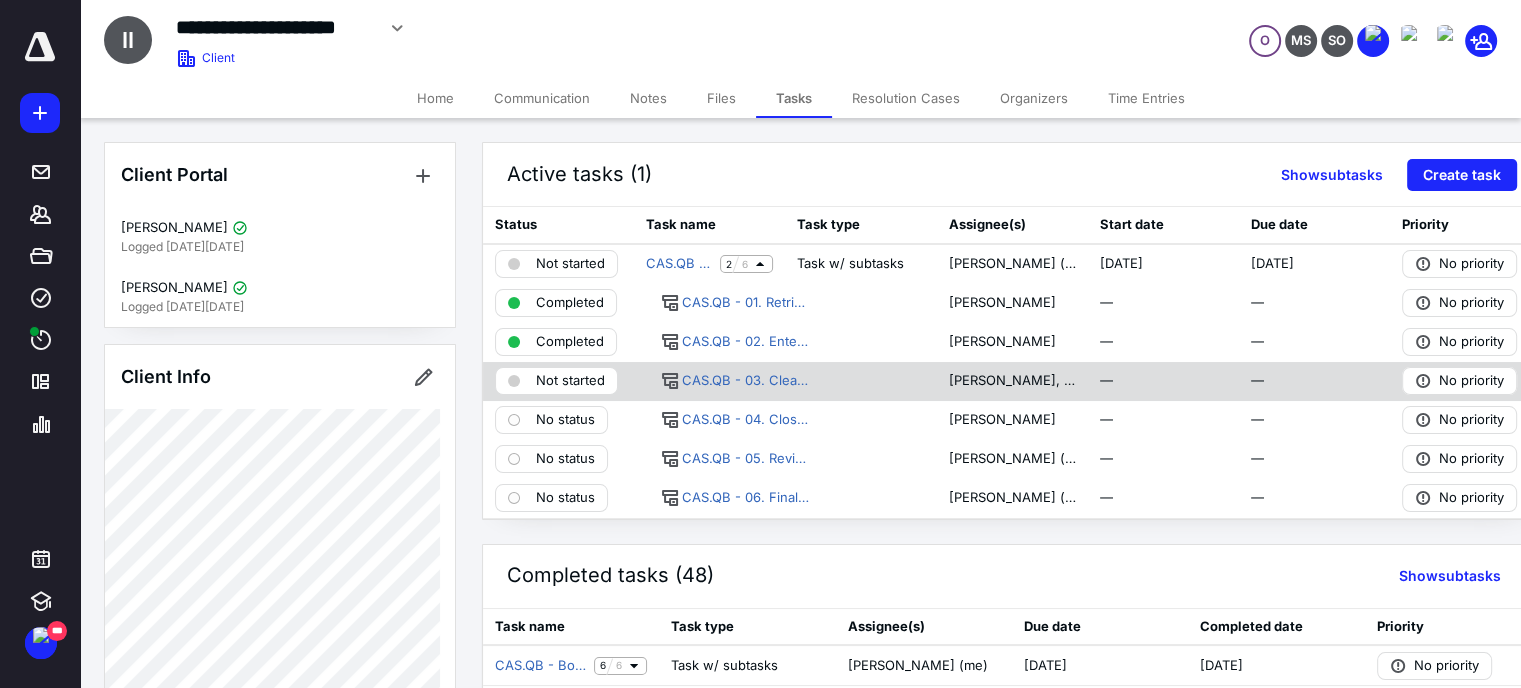 click on "Not started" at bounding box center [570, 381] 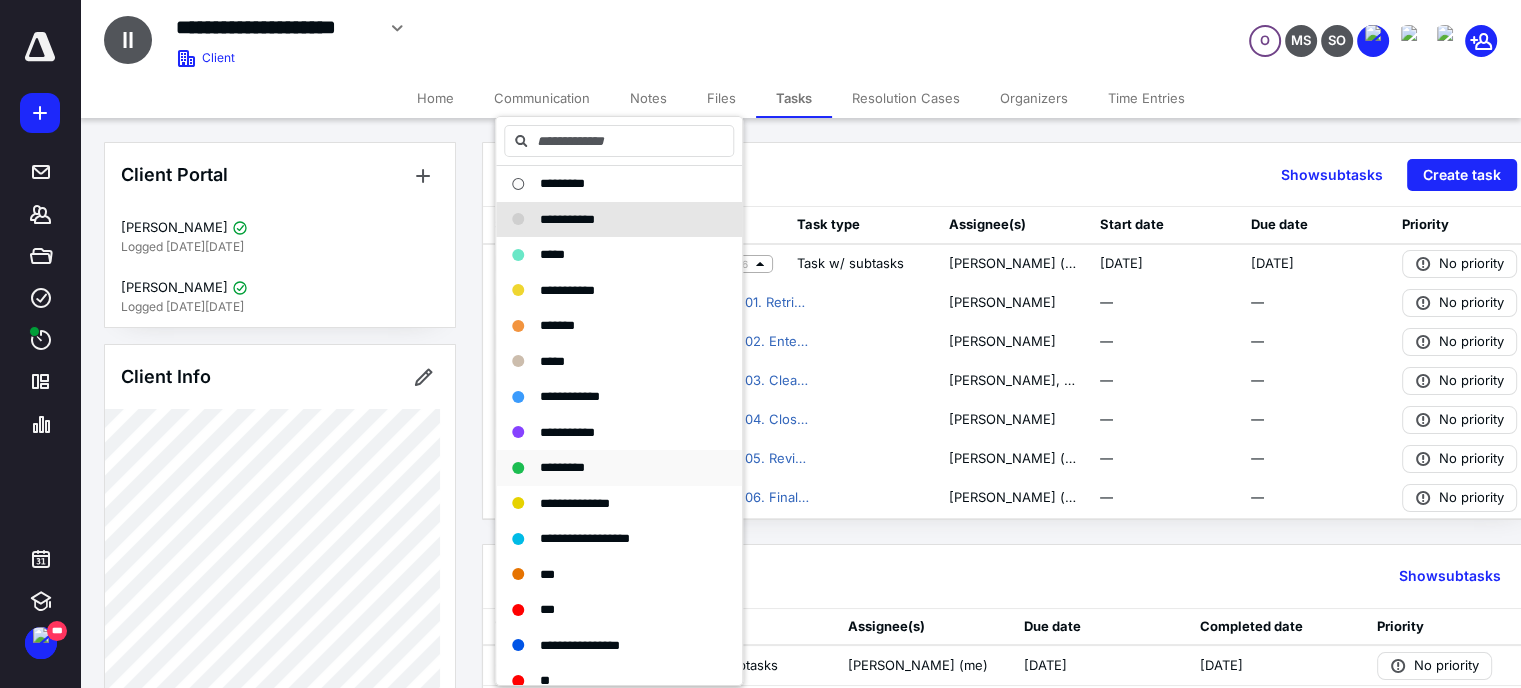 click on "*********" at bounding box center (562, 467) 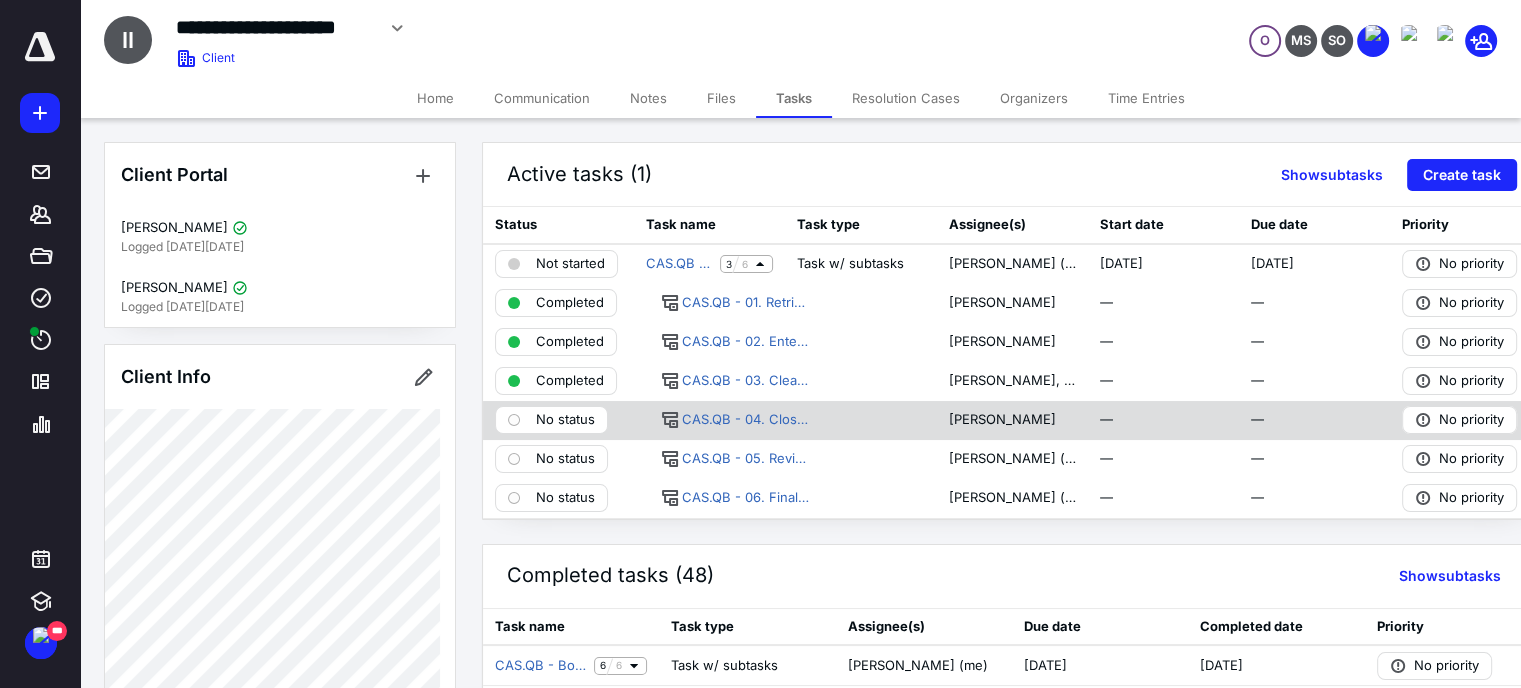 click on "No status" at bounding box center [565, 420] 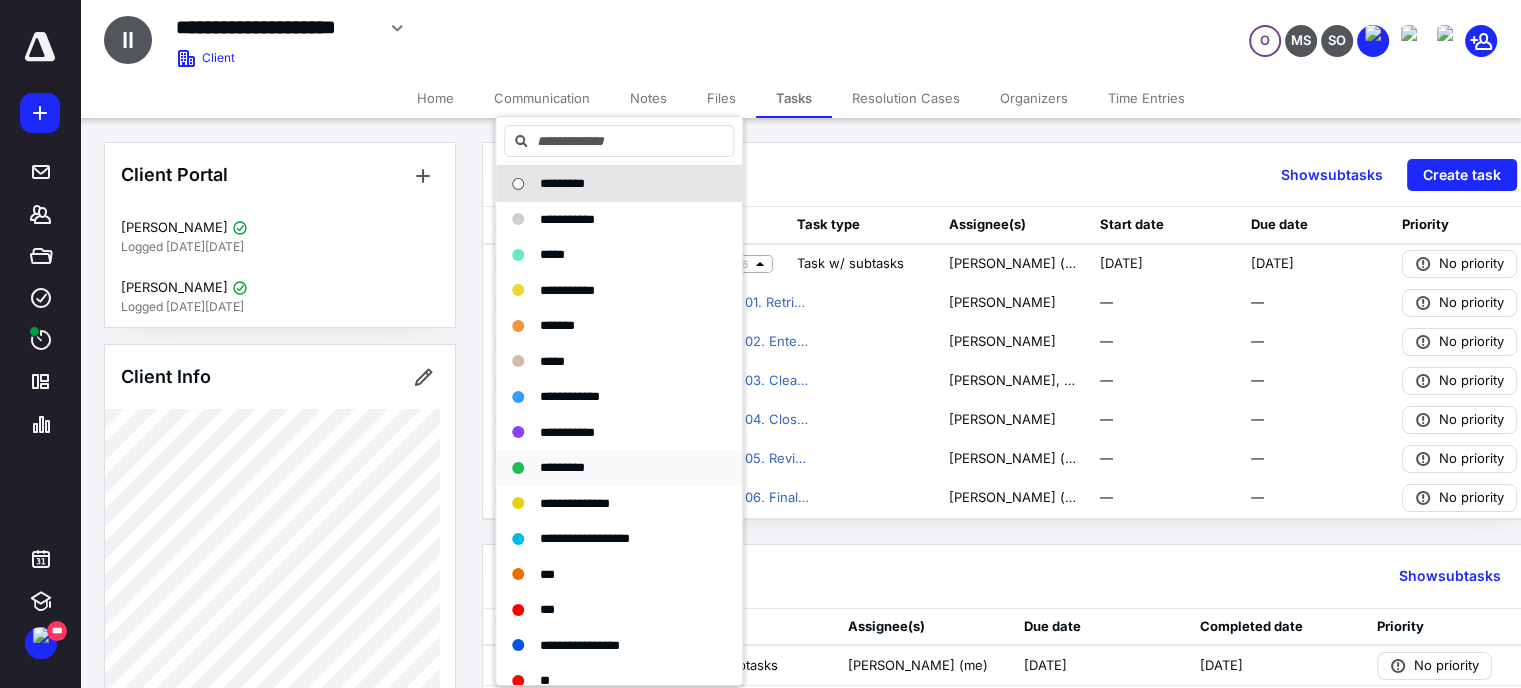 click on "*********" at bounding box center [562, 467] 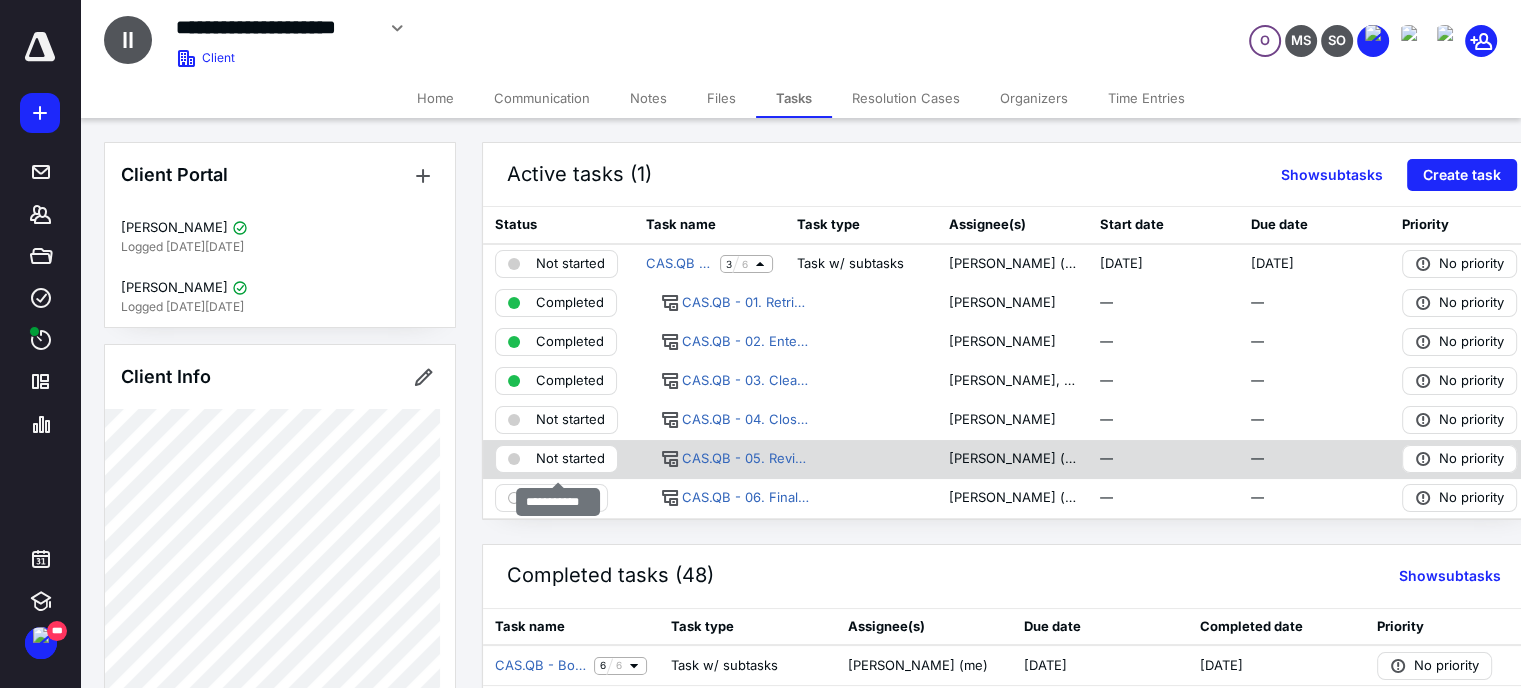 click on "Not started" at bounding box center (570, 459) 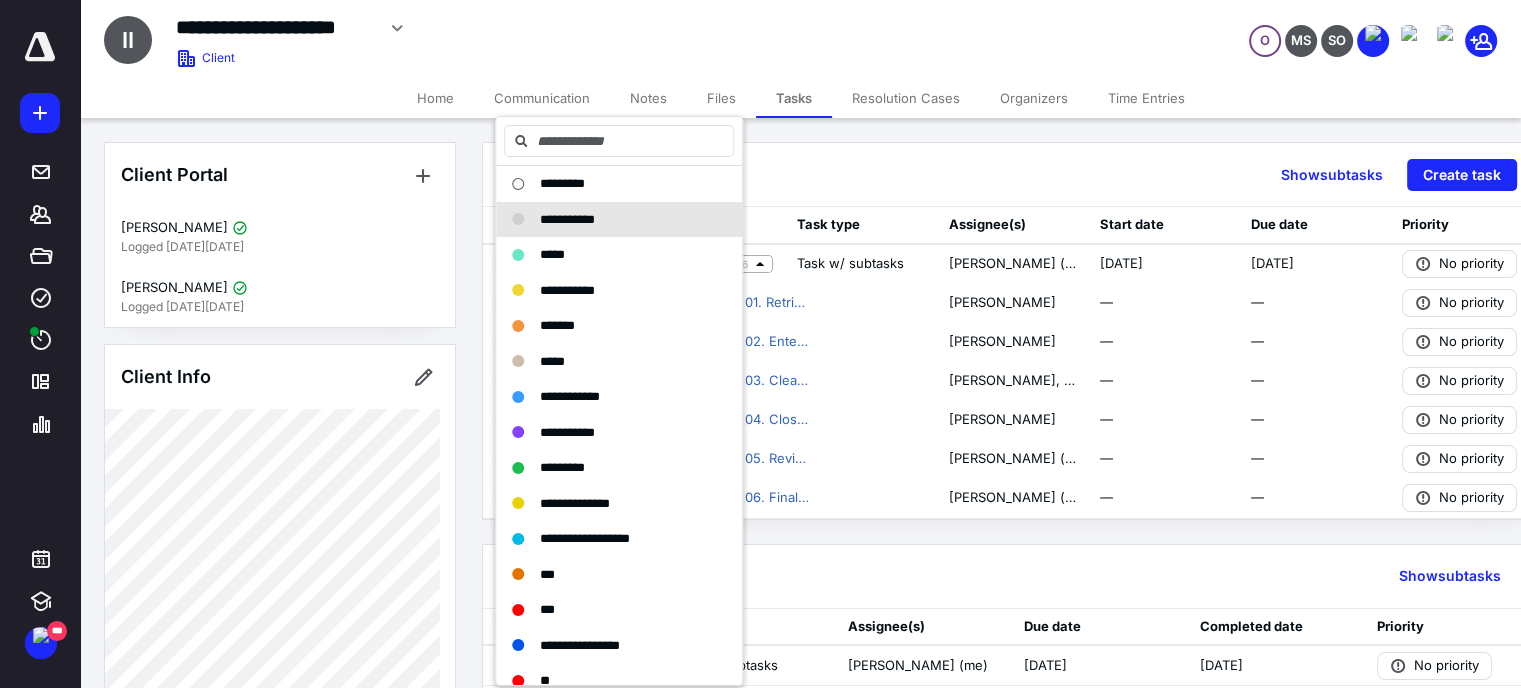 click on "Completed   tasks   (48) Show  subtasks" at bounding box center (1012, 577) 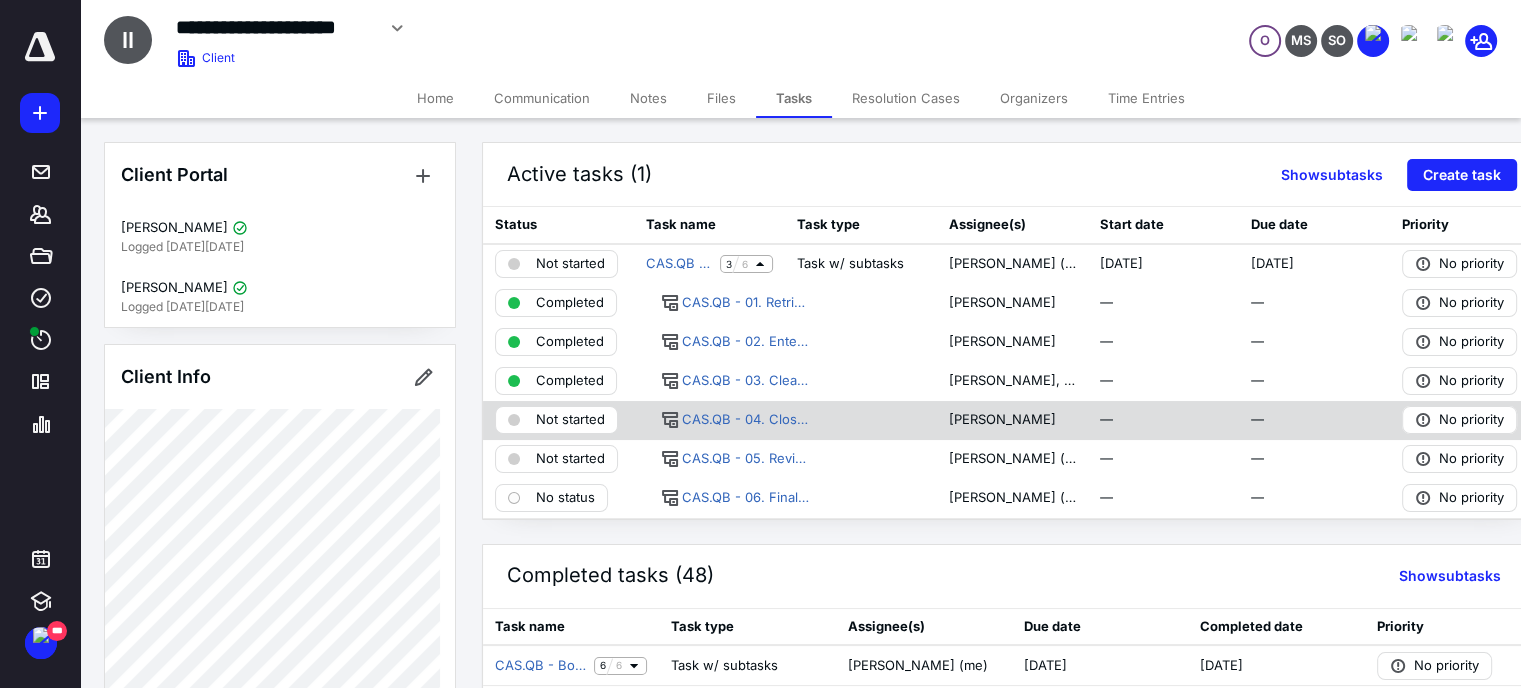 click on "Not started" at bounding box center (570, 420) 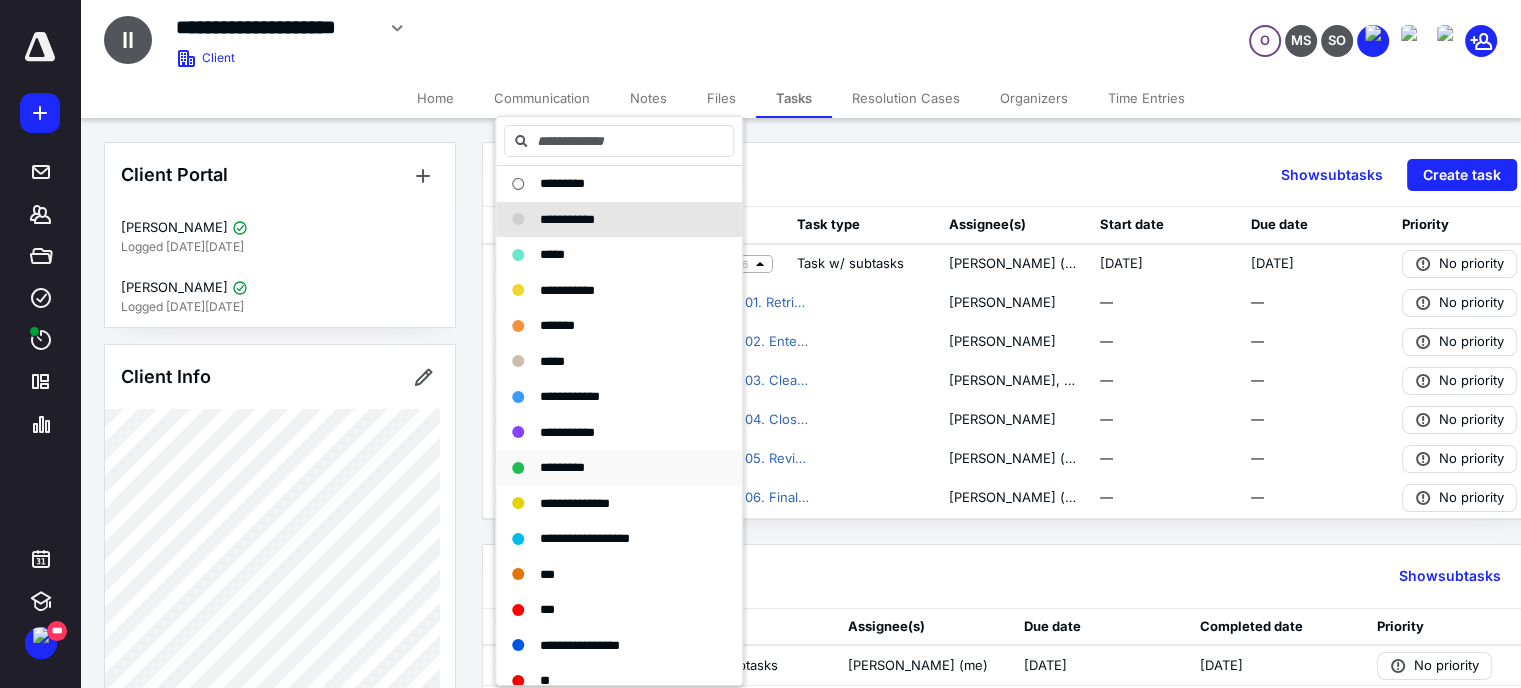 click on "*********" at bounding box center [562, 467] 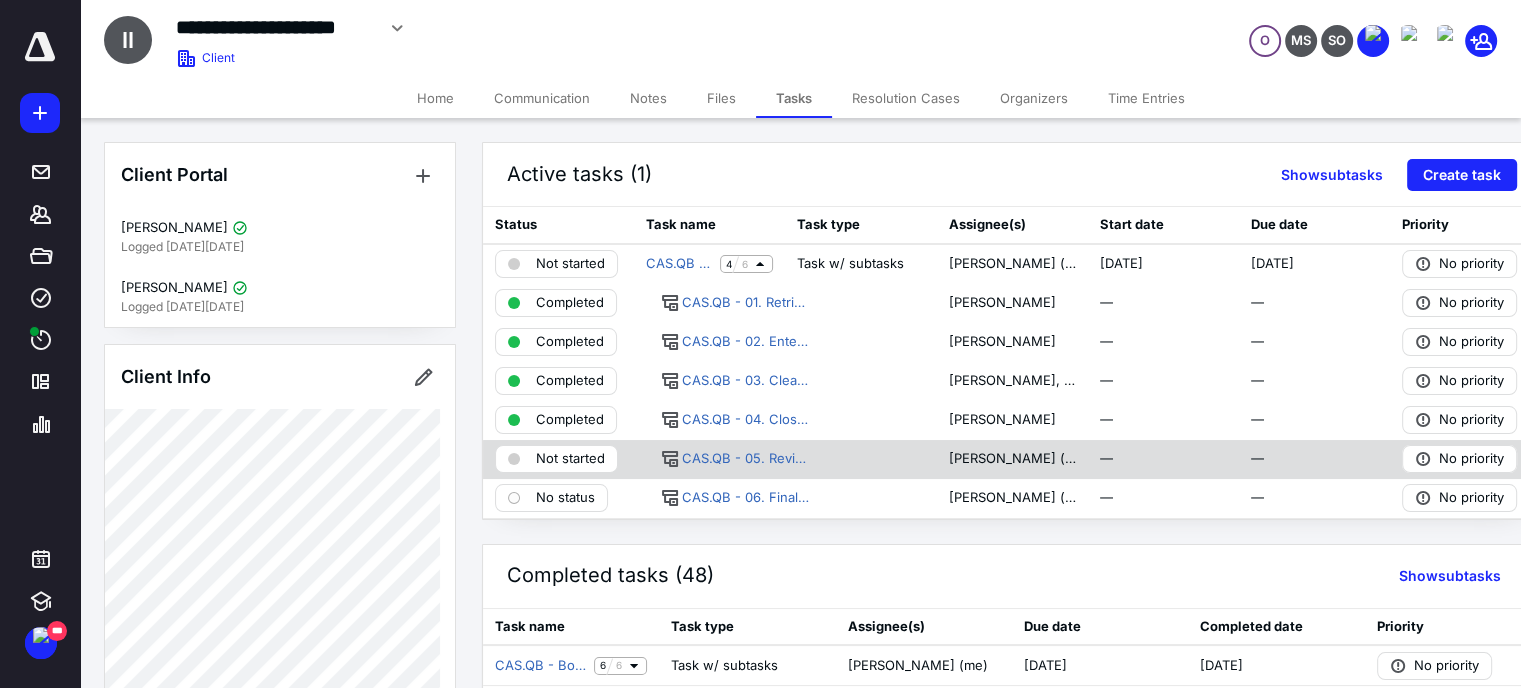 click on "Not started" at bounding box center [570, 459] 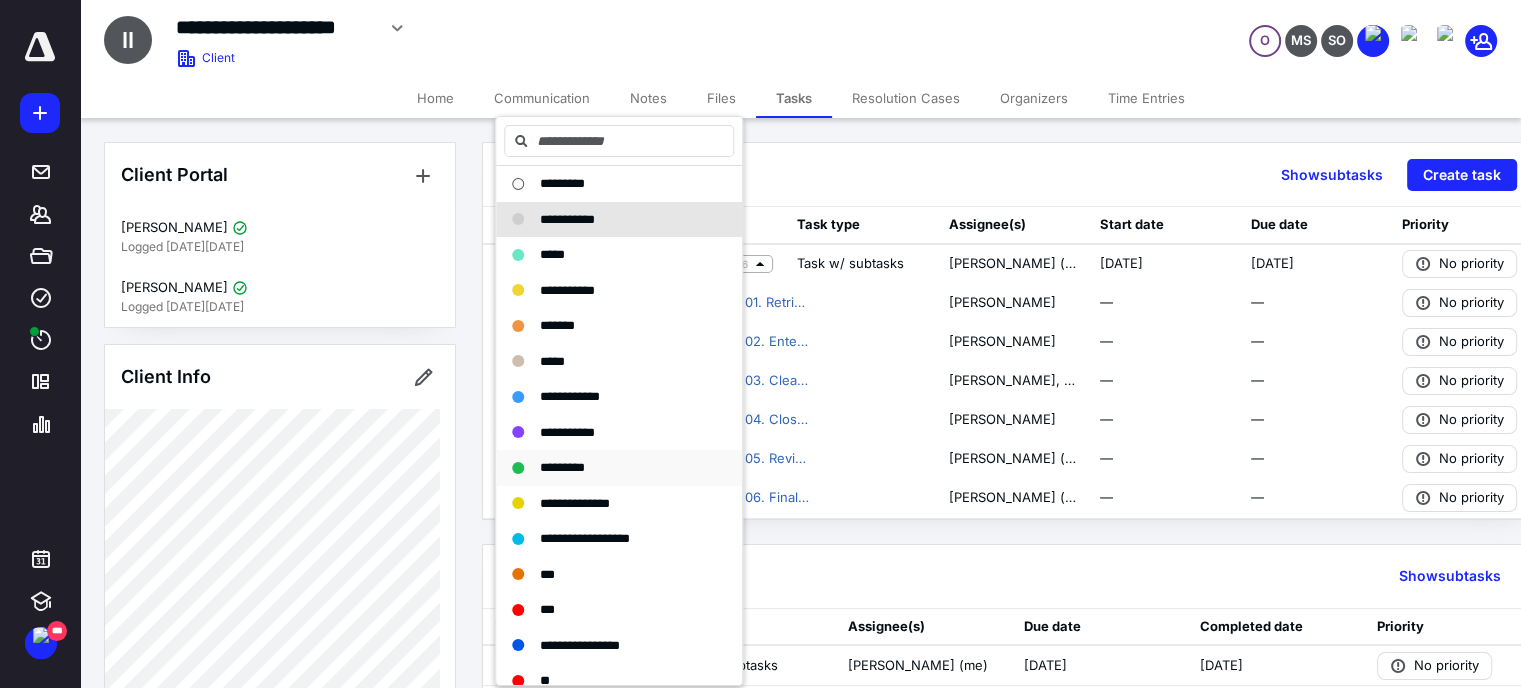 click on "*********" at bounding box center (619, 468) 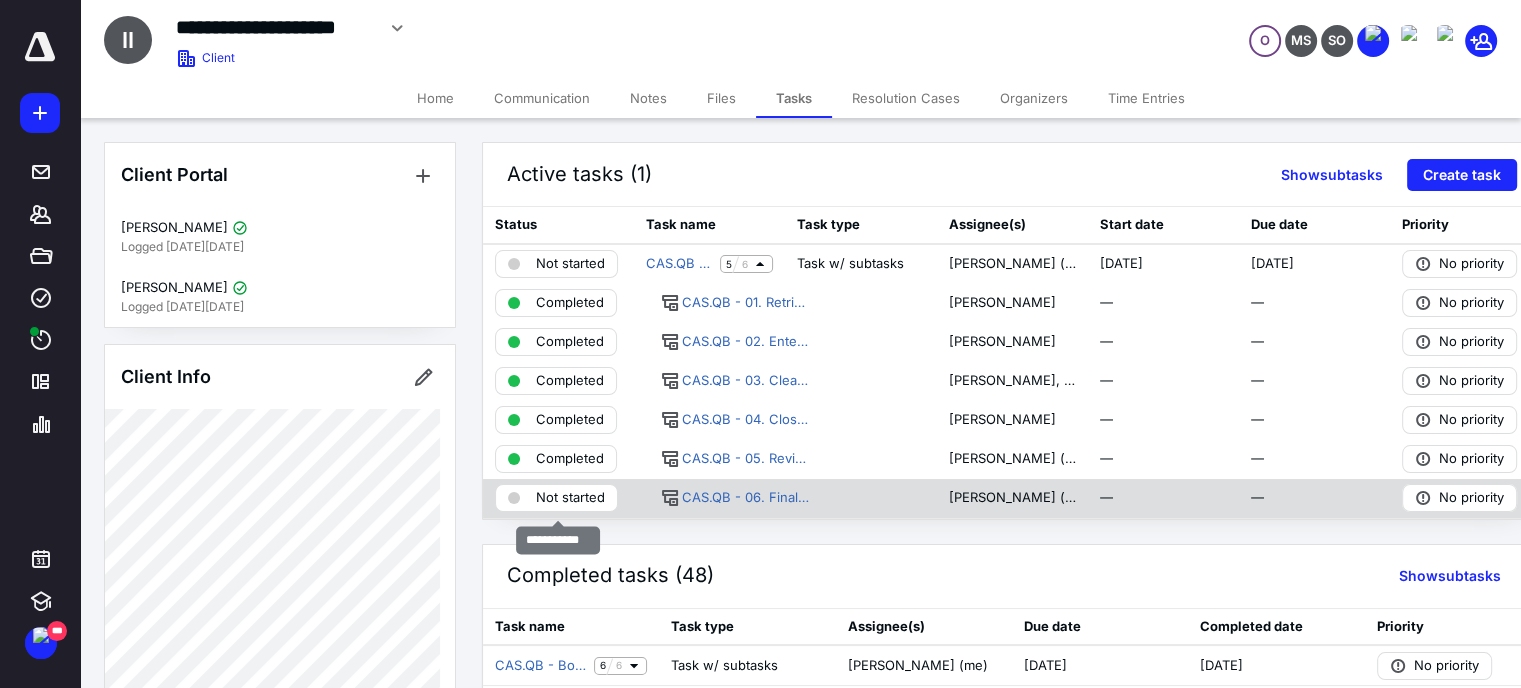 click on "Not started" at bounding box center (570, 498) 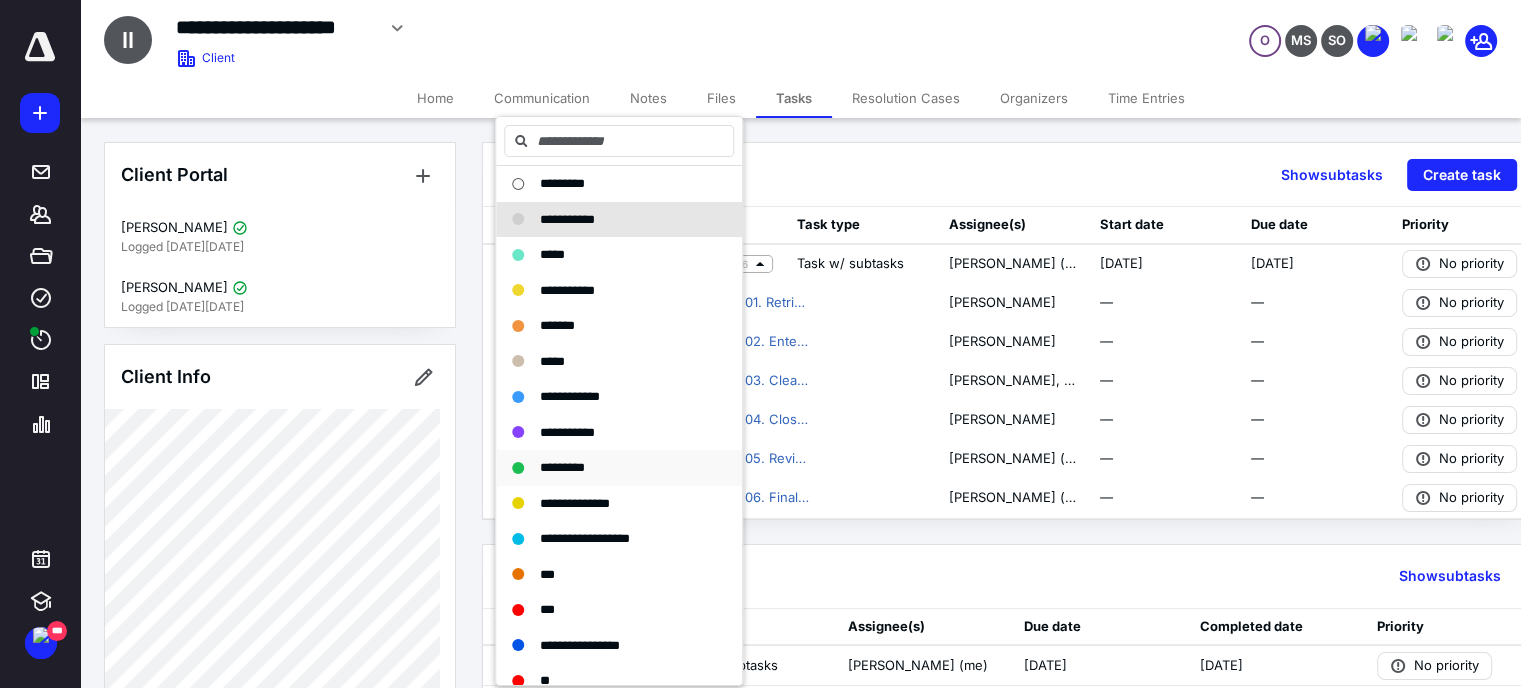 click on "*********" at bounding box center [562, 467] 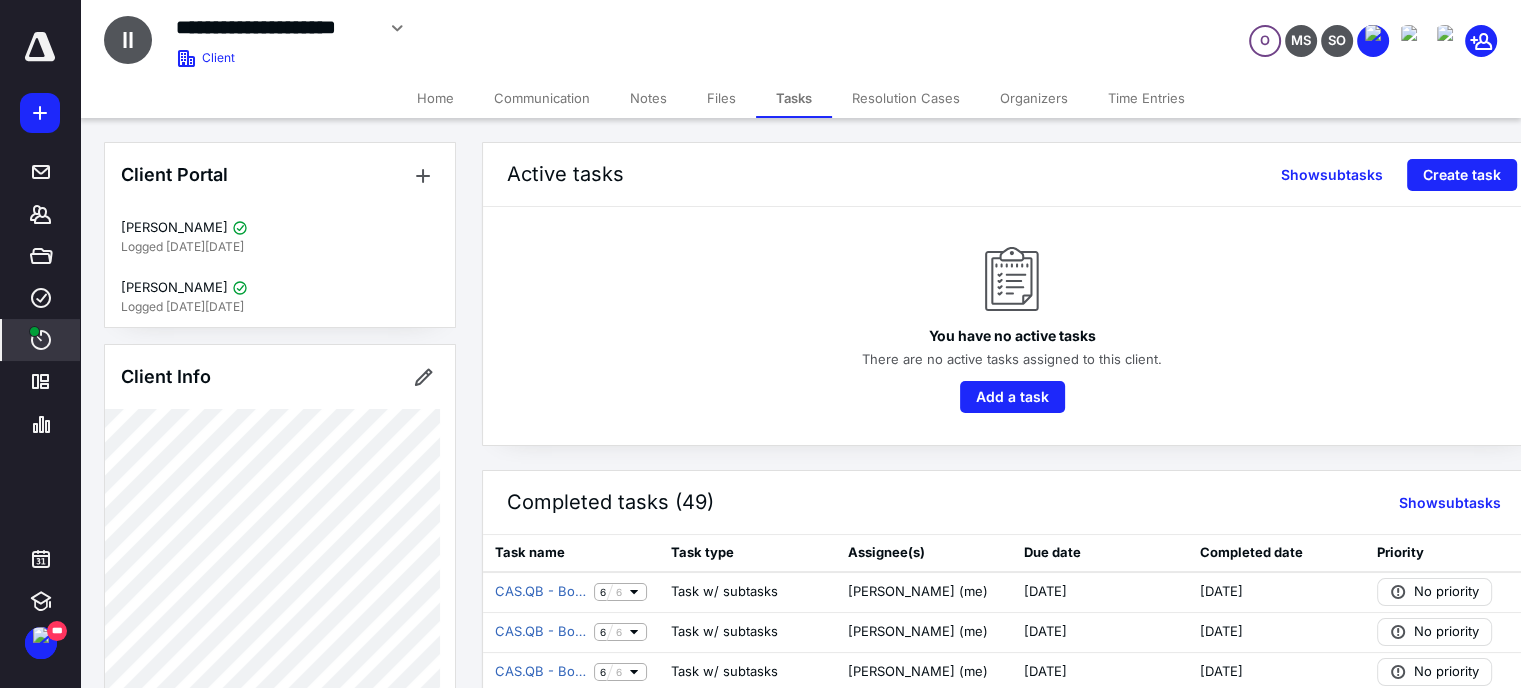 click on "****" at bounding box center (41, 340) 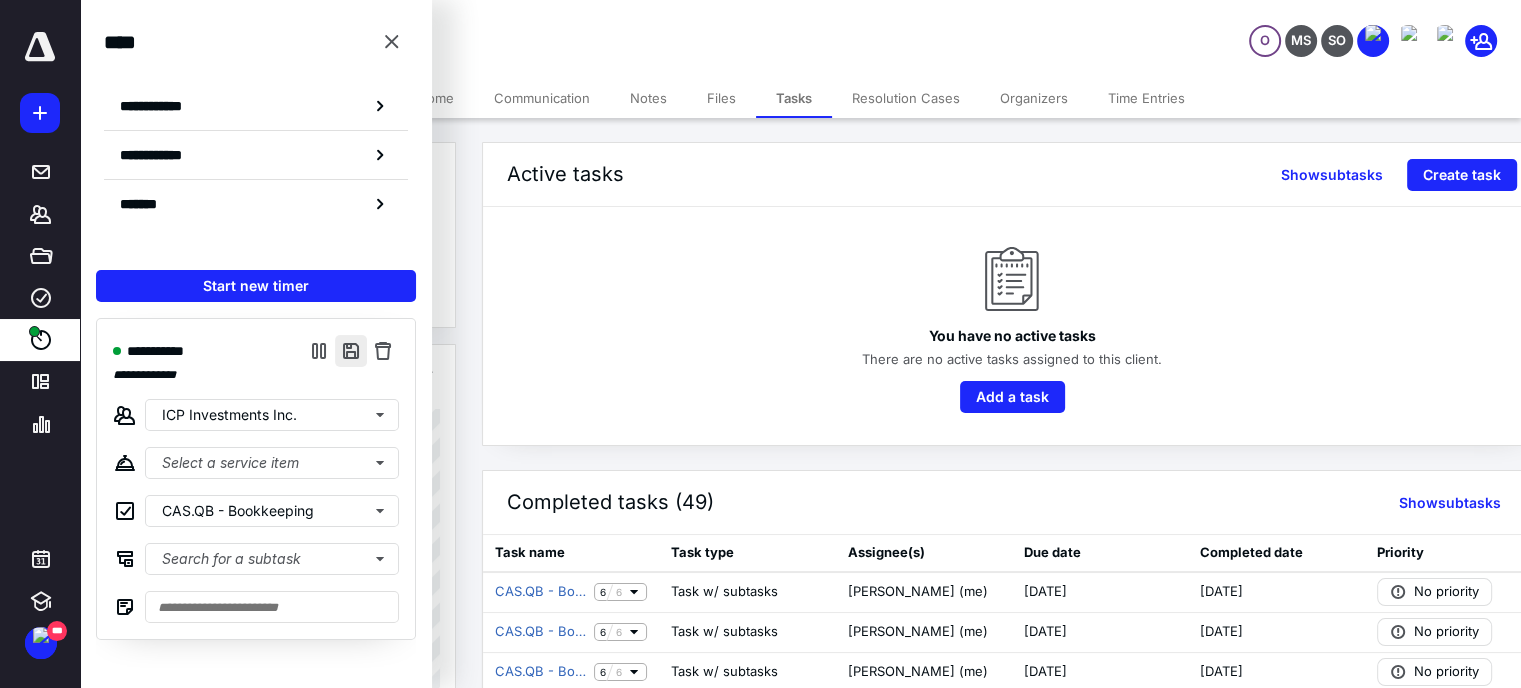 click at bounding box center (351, 351) 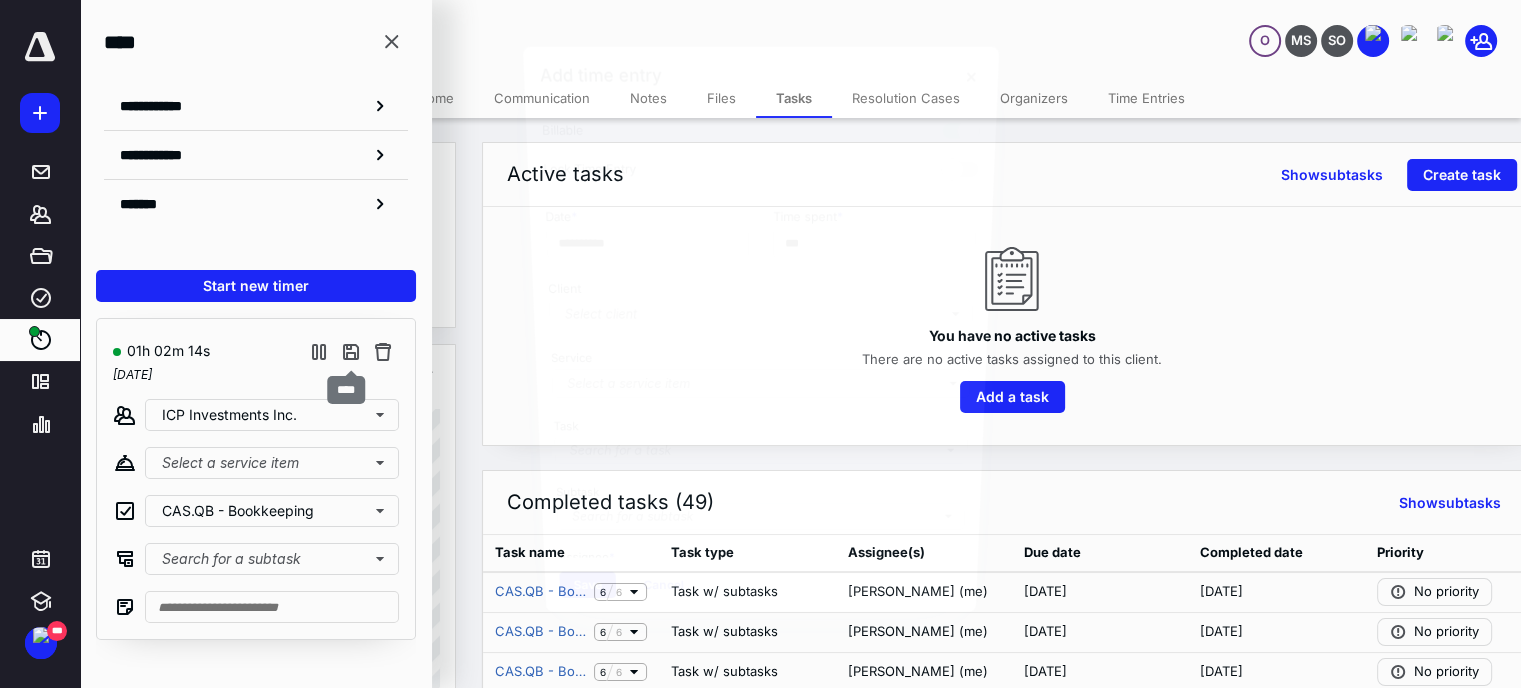 type on "*****" 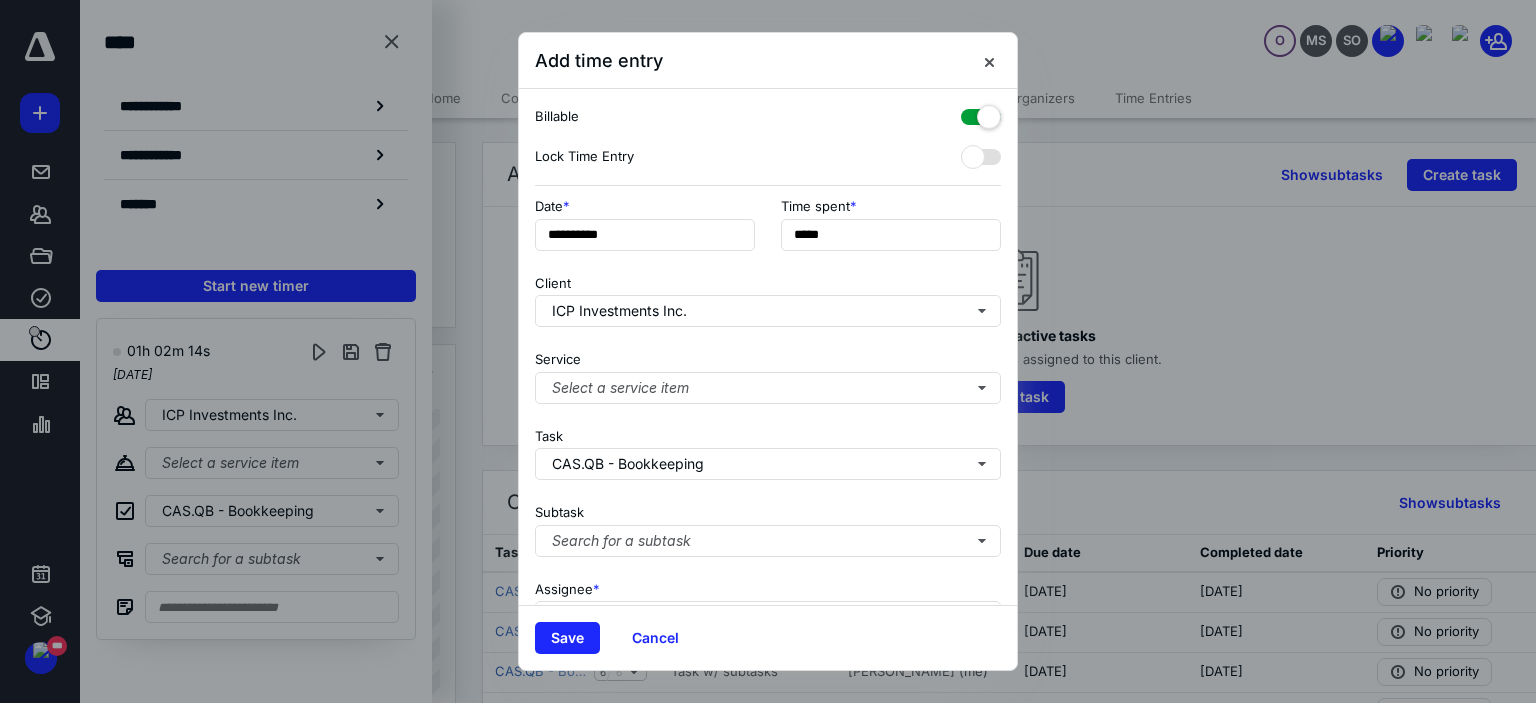 scroll, scrollTop: 197, scrollLeft: 0, axis: vertical 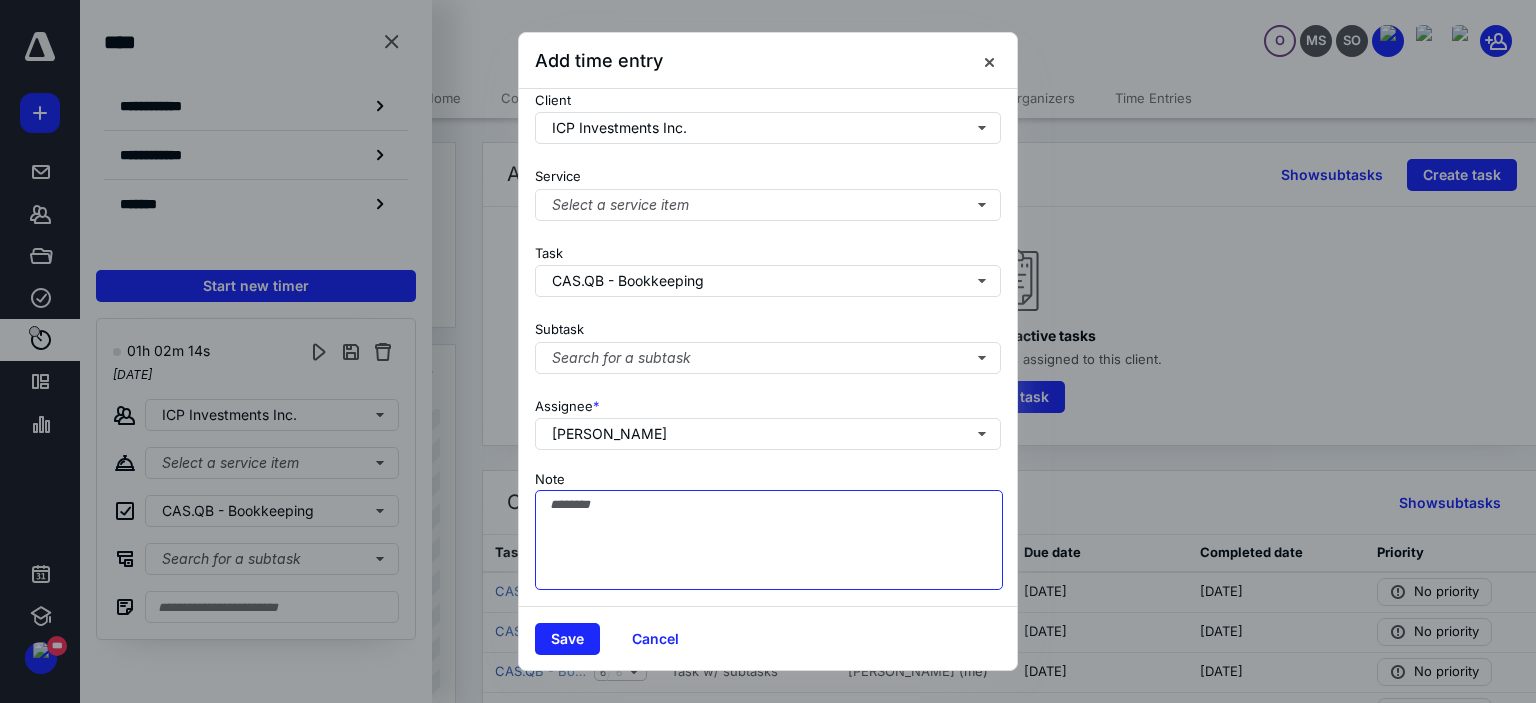 click on "Note" at bounding box center [769, 540] 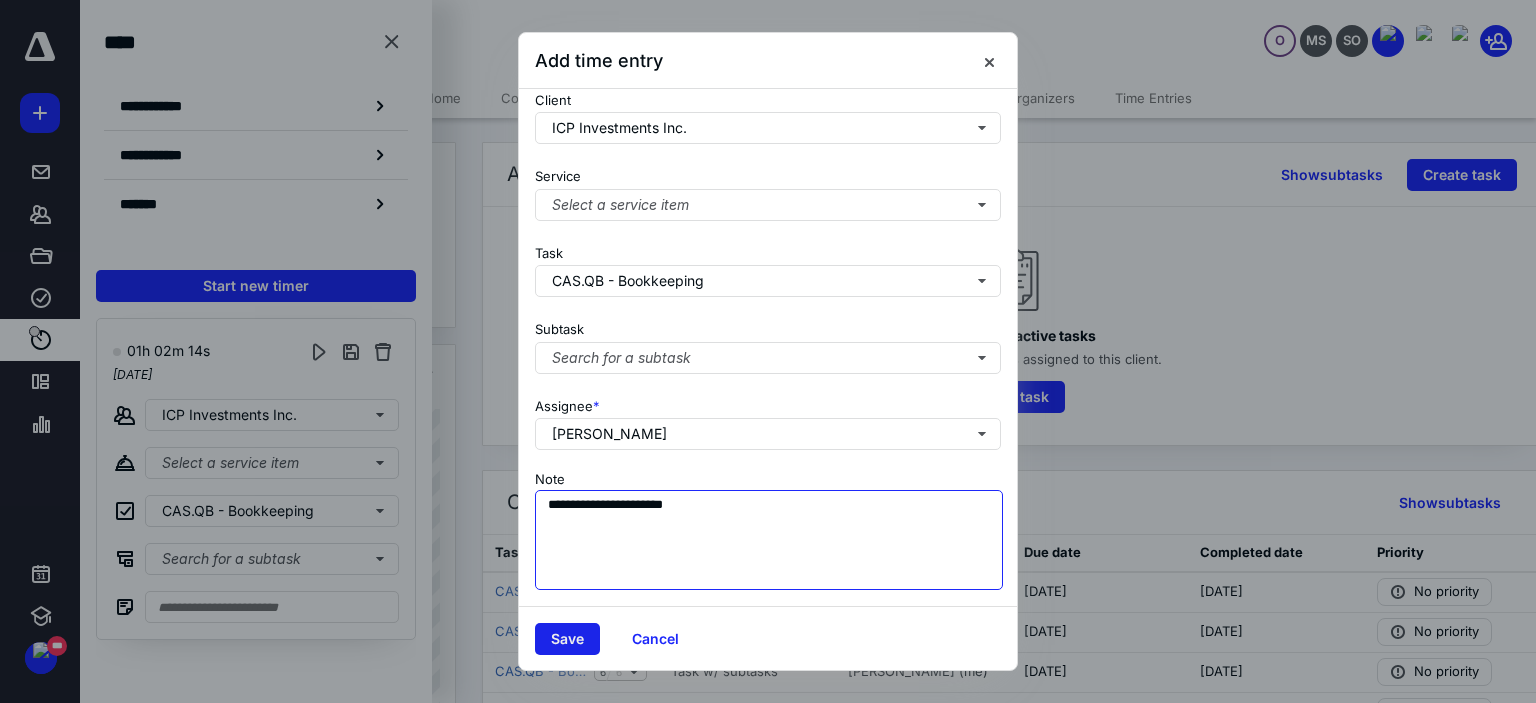 type on "**********" 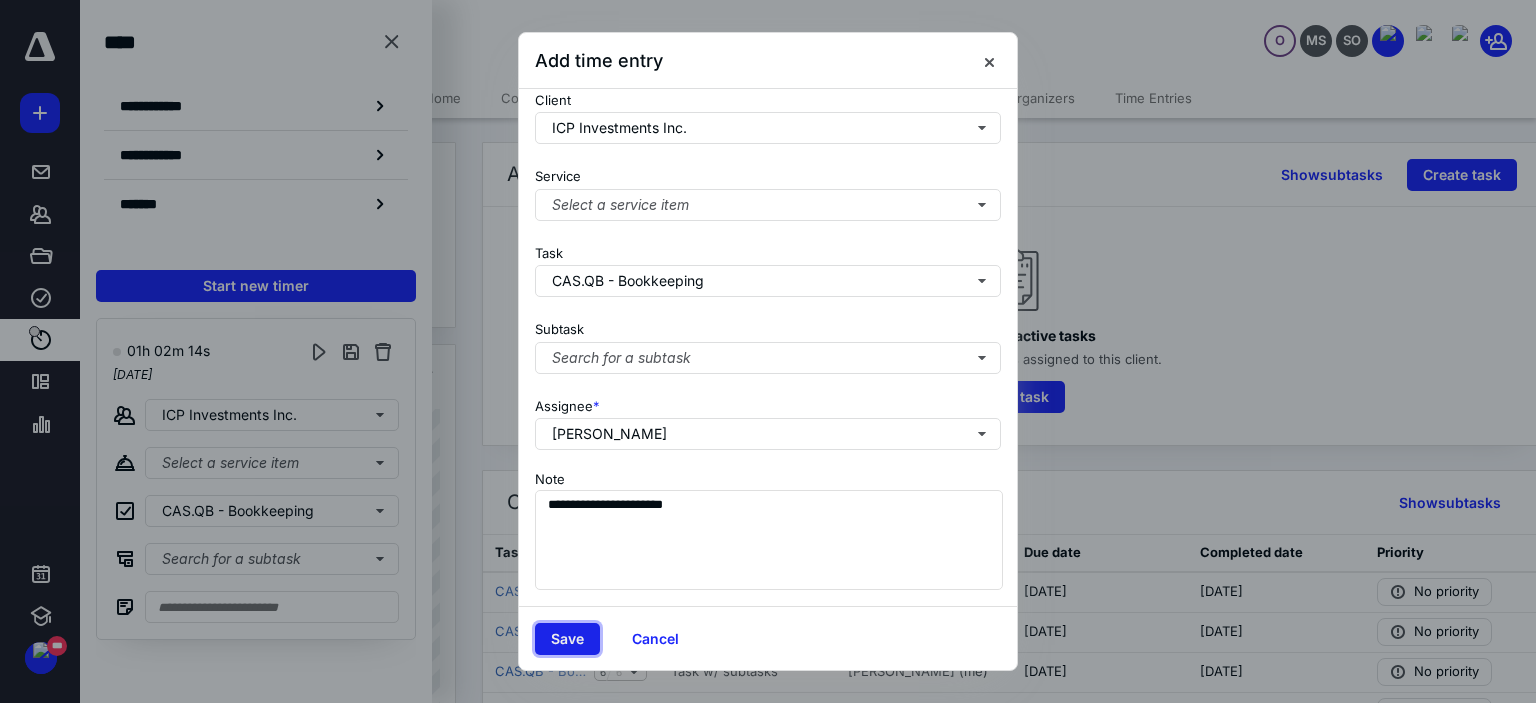 click on "Save" at bounding box center [567, 639] 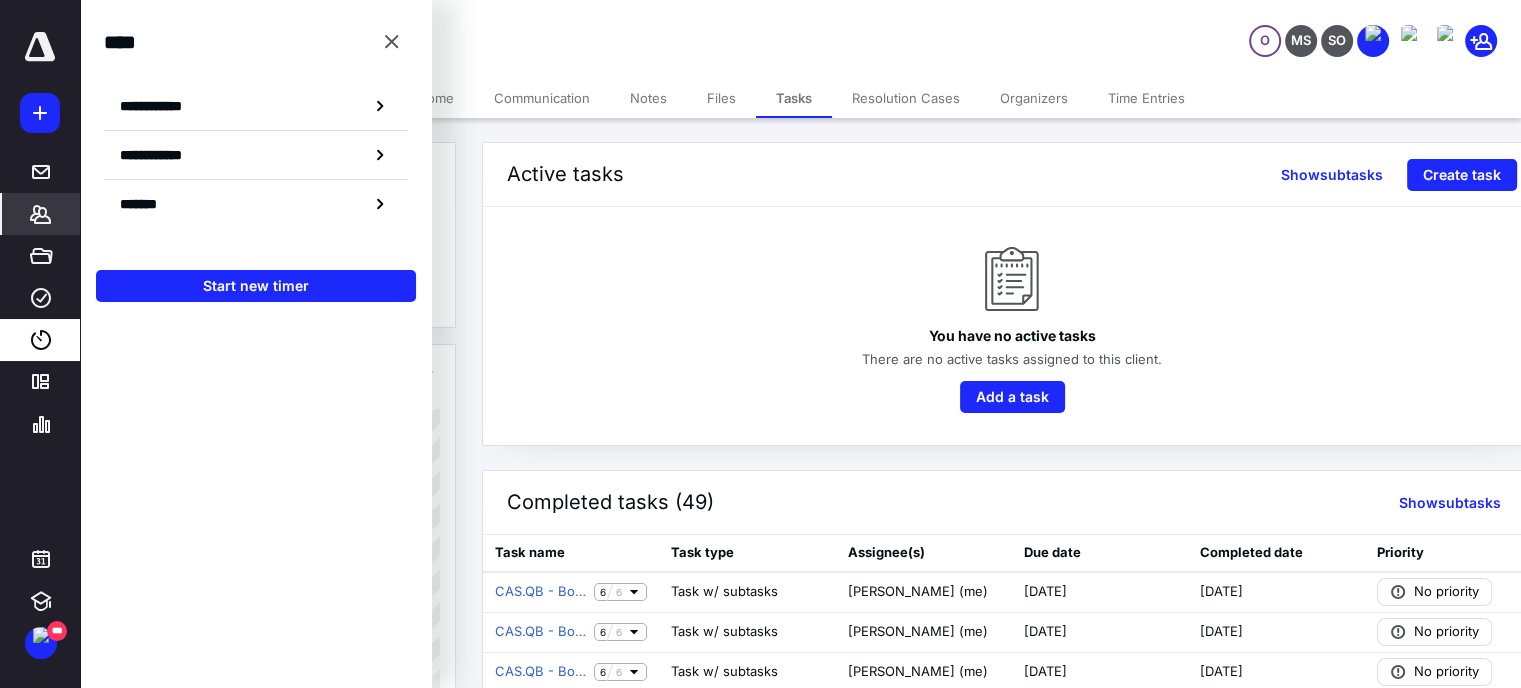 click on "*******" at bounding box center (41, 214) 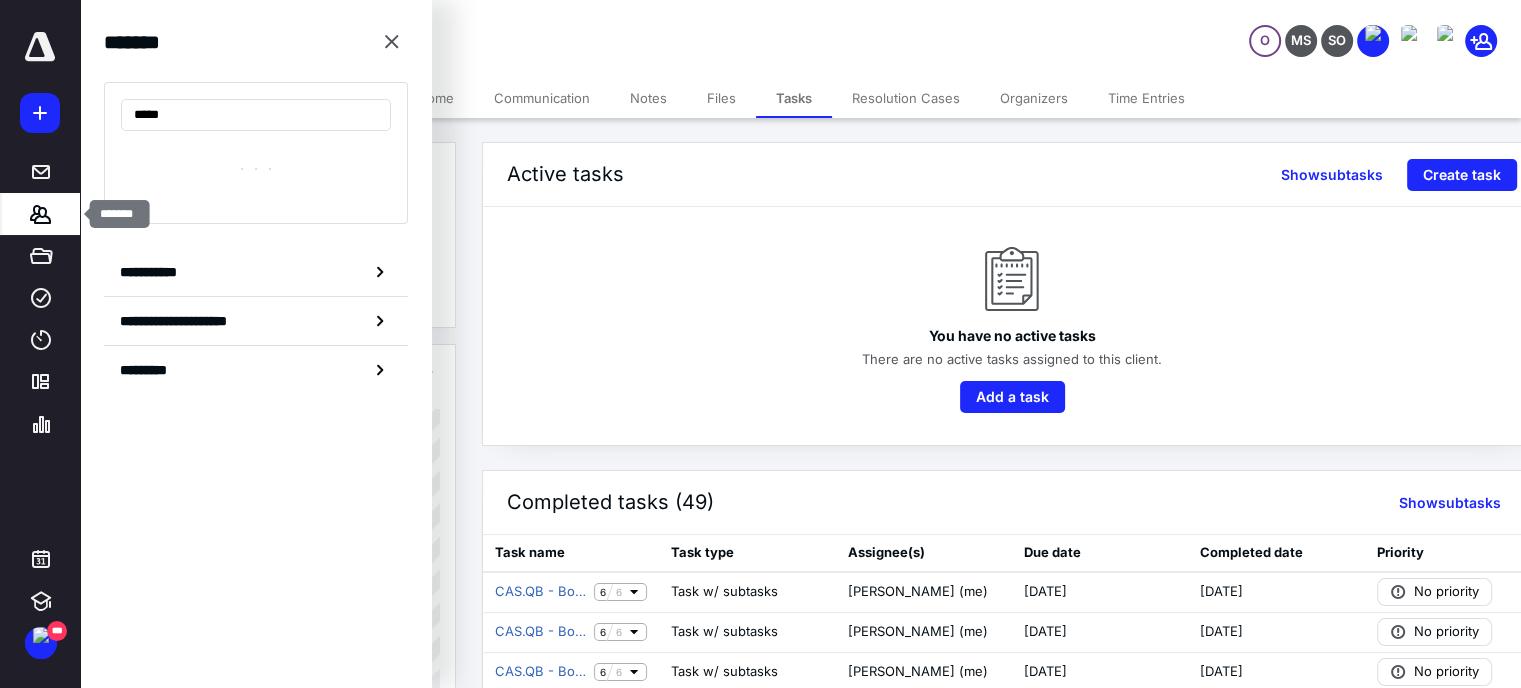 type on "******" 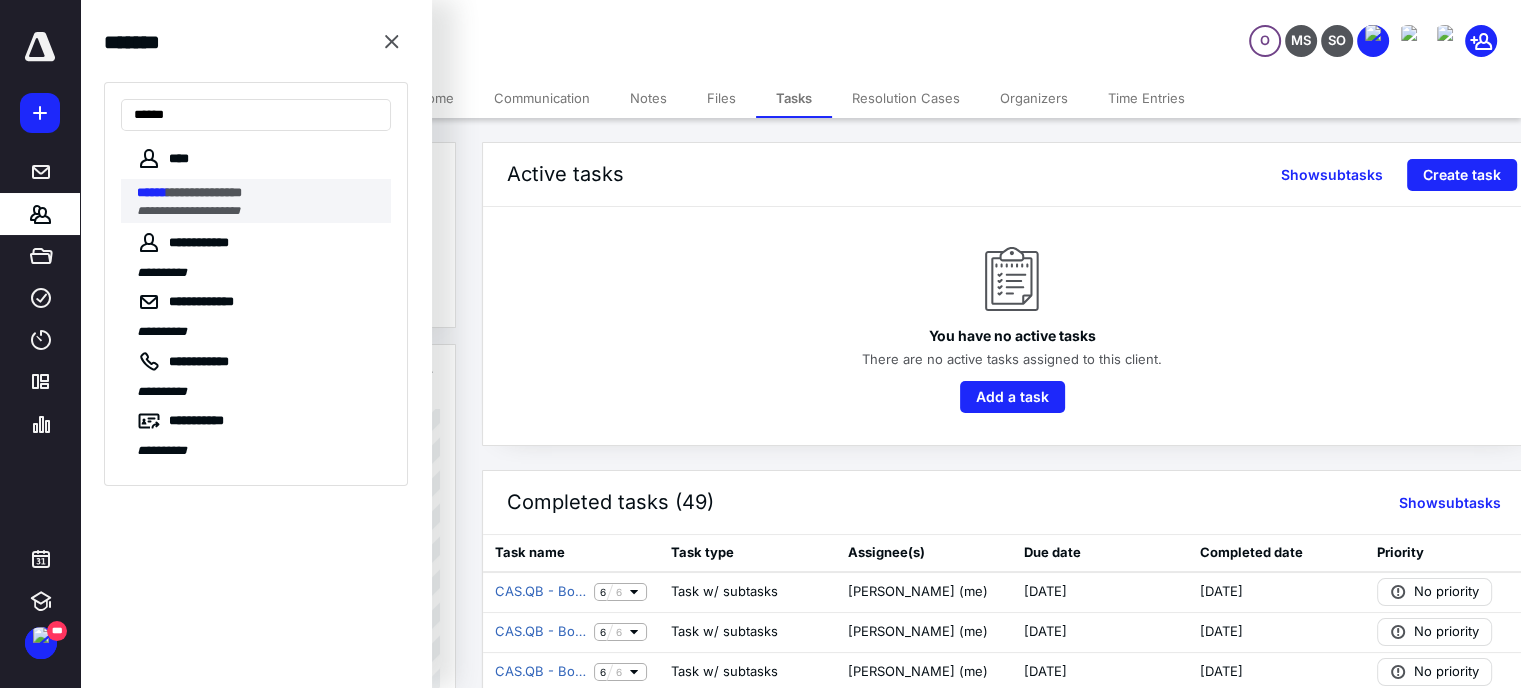click on "**********" at bounding box center (188, 211) 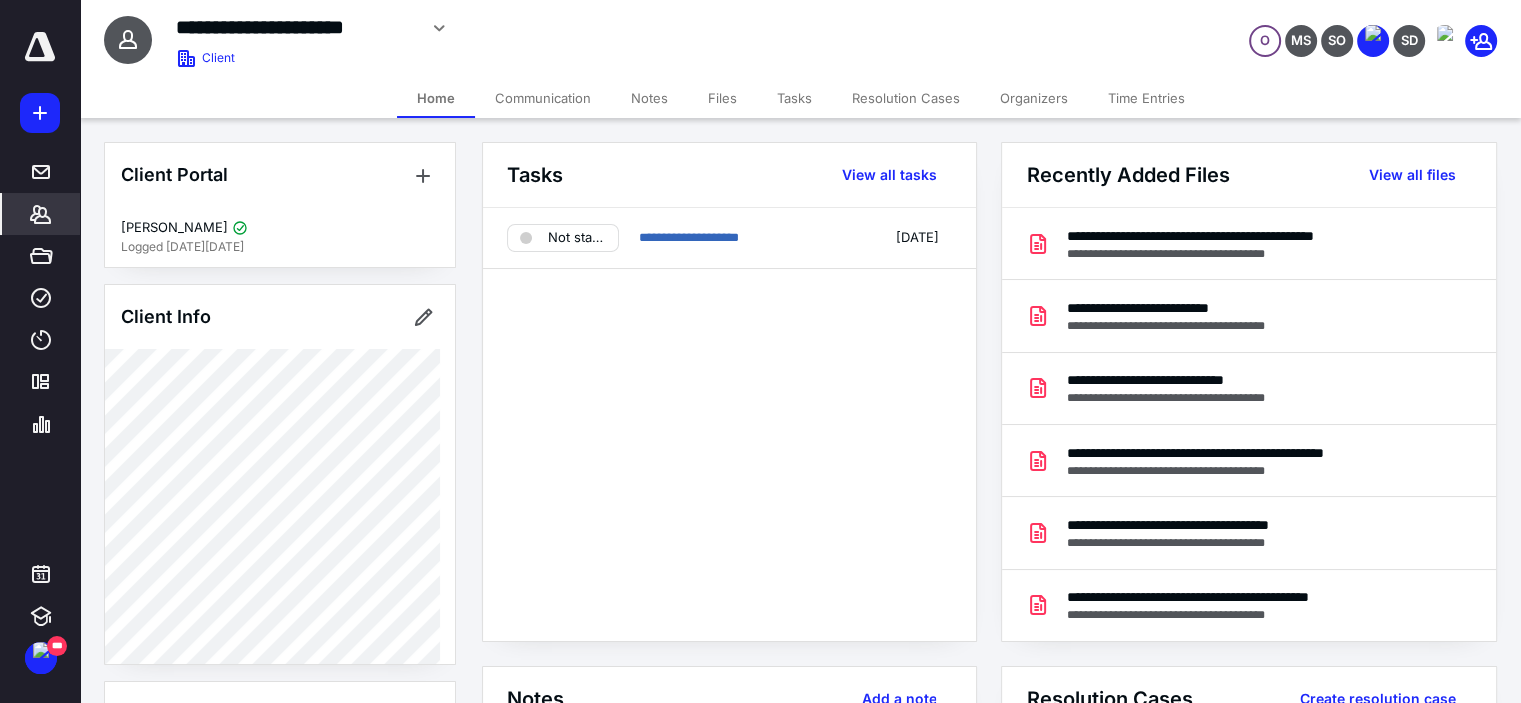 click on "Tasks" at bounding box center (794, 98) 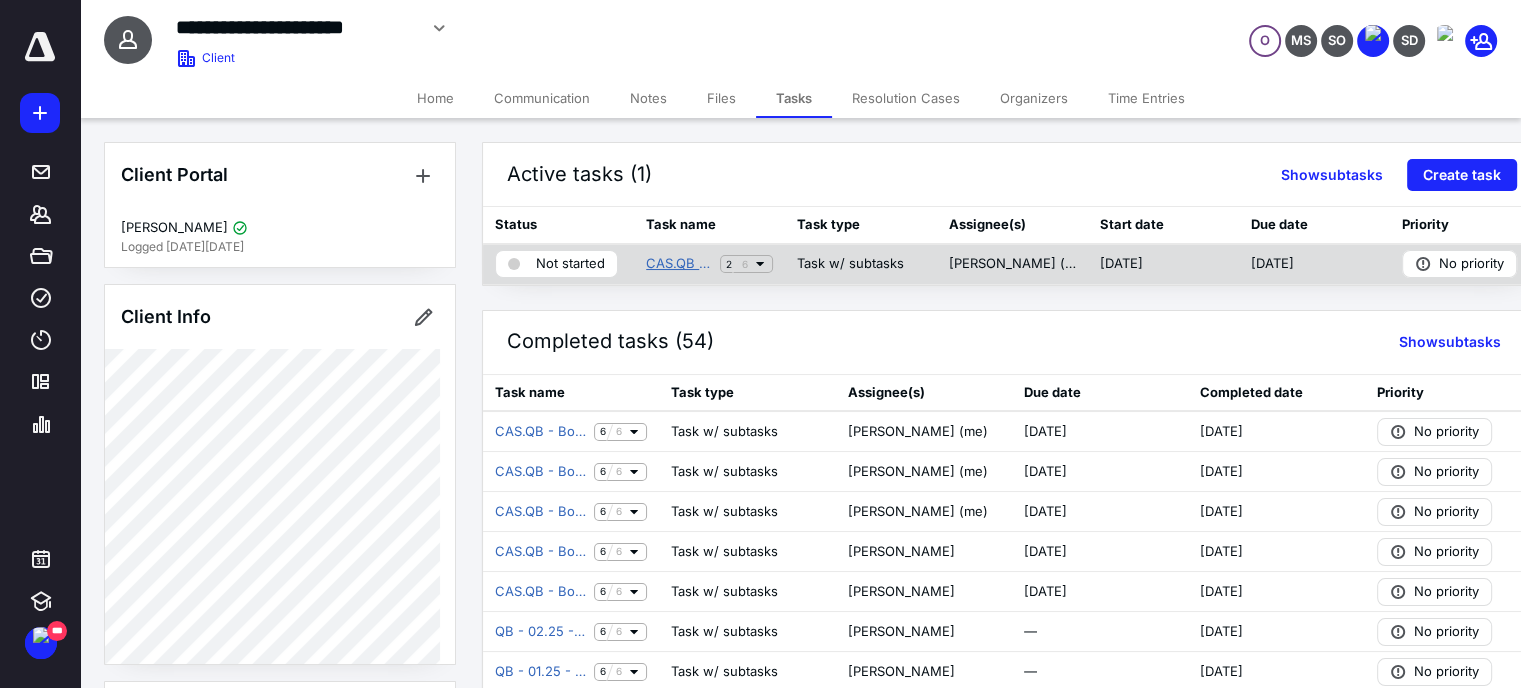 click on "CAS.QB - Bookkeeping" at bounding box center [679, 264] 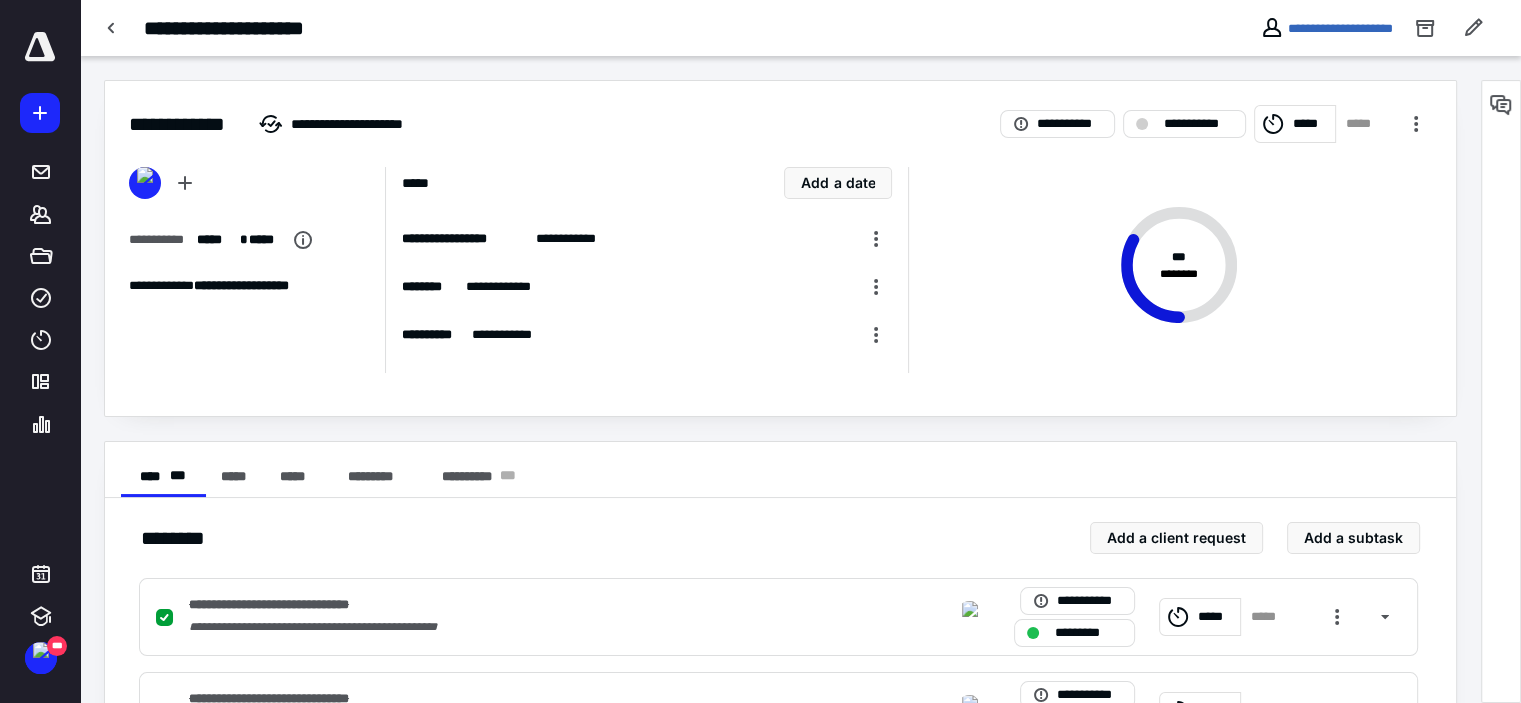 click on "*****" at bounding box center (1311, 124) 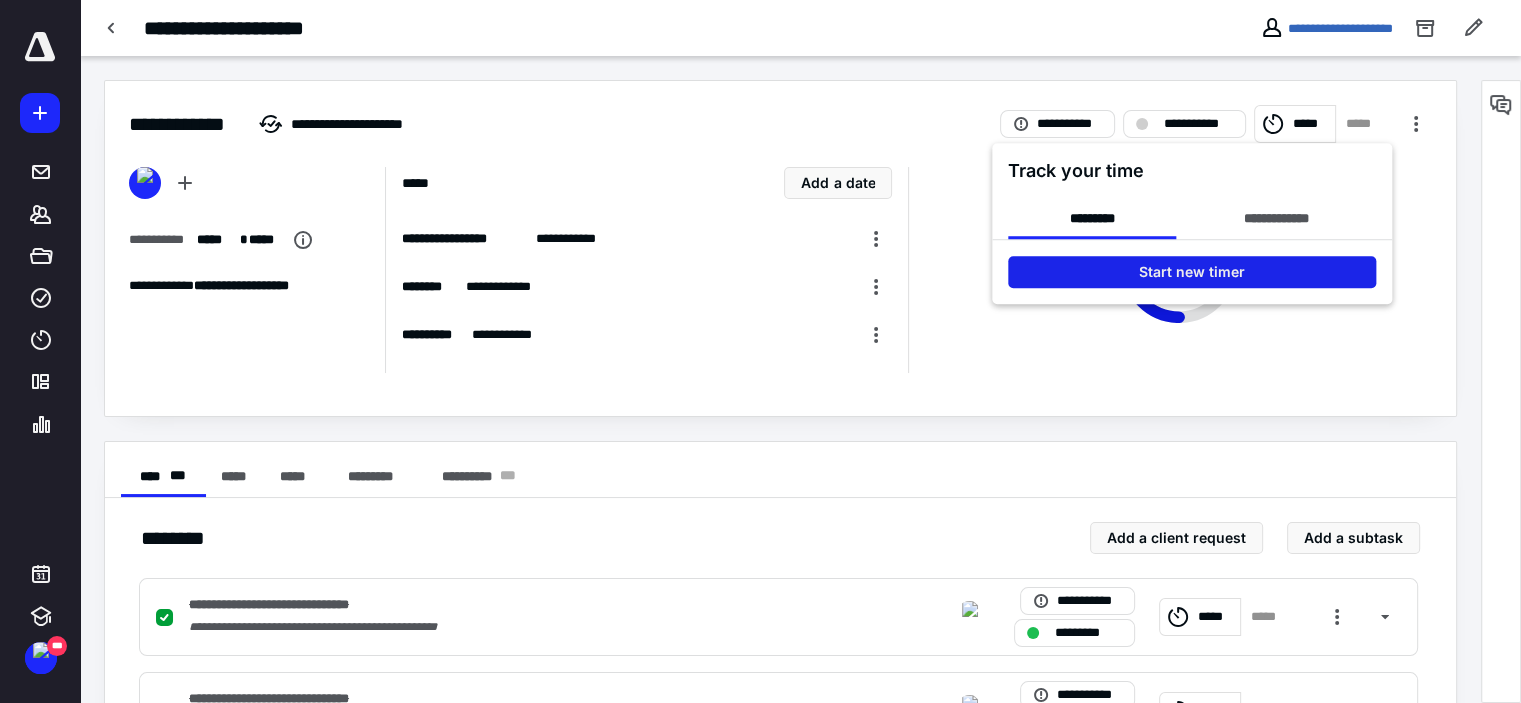 click on "Start new timer" at bounding box center [1192, 272] 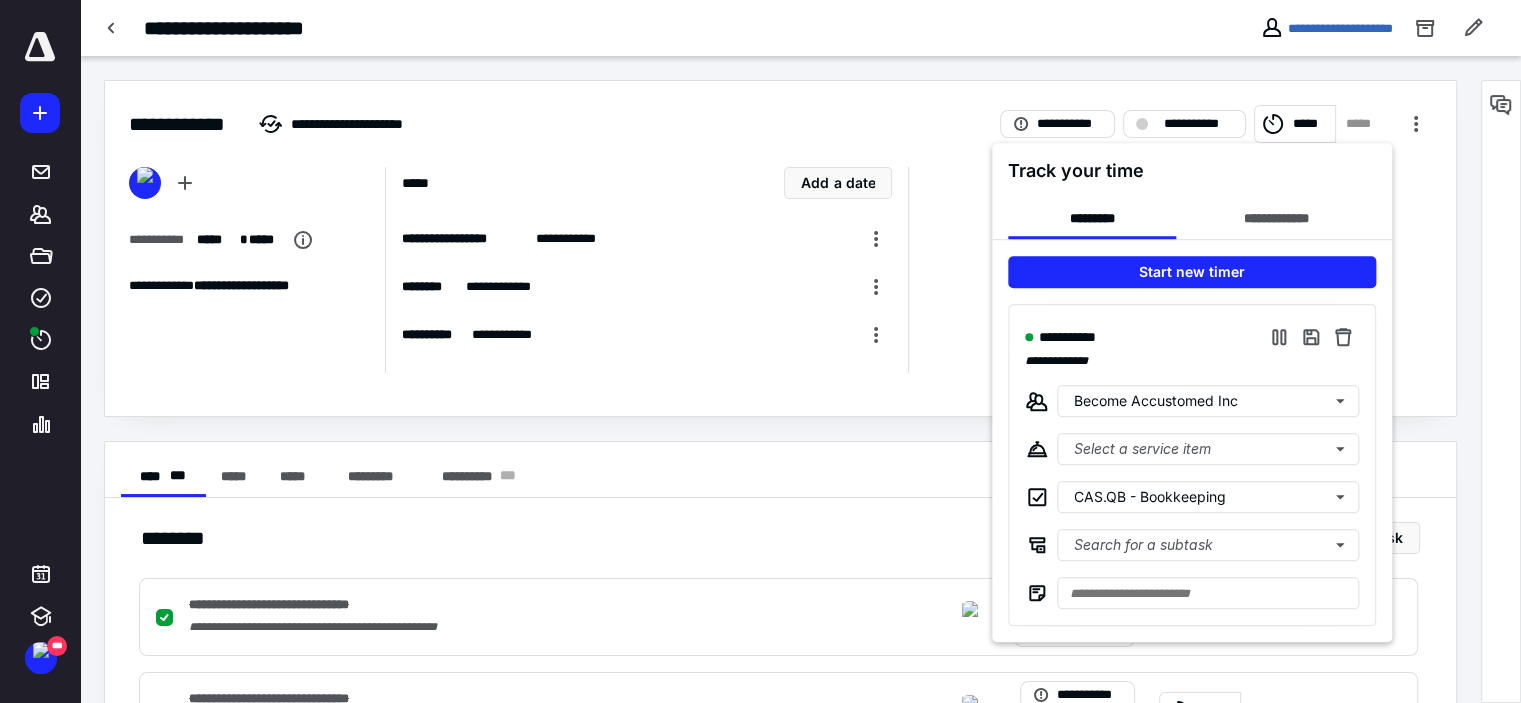 click at bounding box center (760, 351) 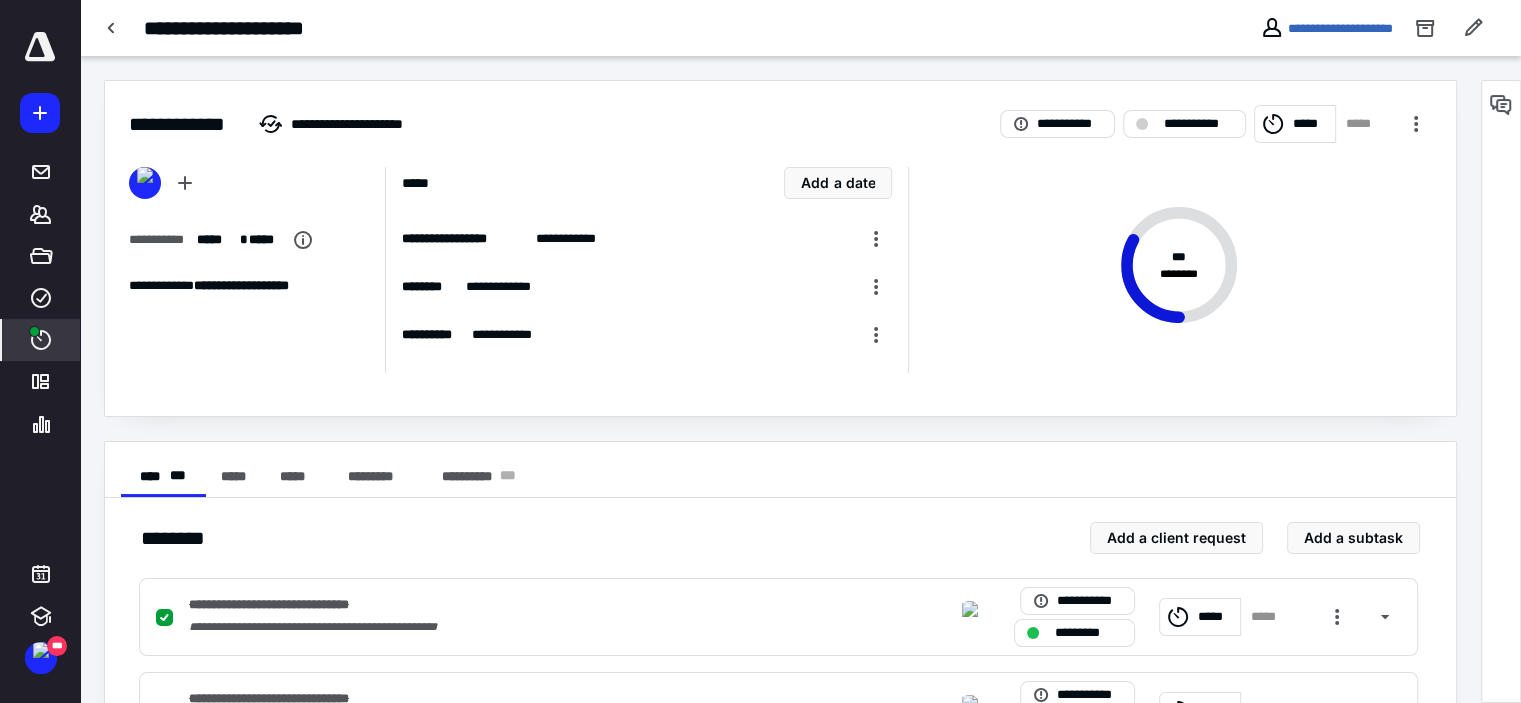click on "****" at bounding box center [41, 340] 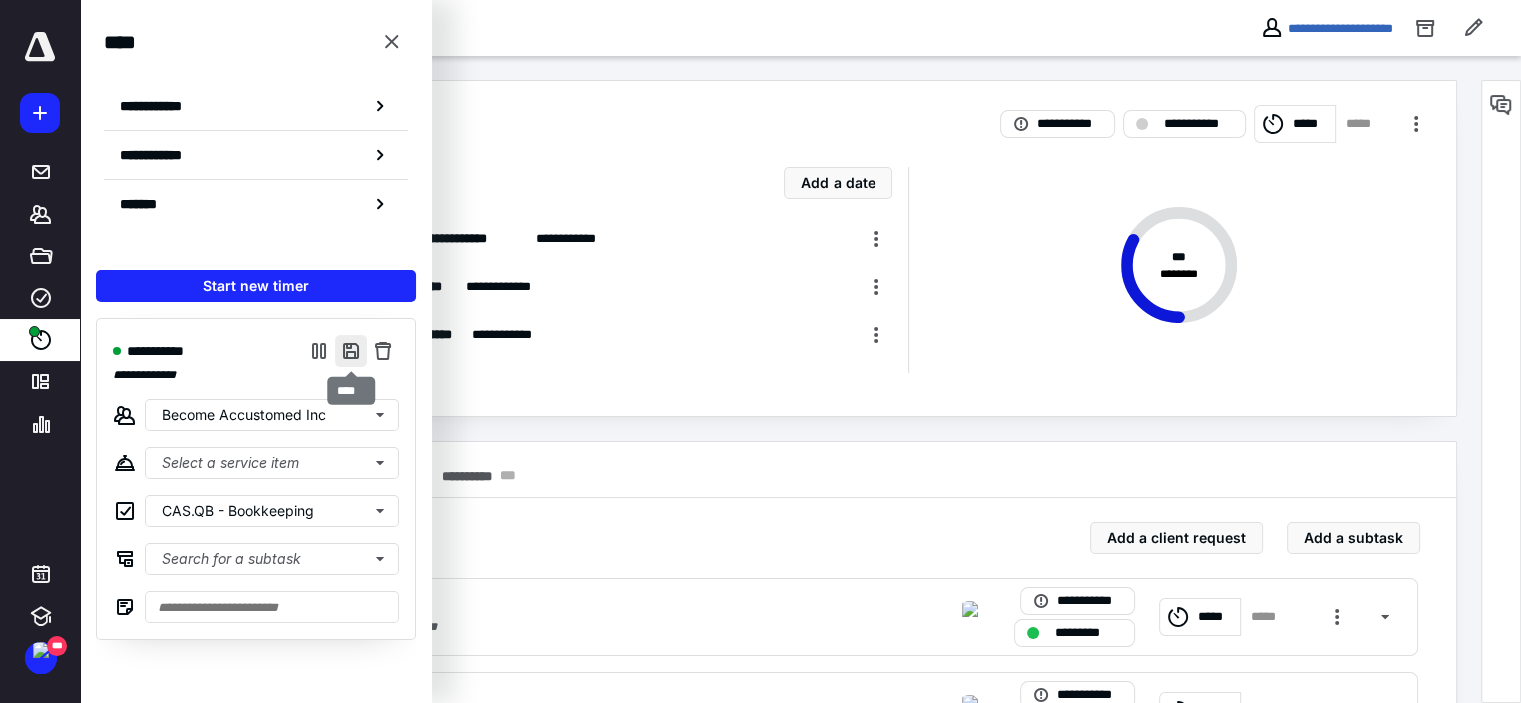 click at bounding box center [351, 351] 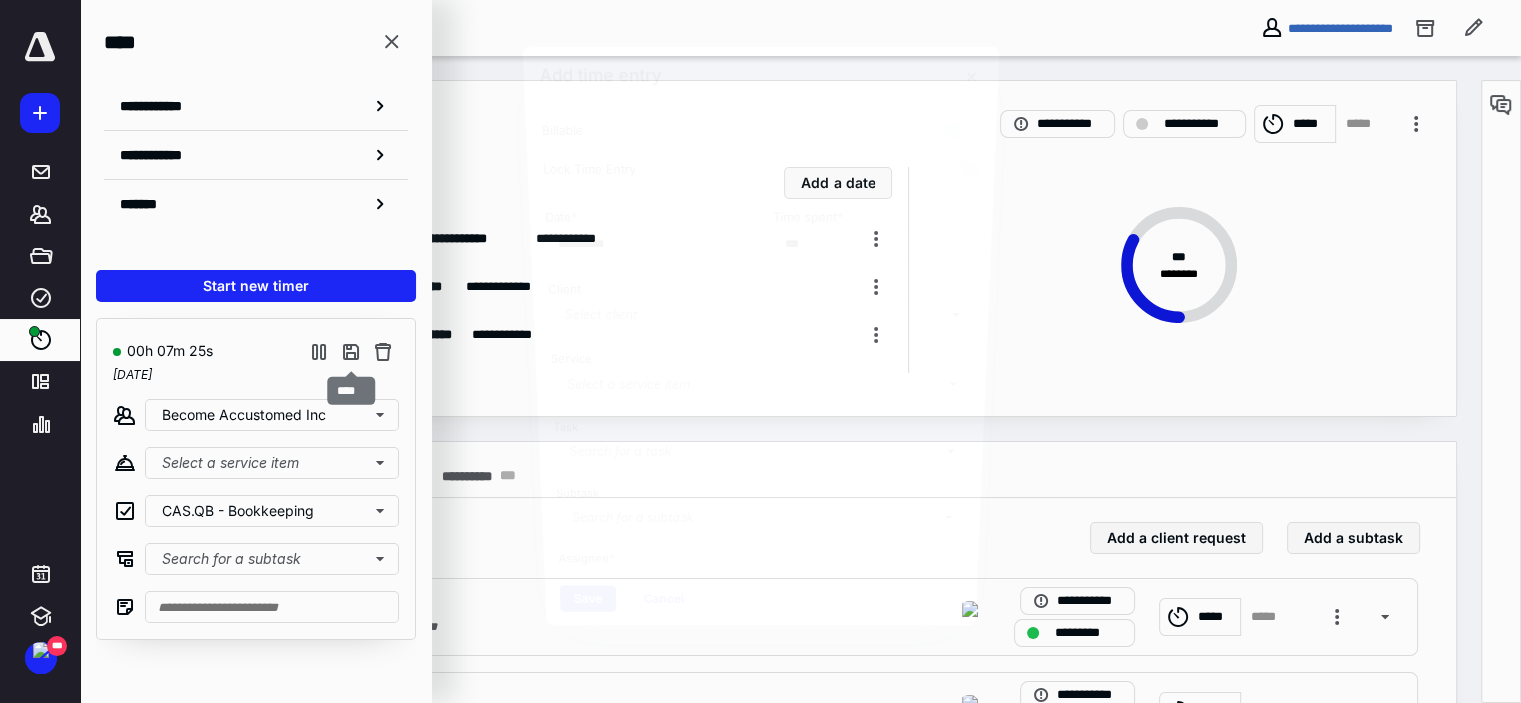 type on "**" 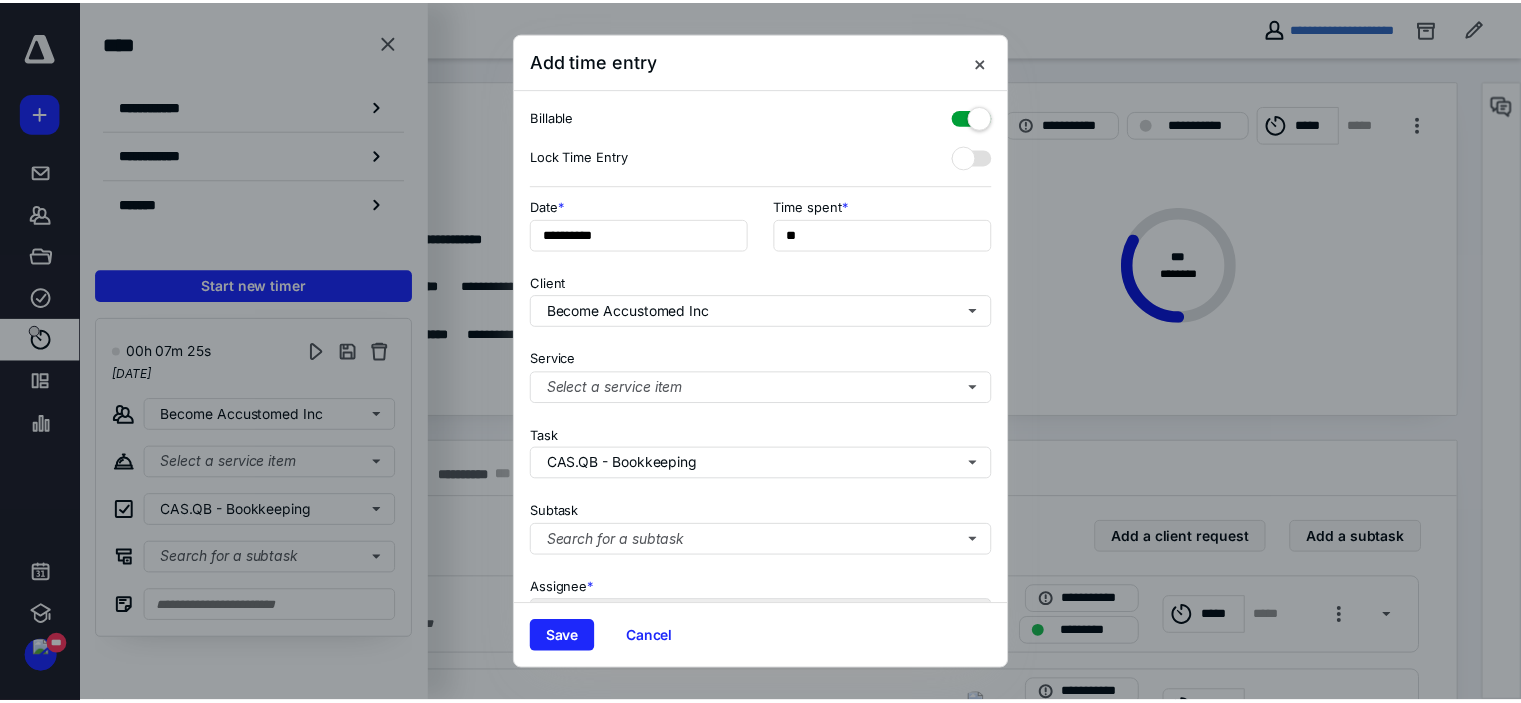 scroll, scrollTop: 197, scrollLeft: 0, axis: vertical 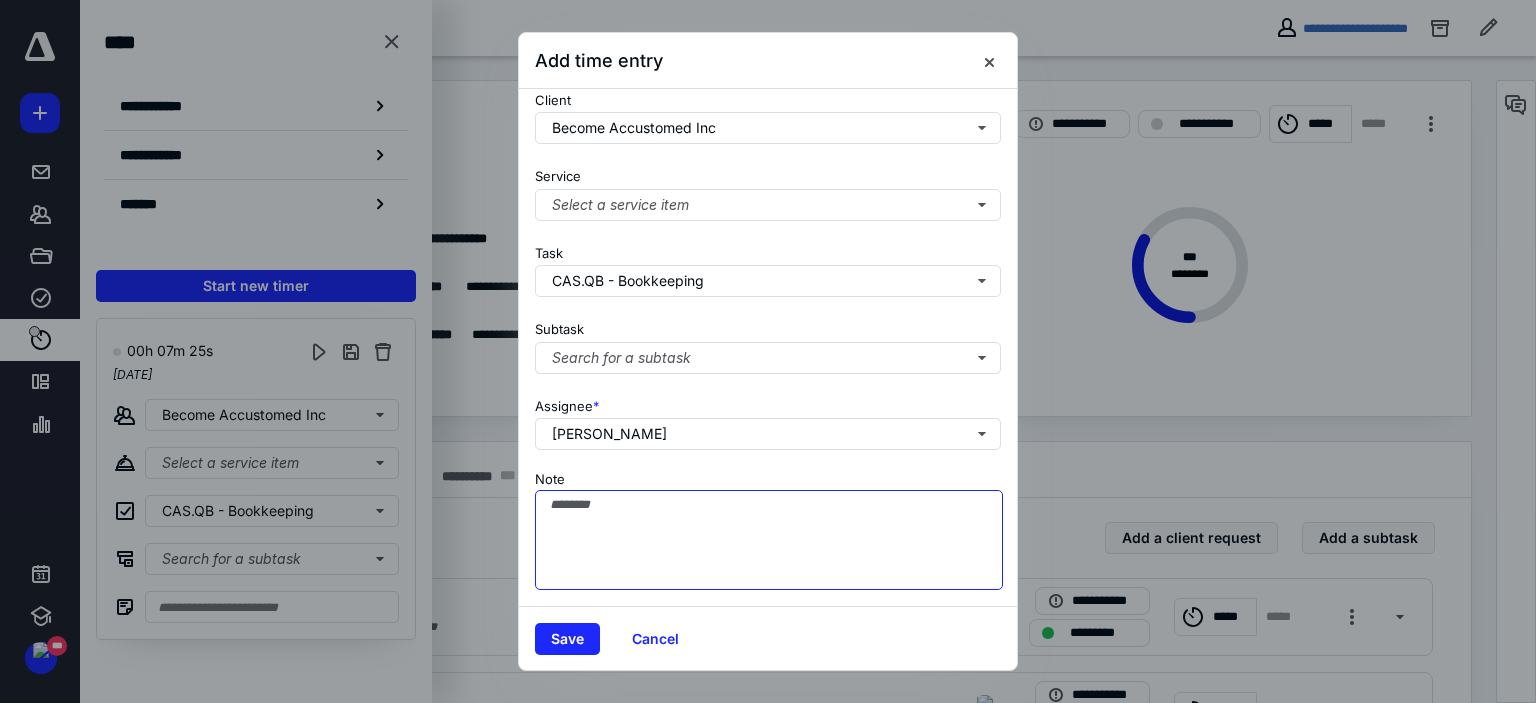 click on "Note" at bounding box center [769, 540] 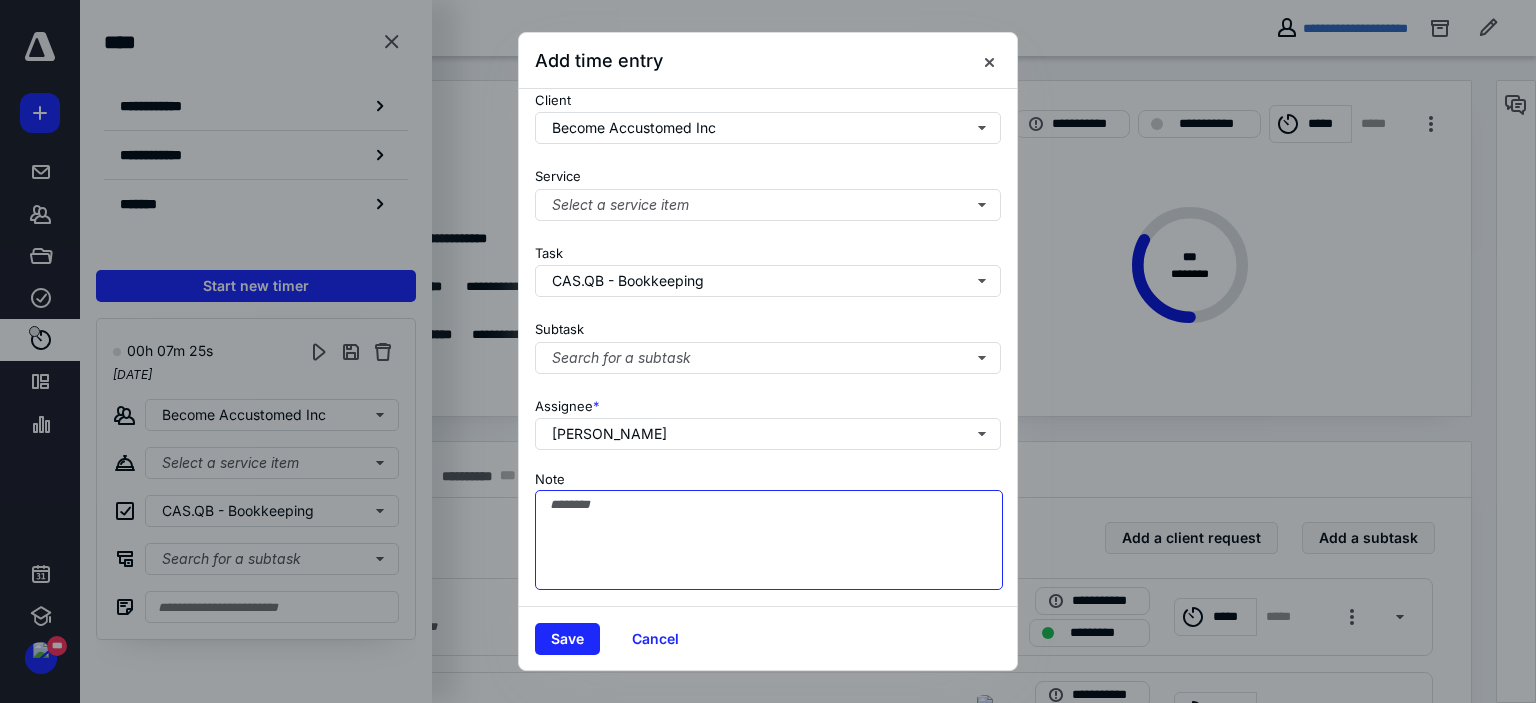 type on "*" 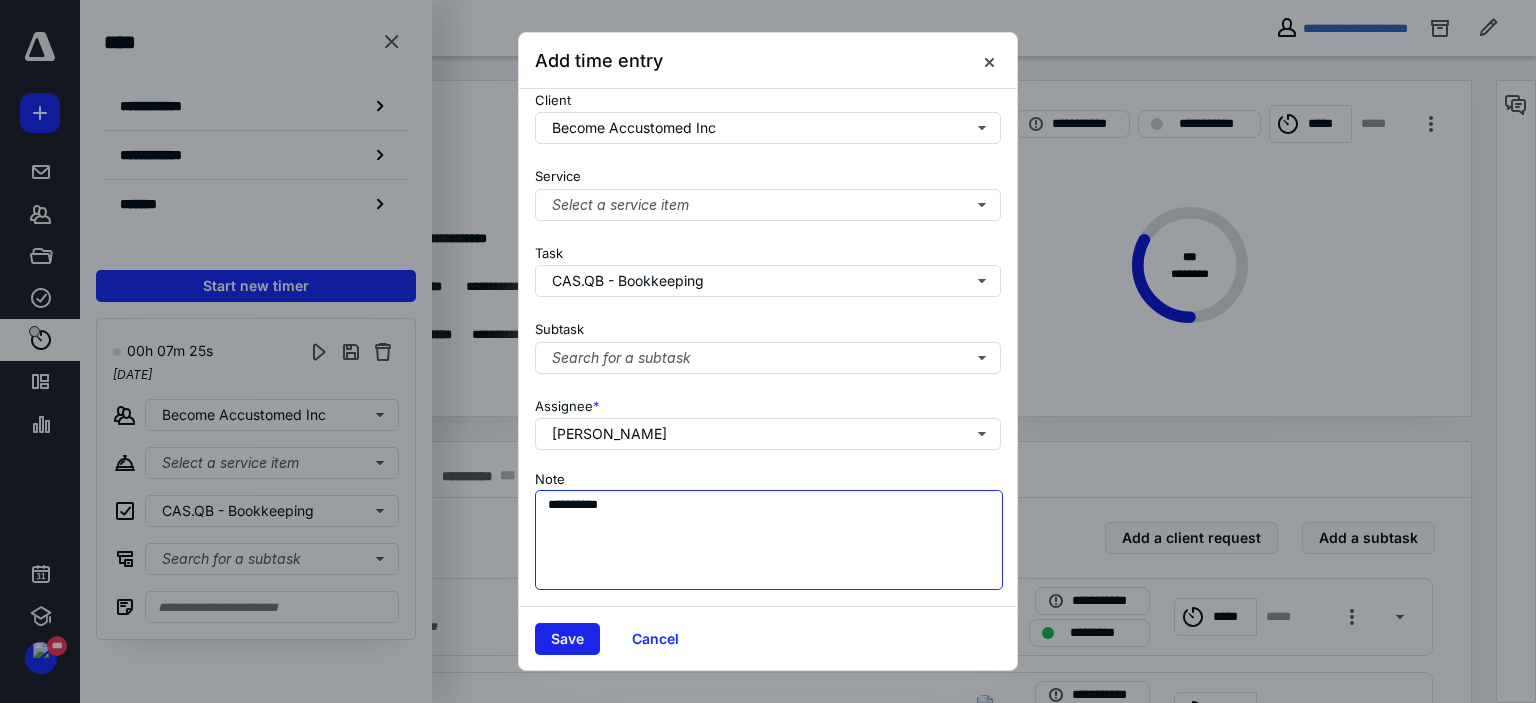type on "**********" 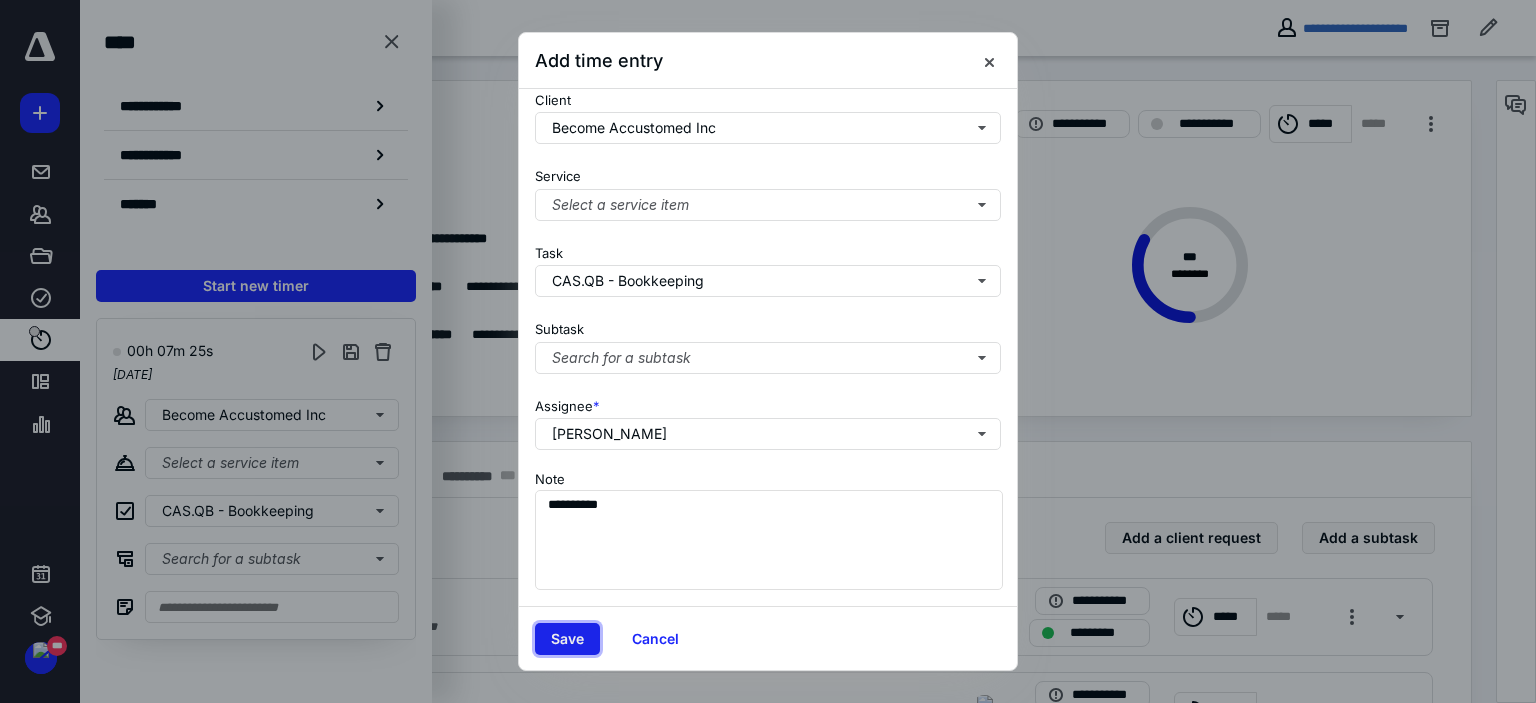 click on "Save" at bounding box center [567, 639] 